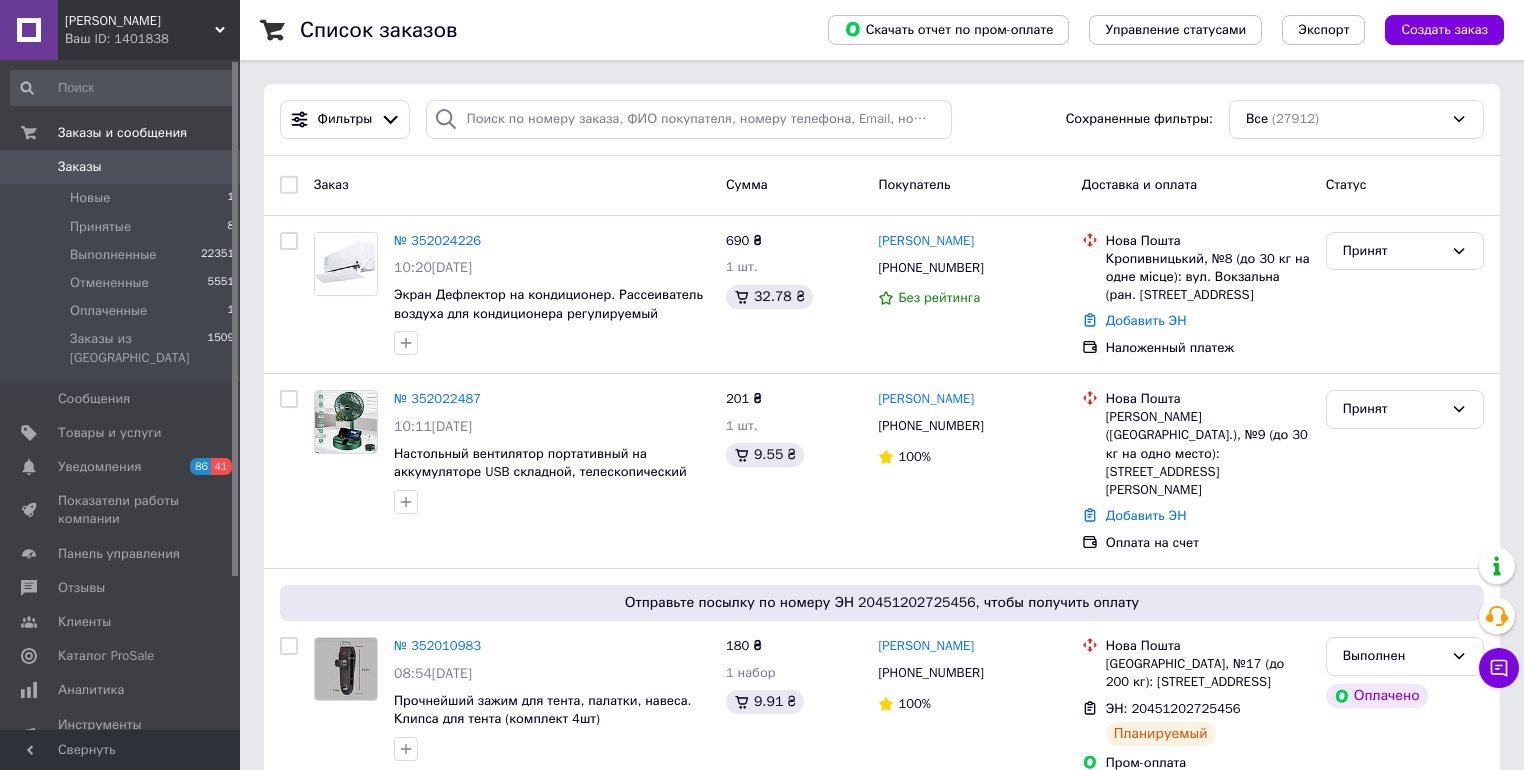 scroll, scrollTop: 0, scrollLeft: 0, axis: both 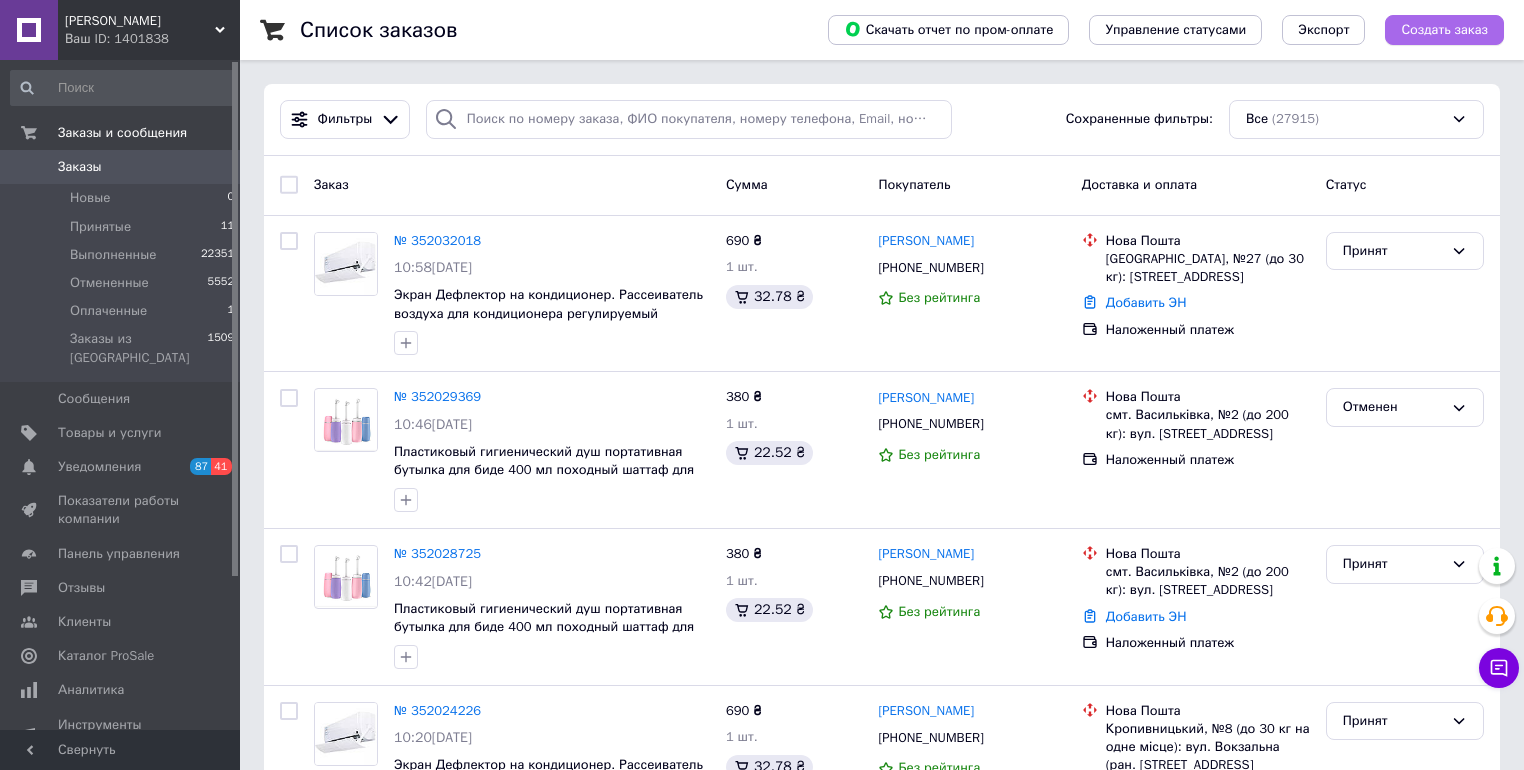 click on "Создать заказ" at bounding box center (1444, 30) 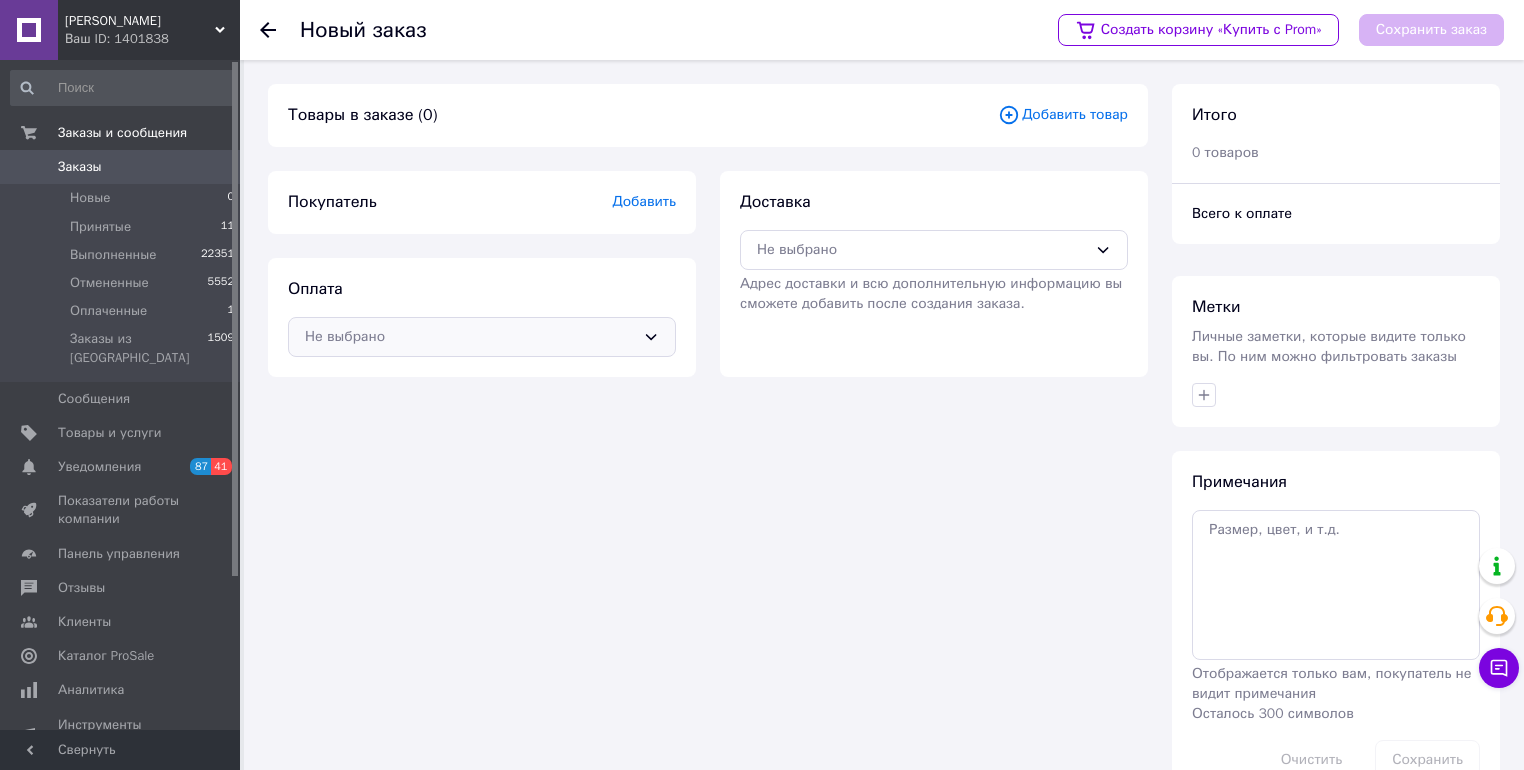 click on "Не выбрано" at bounding box center (470, 337) 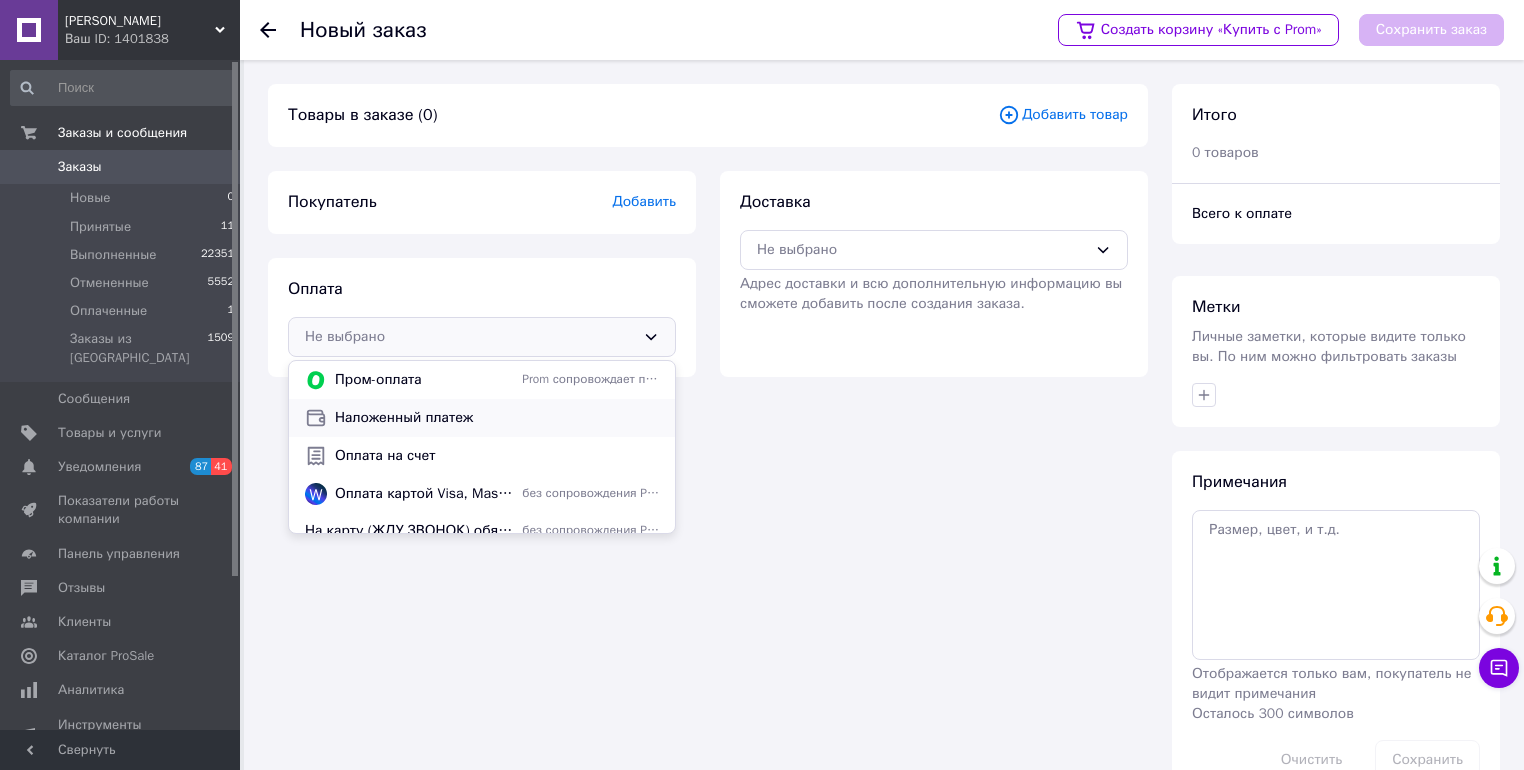 click on "Наложенный платеж" at bounding box center (482, 418) 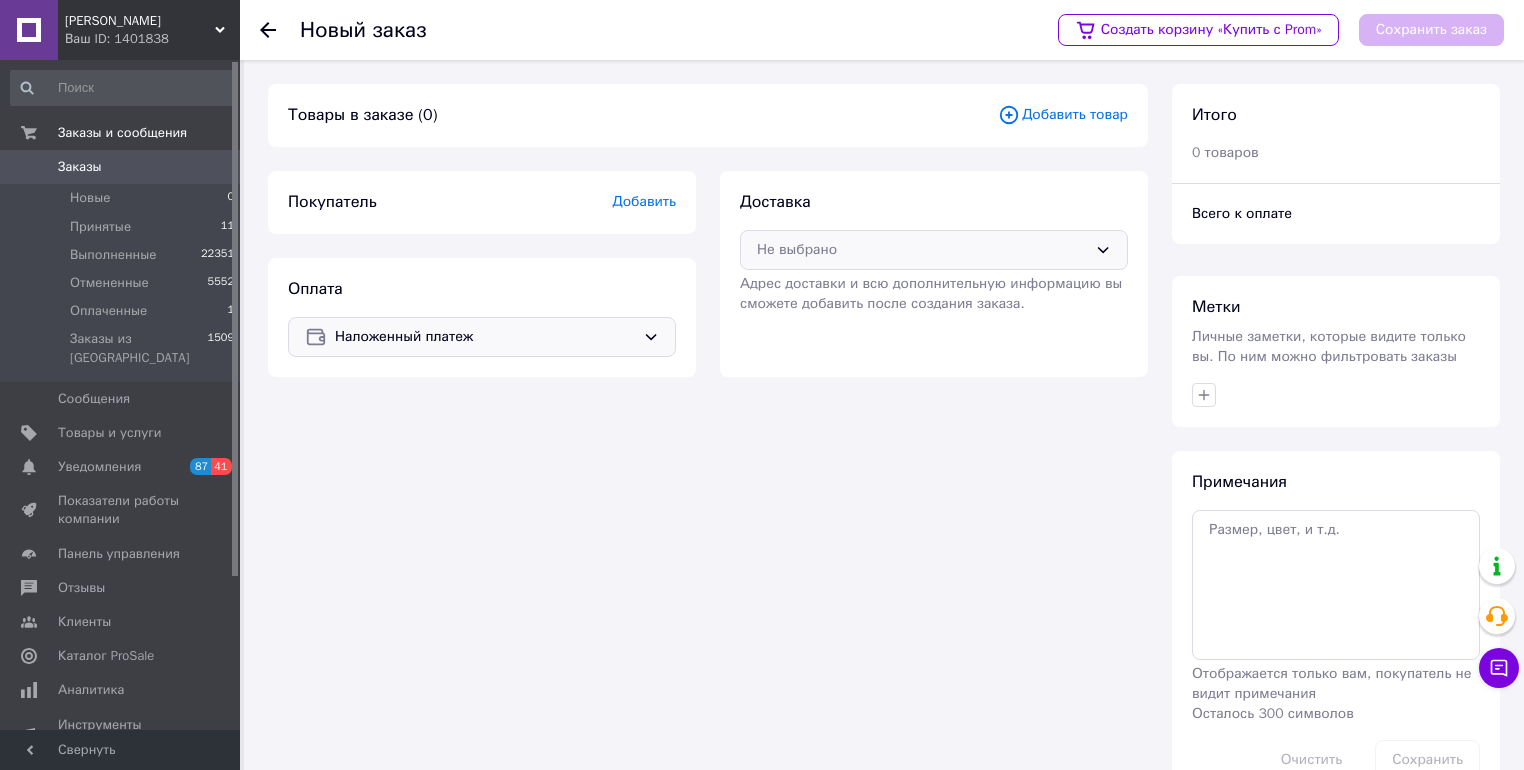 click on "Не выбрано" at bounding box center [922, 250] 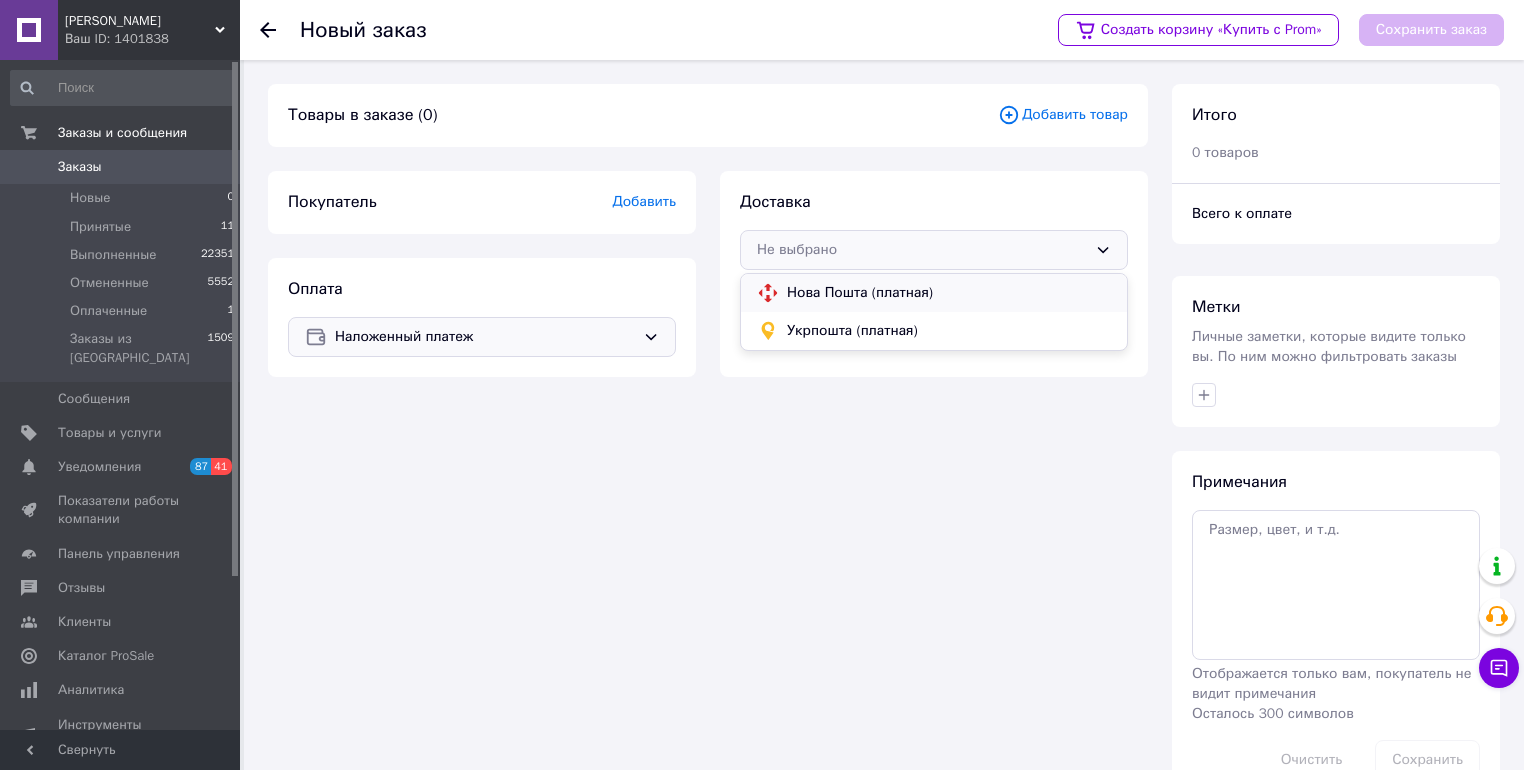 click on "Нова Пошта (платная)" at bounding box center [949, 293] 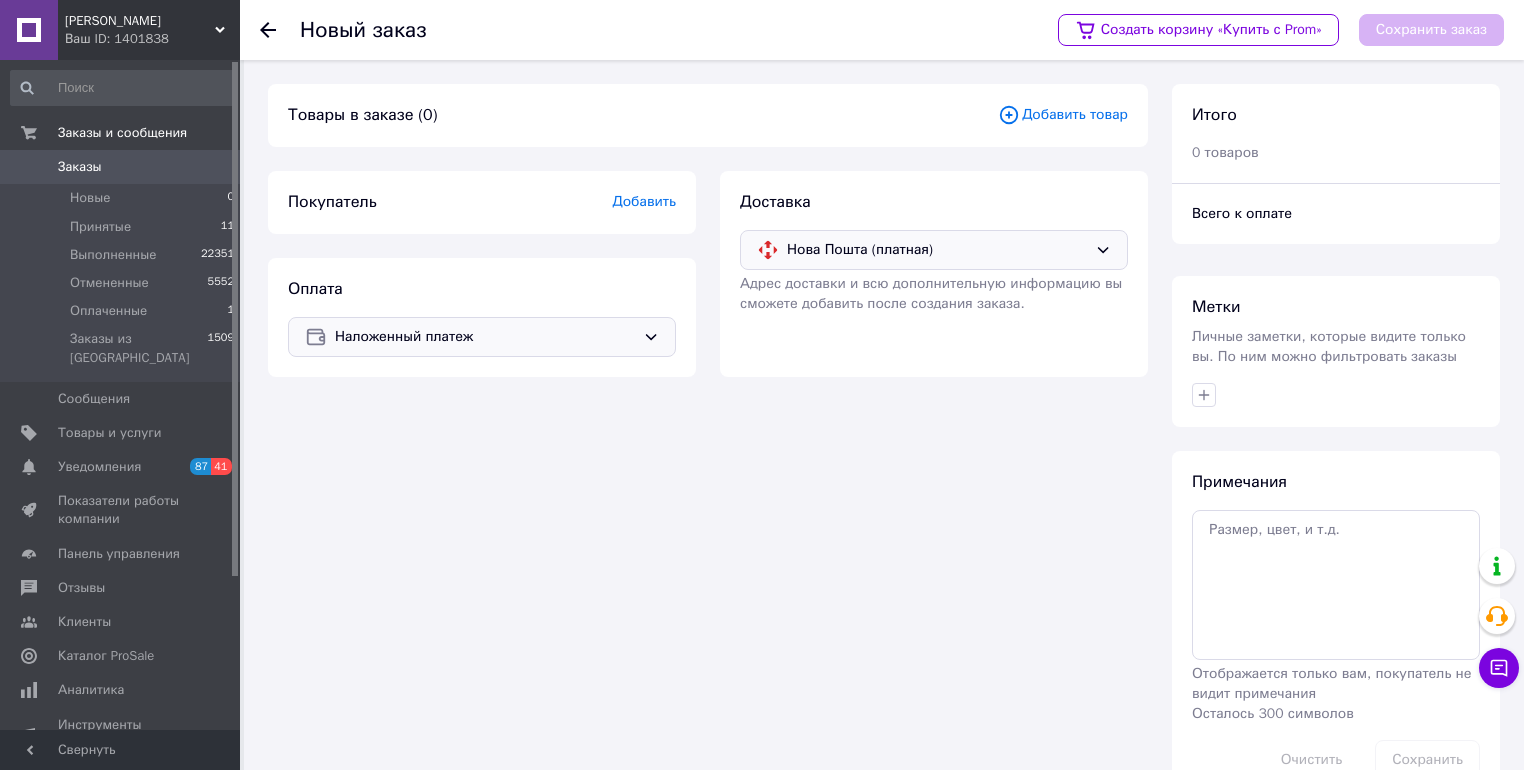 click on "Добавить" at bounding box center [644, 201] 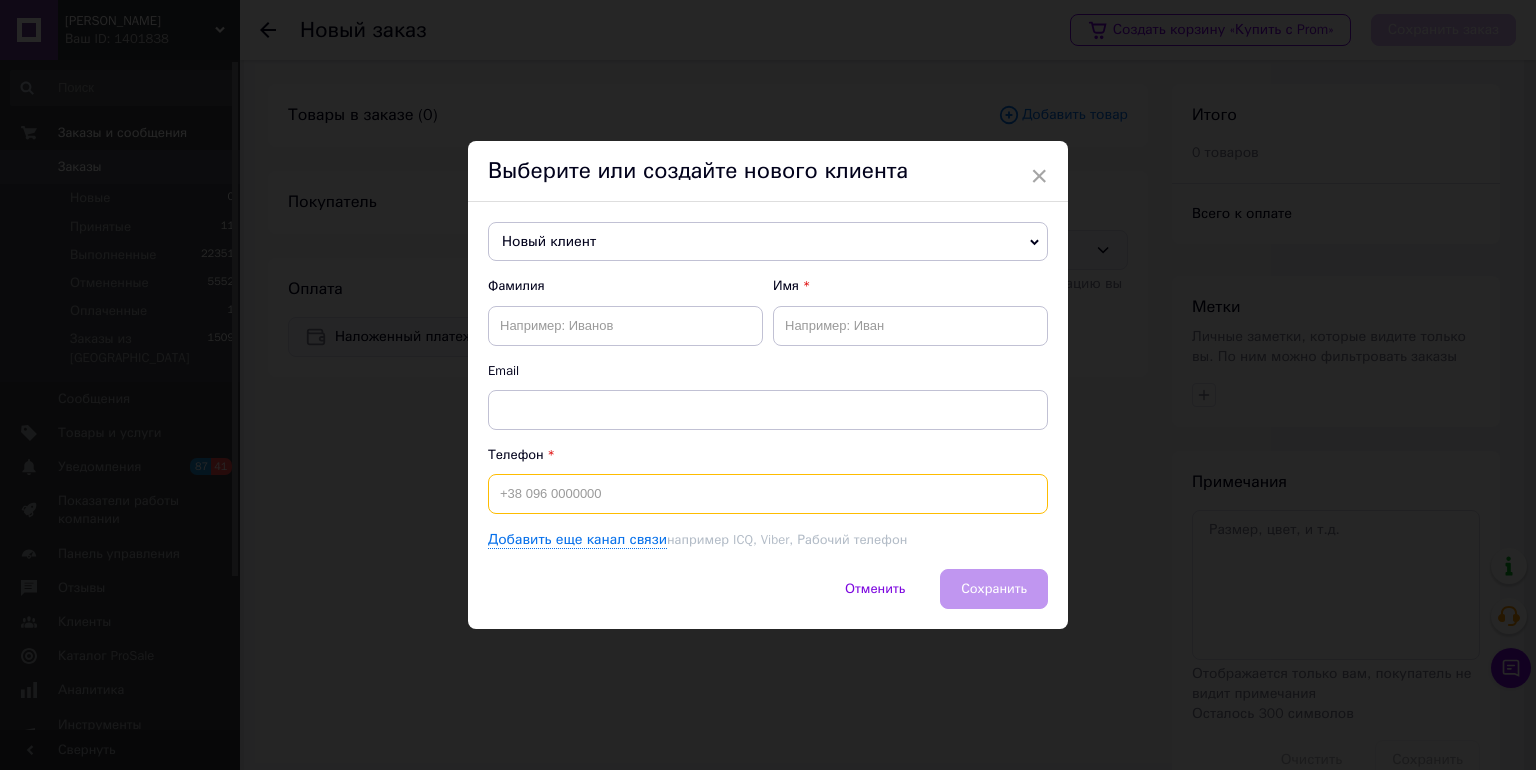 click at bounding box center (768, 494) 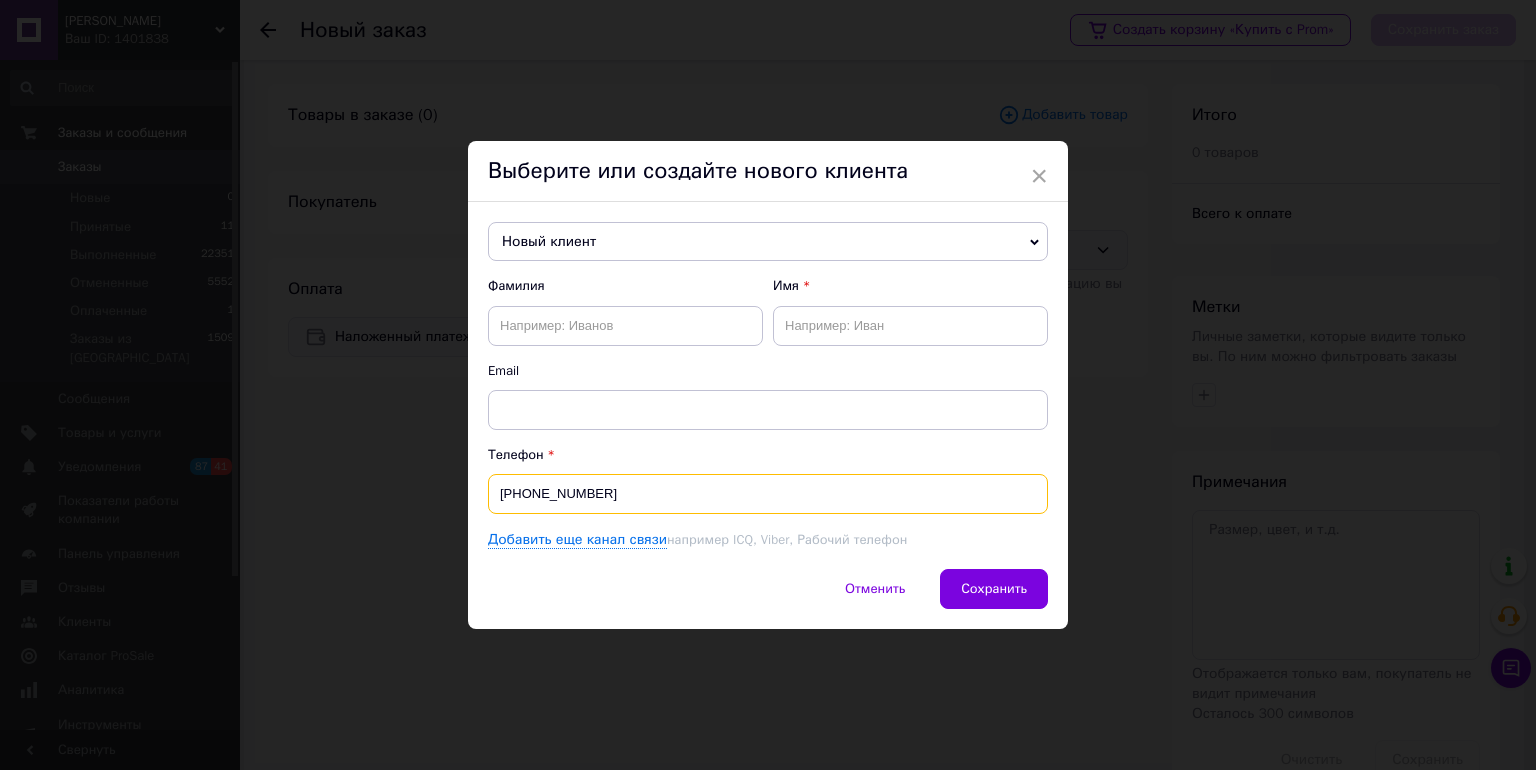 type on "+380989382602" 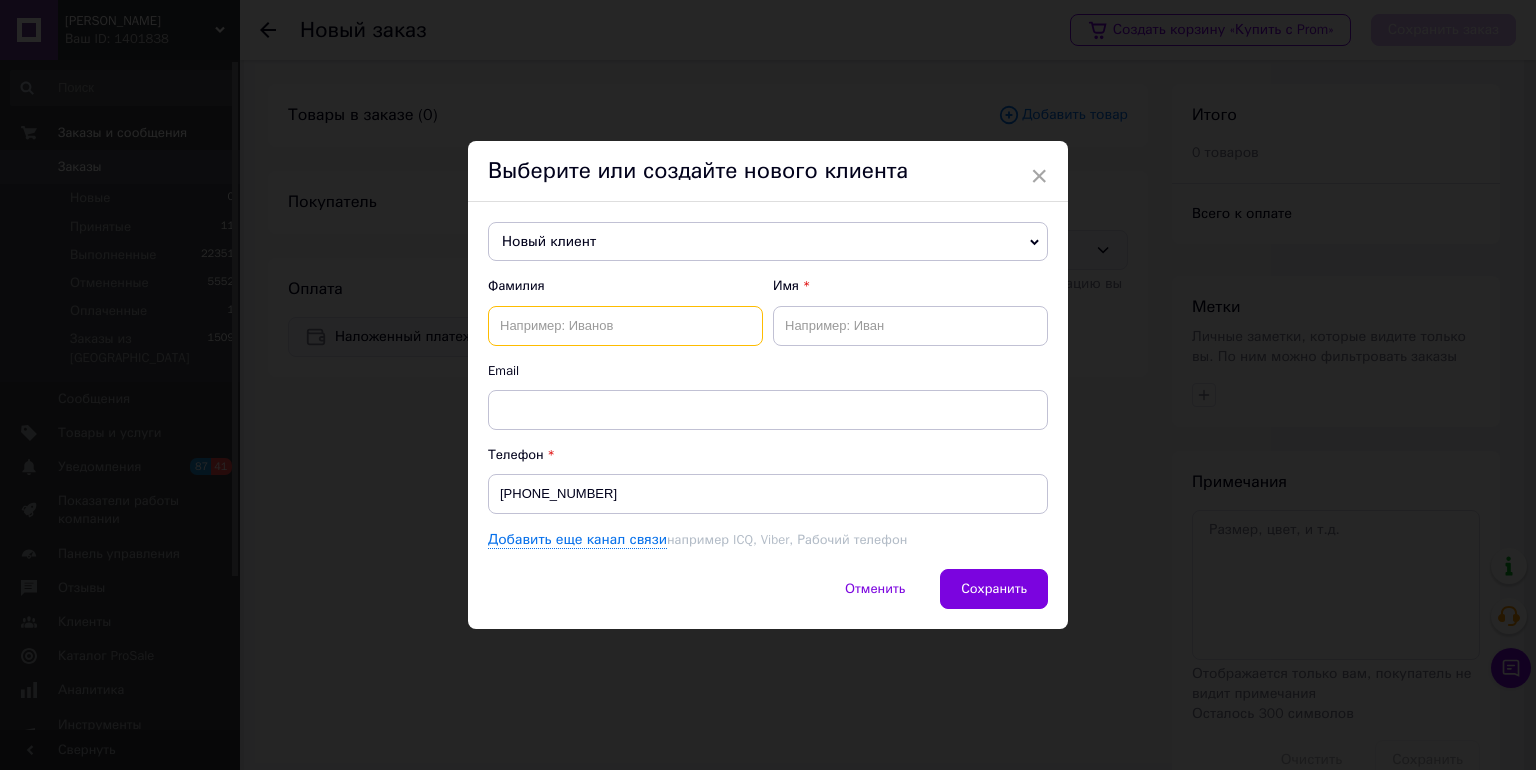 click at bounding box center [625, 326] 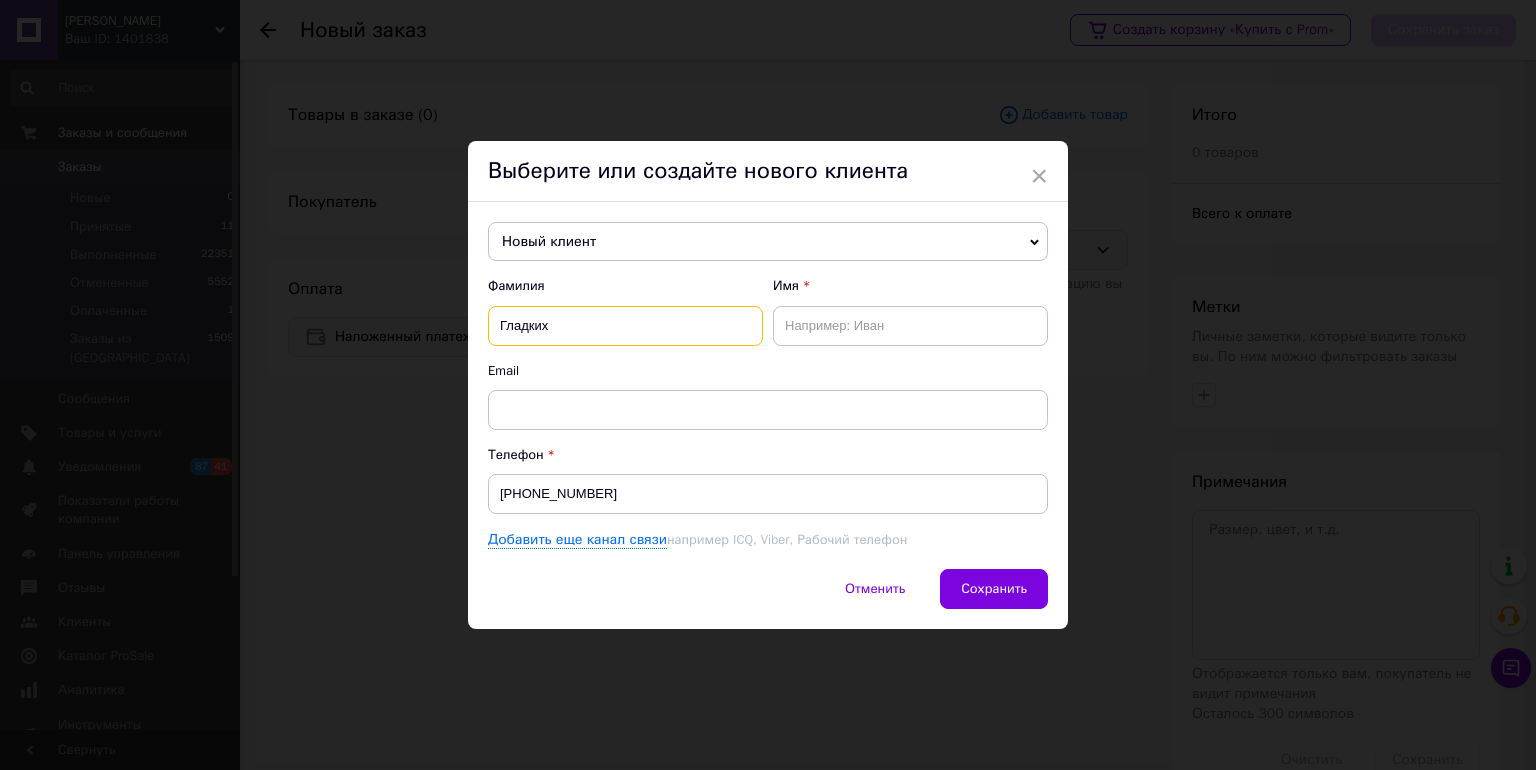 type on "Гладких" 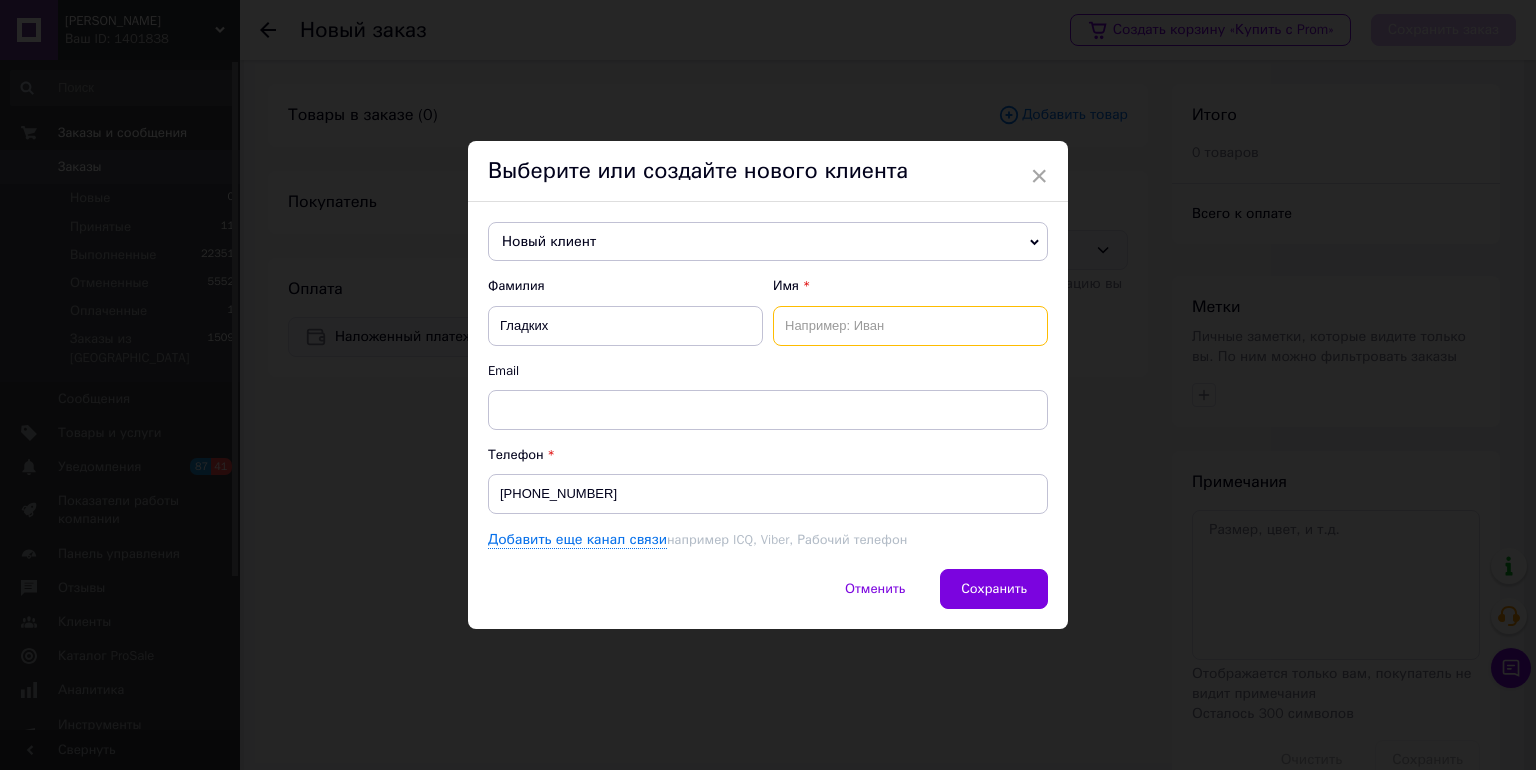 click at bounding box center (910, 326) 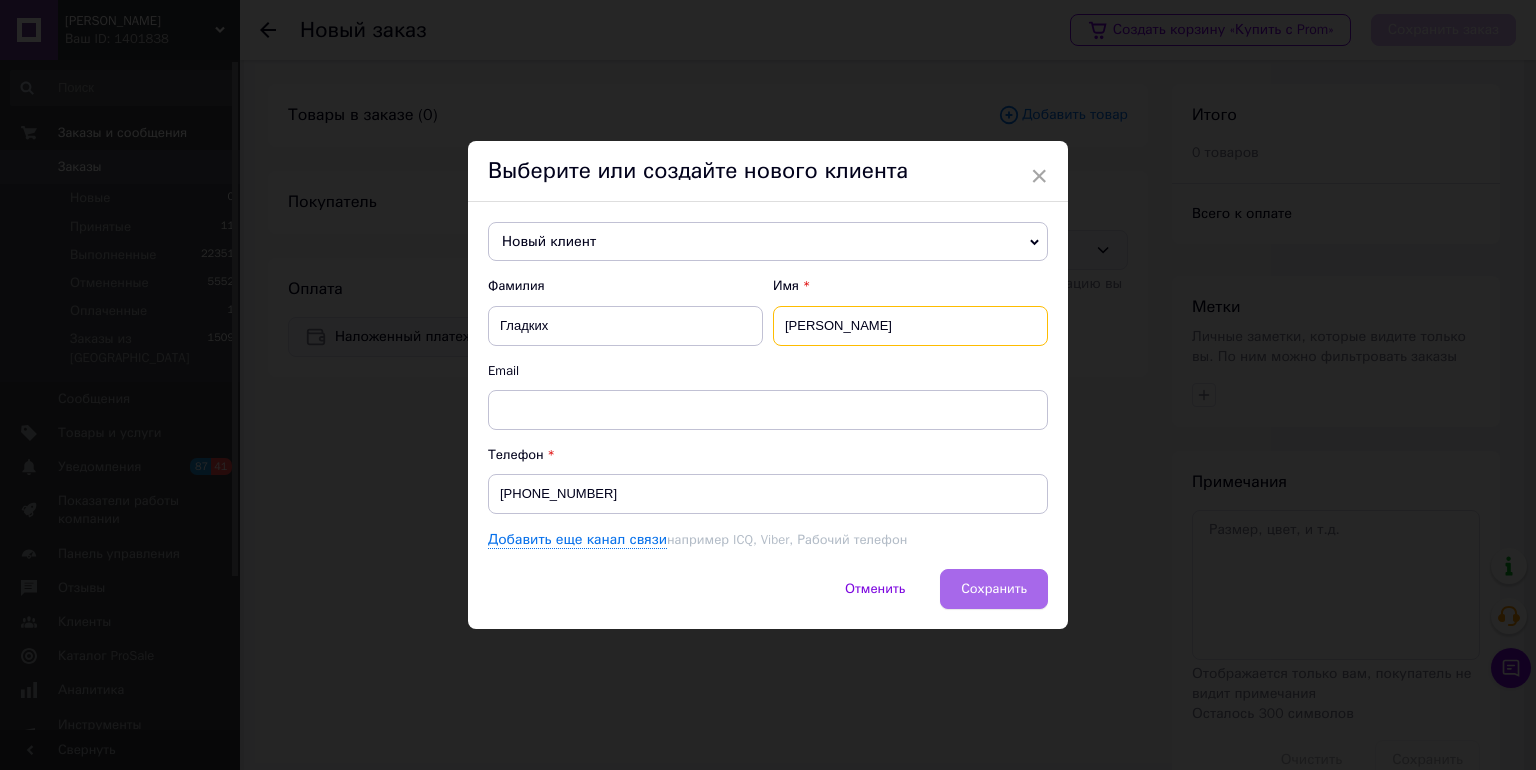 type on "Дмитро" 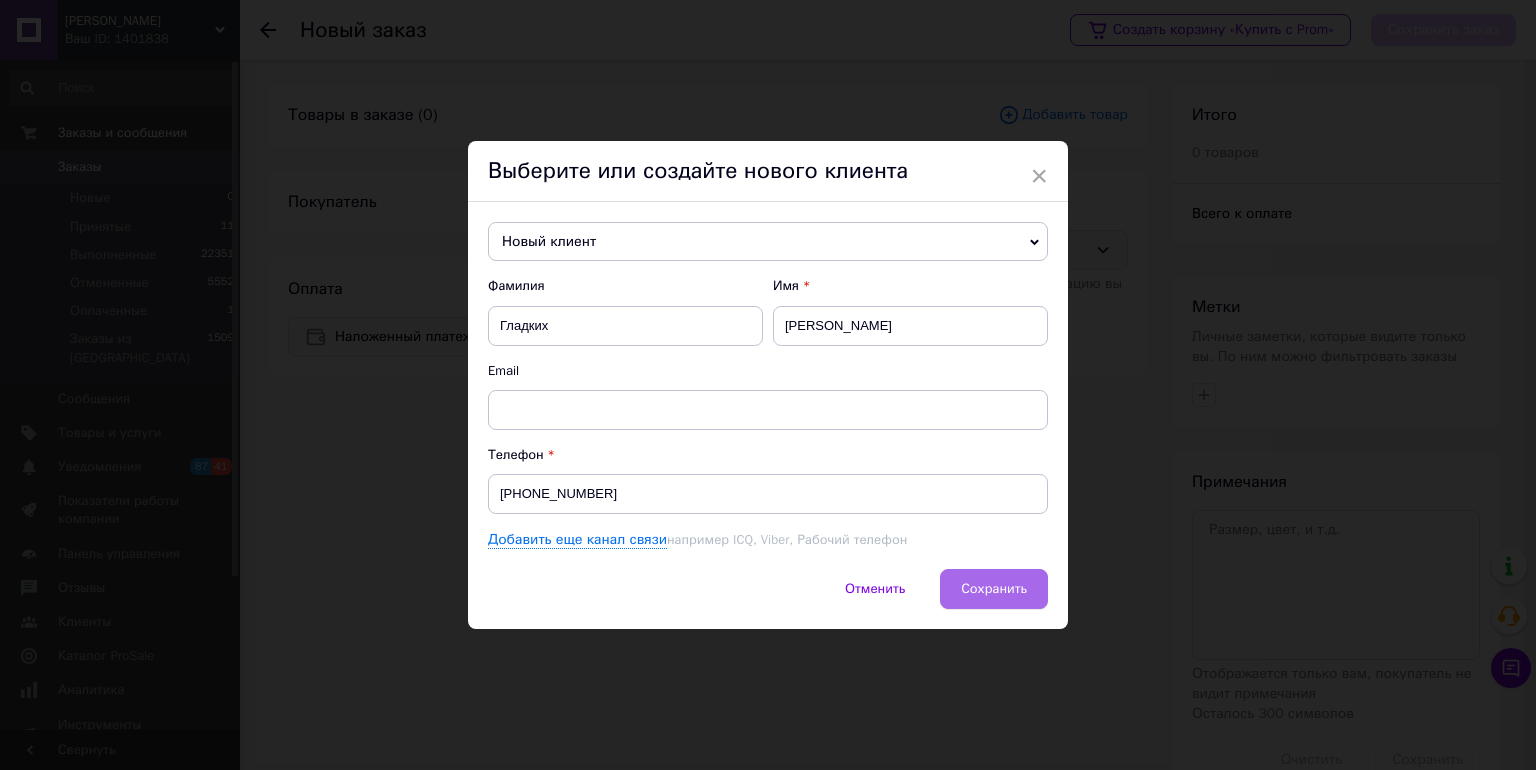 click on "Сохранить" at bounding box center (994, 589) 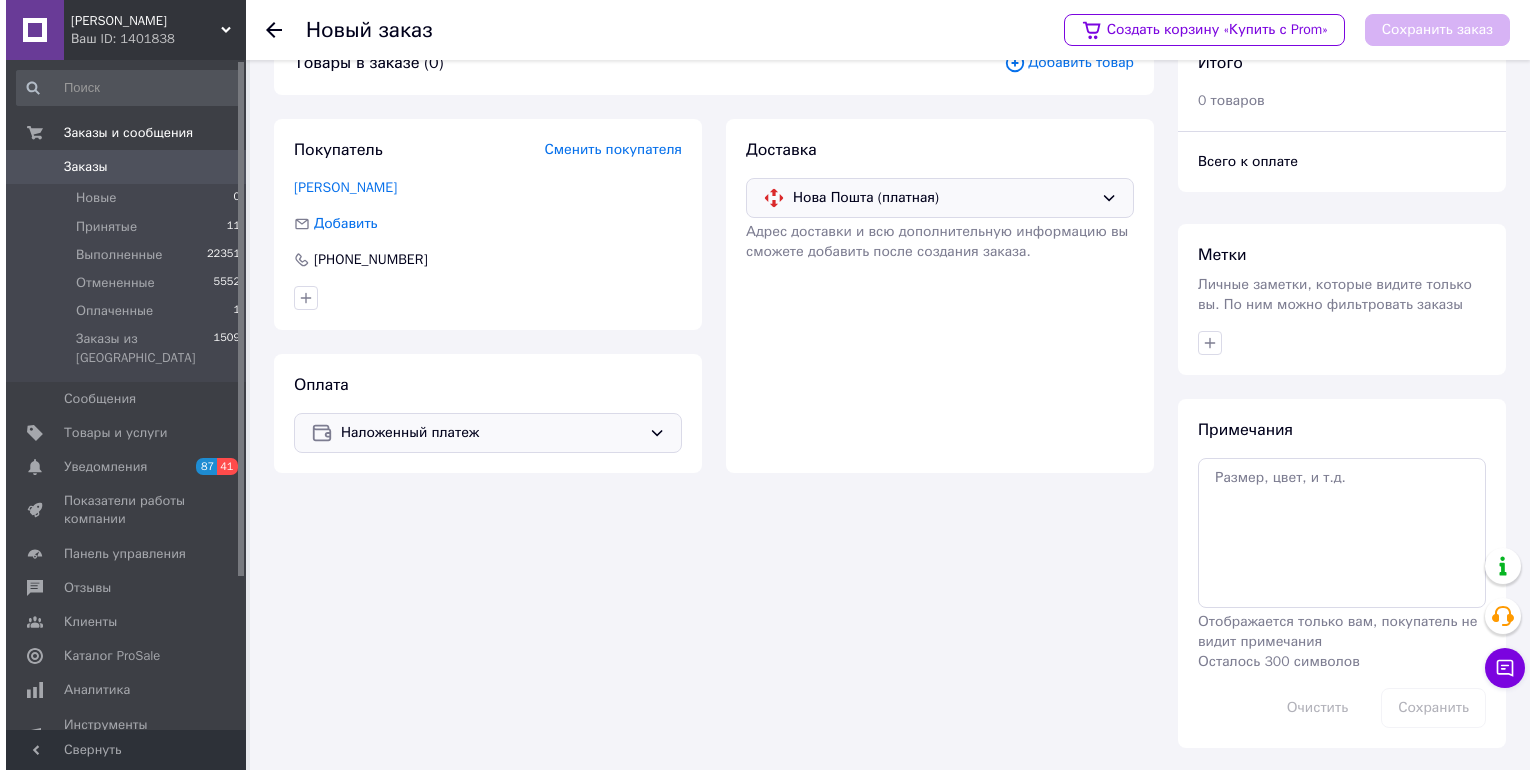 scroll, scrollTop: 0, scrollLeft: 0, axis: both 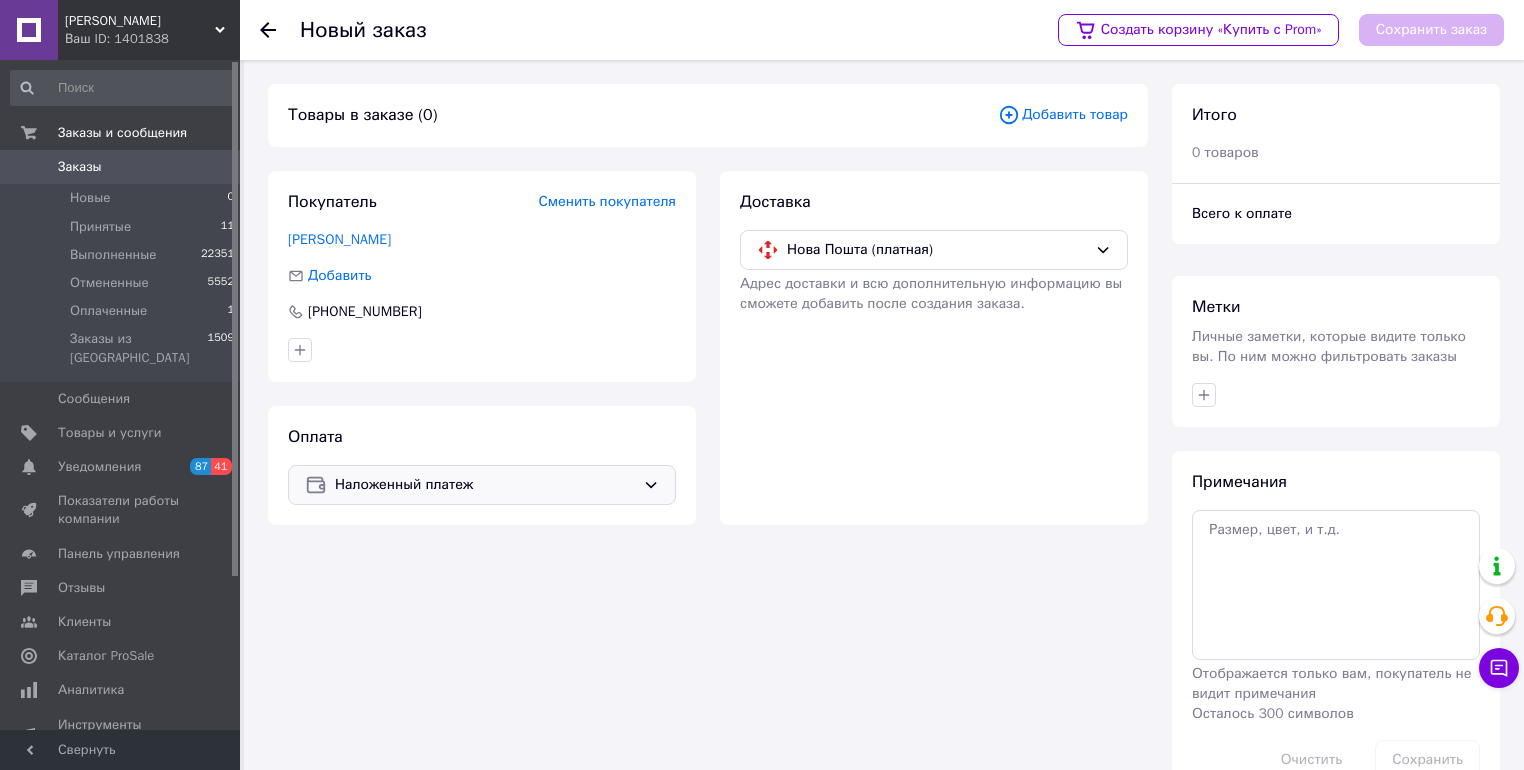 click on "Добавить товар" at bounding box center (1063, 115) 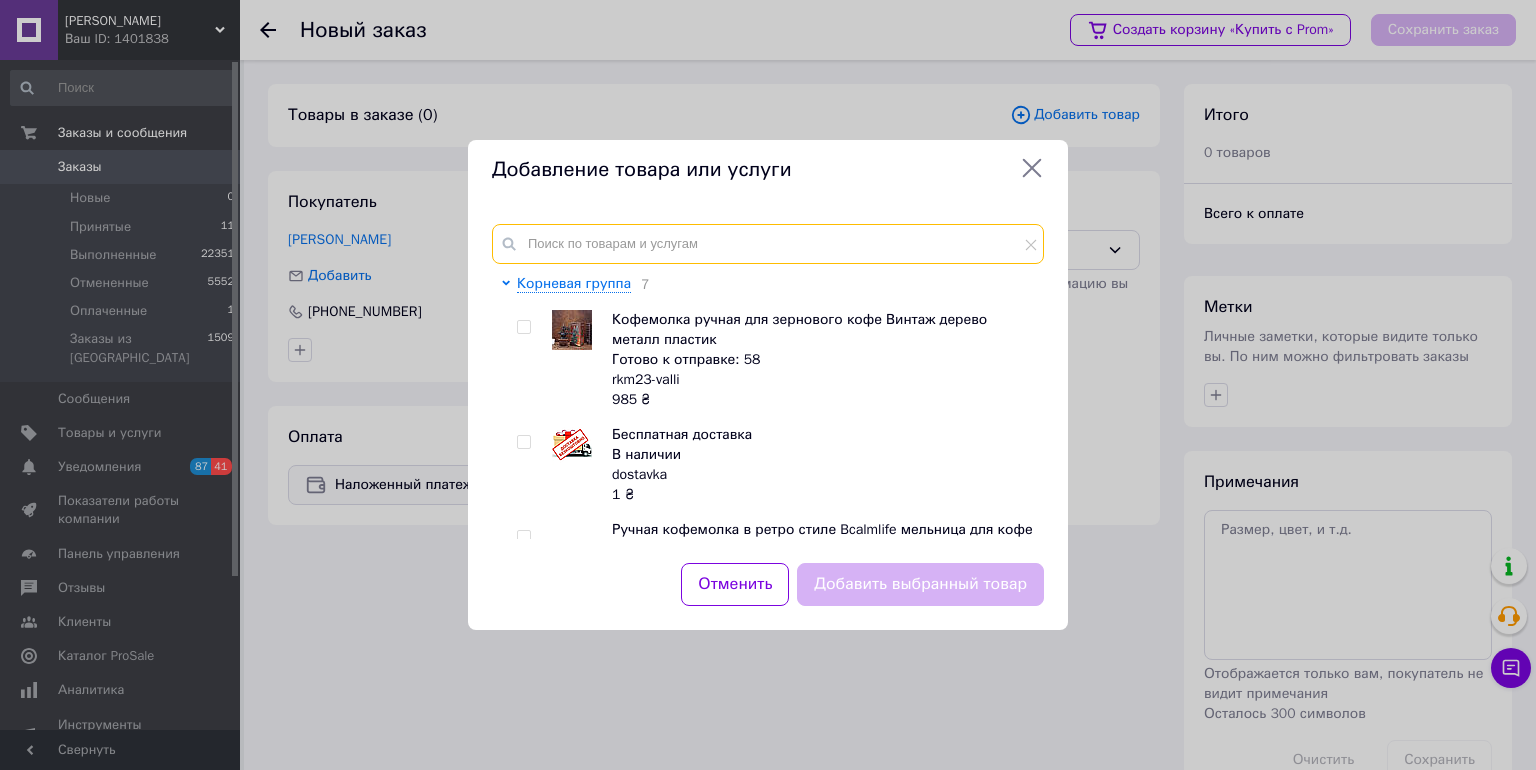 click at bounding box center (768, 244) 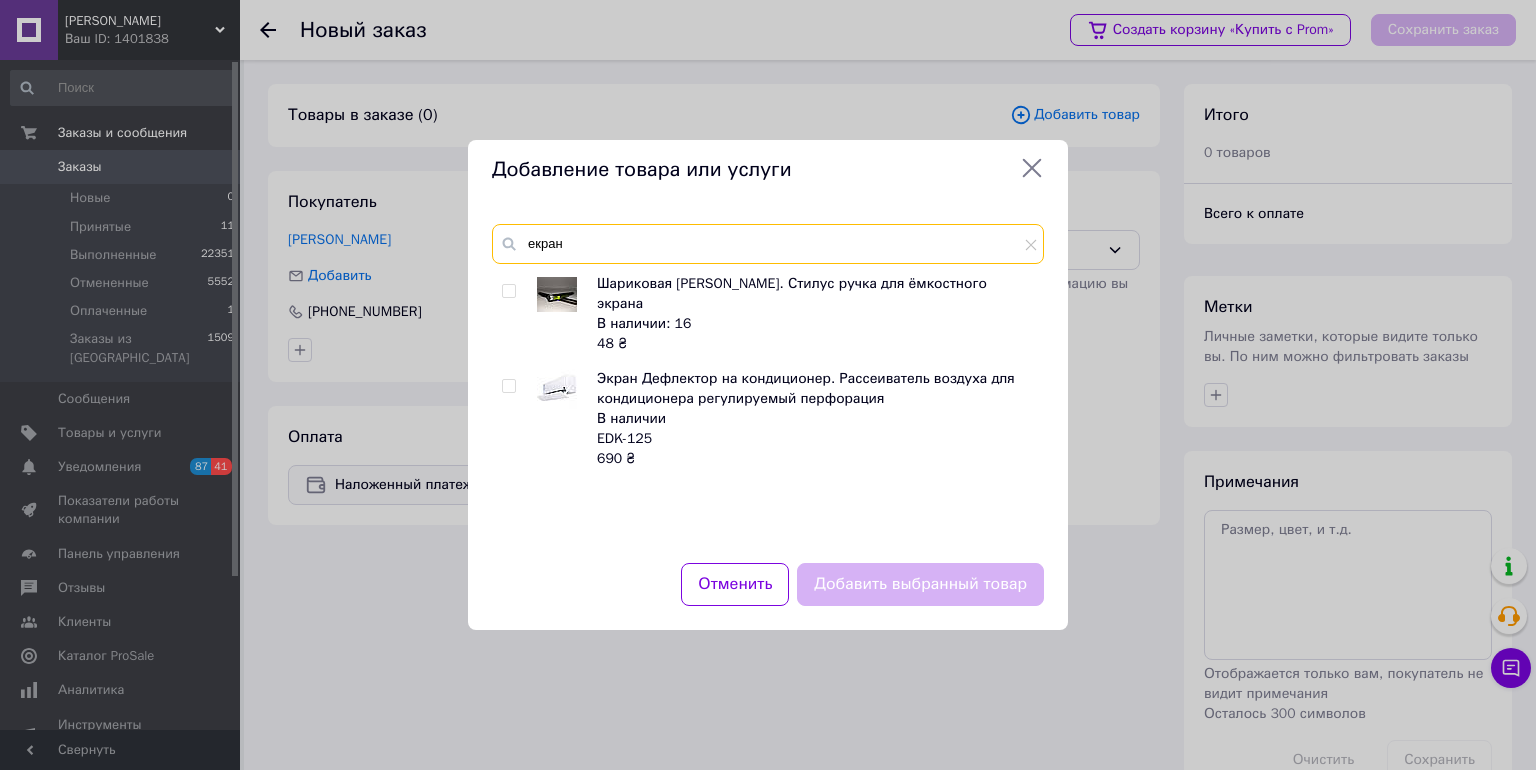 type on "екран" 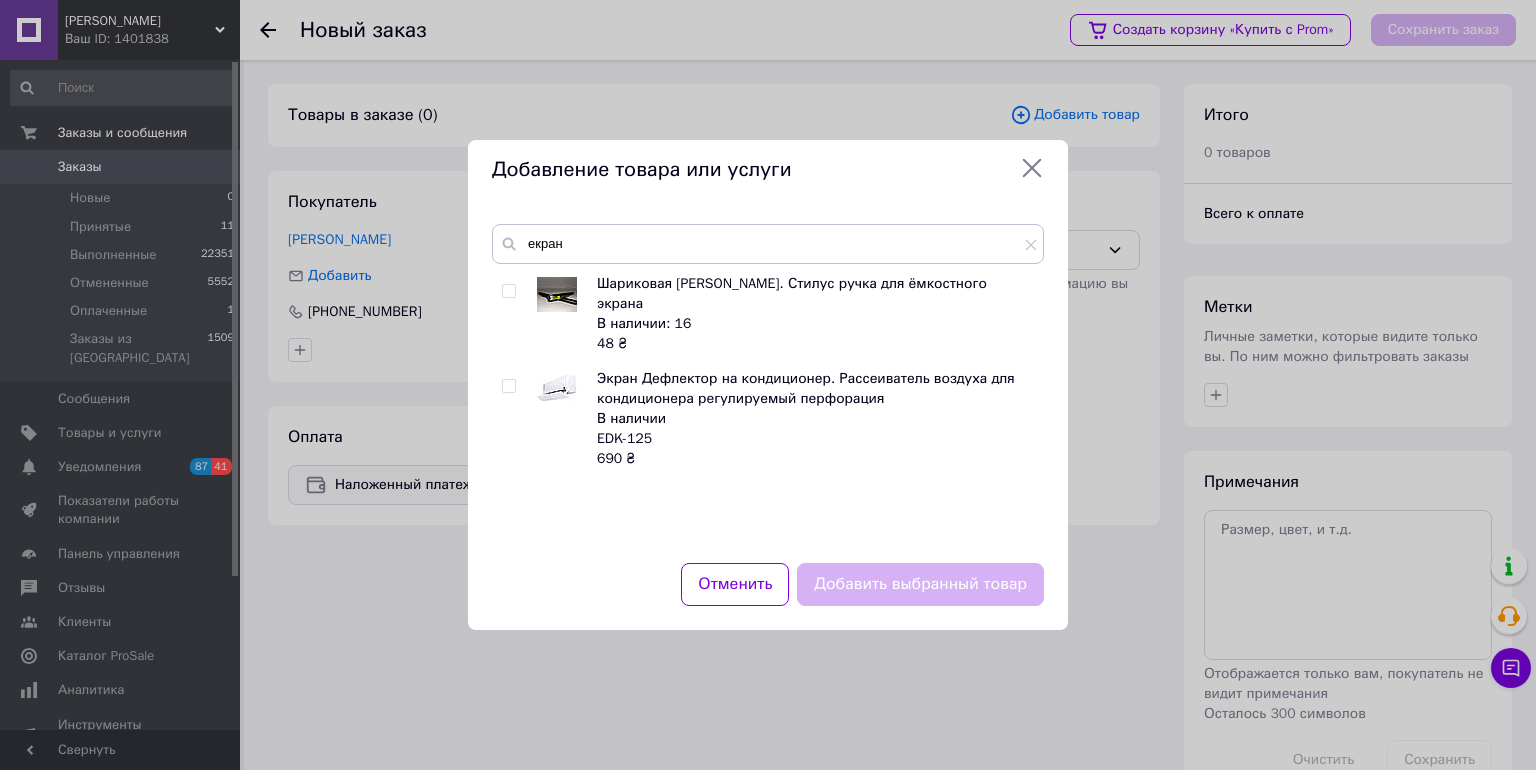 click at bounding box center (508, 386) 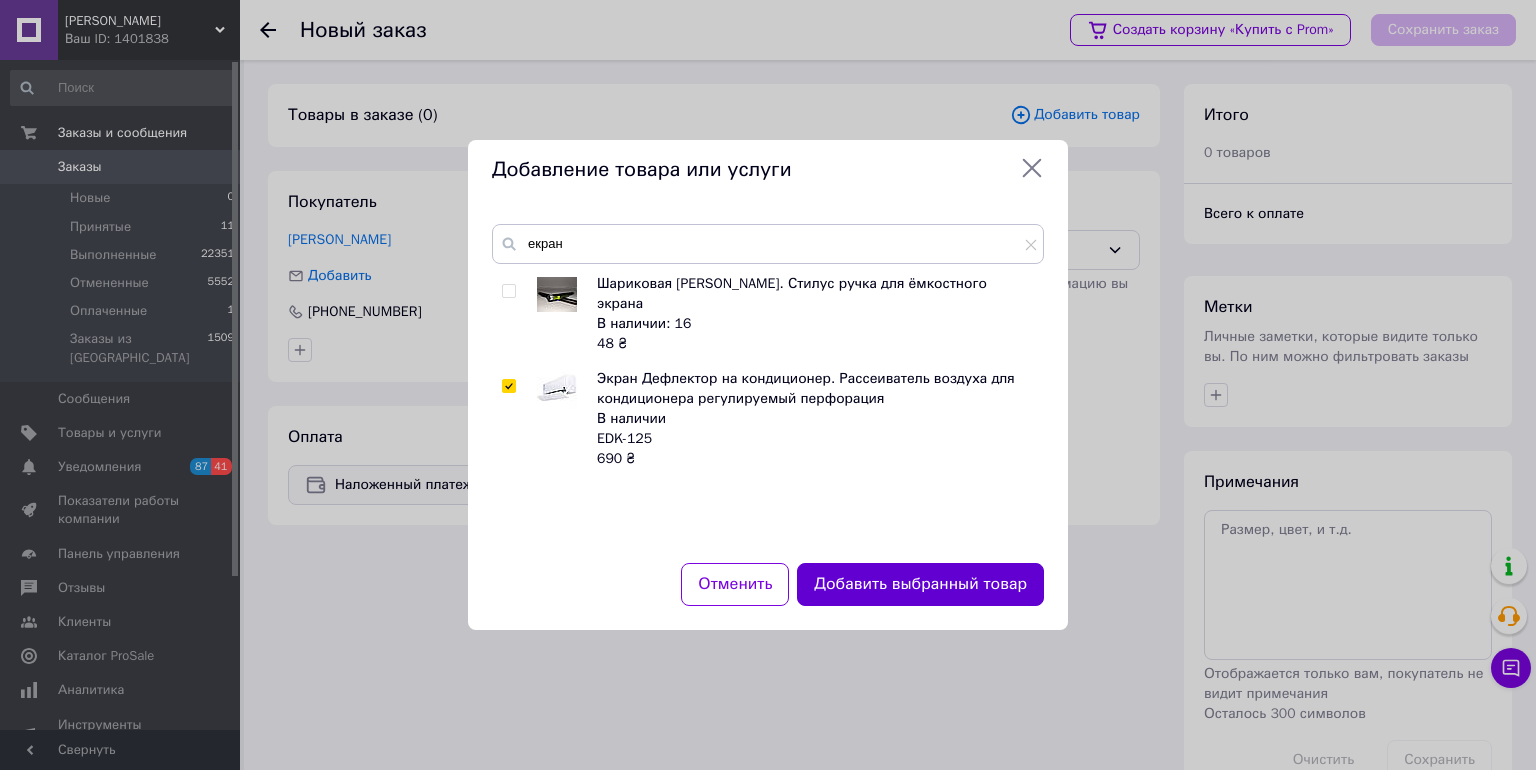 click on "Добавить выбранный товар" at bounding box center [920, 584] 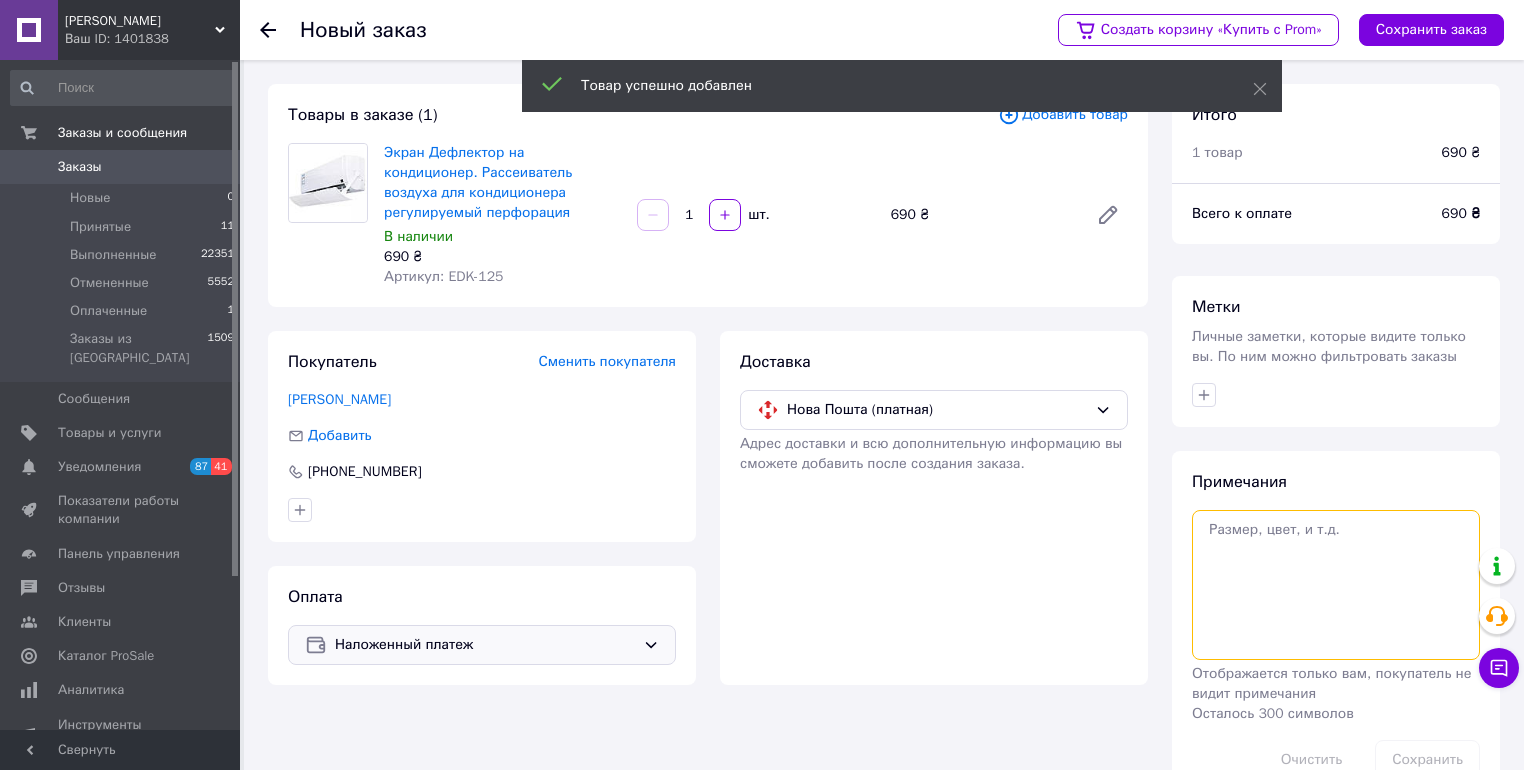 click at bounding box center (1336, 585) 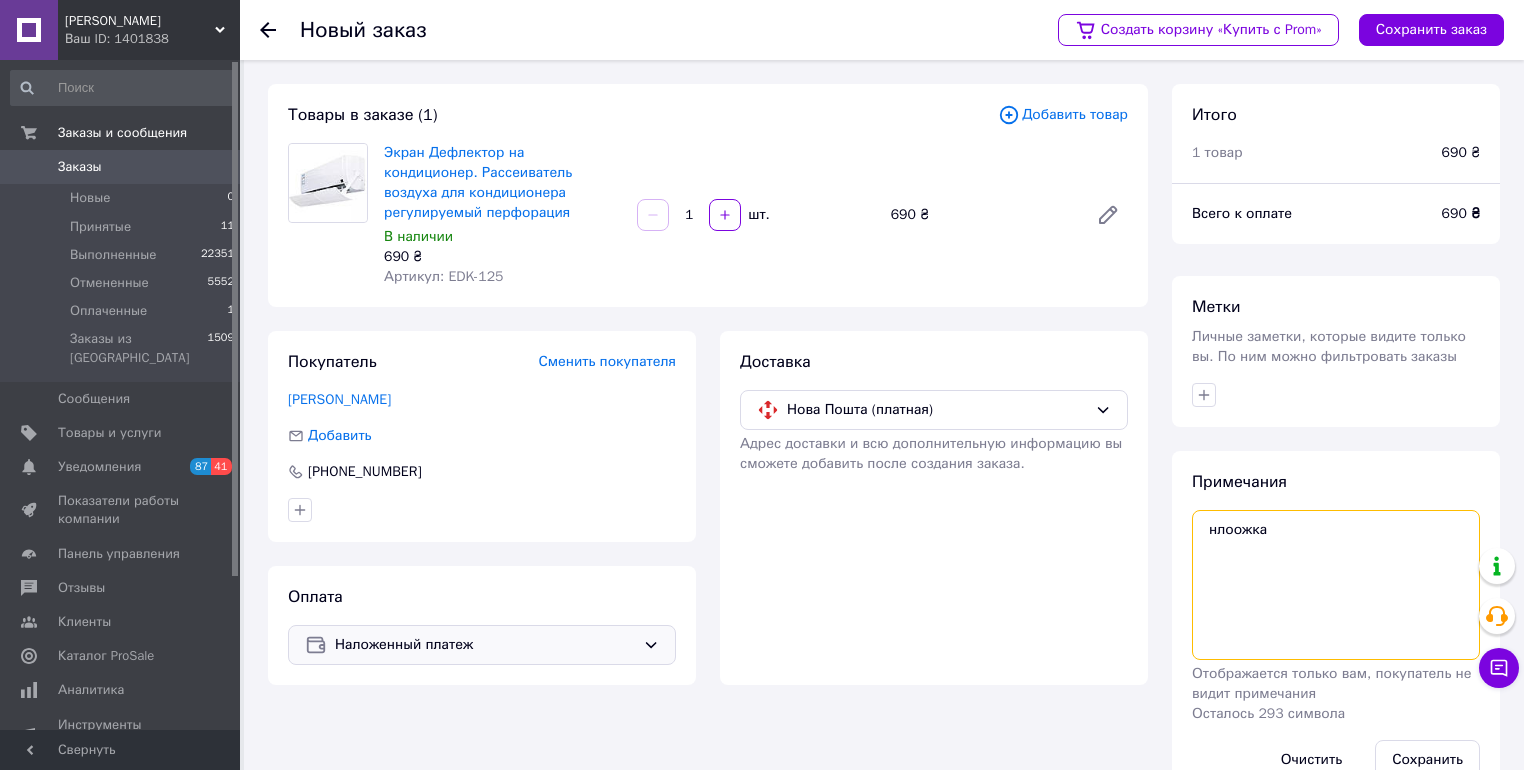 click on "нлоожка" at bounding box center [1336, 585] 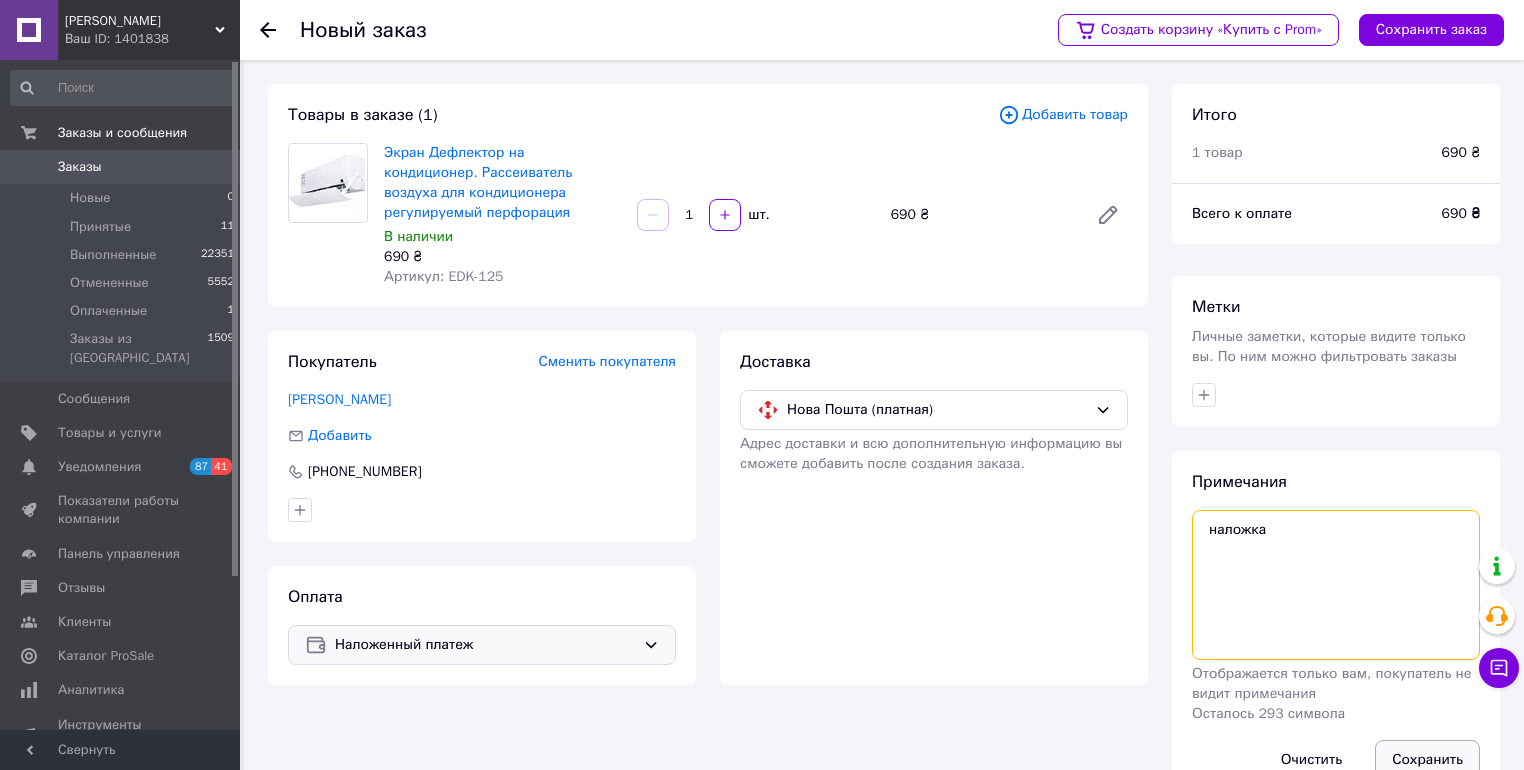 type on "наложка" 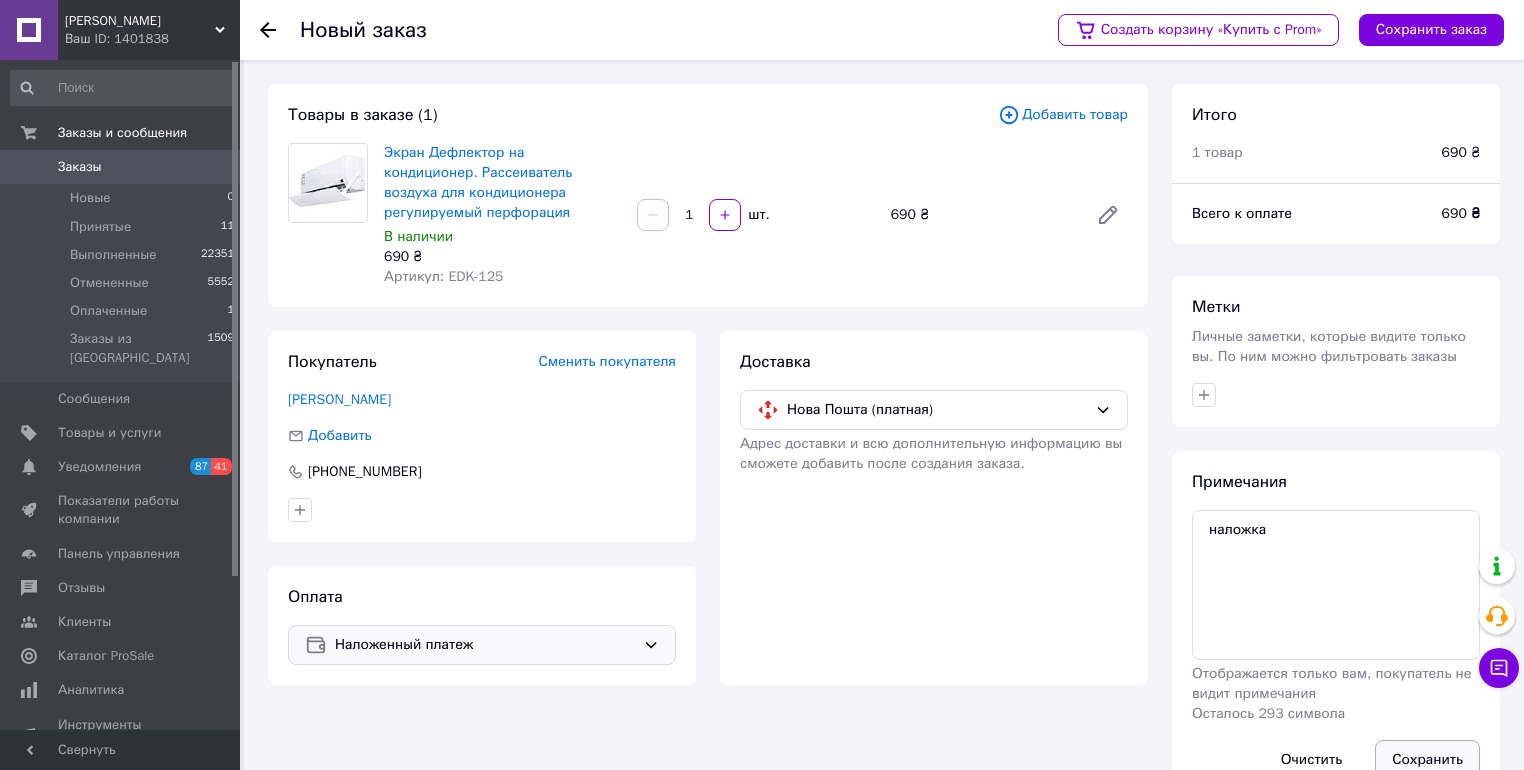 click on "Сохранить" at bounding box center [1427, 760] 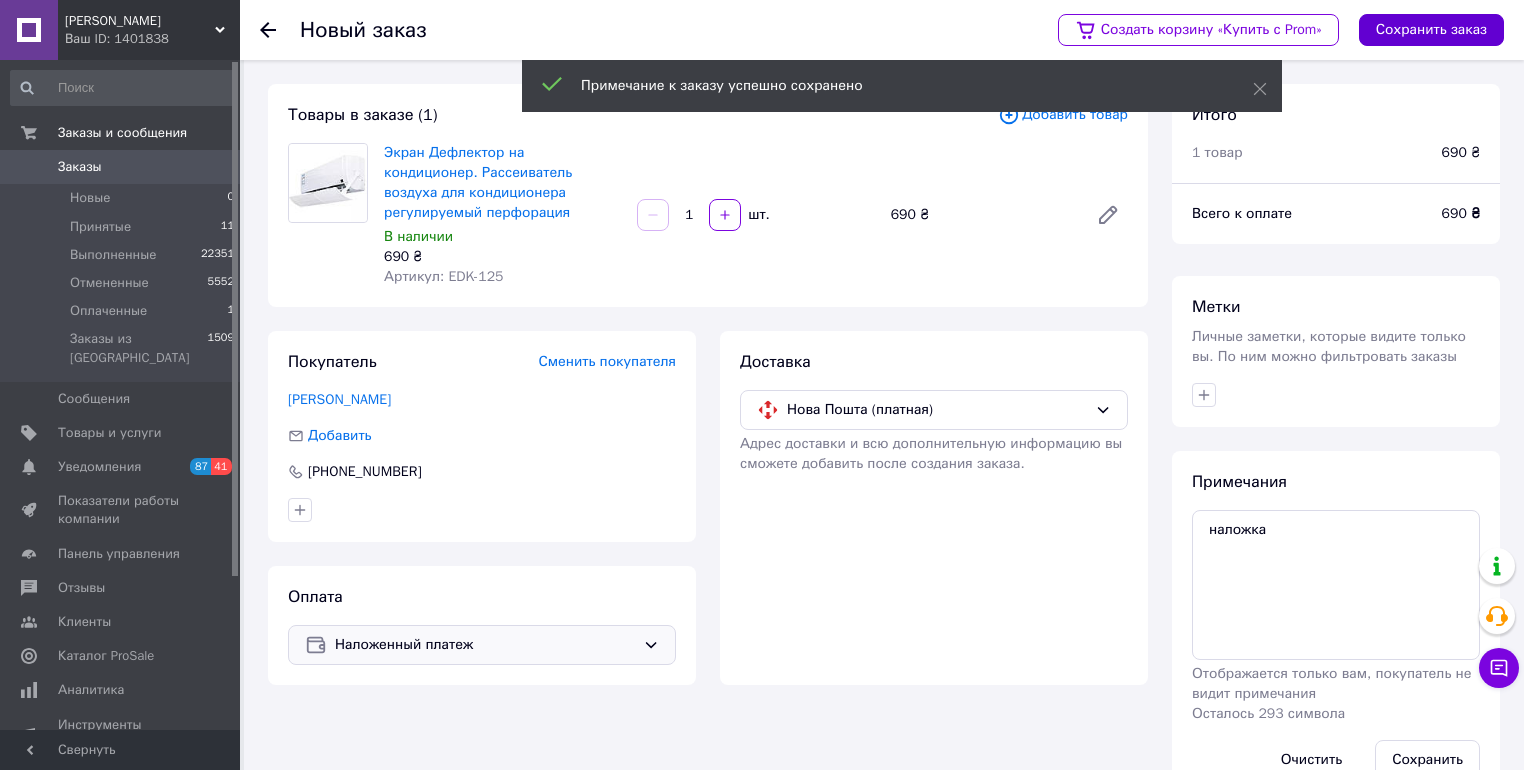 click on "Сохранить заказ" at bounding box center (1431, 30) 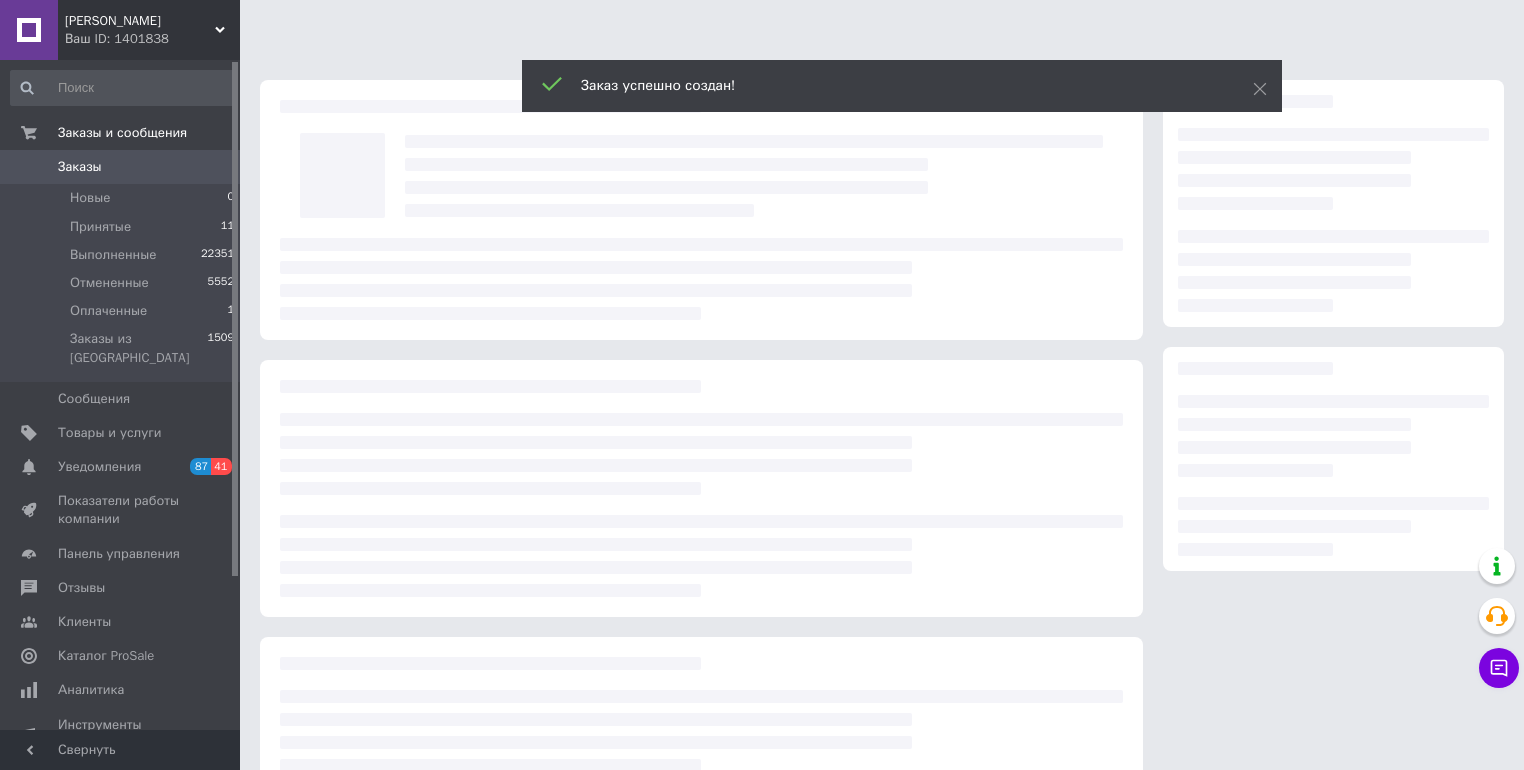 click at bounding box center (701, 487) 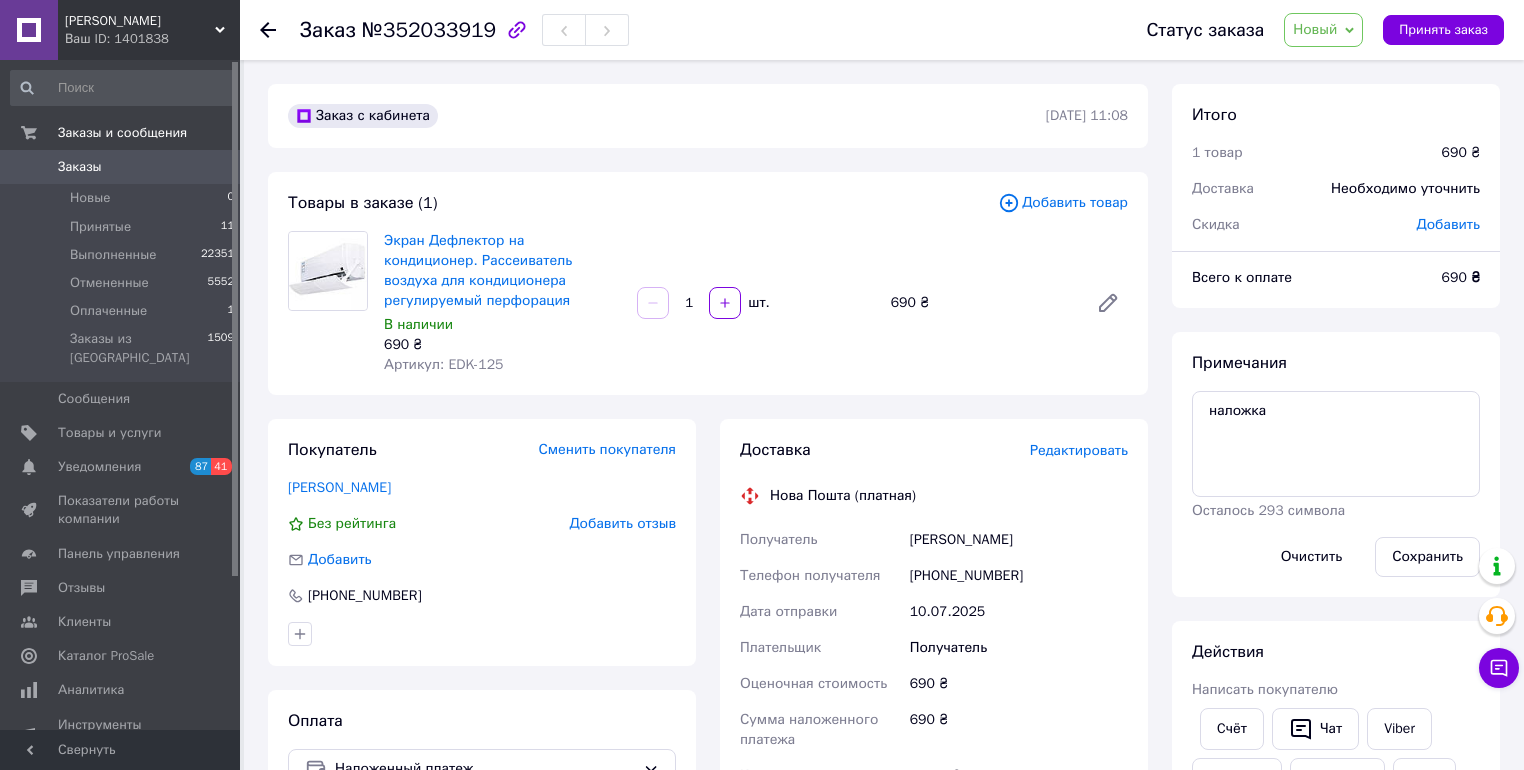 click on "Новый" at bounding box center [1315, 29] 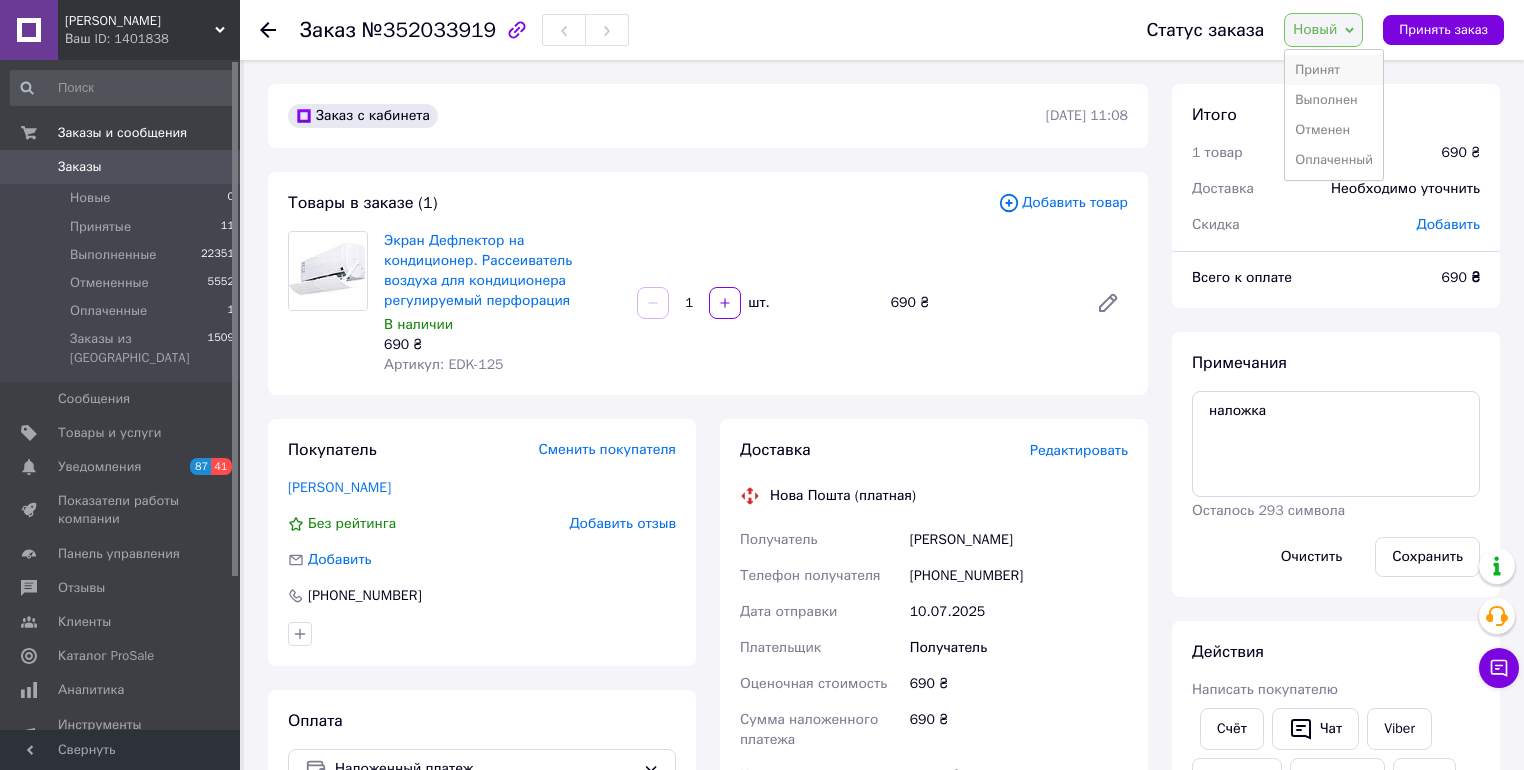 click on "Принят" at bounding box center (1334, 70) 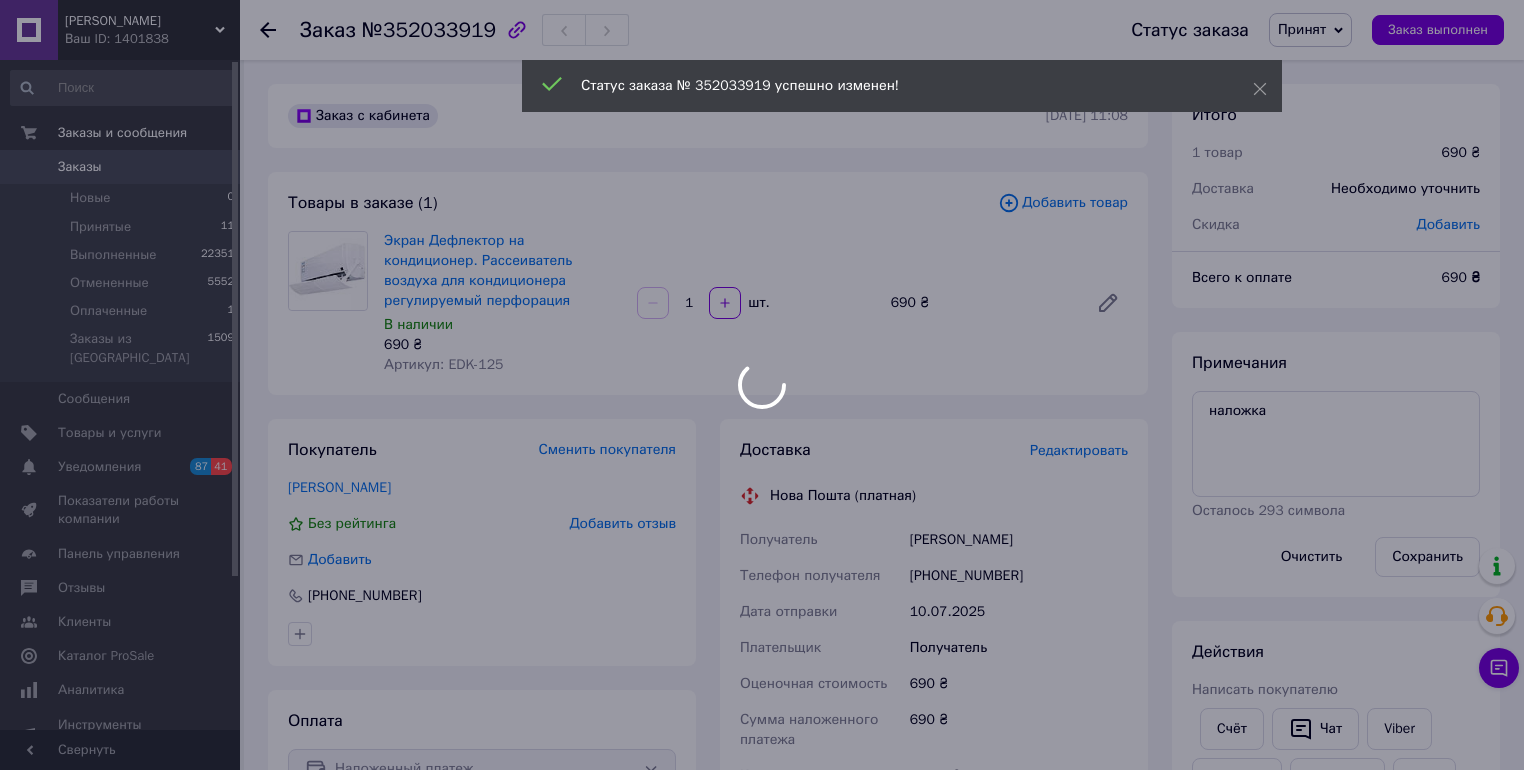 click at bounding box center (762, 385) 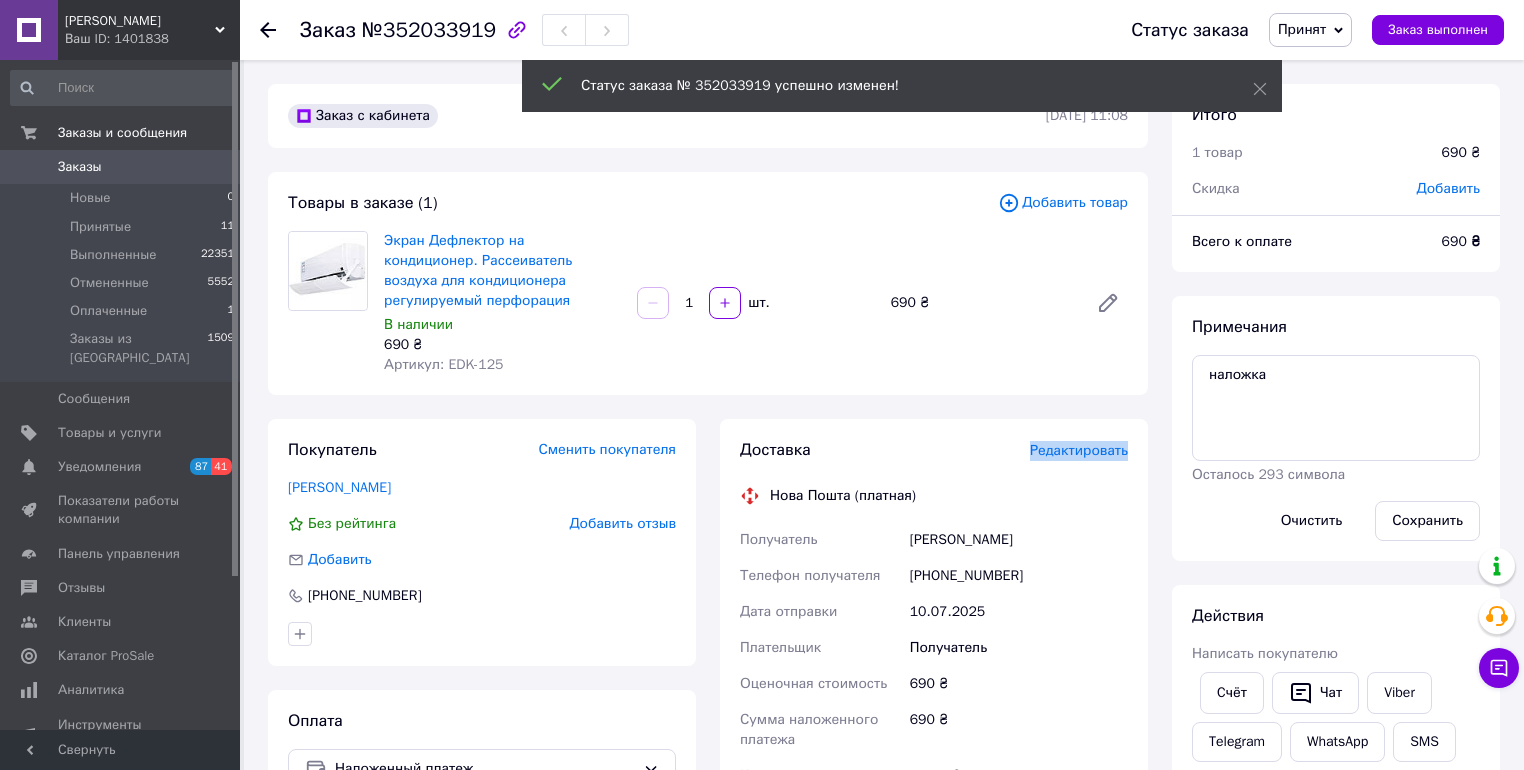 click on "Редактировать" at bounding box center (1079, 450) 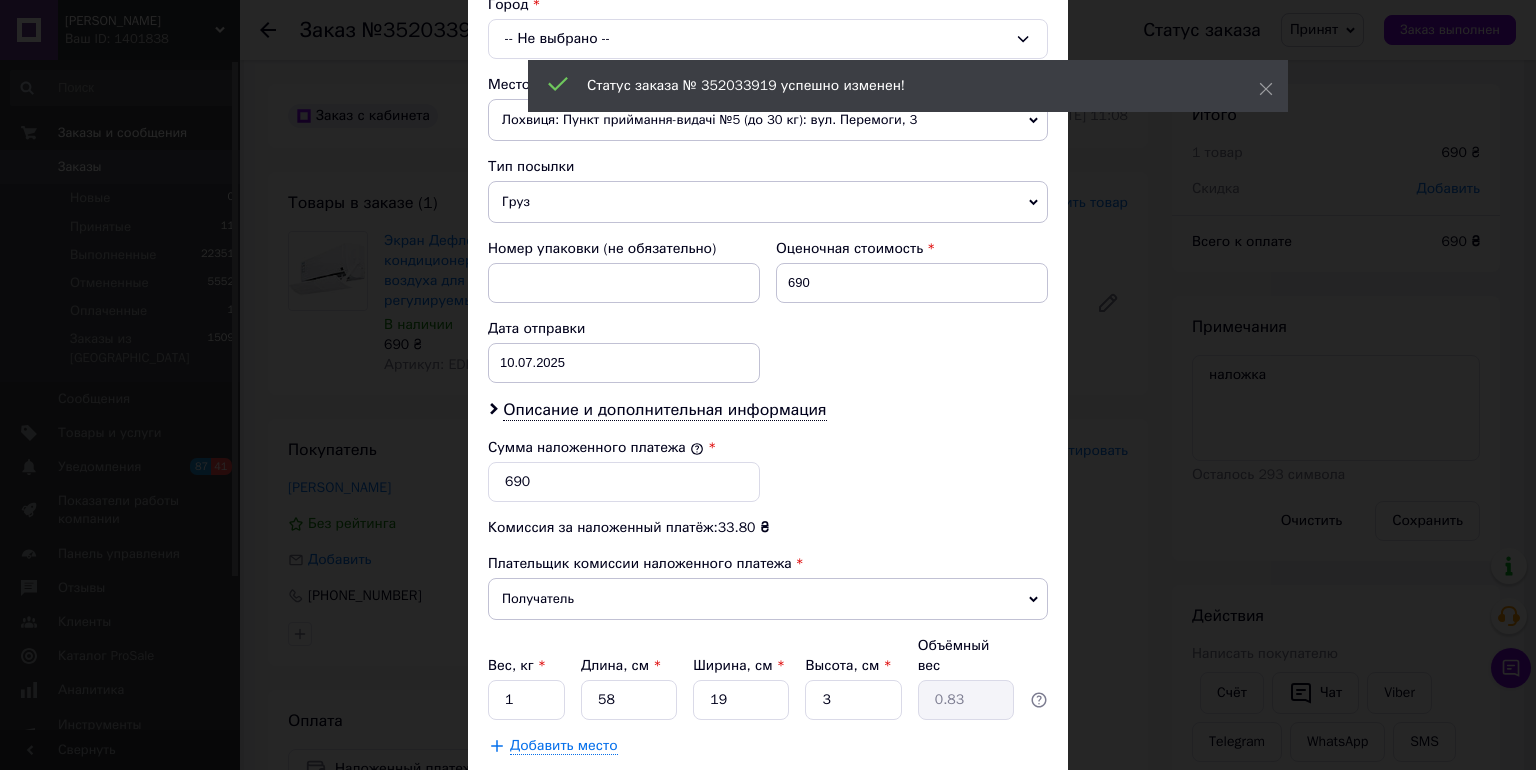 scroll, scrollTop: 320, scrollLeft: 0, axis: vertical 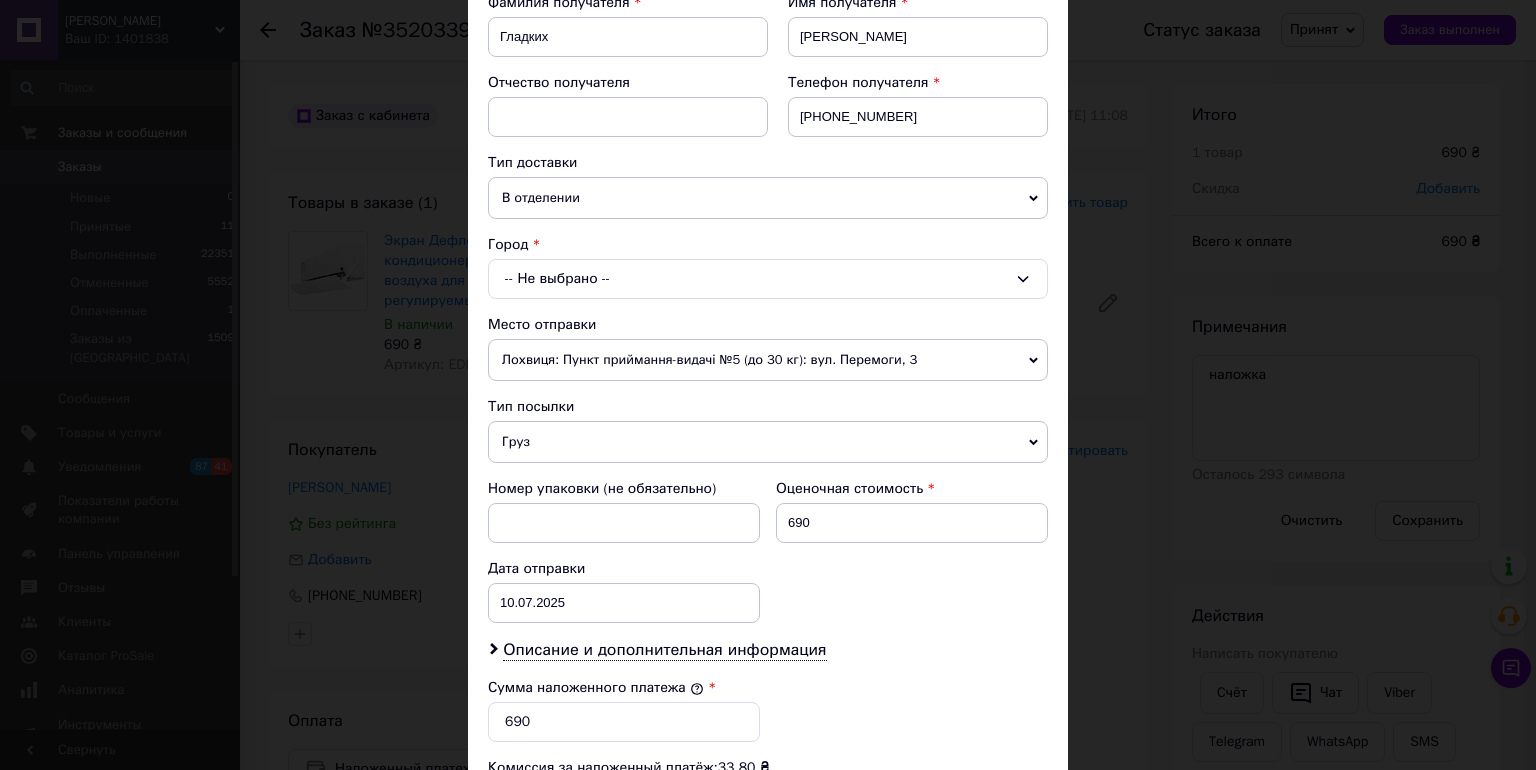 click on "-- Не выбрано --" at bounding box center (768, 279) 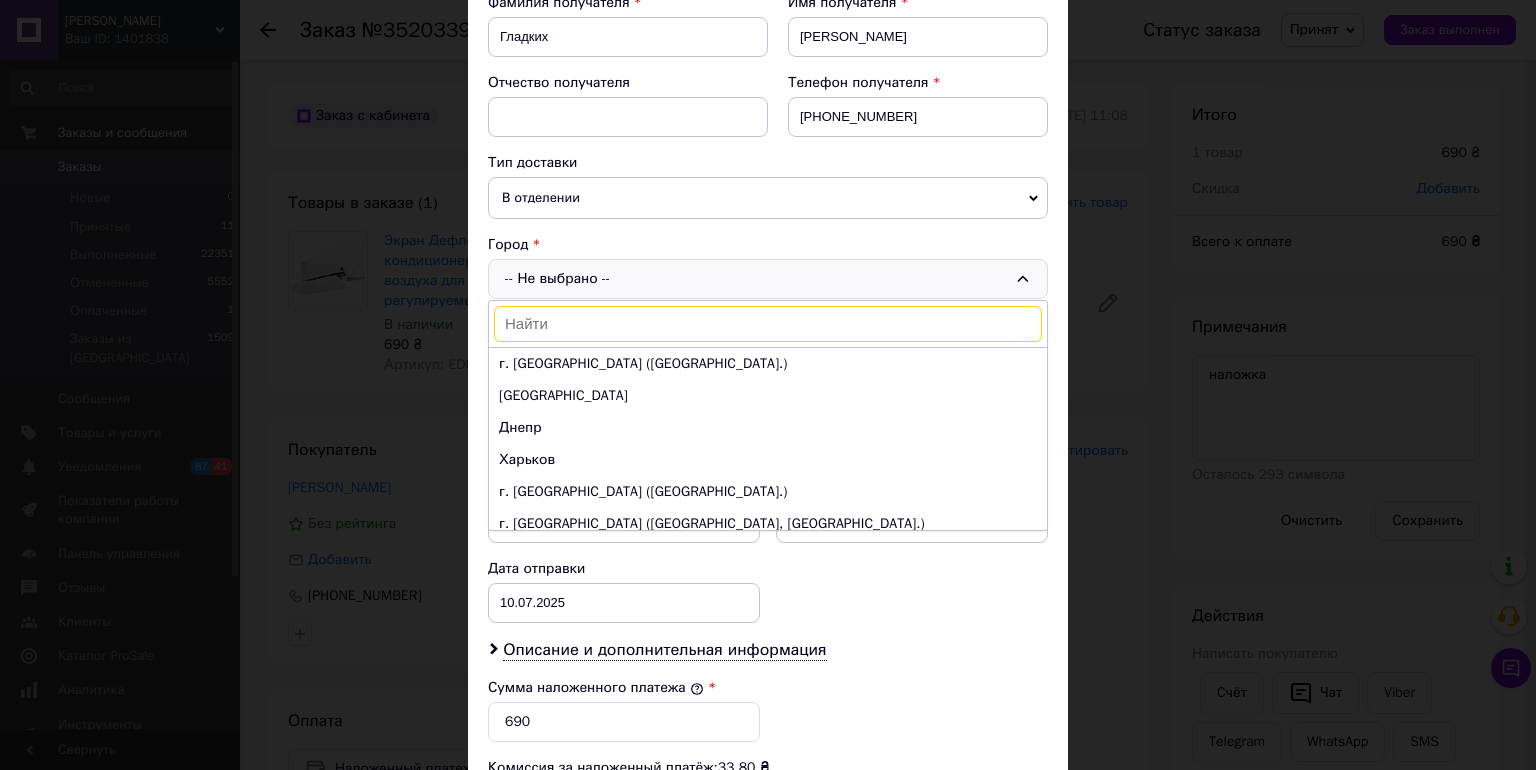 click at bounding box center (768, 324) 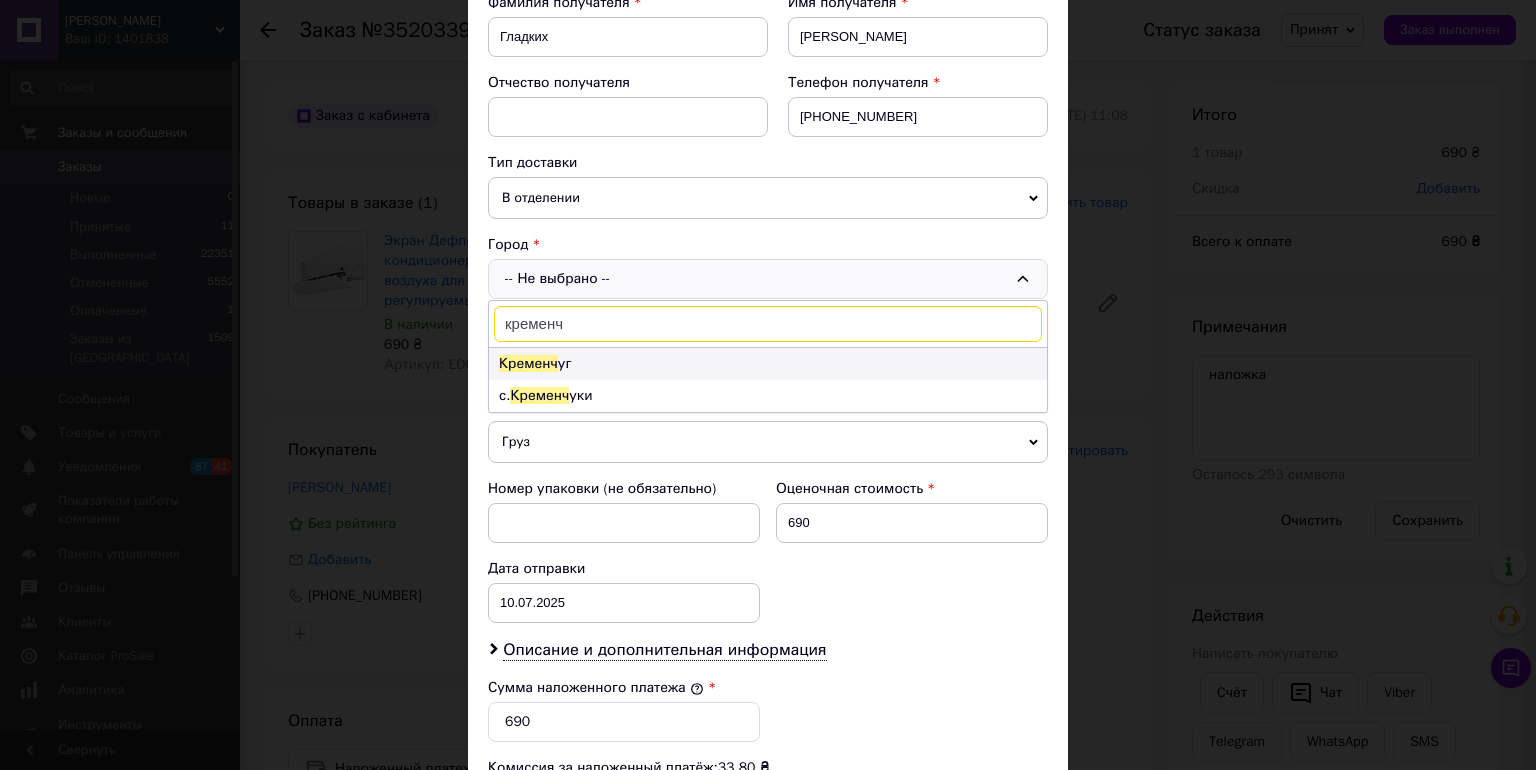 type on "кременч" 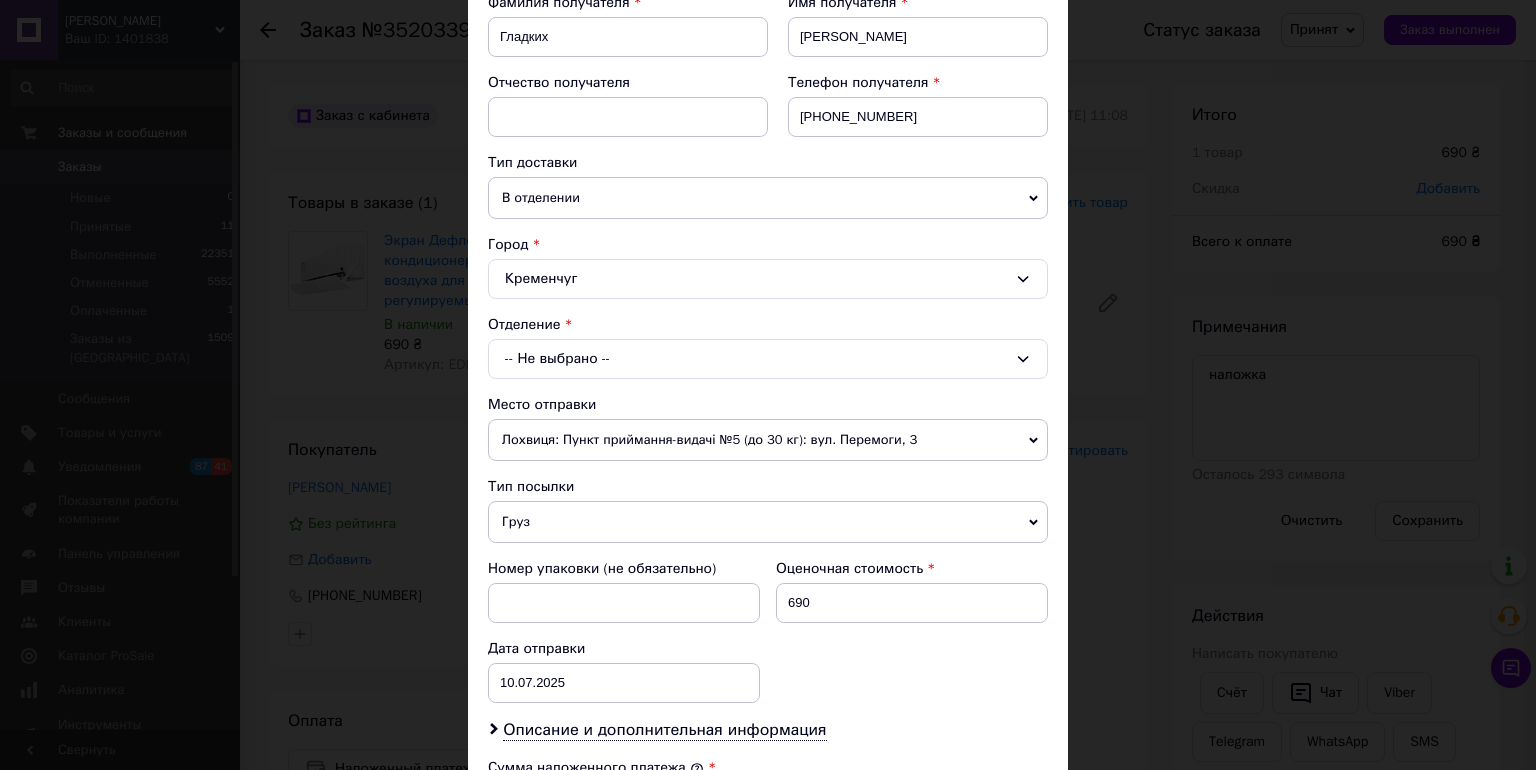 click on "-- Не выбрано --" at bounding box center (768, 359) 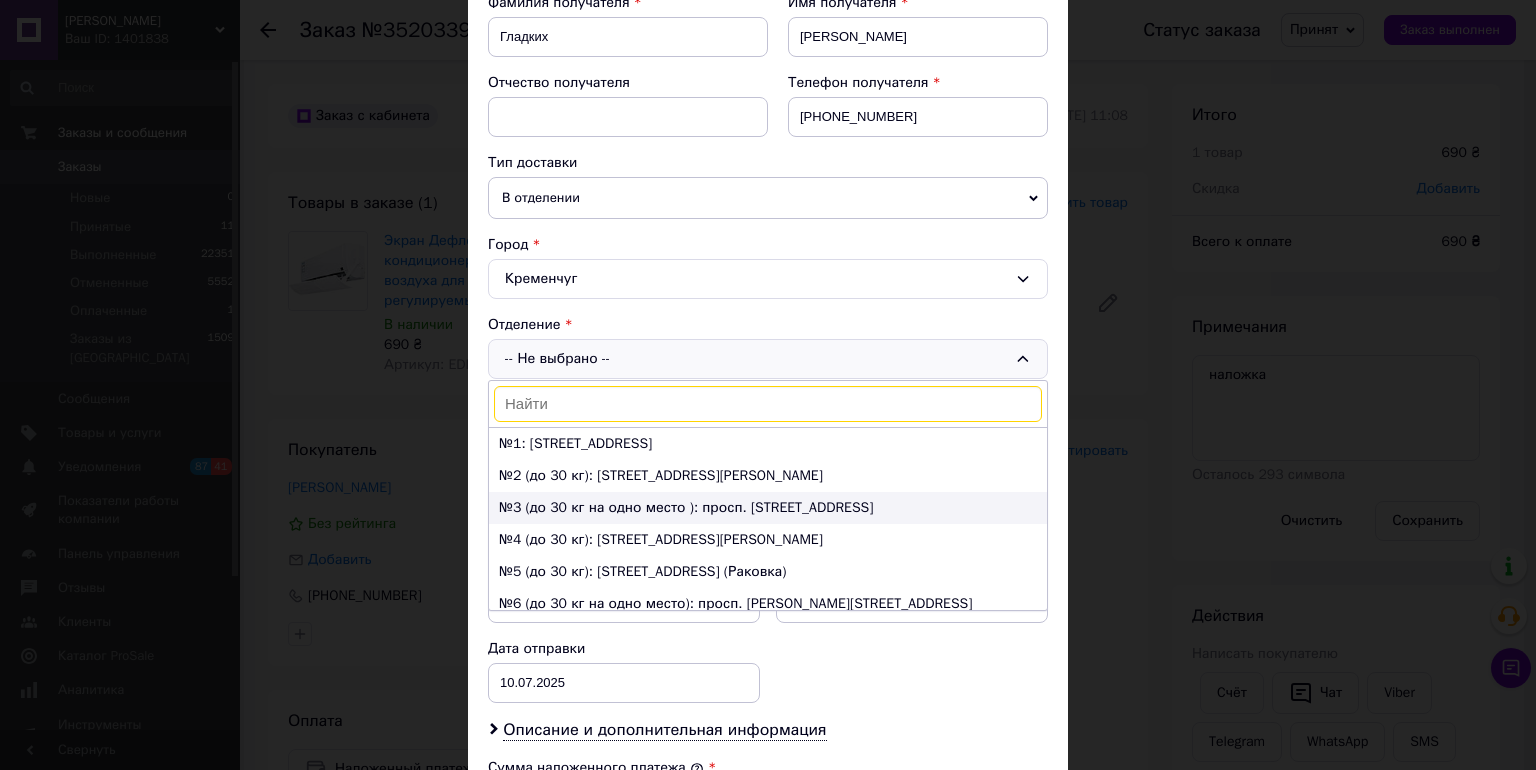 scroll, scrollTop: 320, scrollLeft: 0, axis: vertical 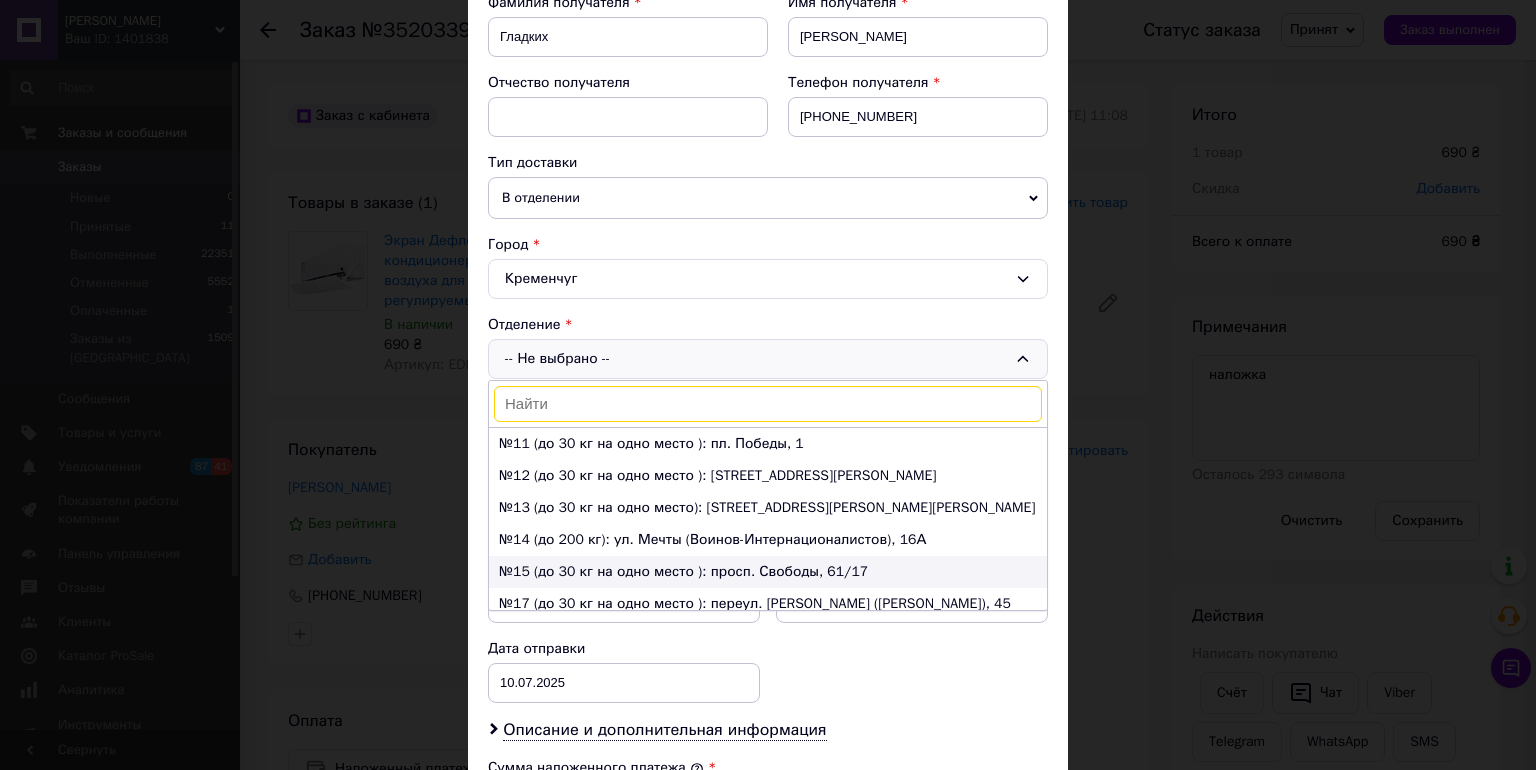 click on "№15 (до 30 кг на одно место ): просп. Свободы, 61/17" at bounding box center [768, 572] 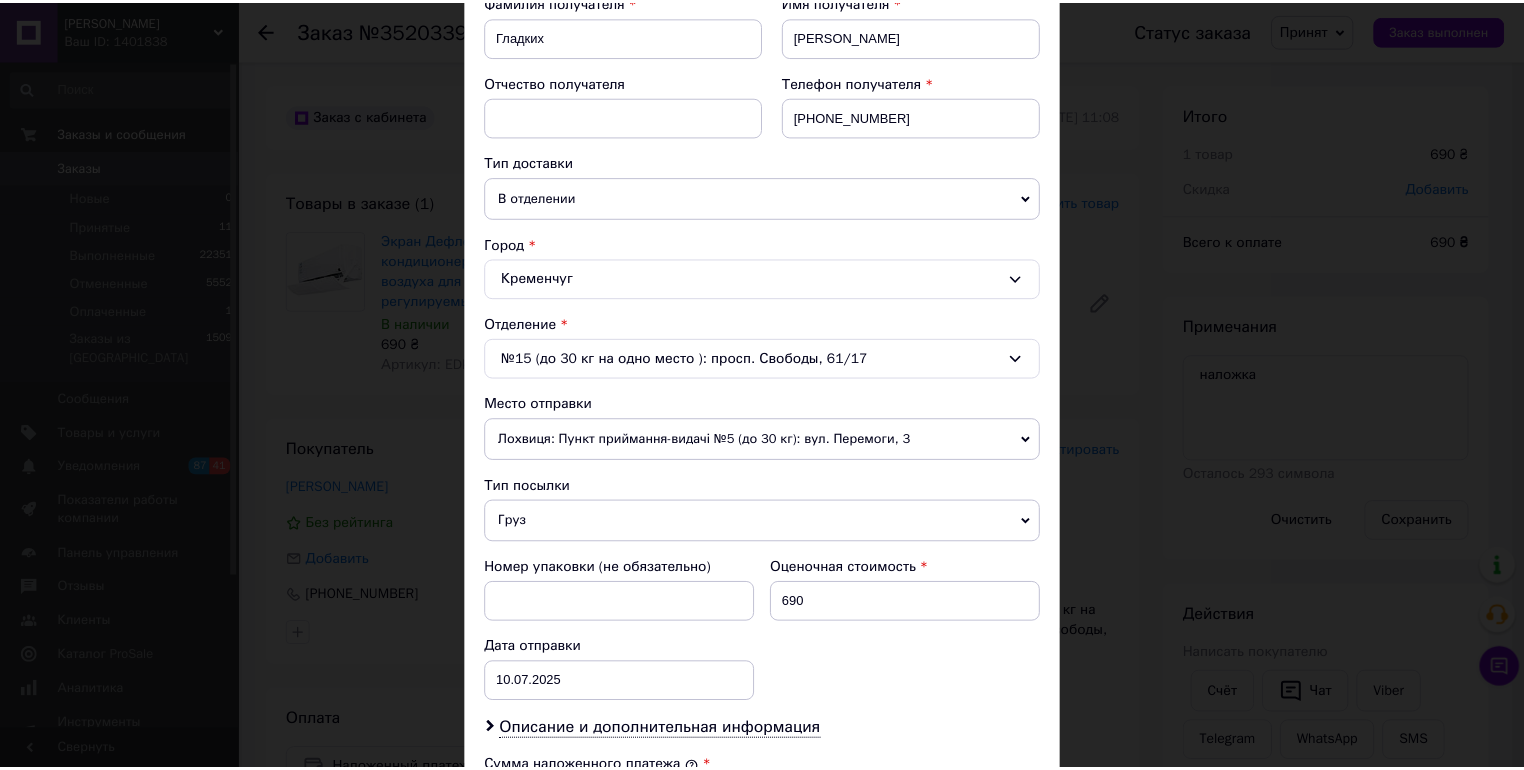 scroll, scrollTop: 749, scrollLeft: 0, axis: vertical 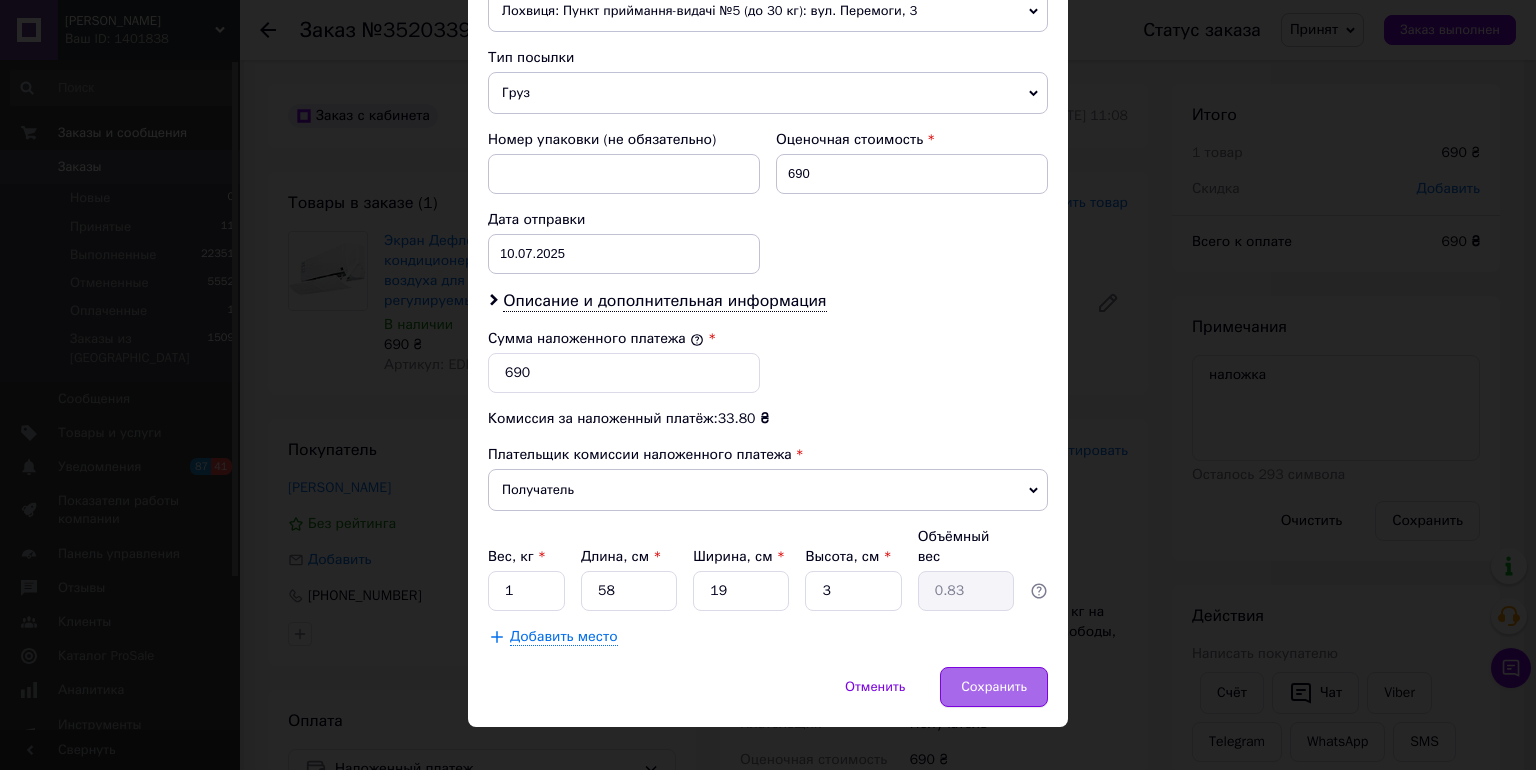 click on "Сохранить" at bounding box center (994, 687) 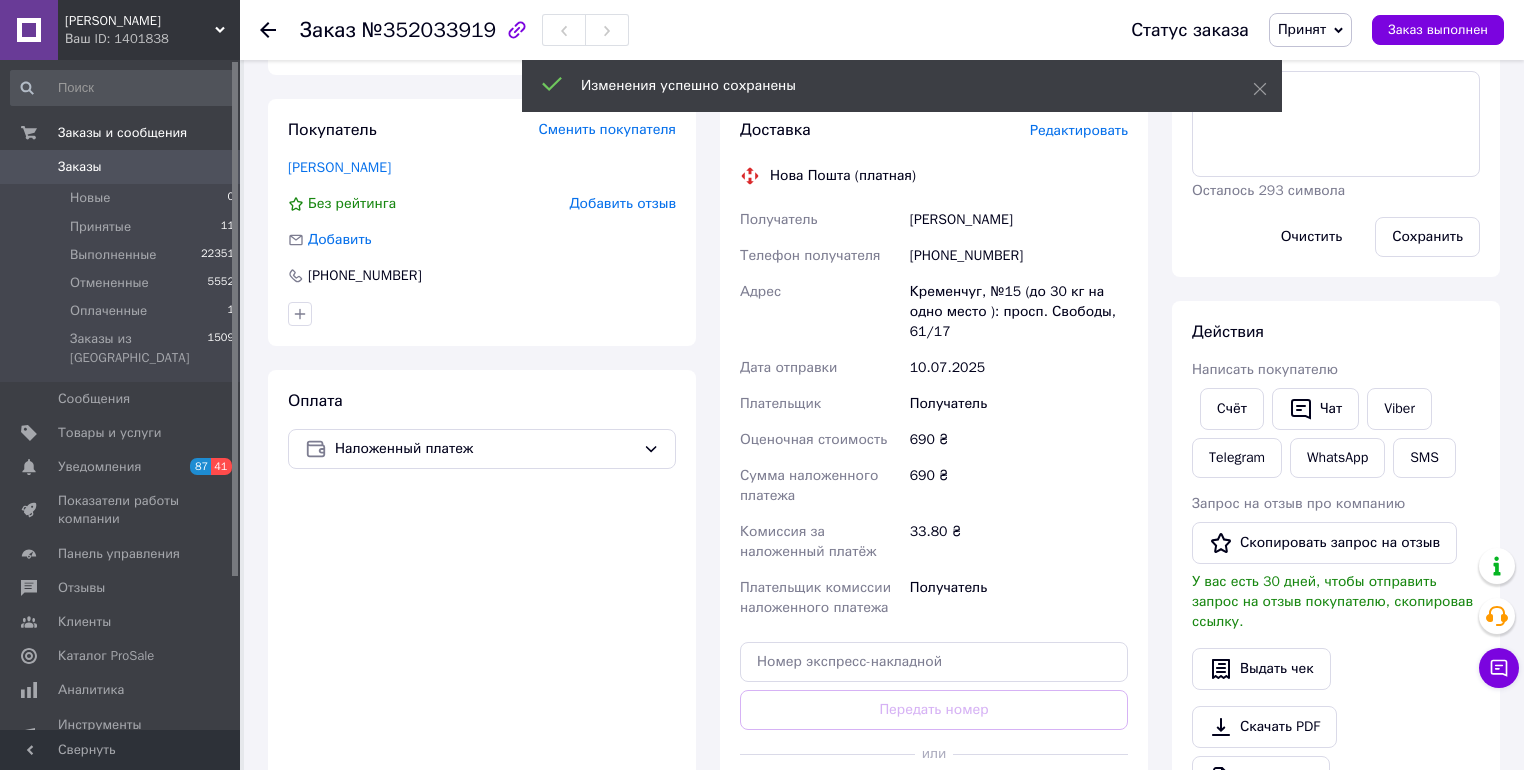 scroll, scrollTop: 480, scrollLeft: 0, axis: vertical 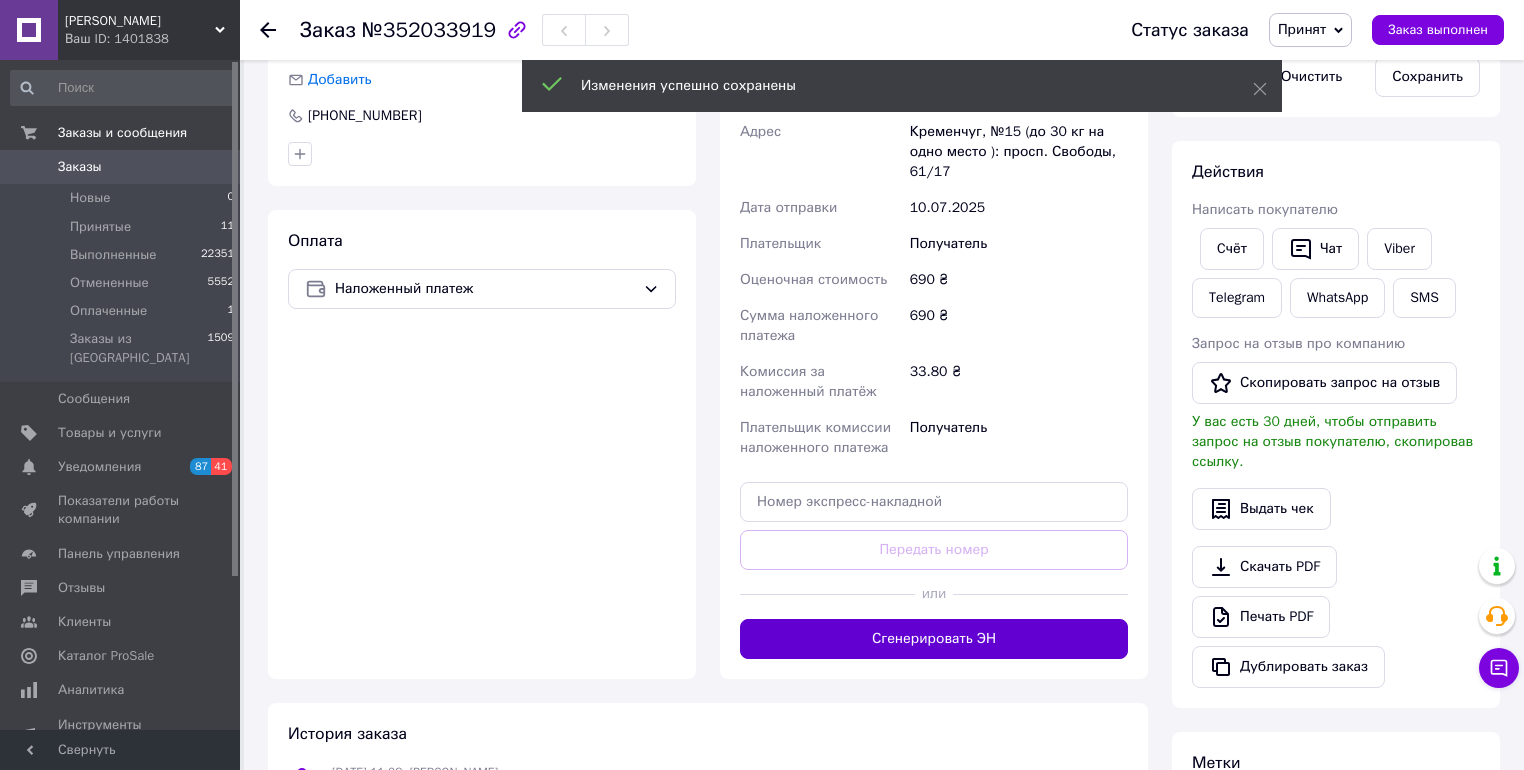 click on "Сгенерировать ЭН" at bounding box center [934, 639] 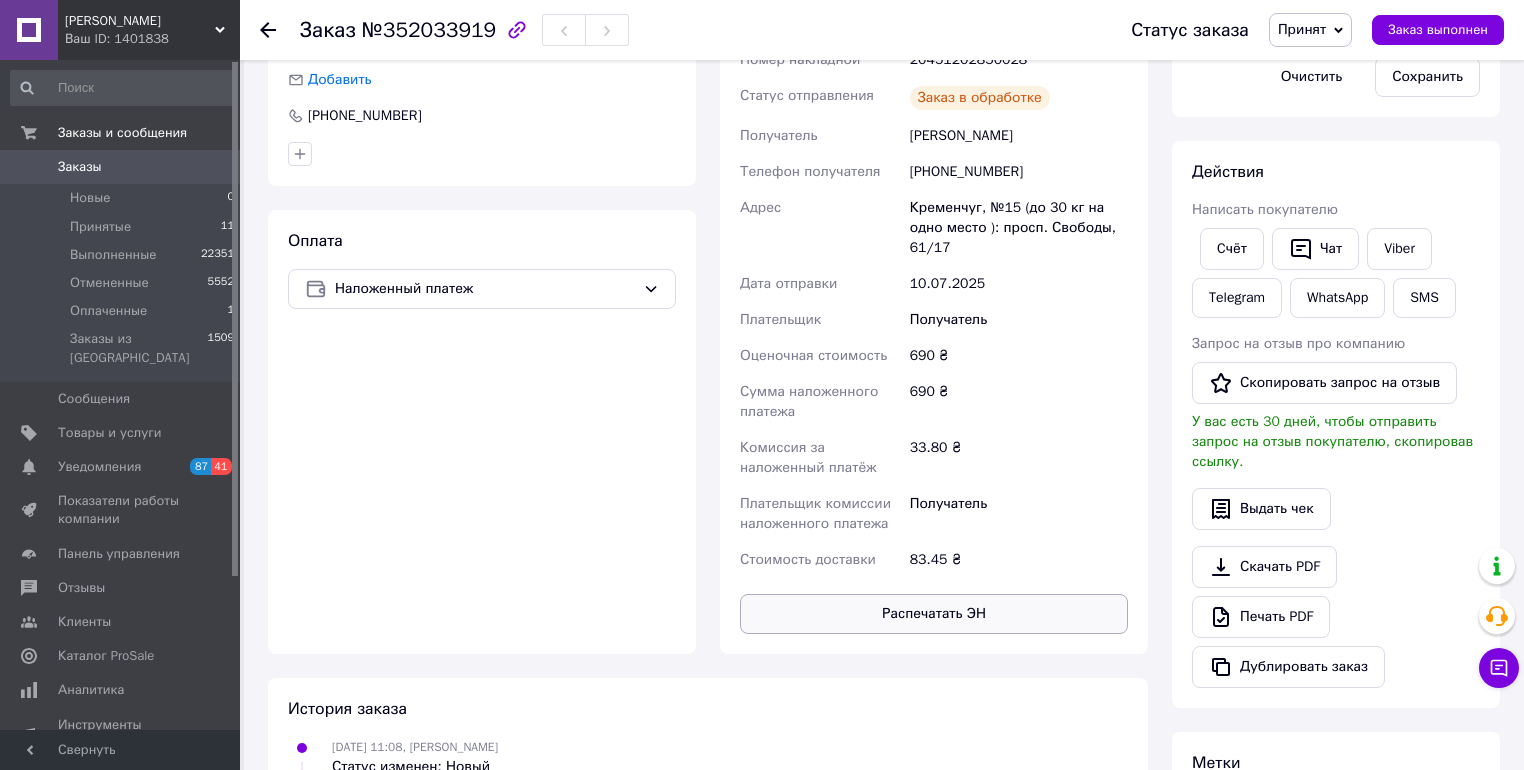 click on "Распечатать ЭН" at bounding box center (934, 614) 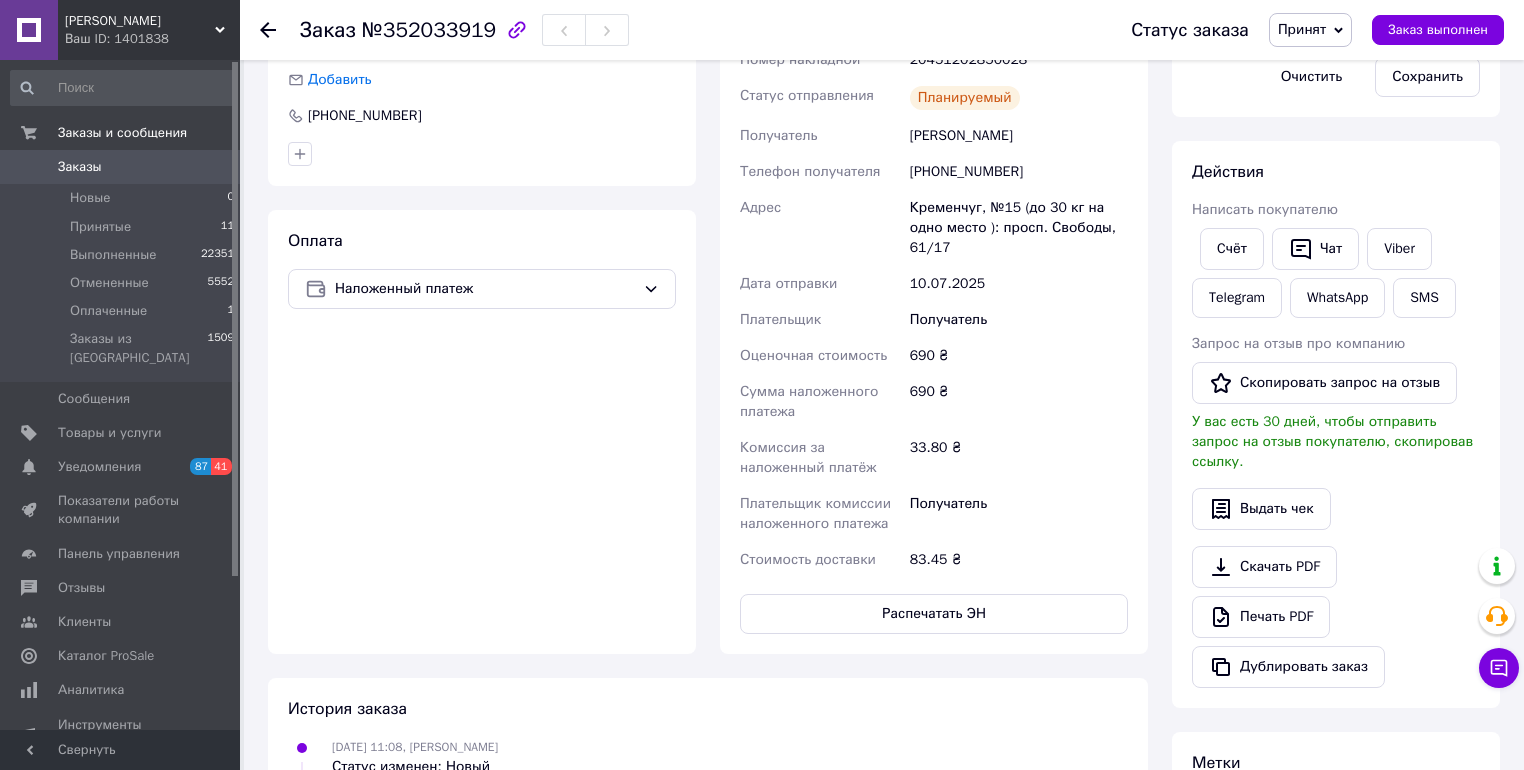 scroll, scrollTop: 320, scrollLeft: 0, axis: vertical 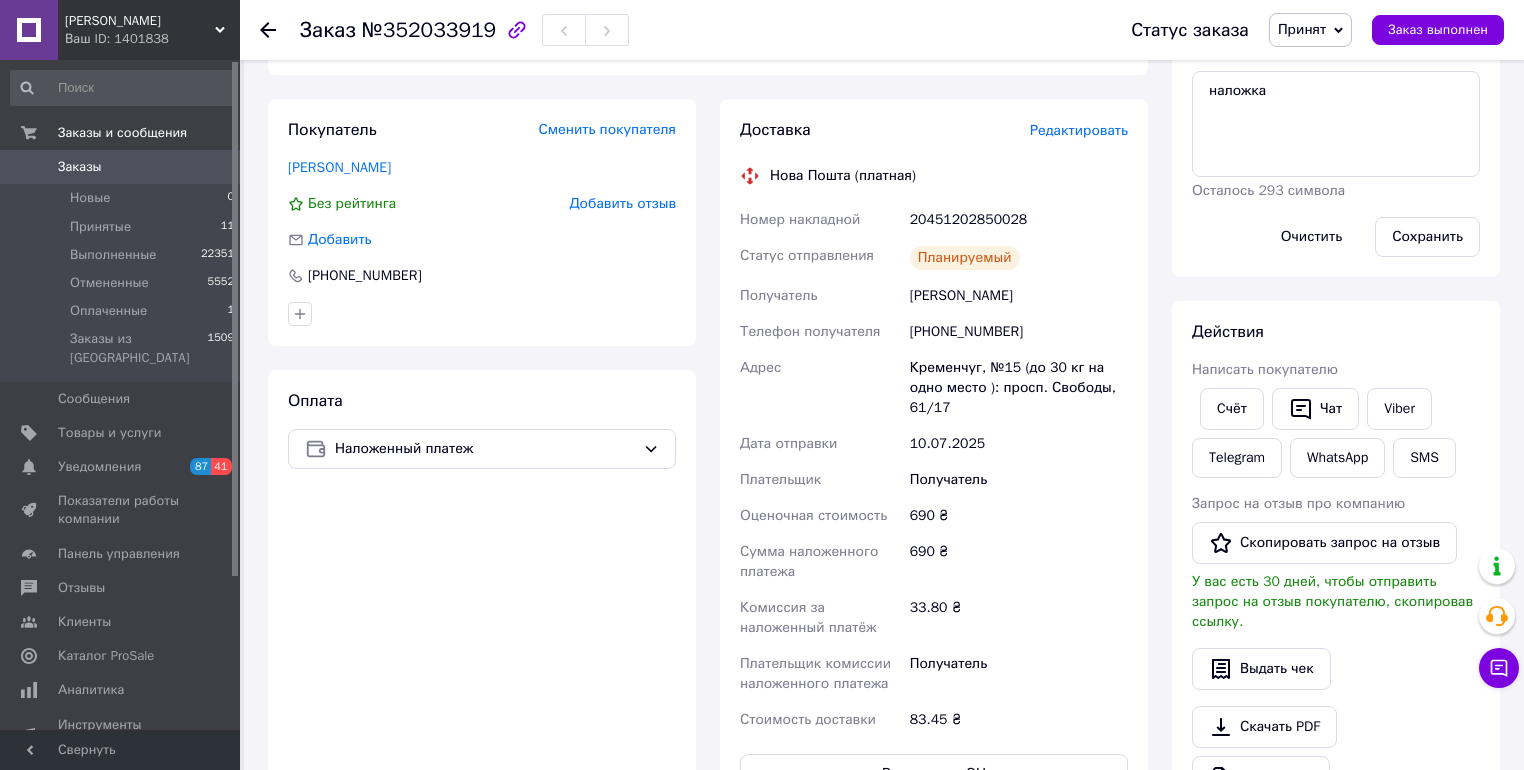 click on "20451202850028" at bounding box center [1019, 220] 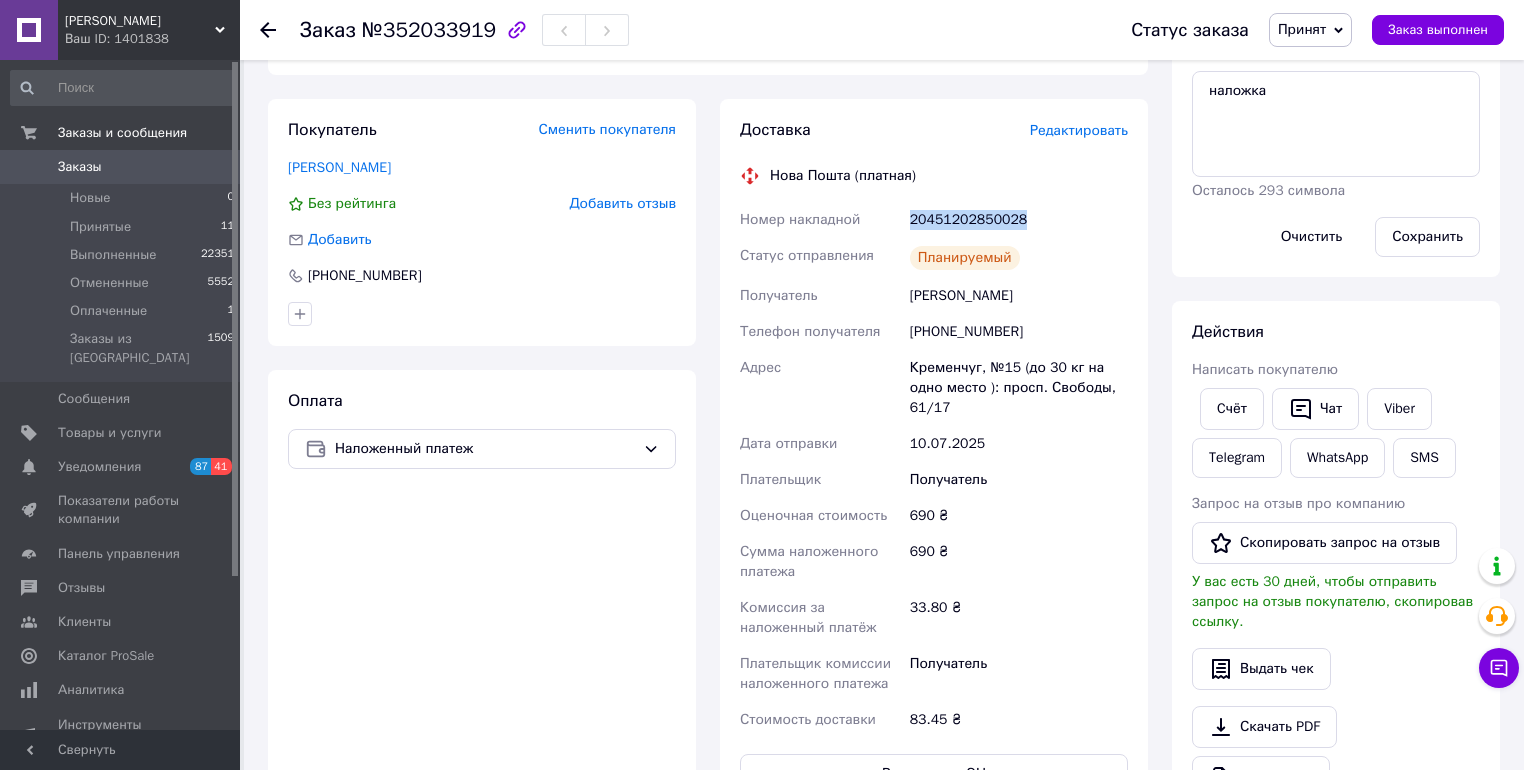 click on "20451202850028" at bounding box center [1019, 220] 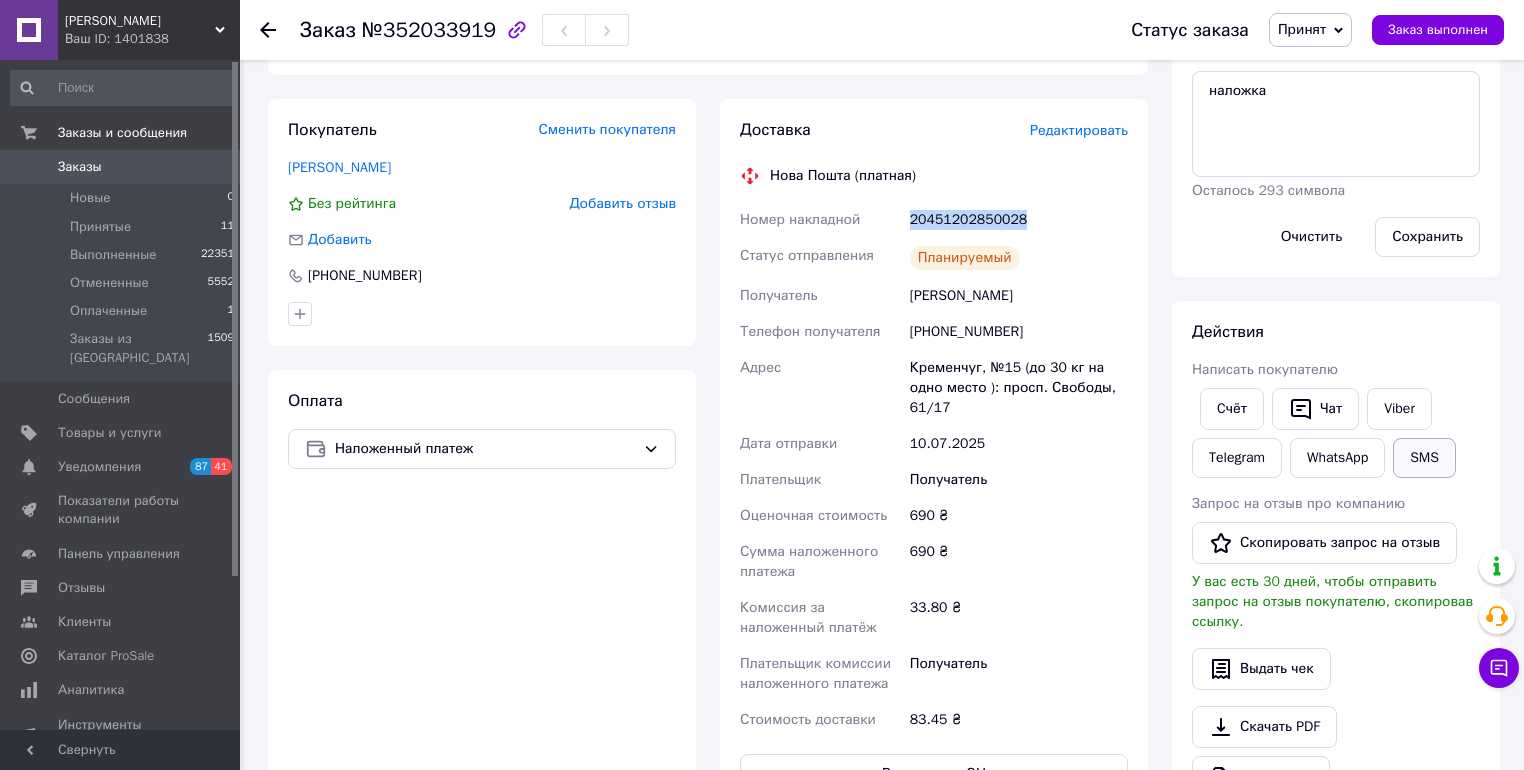 click on "SMS" at bounding box center (1424, 458) 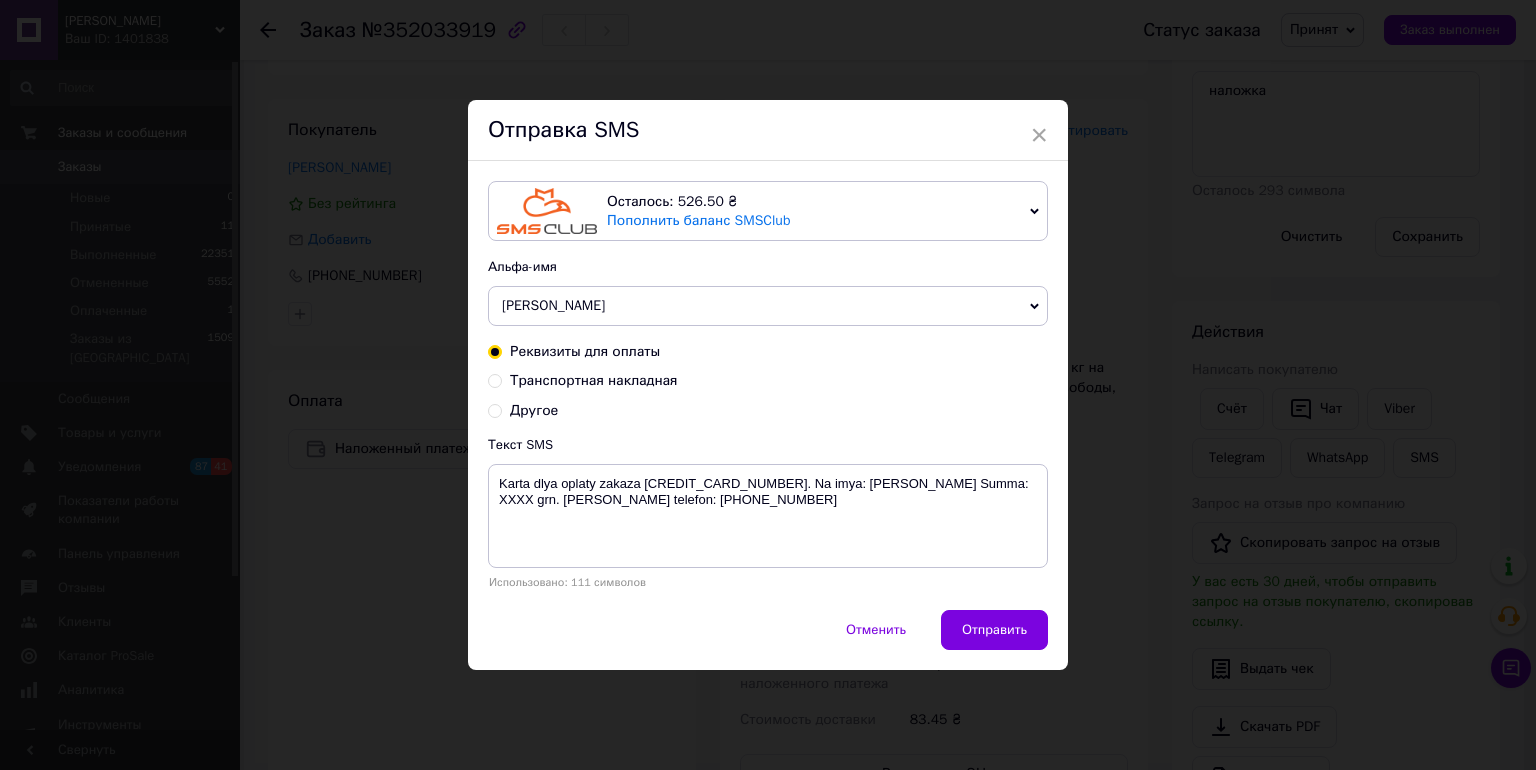 click on "Транспортная накладная" at bounding box center (594, 380) 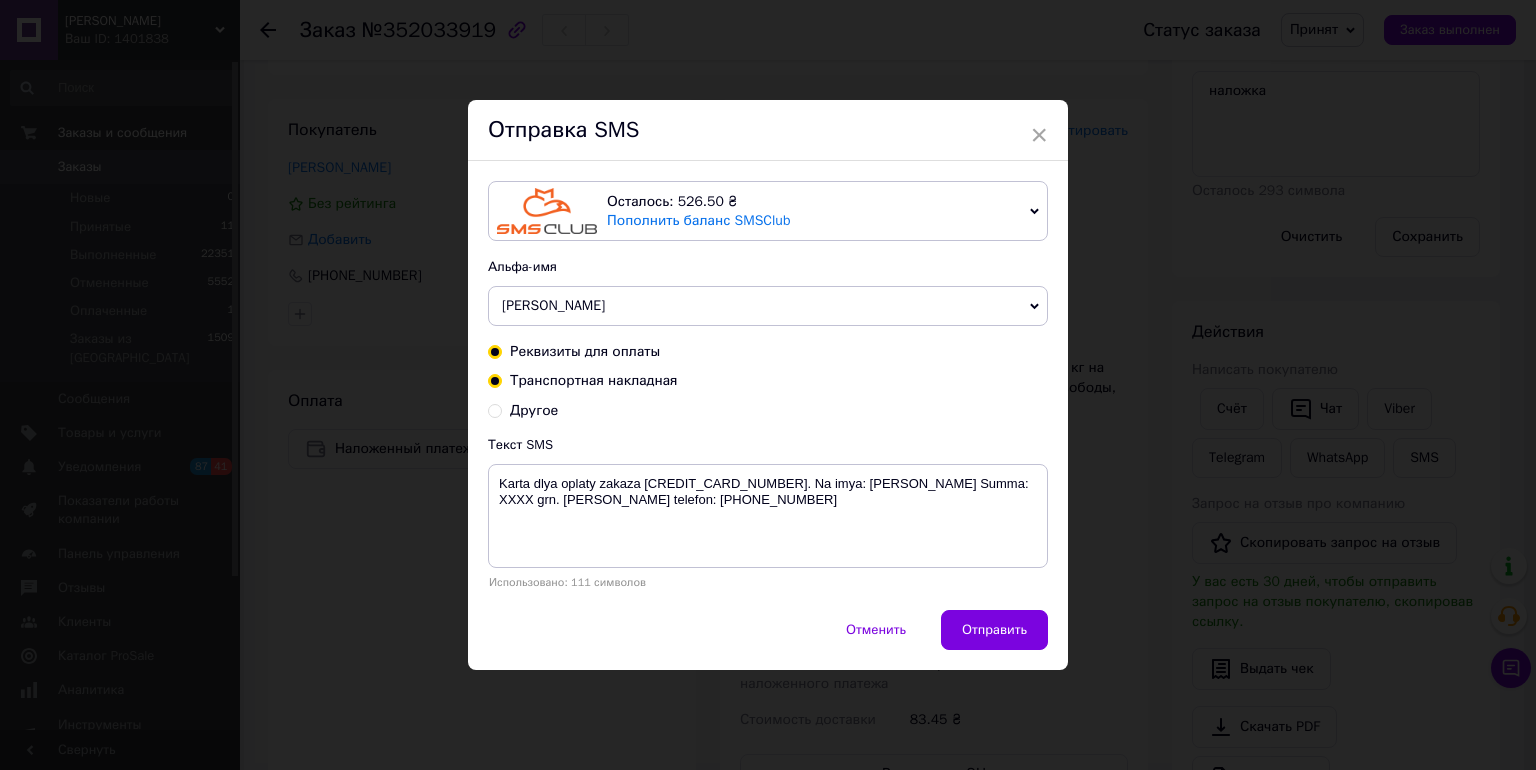 radio on "false" 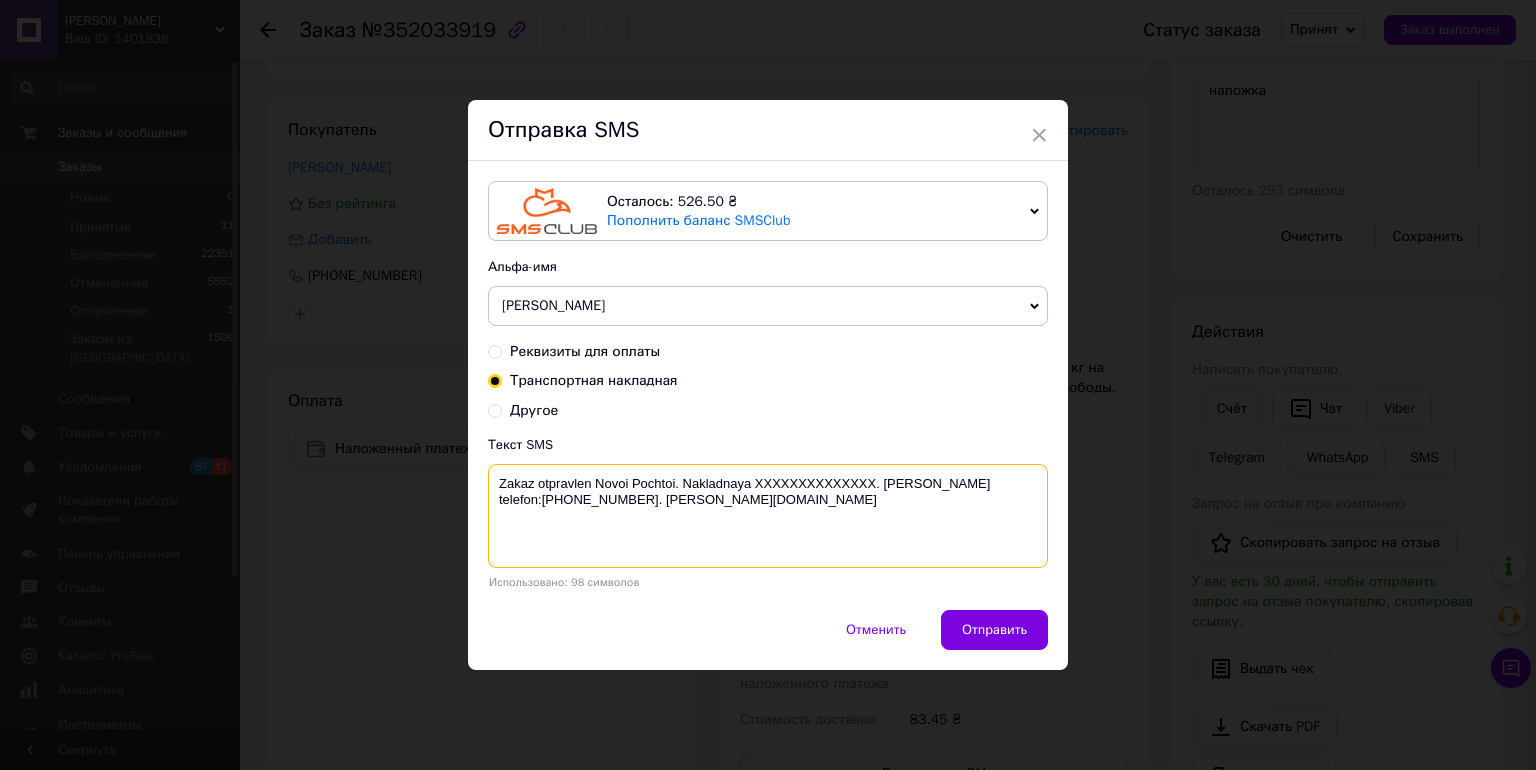 click on "Zakaz otpravlen Novoi Pochtoi. Nakladnaya XXXXXXXXXXXXXX. [PERSON_NAME] telefon:[PHONE_NUMBER]. [PERSON_NAME][DOMAIN_NAME]" at bounding box center (768, 516) 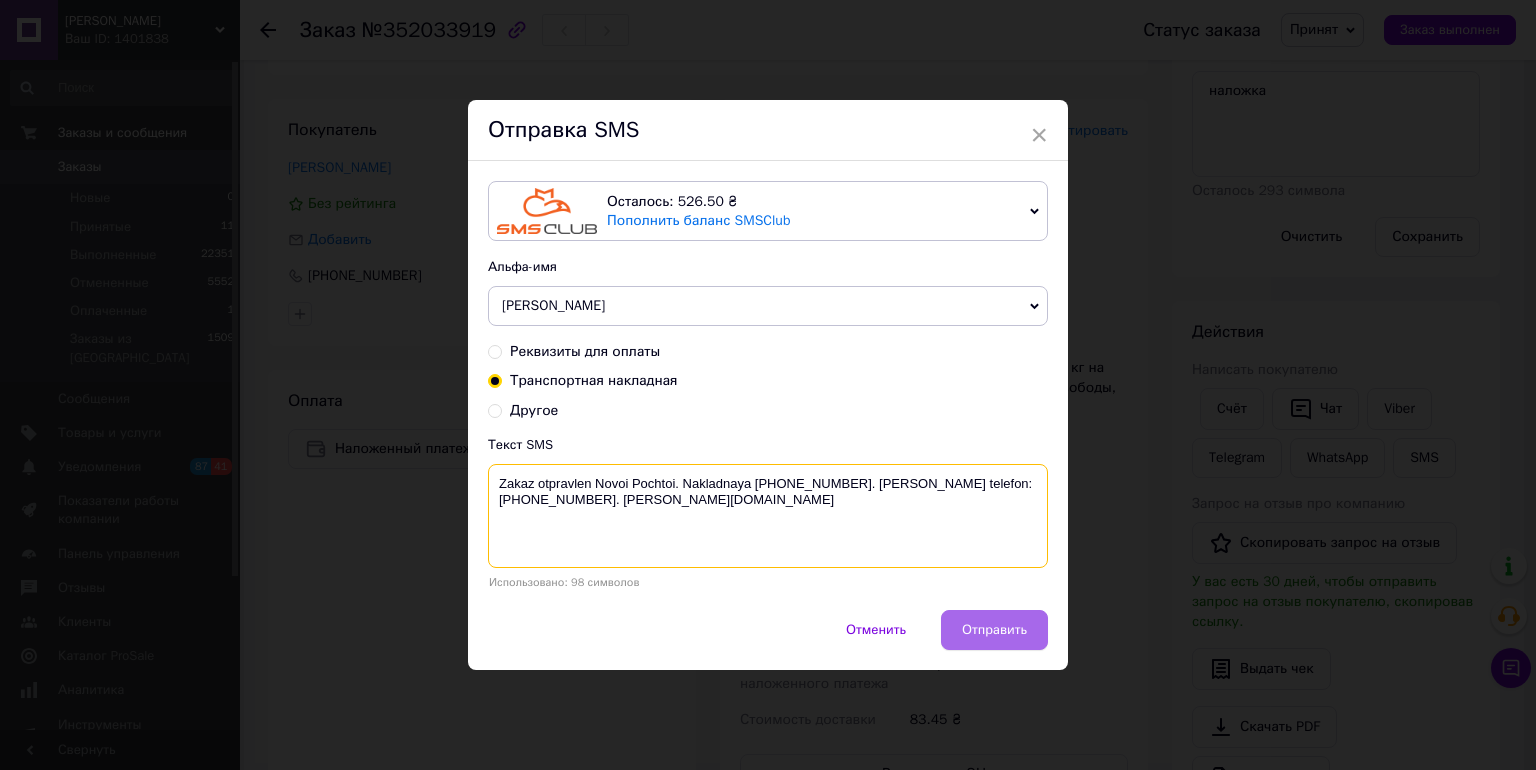type on "Zakaz otpravlen Novoi Pochtoi. Nakladnaya 20451202850028. Nash telefon:+380676377753. dason.com.ua" 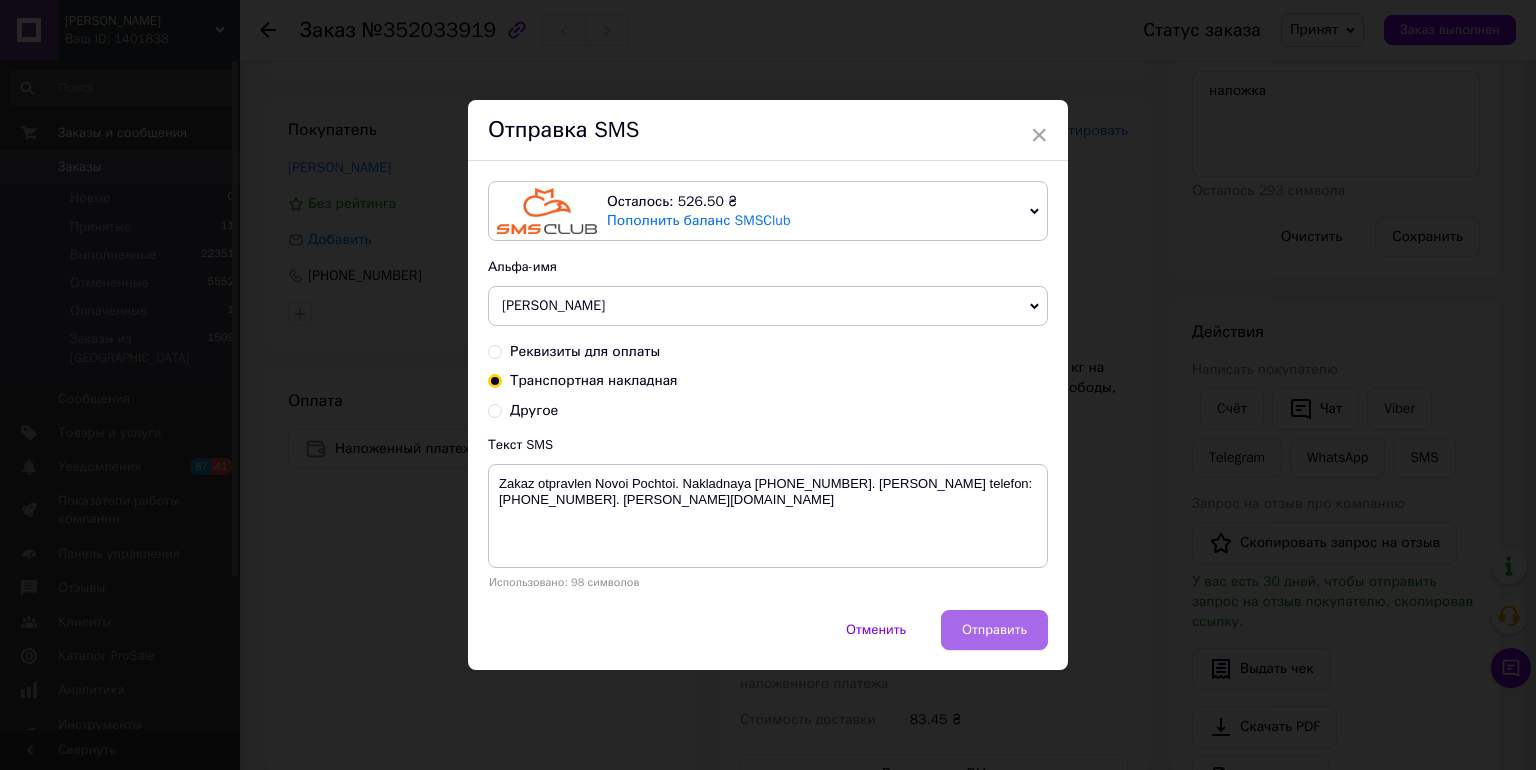 click on "Отправить" at bounding box center [994, 630] 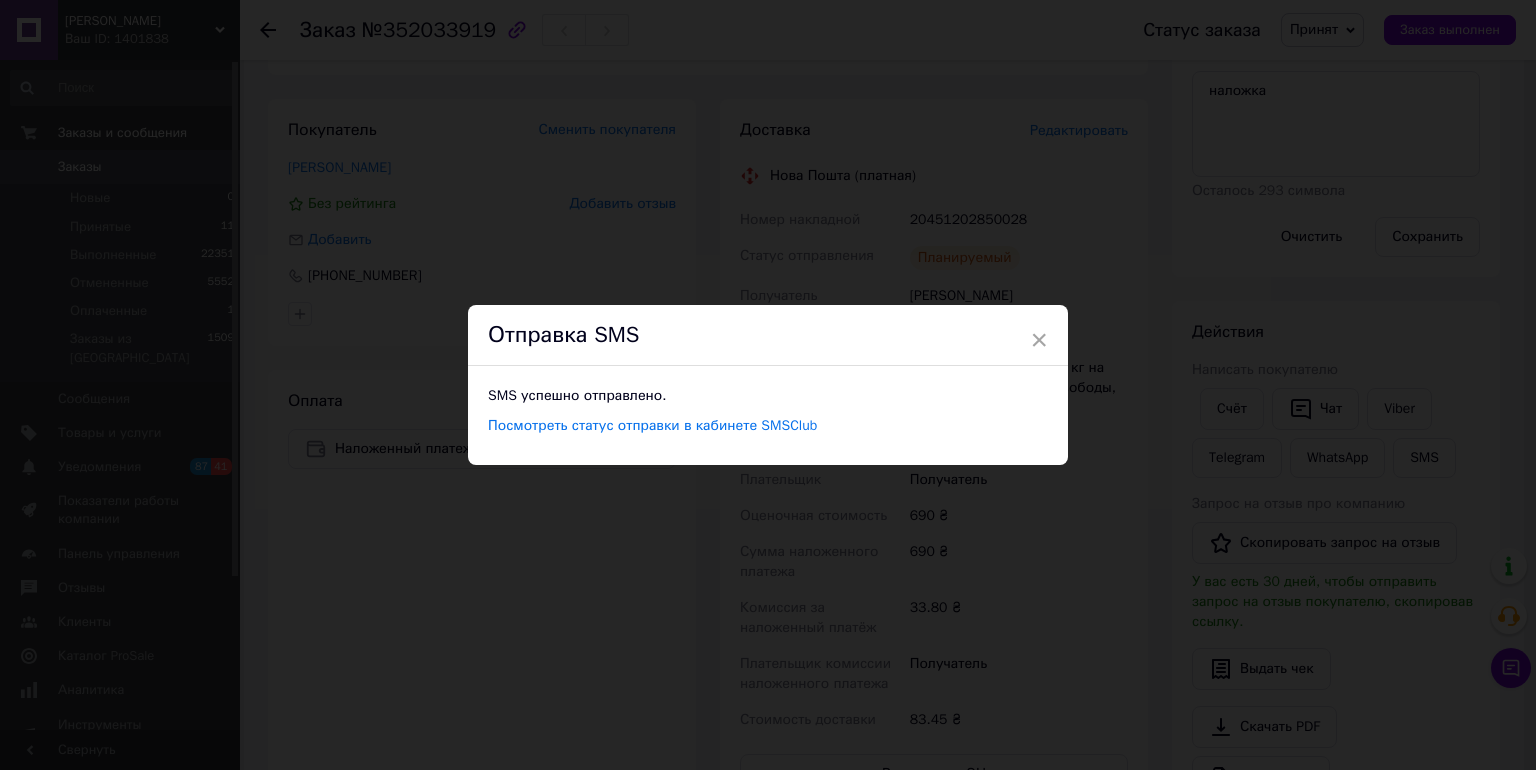 click on "× Отправка SMS SMS успешно отправлено. Посмотреть статус отправки в кабинете SMSClub" at bounding box center [768, 385] 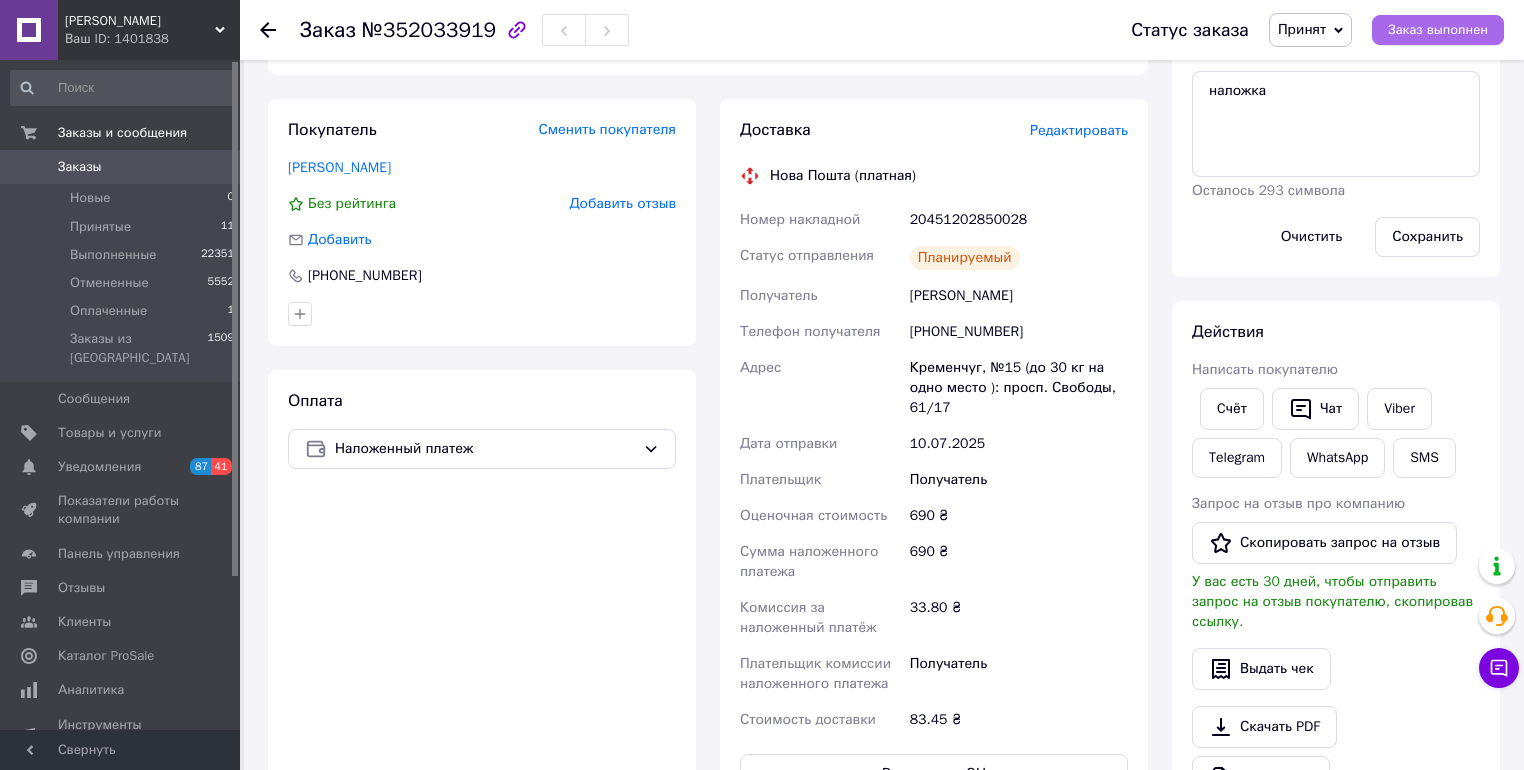 click on "Заказ выполнен" at bounding box center (1438, 30) 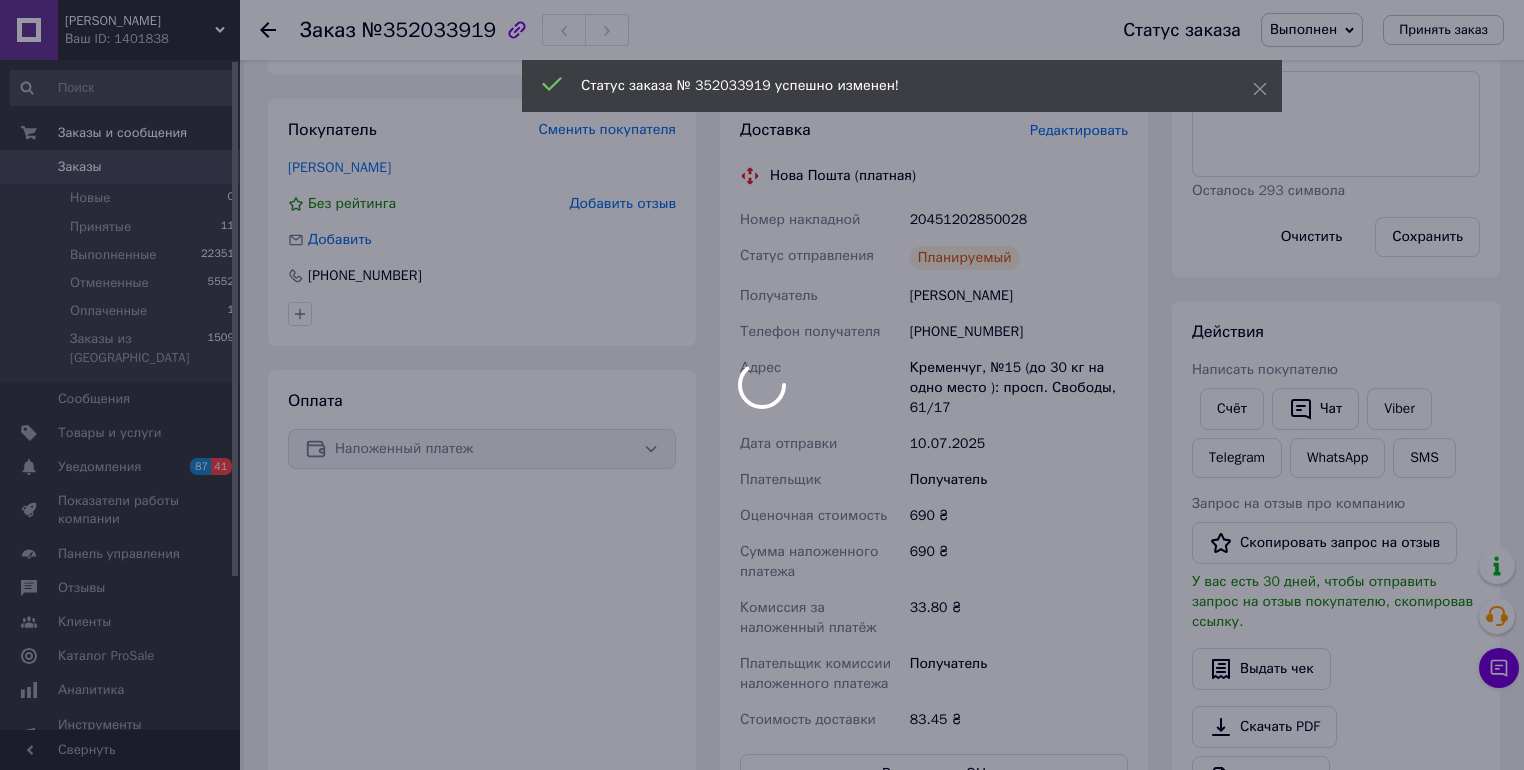 click at bounding box center (762, 385) 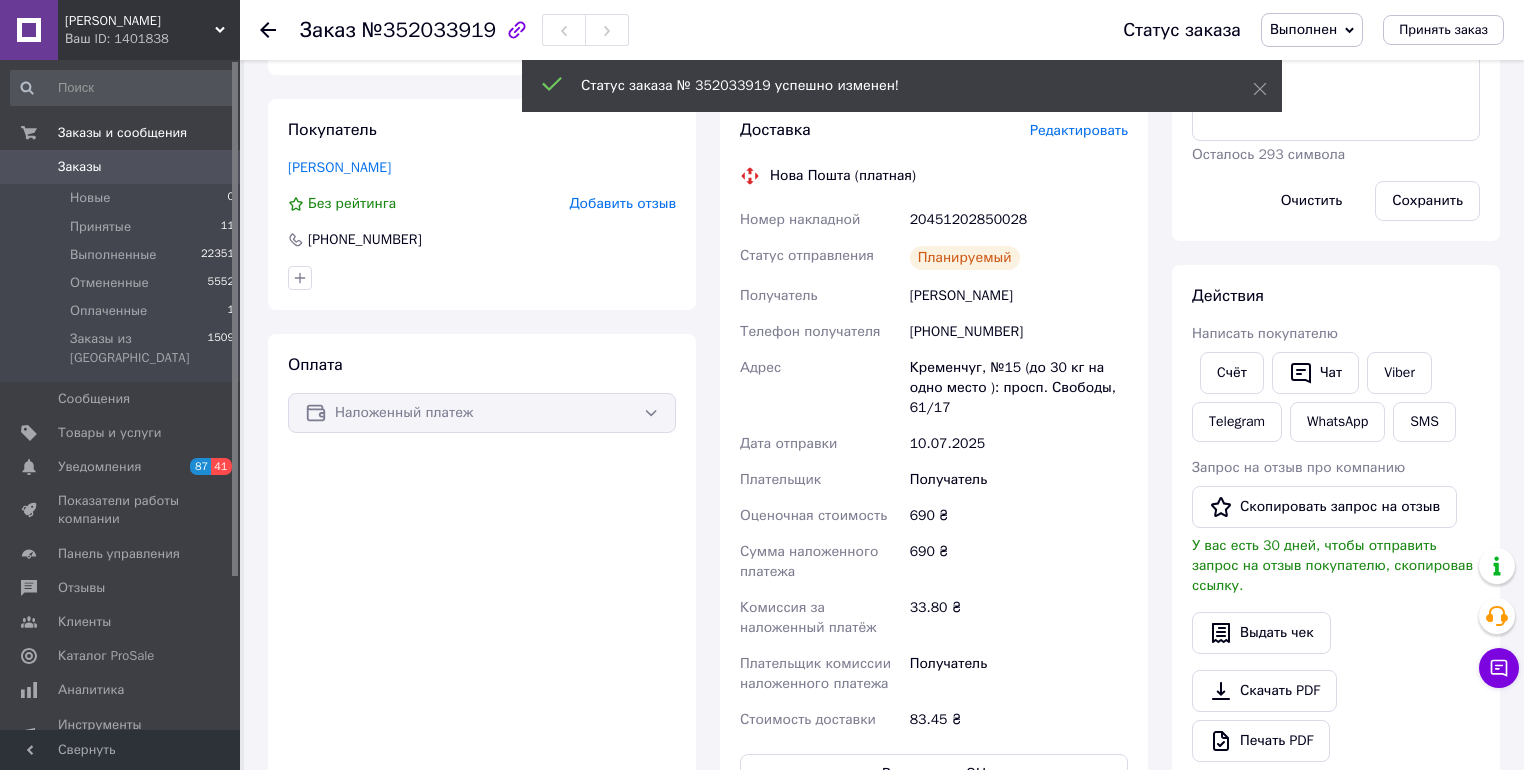 click on "Принятые" at bounding box center [100, 227] 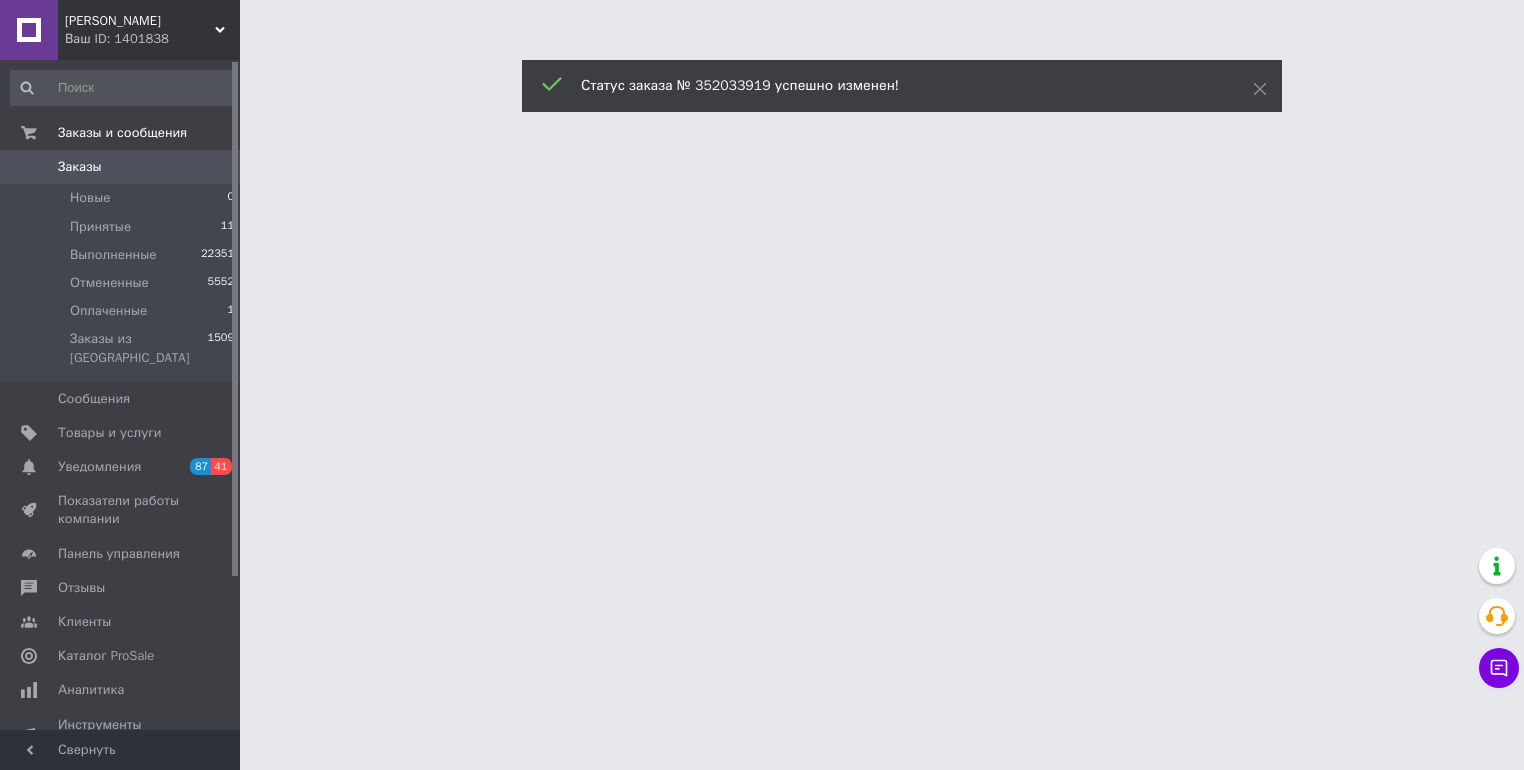 scroll, scrollTop: 0, scrollLeft: 0, axis: both 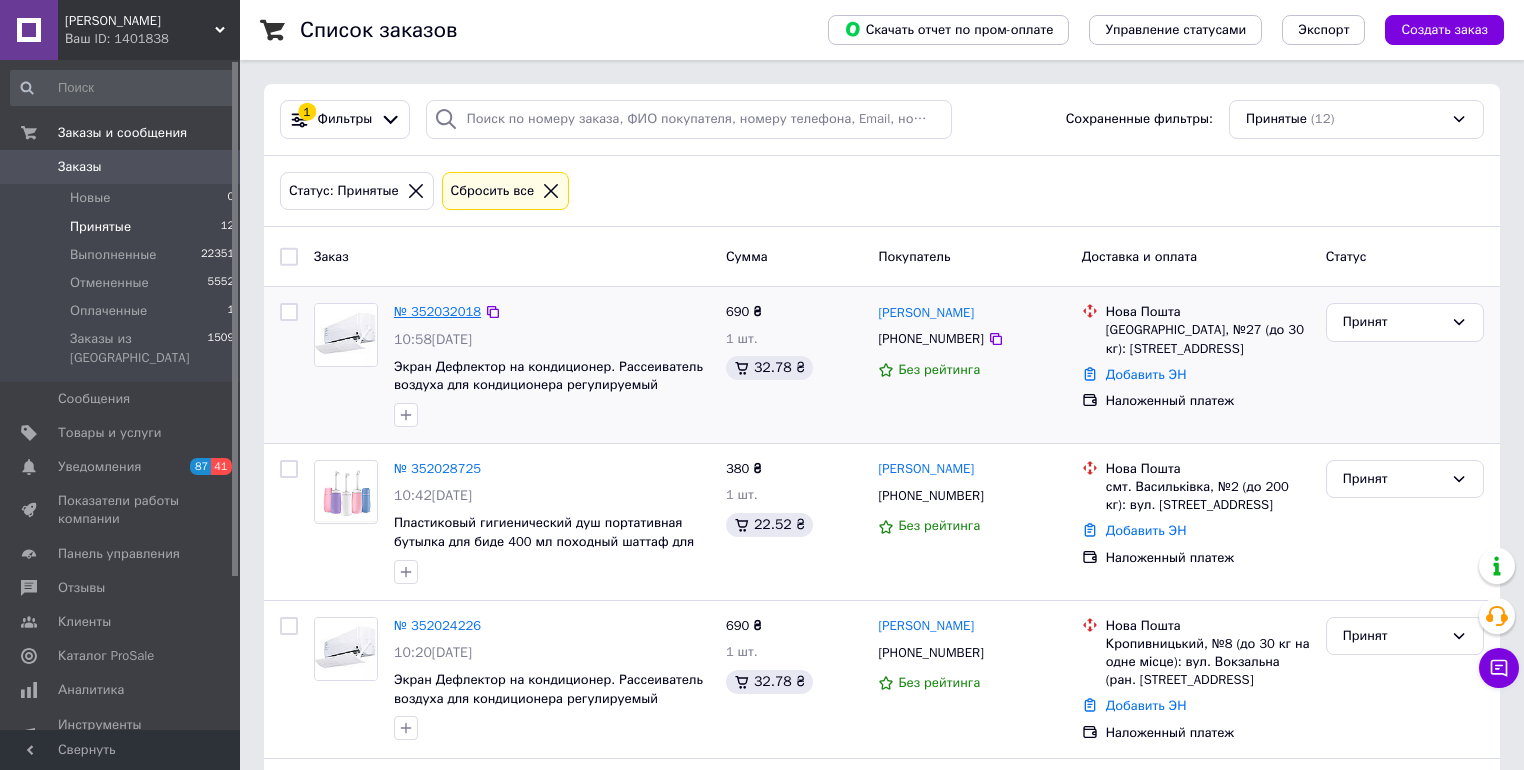 click on "№ 352032018" at bounding box center (437, 311) 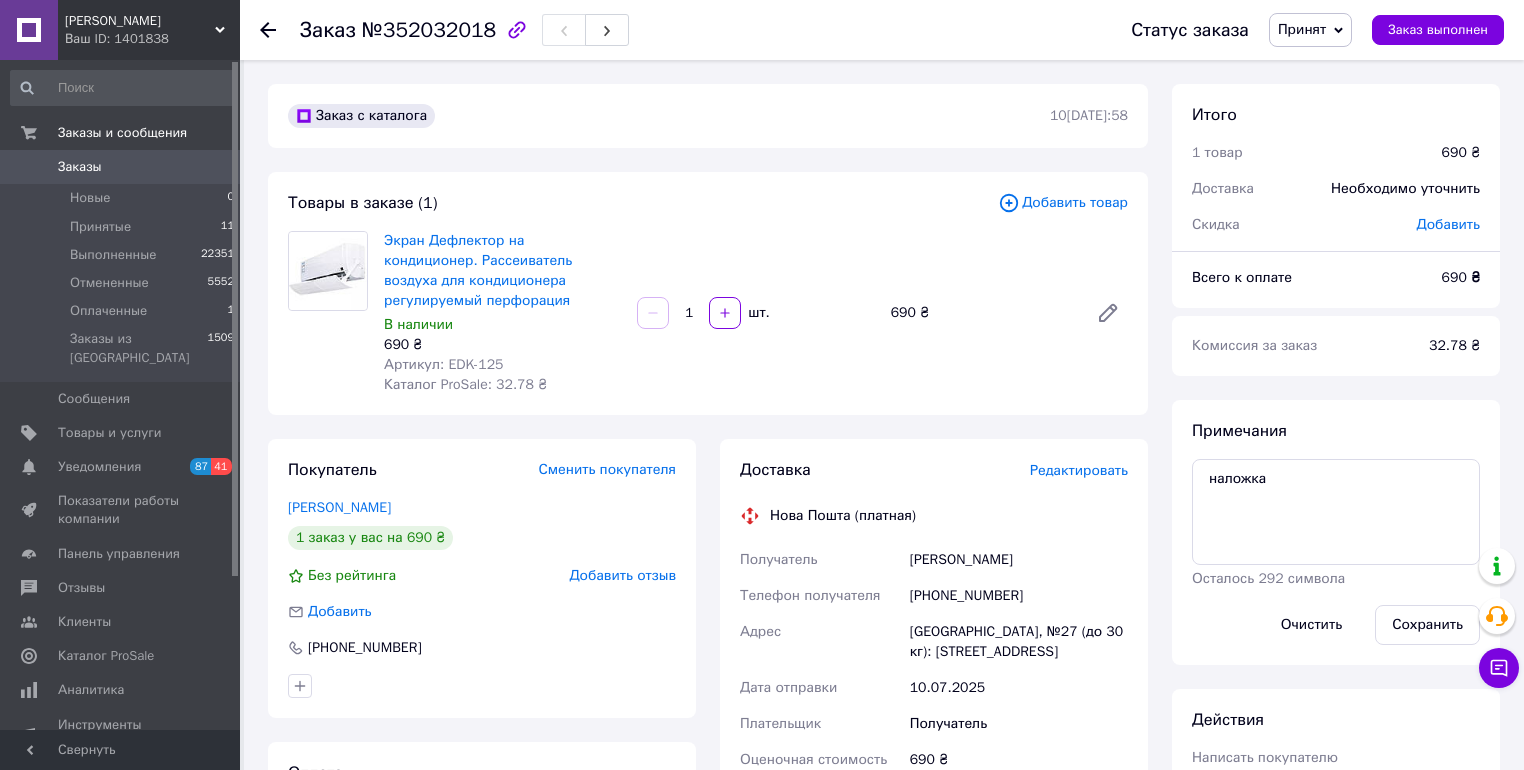 scroll, scrollTop: 560, scrollLeft: 0, axis: vertical 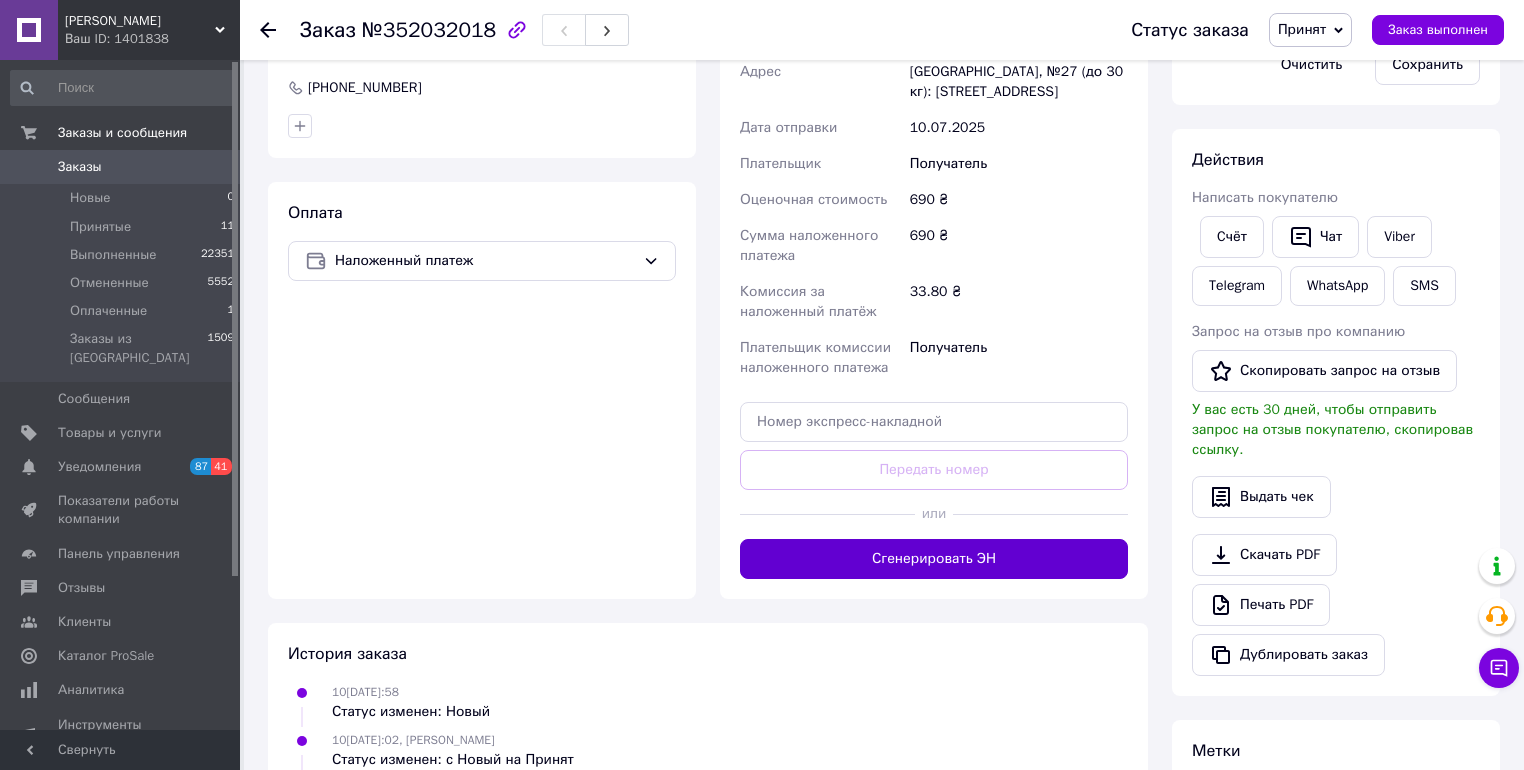 click on "Сгенерировать ЭН" at bounding box center (934, 559) 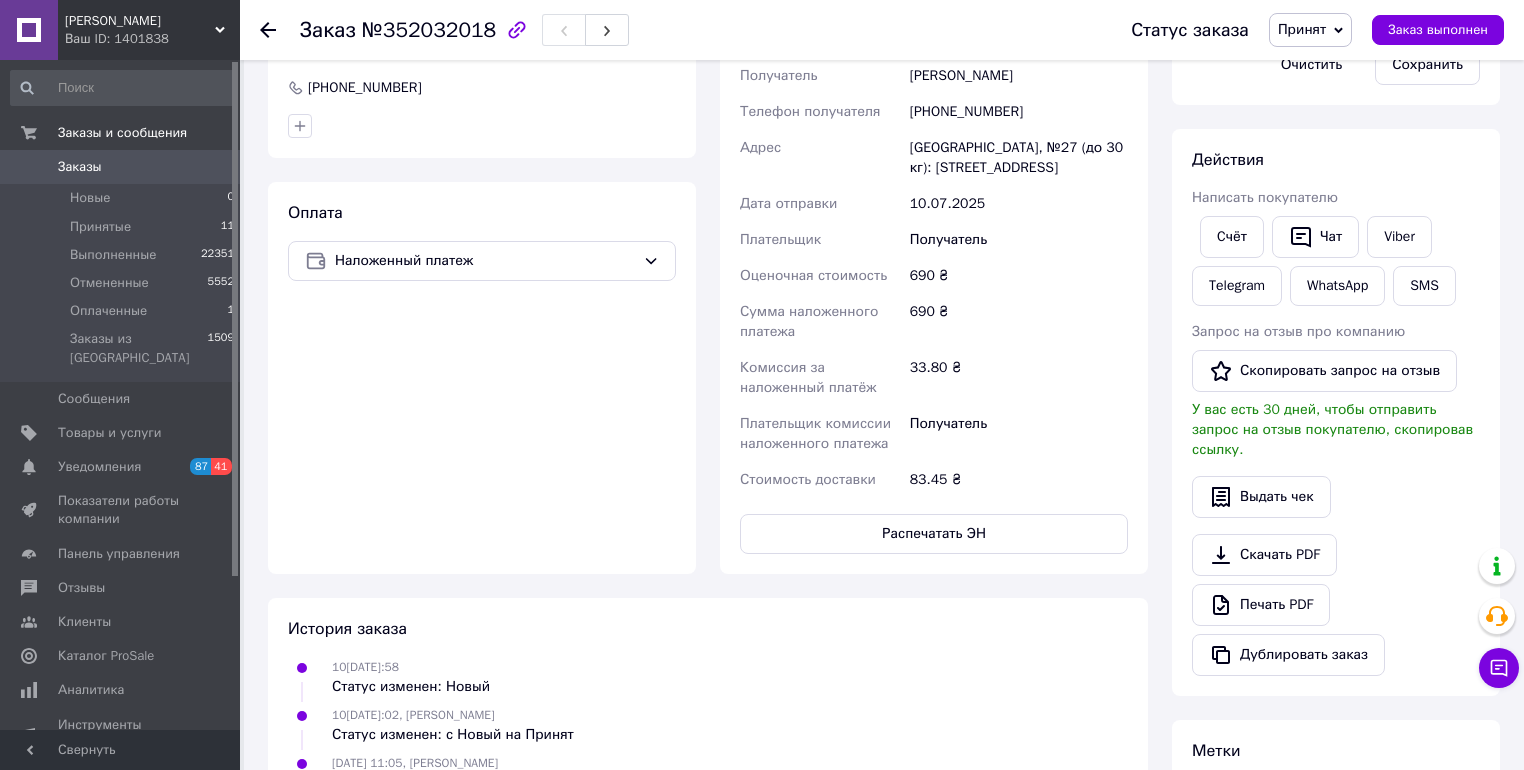 click on "Распечатать ЭН" at bounding box center [934, 534] 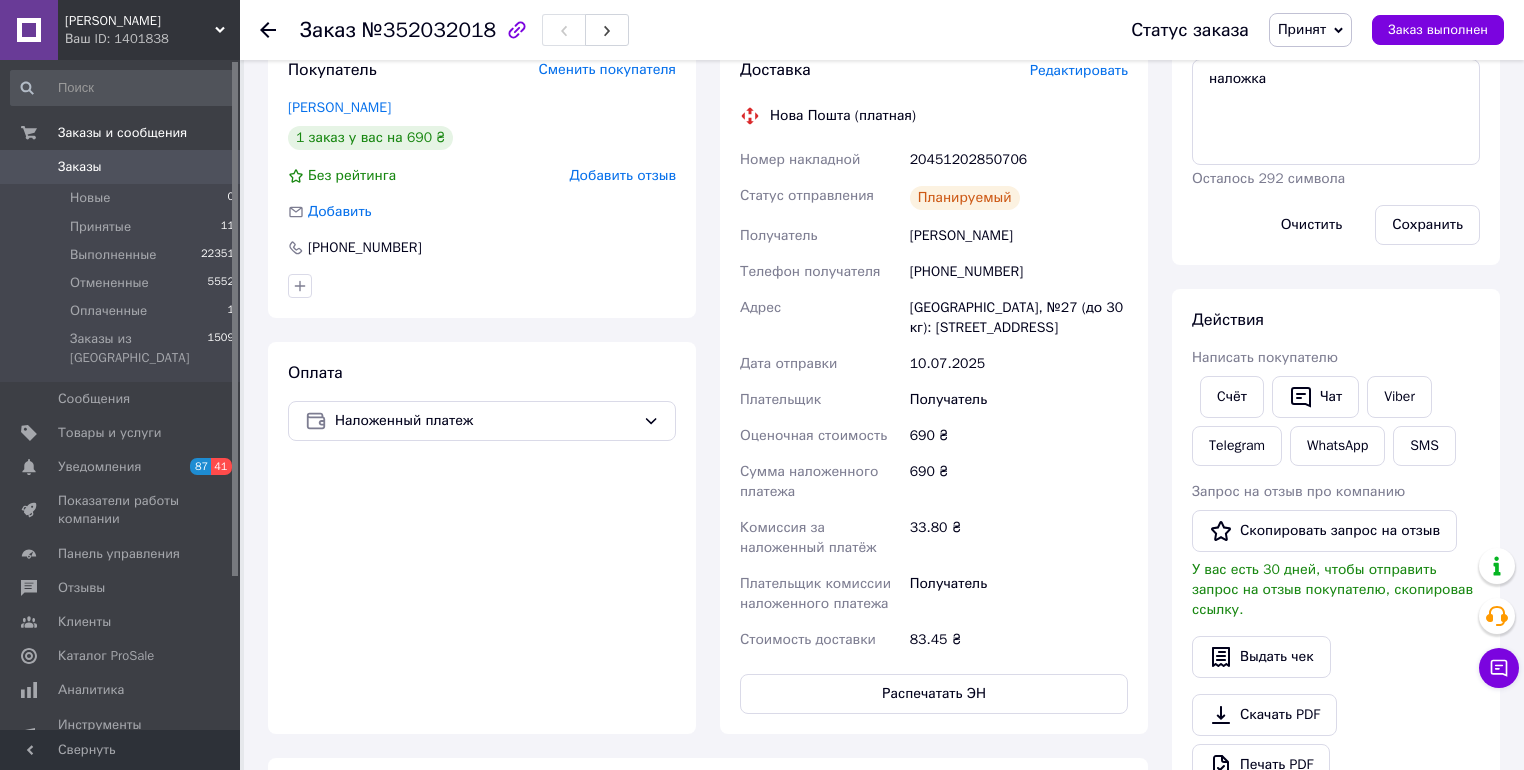 scroll, scrollTop: 320, scrollLeft: 0, axis: vertical 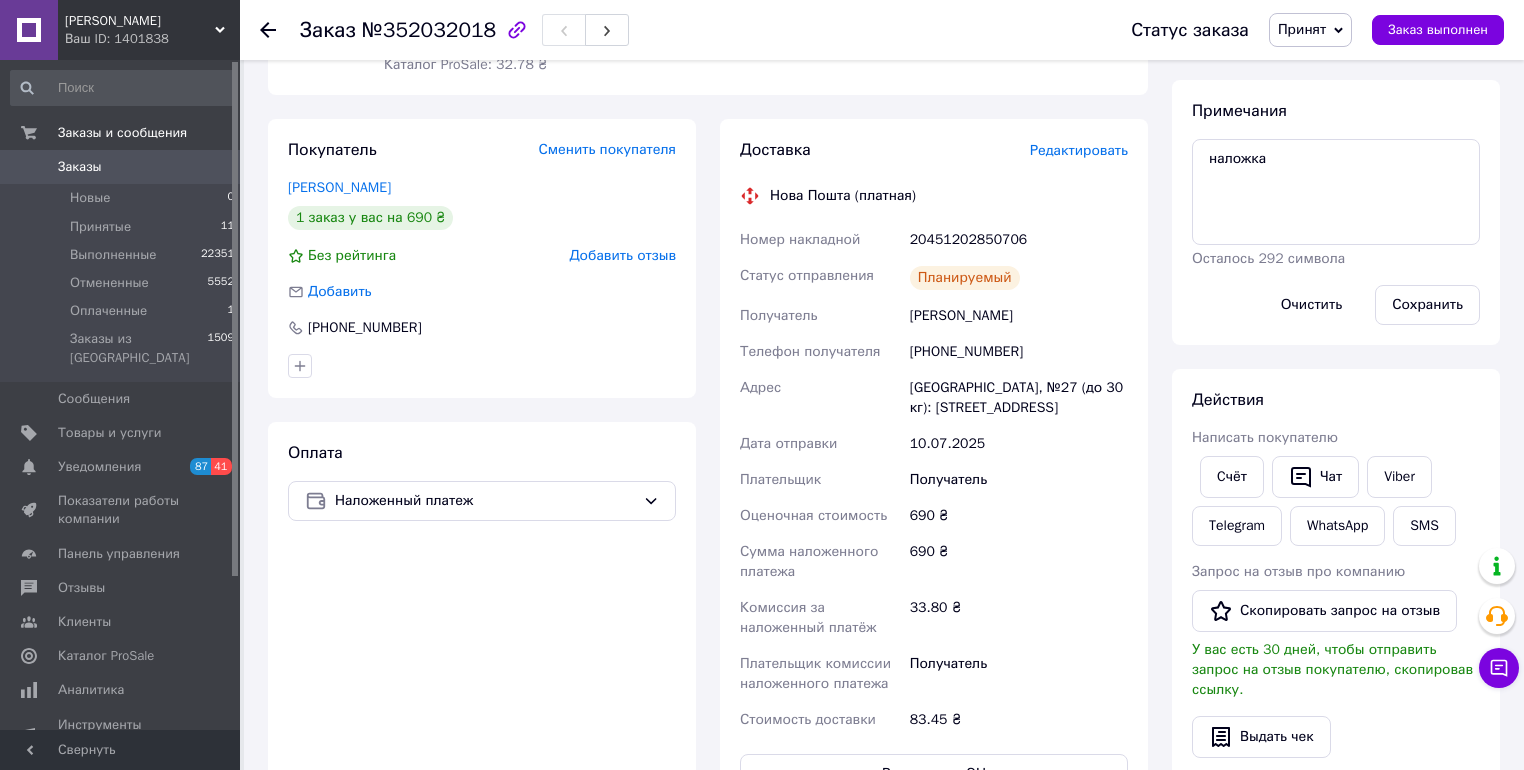 click on "20451202850706" at bounding box center (1019, 240) 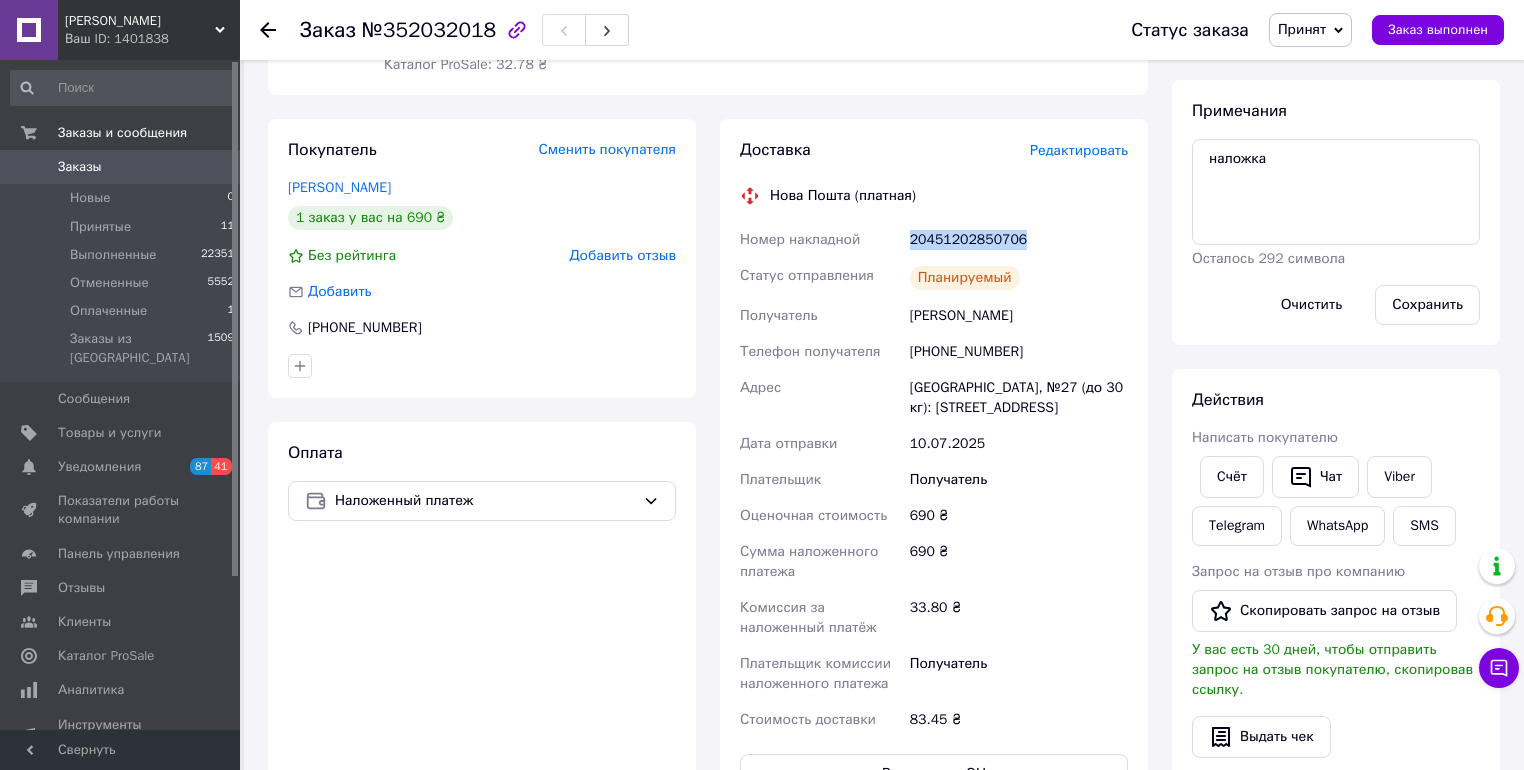 click on "20451202850706" at bounding box center (1019, 240) 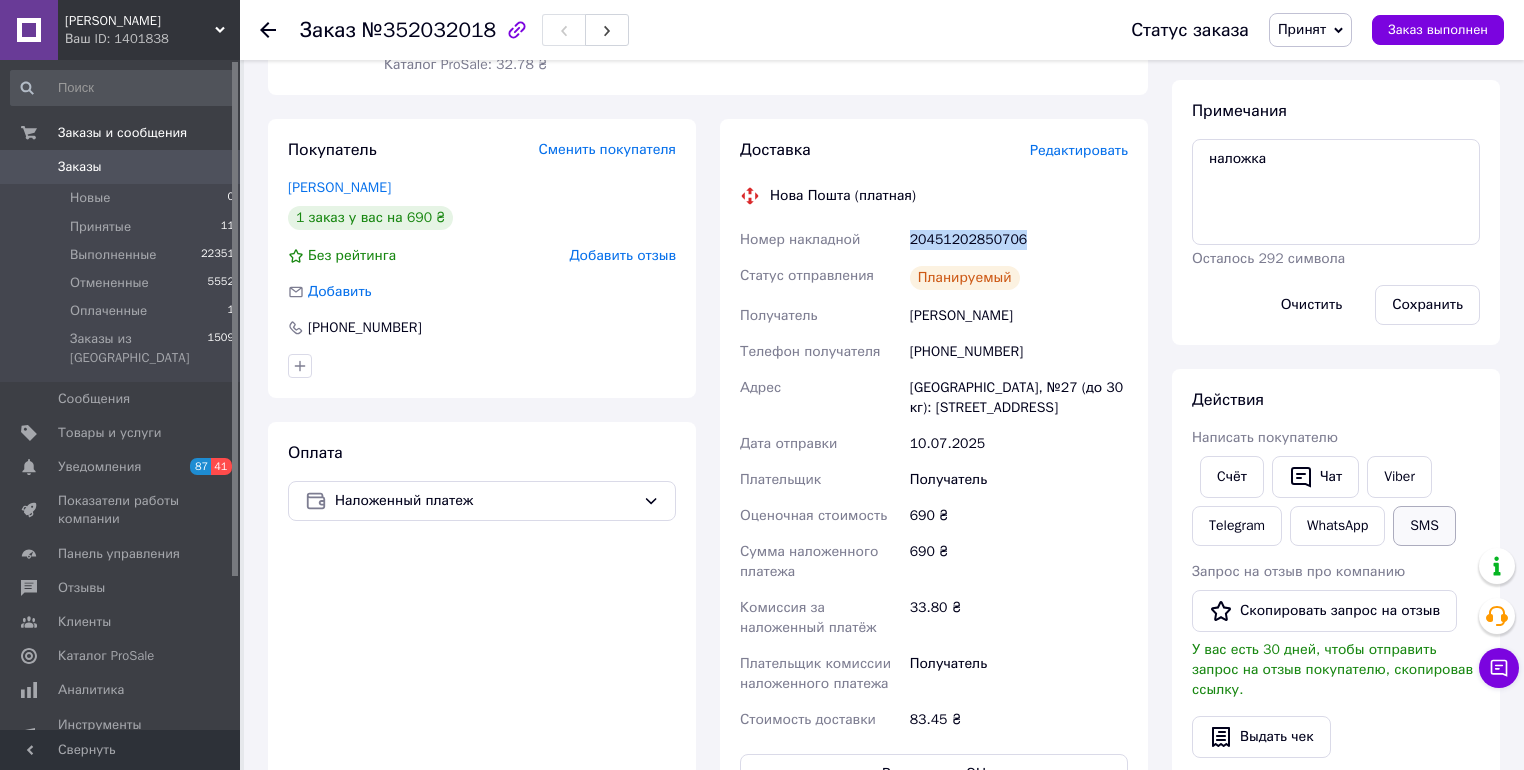 click on "SMS" at bounding box center [1424, 526] 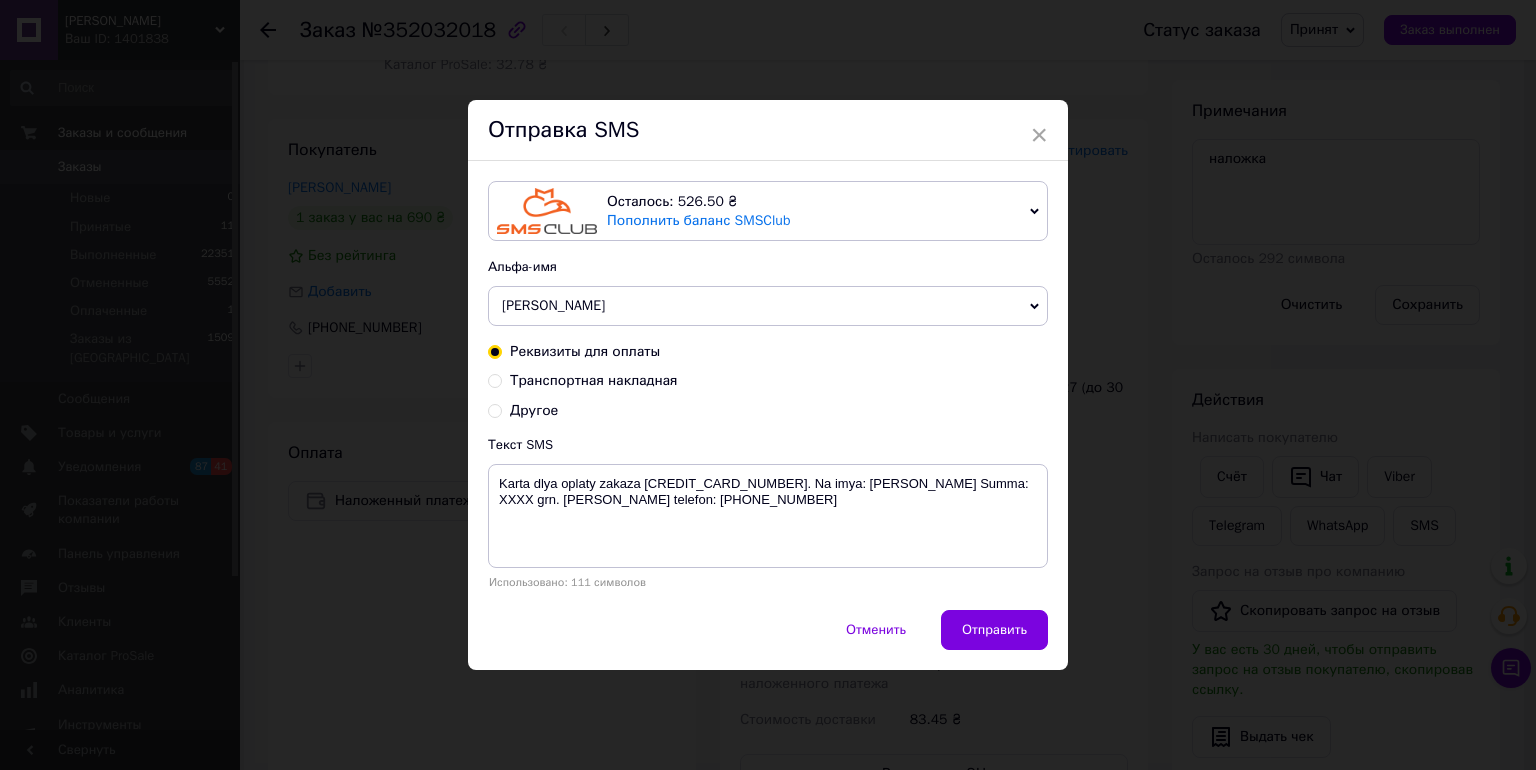 click on "Транспортная накладная" at bounding box center (594, 380) 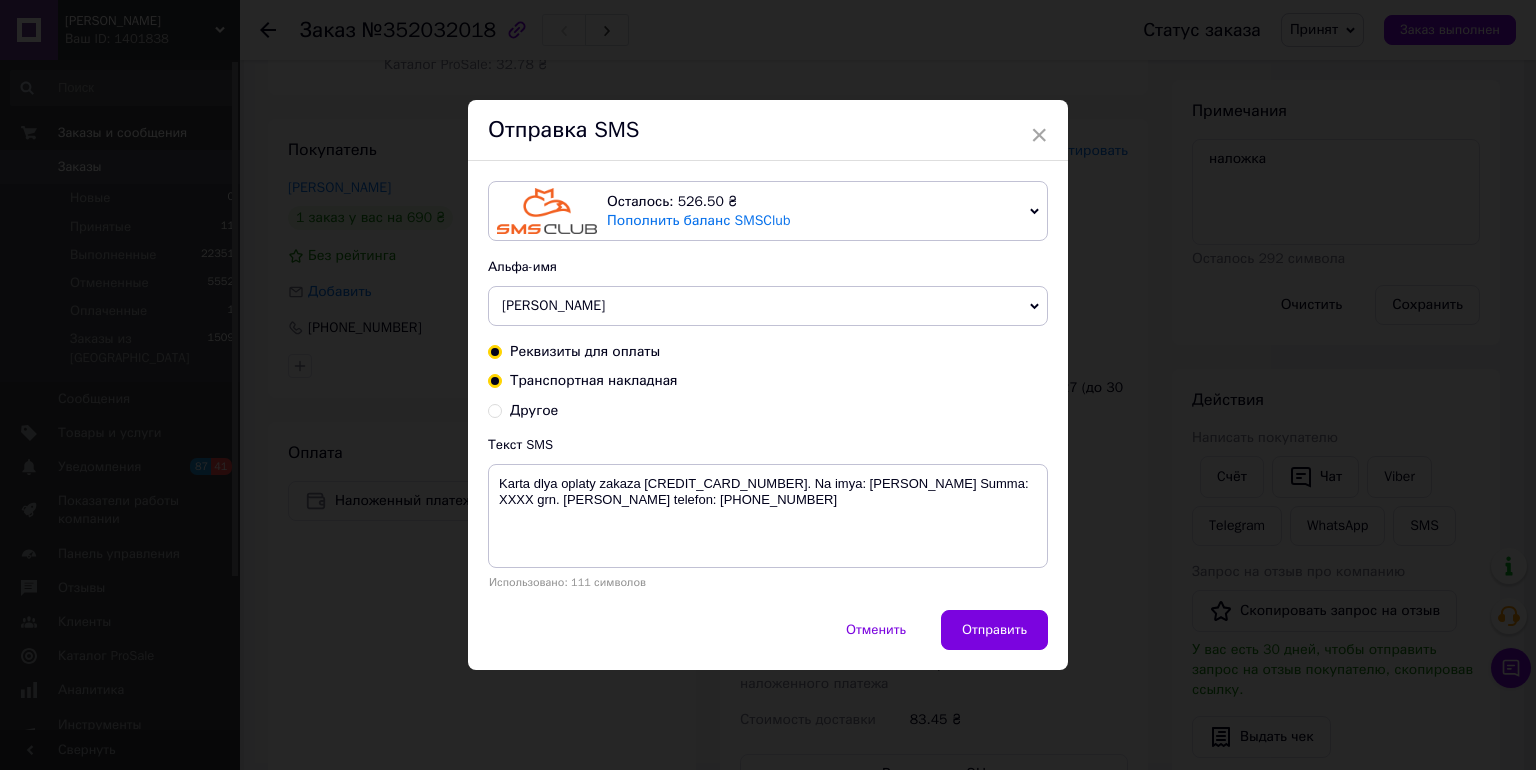 radio on "false" 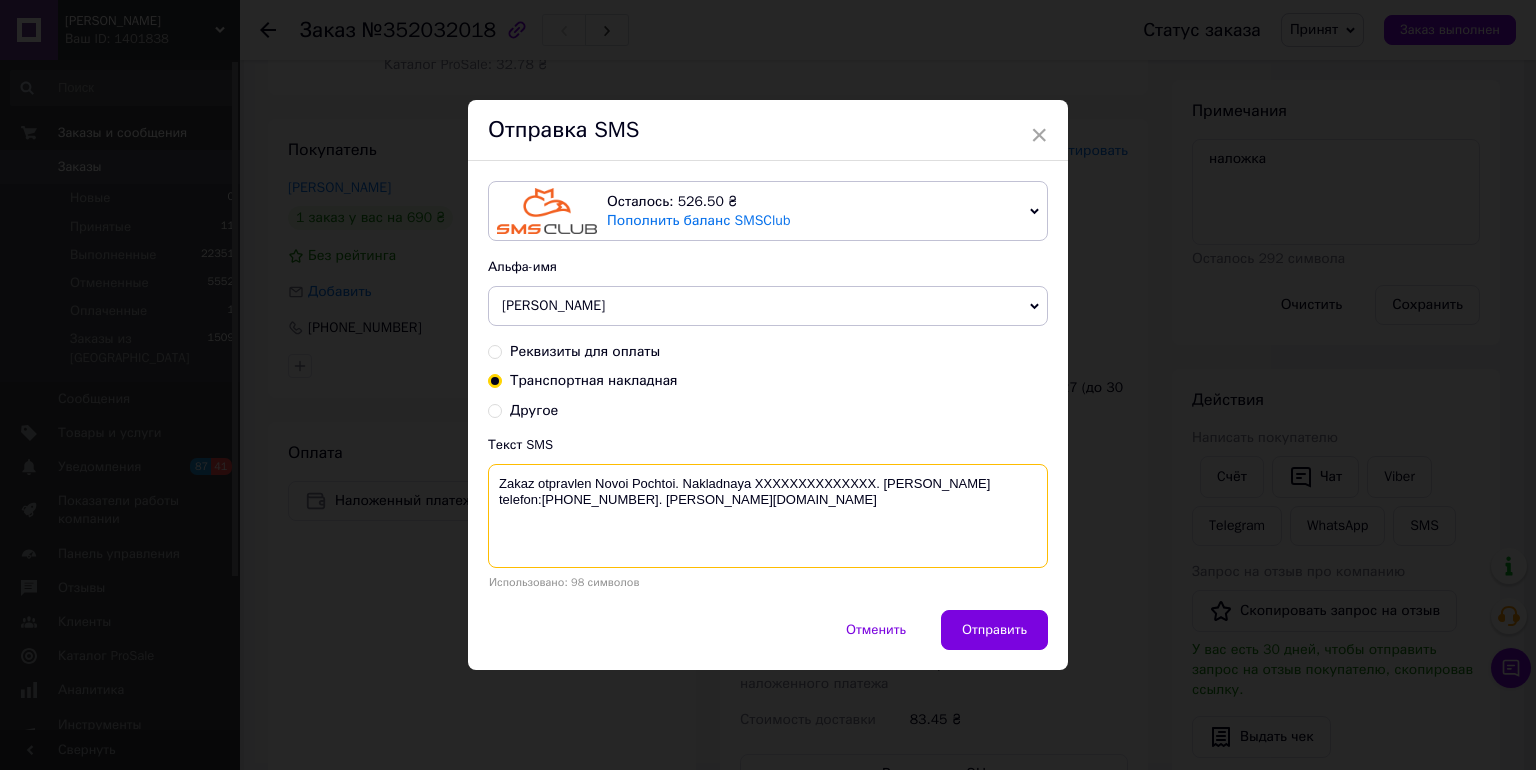 click on "Zakaz otpravlen Novoi Pochtoi. Nakladnaya XXXXXXXXXXXXXX. [PERSON_NAME] telefon:[PHONE_NUMBER]. [PERSON_NAME][DOMAIN_NAME]" at bounding box center (768, 516) 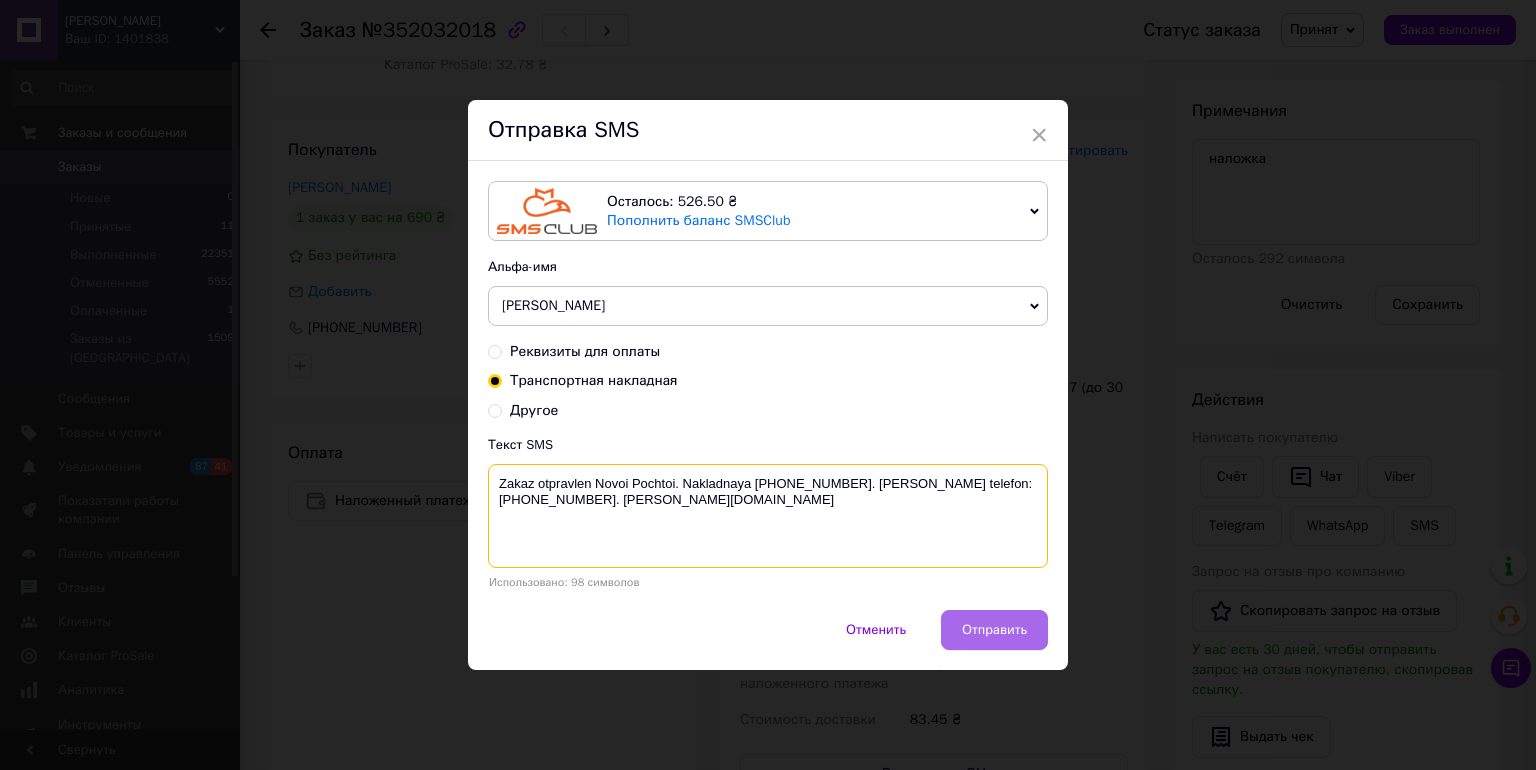 type on "Zakaz otpravlen Novoi Pochtoi. Nakladnaya 20451202850706. Nash telefon:+380676377753. dason.com.ua" 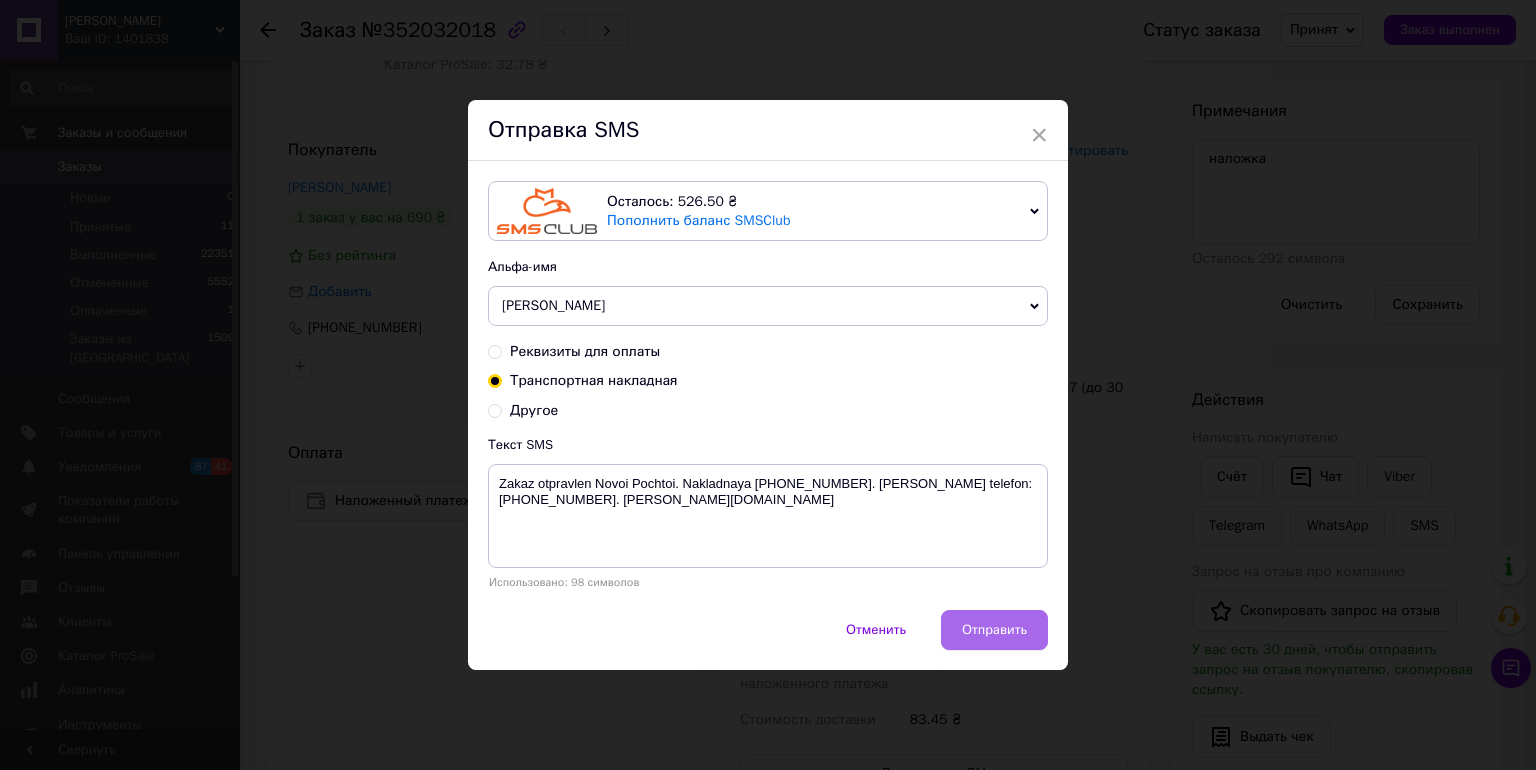 click on "Отправить" at bounding box center [994, 630] 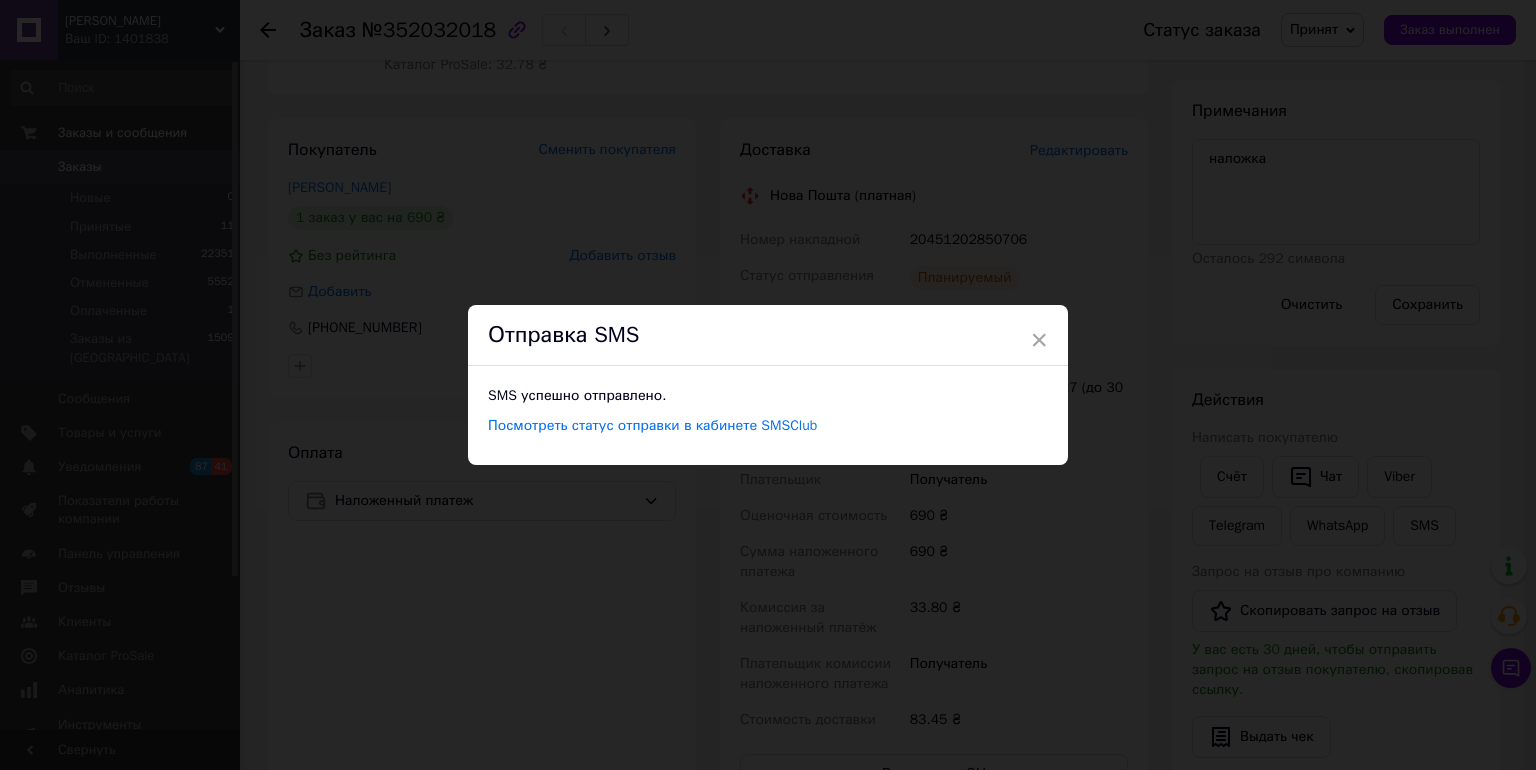 click on "× Отправка SMS SMS успешно отправлено. Посмотреть статус отправки в кабинете SMSClub" at bounding box center [768, 385] 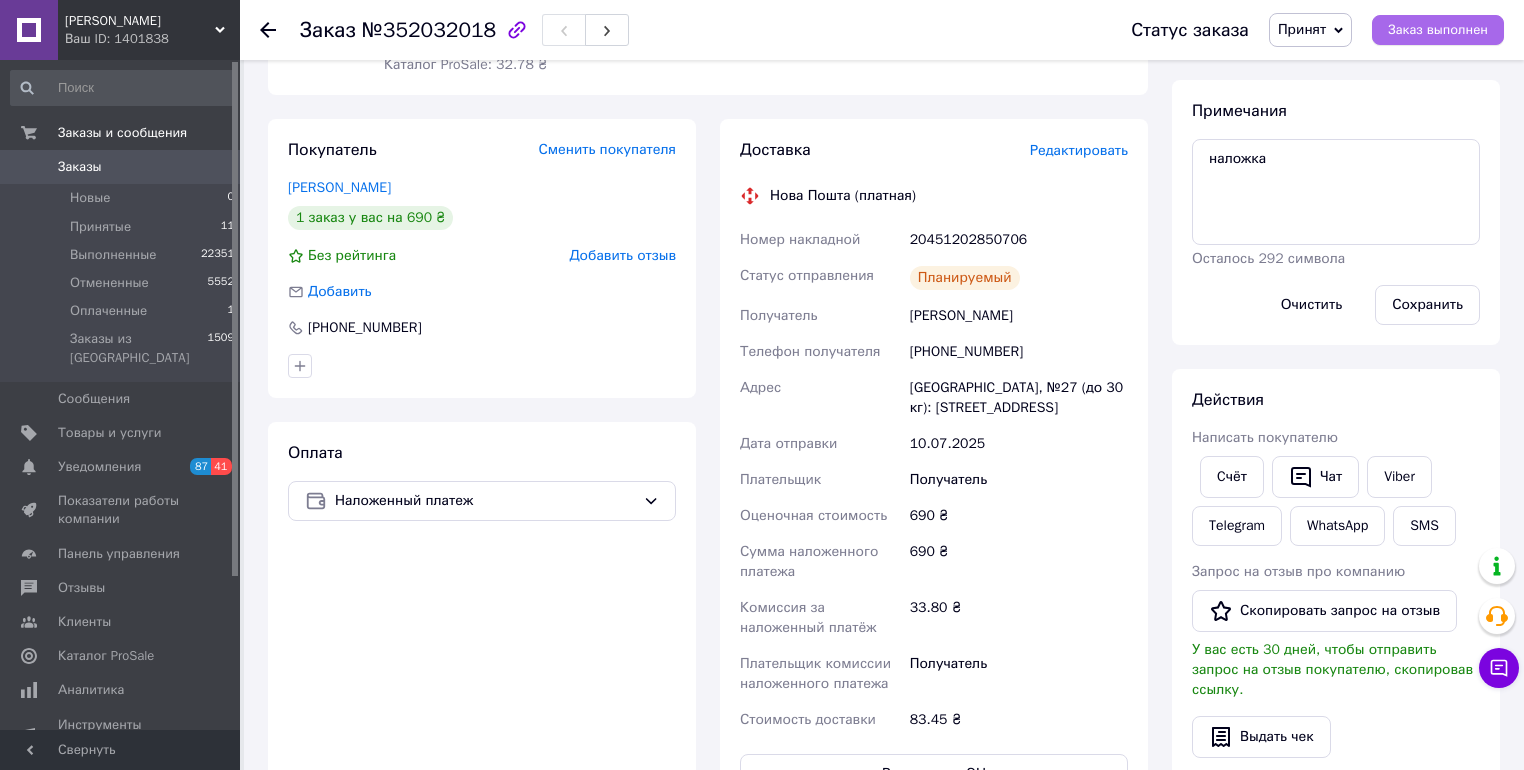 click on "Заказ выполнен" at bounding box center (1438, 30) 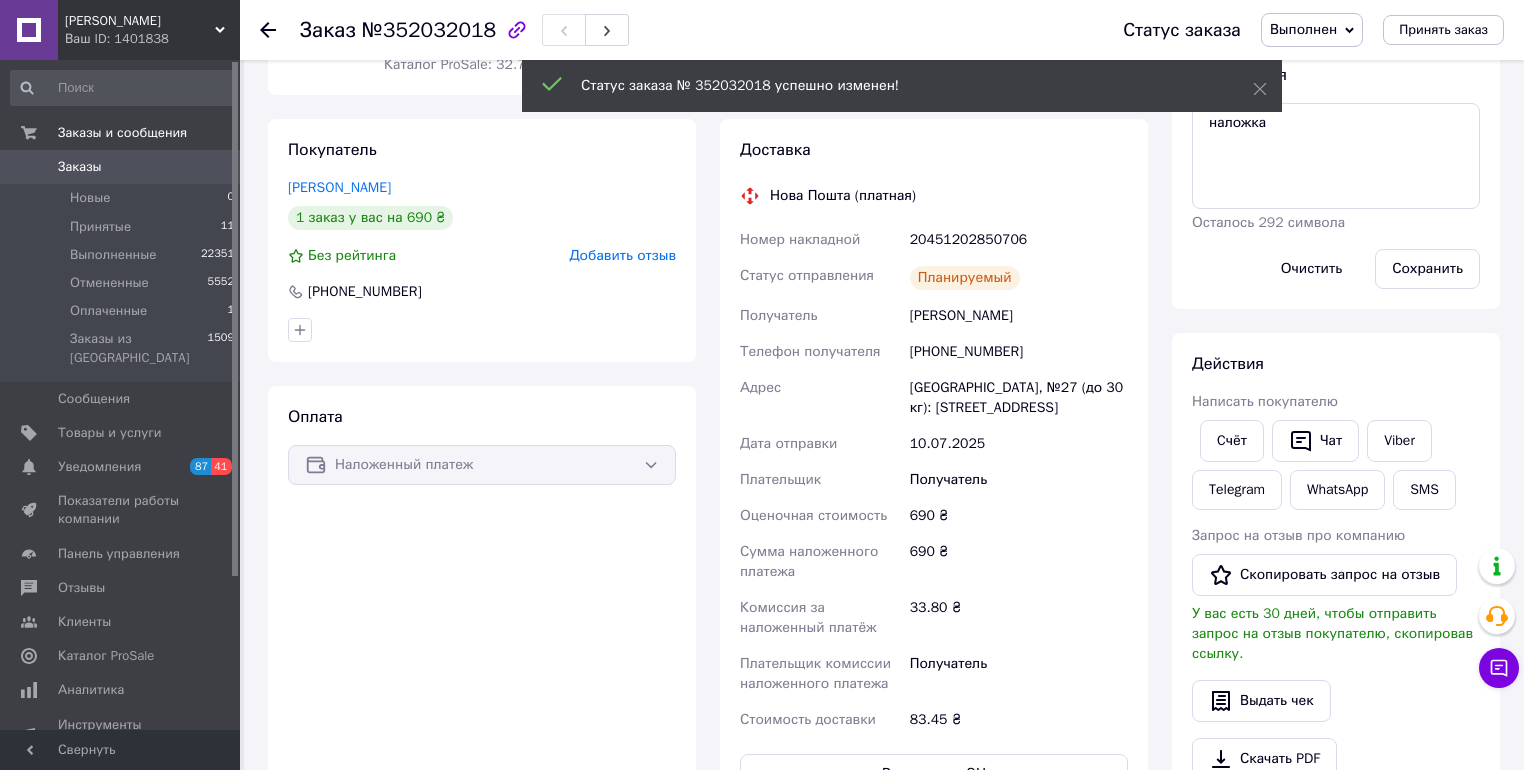 click on "DaSoN Ваш ID: 1401838 Сайт DaSoN Кабинет покупателя Проверить состояние системы Страница на портале Справка Выйти Заказы и сообщения Заказы 0 Новые 0 Принятые 11 Выполненные 22351 Отмененные 5552 Оплаченные 1 Заказы из Розетки 1509 Сообщения 0 Товары и услуги Уведомления 87 41 Показатели работы компании Панель управления Отзывы Клиенты Каталог ProSale Аналитика Инструменты вебмастера и SEO Управление сайтом Кошелек компании Маркет Настройки Тарифы и счета Prom топ Свернуть
Заказ №352032018 Статус заказа Выполнен Принят   690" at bounding box center [762, 470] 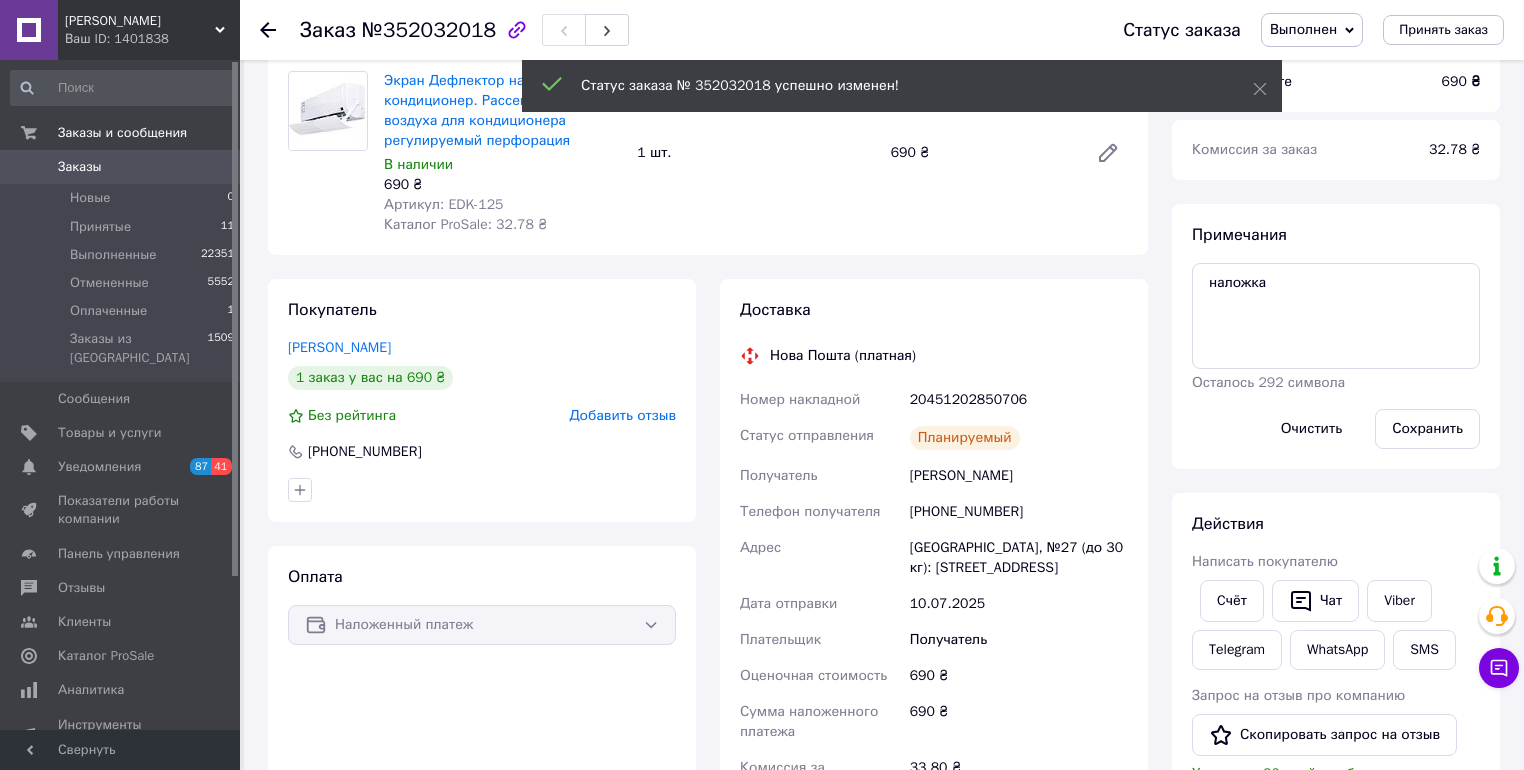 scroll, scrollTop: 0, scrollLeft: 0, axis: both 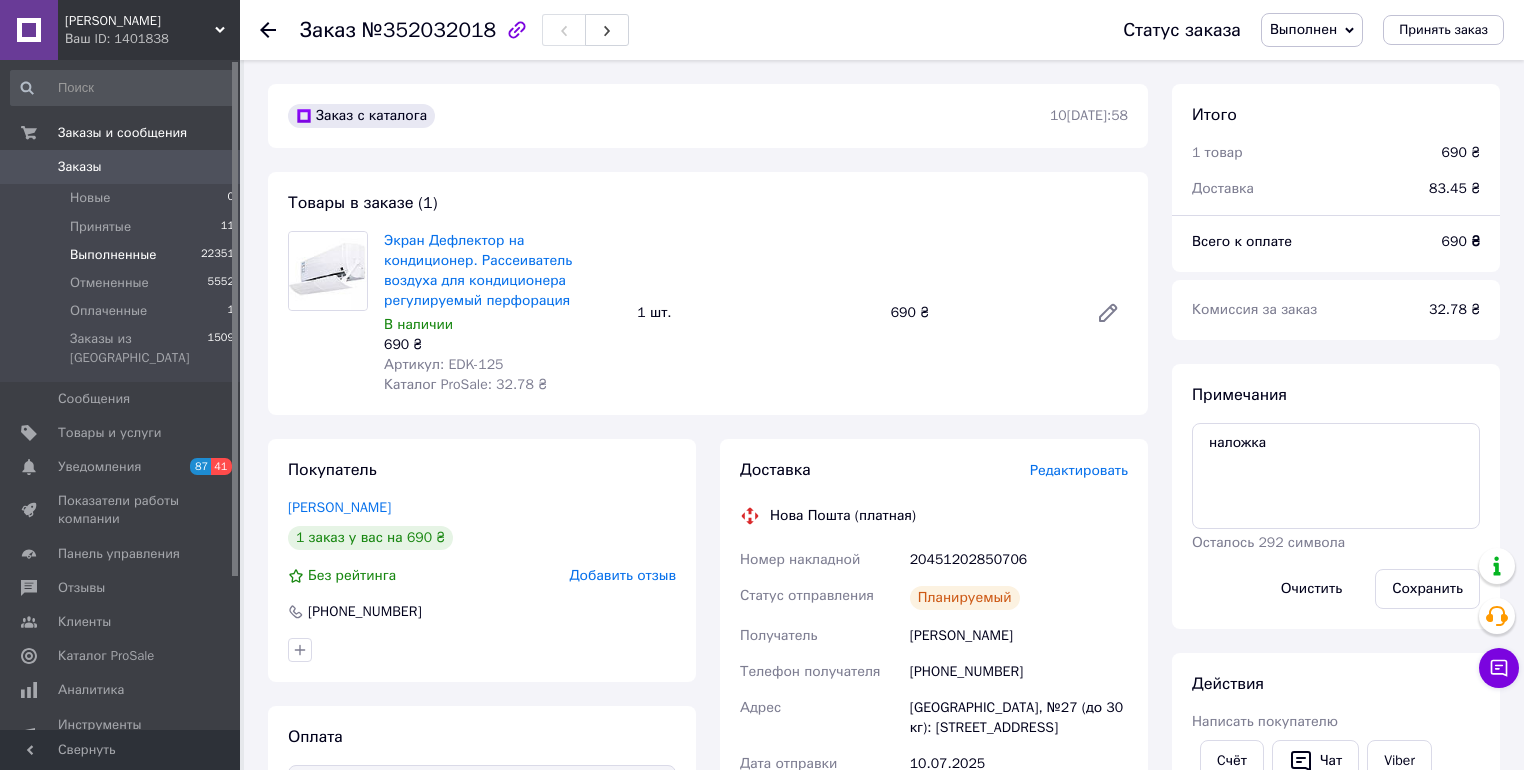 click on "Выполненные" at bounding box center (113, 255) 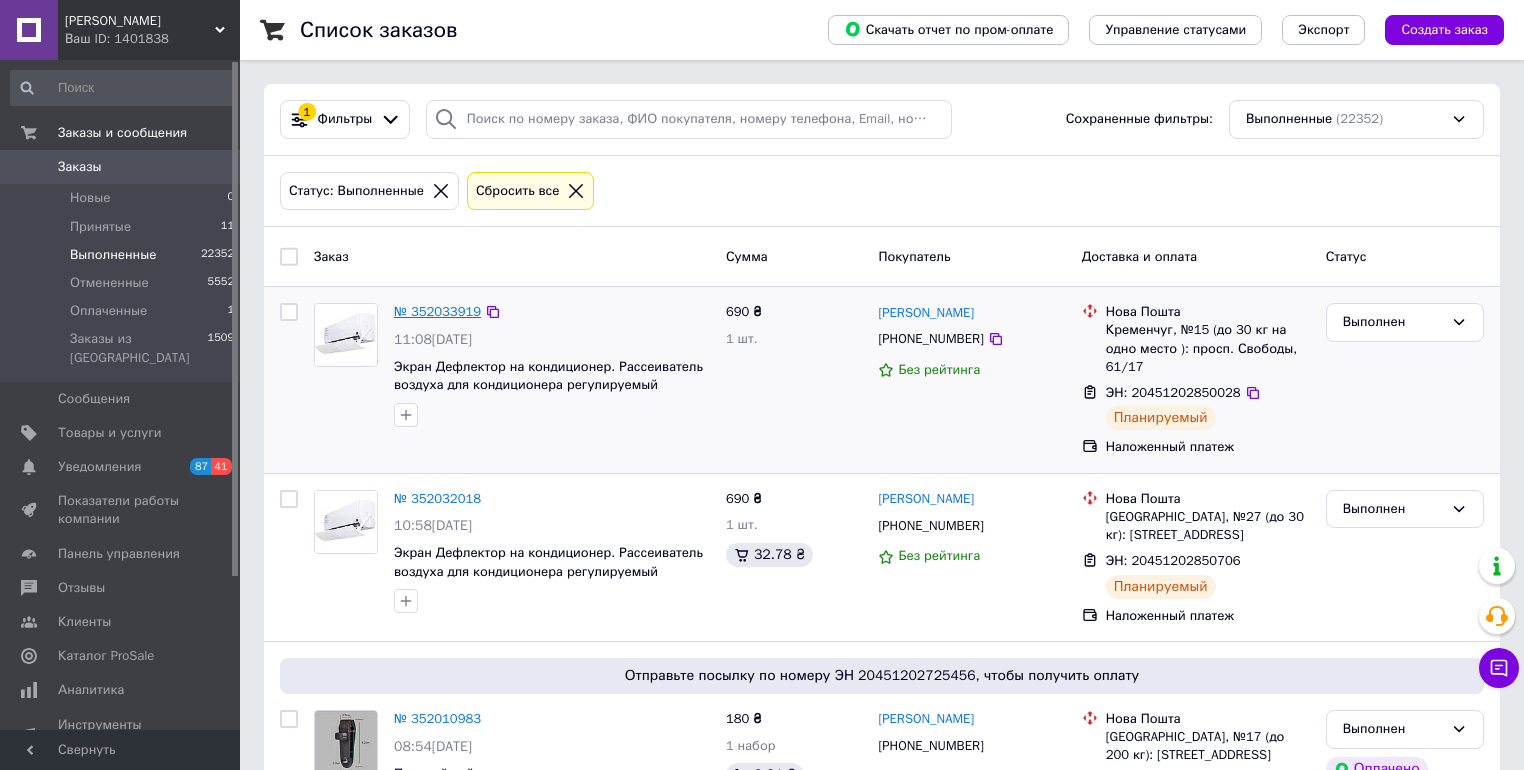 click on "№ 352033919" at bounding box center [437, 311] 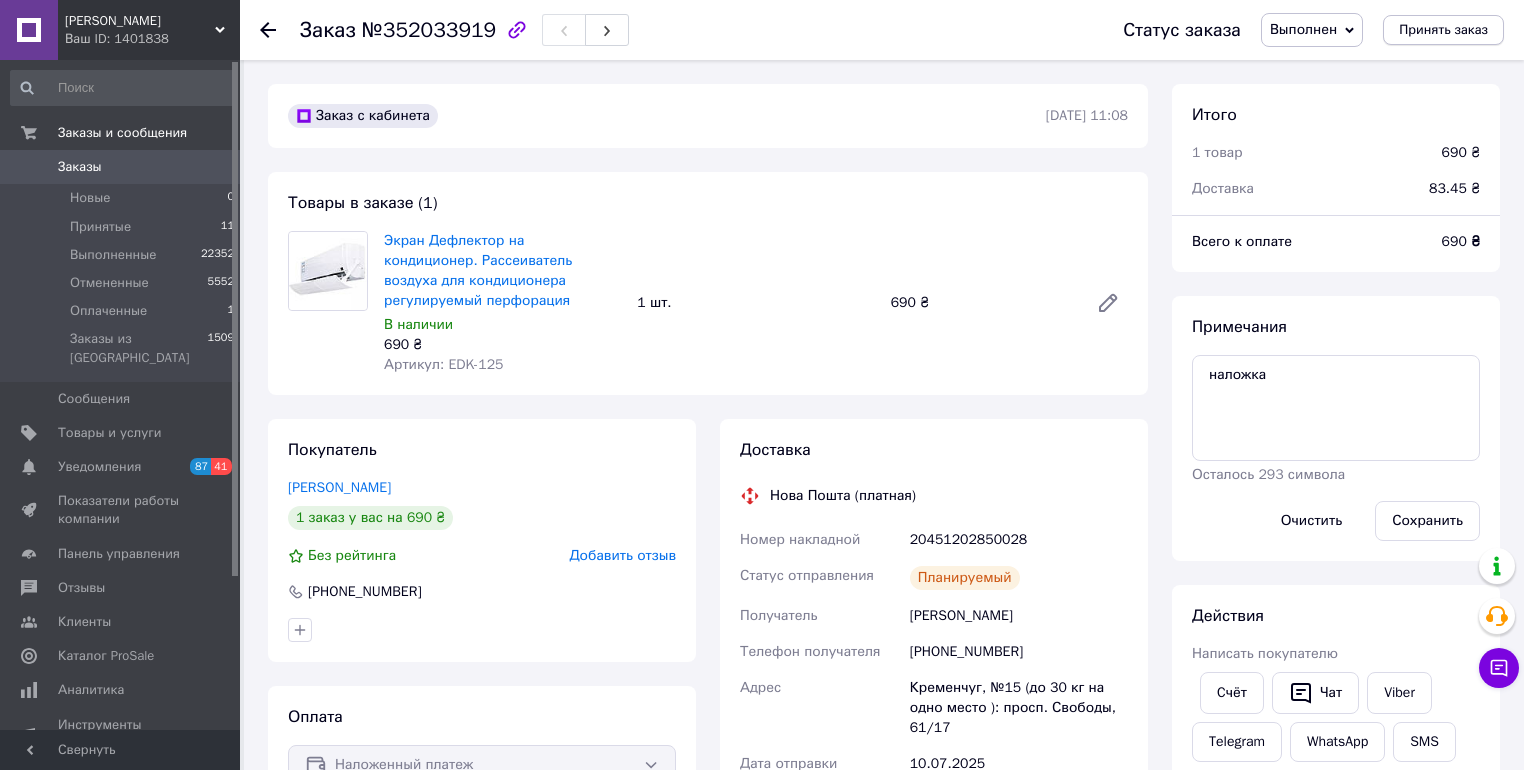 click on "Принять заказ" at bounding box center (1443, 30) 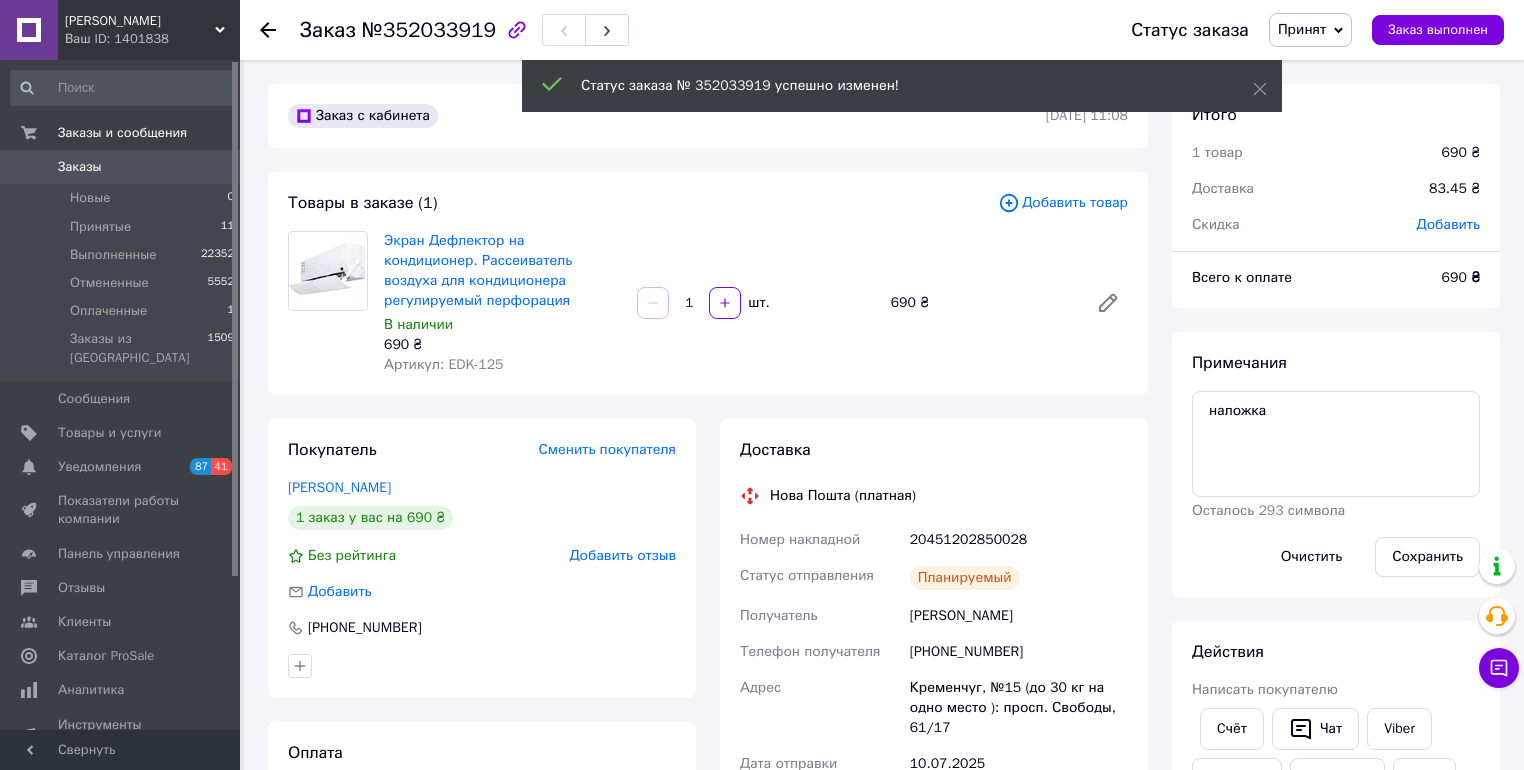 click on "Доставка Нова Пошта (платная) Номер накладной 20451202850028 Статус отправления Планируемый Получатель Гладких Дмитро Телефон получателя +380989382602 Адрес Кременчуг, №15 (до 30 кг на одно место ): просп. Свободы, 61/17 Дата отправки 10.07.2025 Плательщик Получатель Оценочная стоимость 690 ₴ Сумма наложенного платежа 690 ₴ Комиссия за наложенный платёж 33.80 ₴ Плательщик комиссии наложенного платежа Получатель Стоимость доставки 83.45 ₴ Распечатать ЭН" at bounding box center (934, 776) 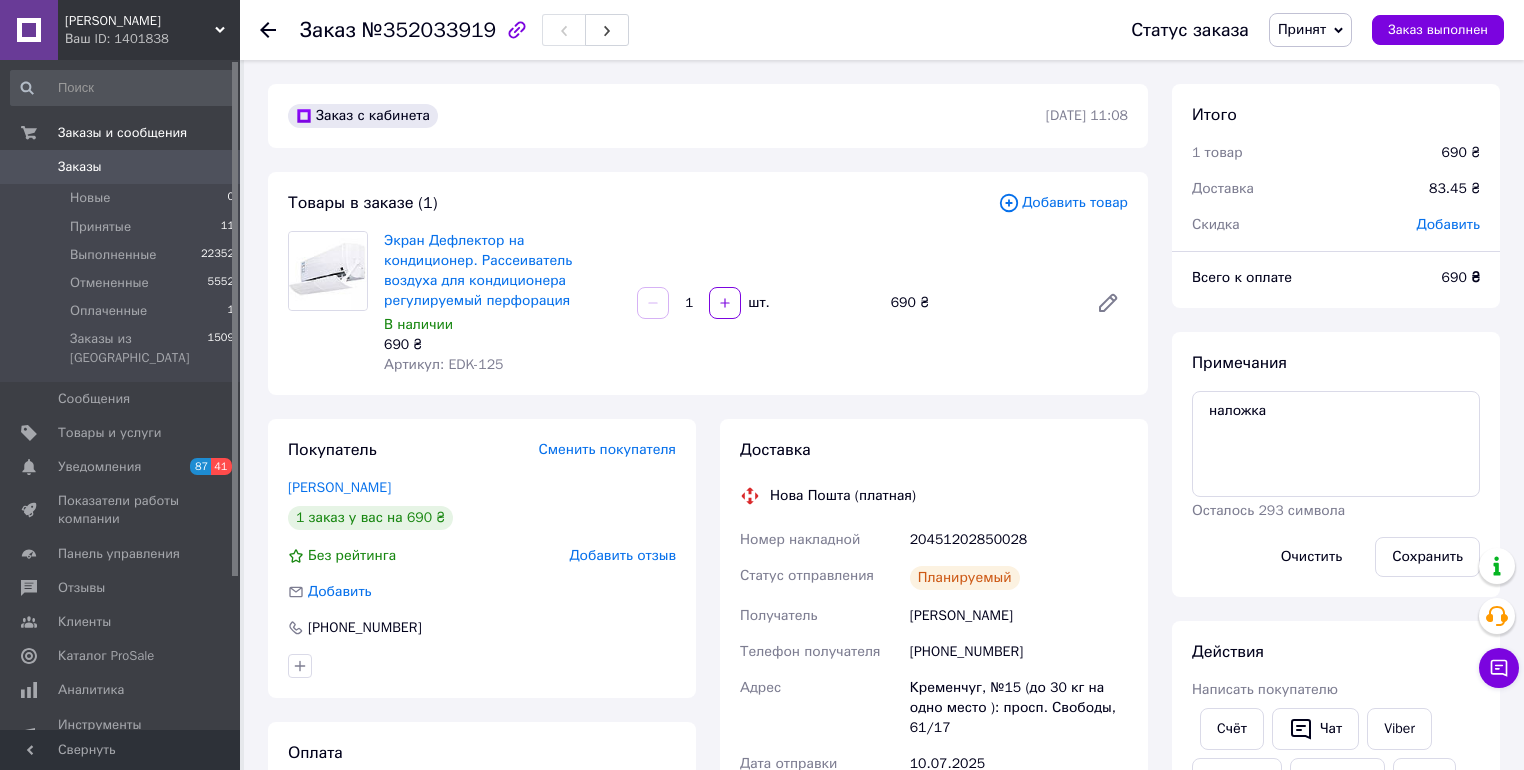 click on "Товары в заказе (1) Добавить товар Экран Дефлектор на кондиционер. Рассеиватель воздуха для кондиционера регулируемый  перфорация В наличии 690 ₴ Артикул: EDK-125 1   шт. 690 ₴" at bounding box center [708, 283] 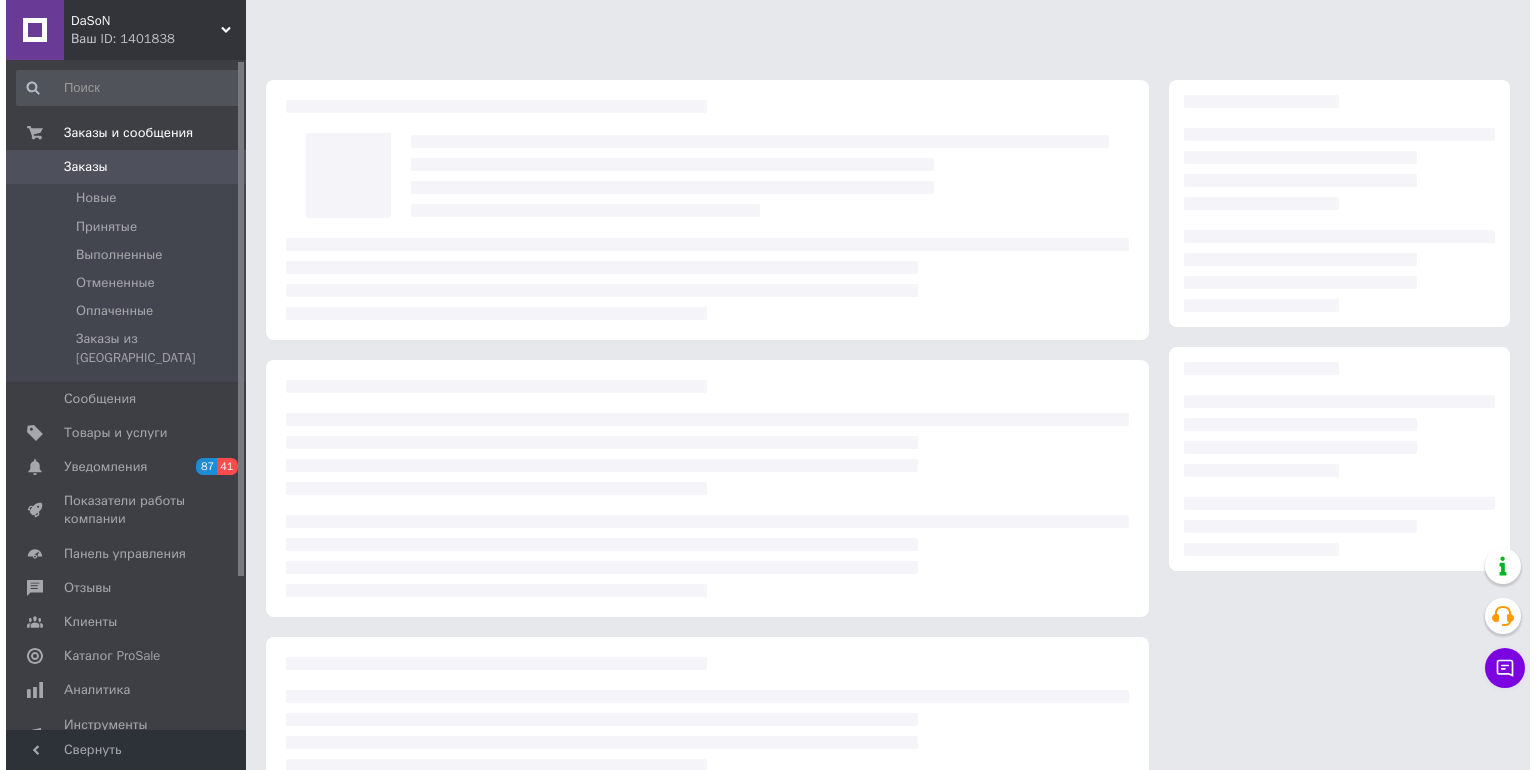 scroll, scrollTop: 0, scrollLeft: 0, axis: both 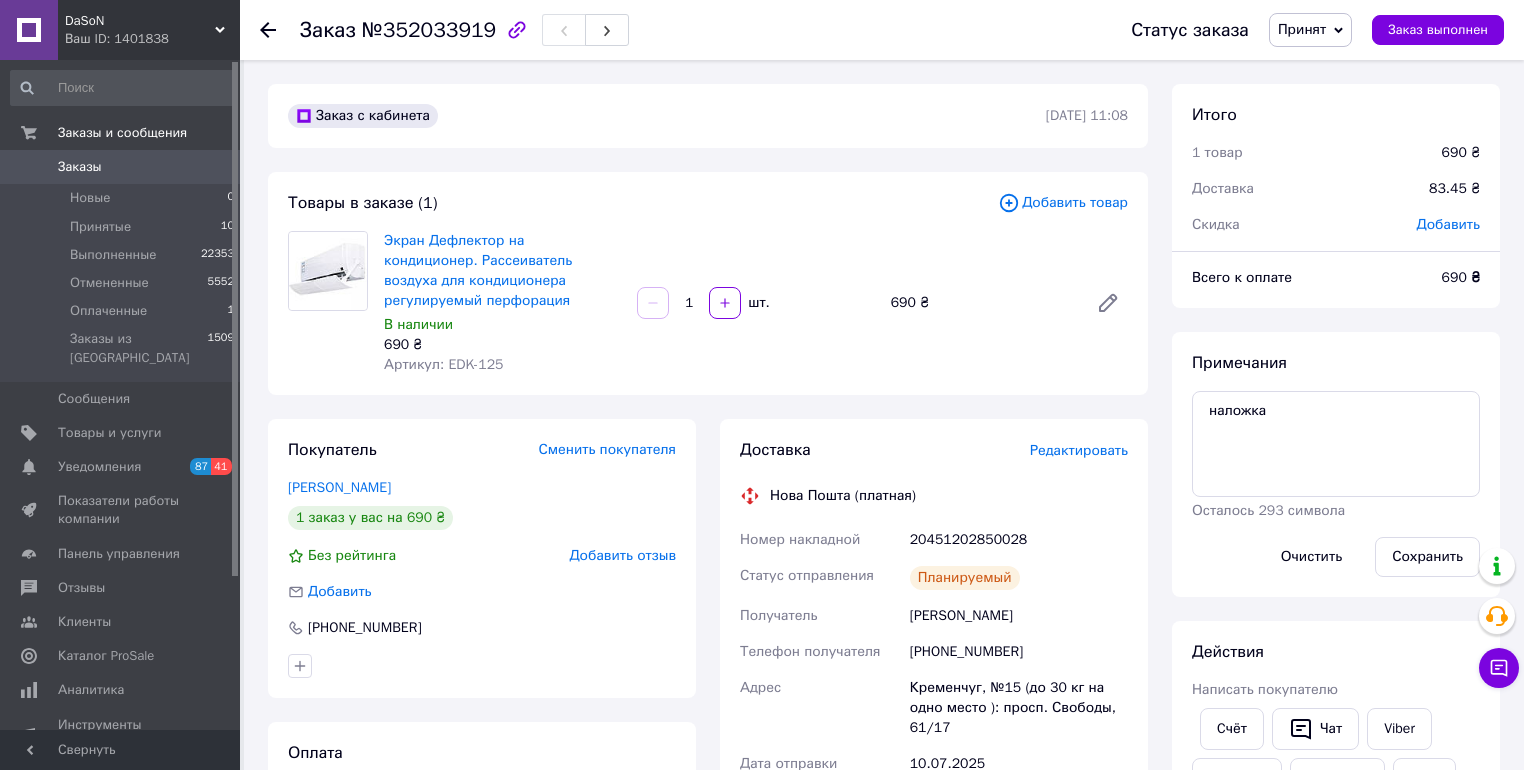 click on "Редактировать" at bounding box center (1079, 450) 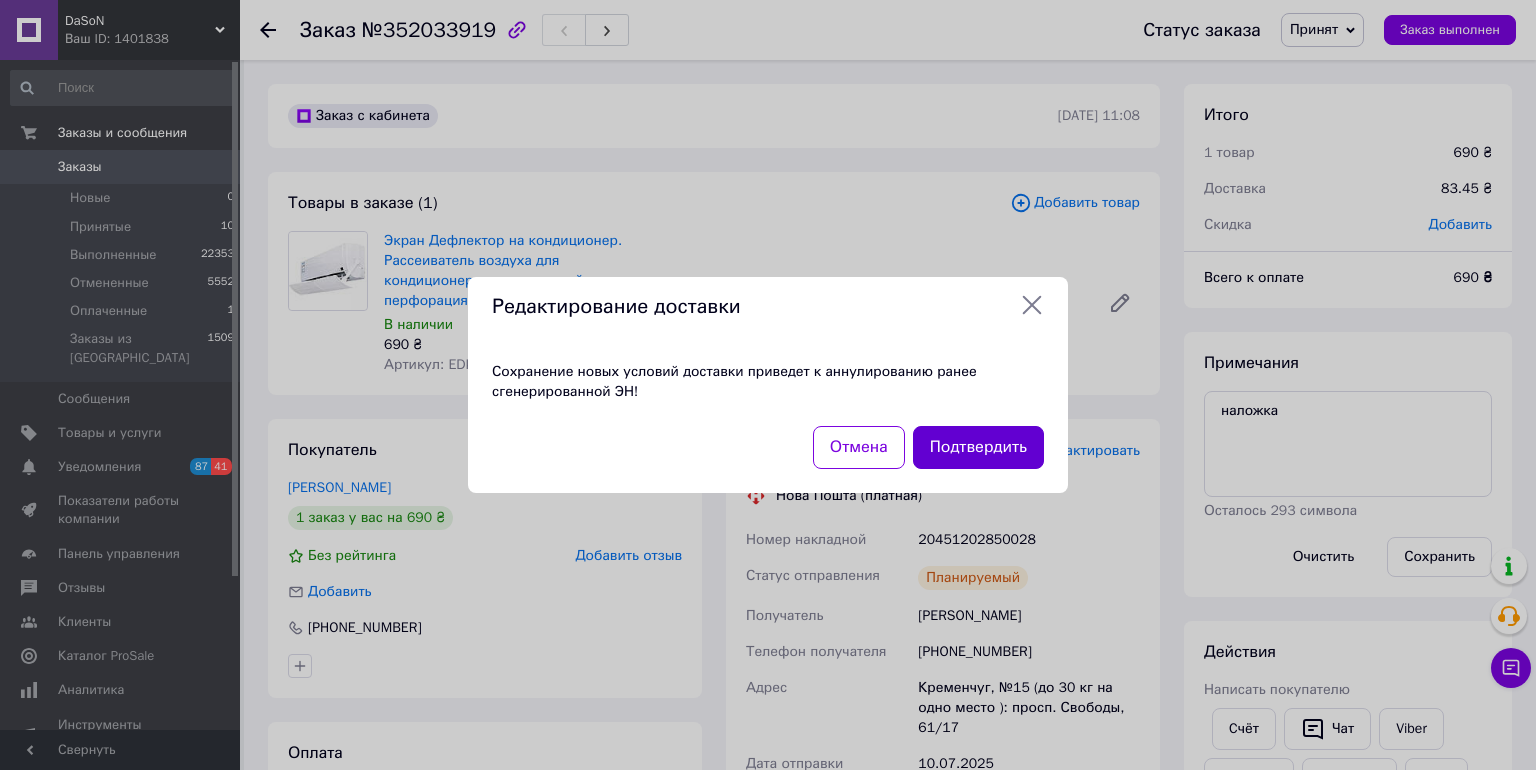click on "Подтвердить" at bounding box center [978, 447] 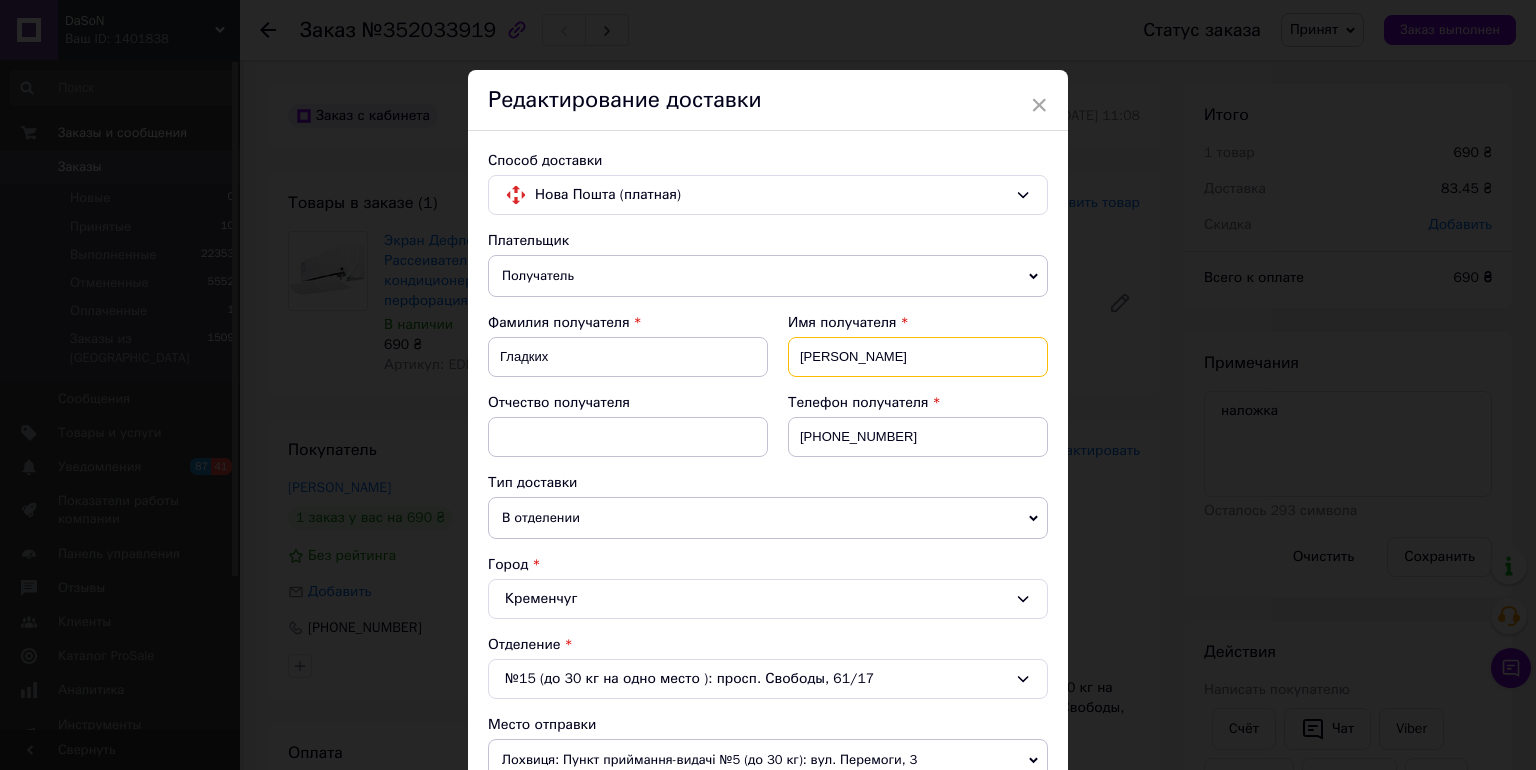 drag, startPoint x: 840, startPoint y: 355, endPoint x: 799, endPoint y: 357, distance: 41.04875 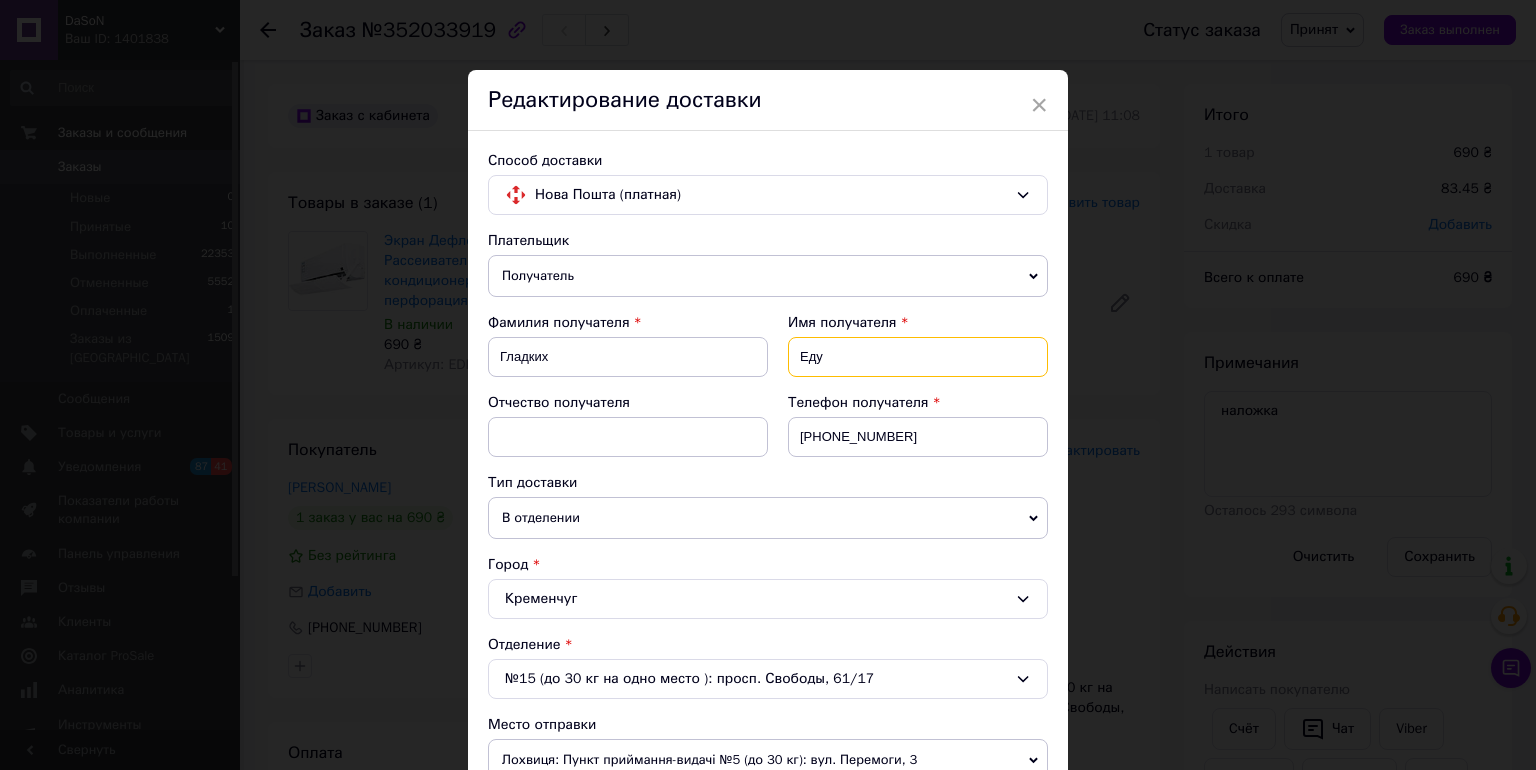 type on "Едуард" 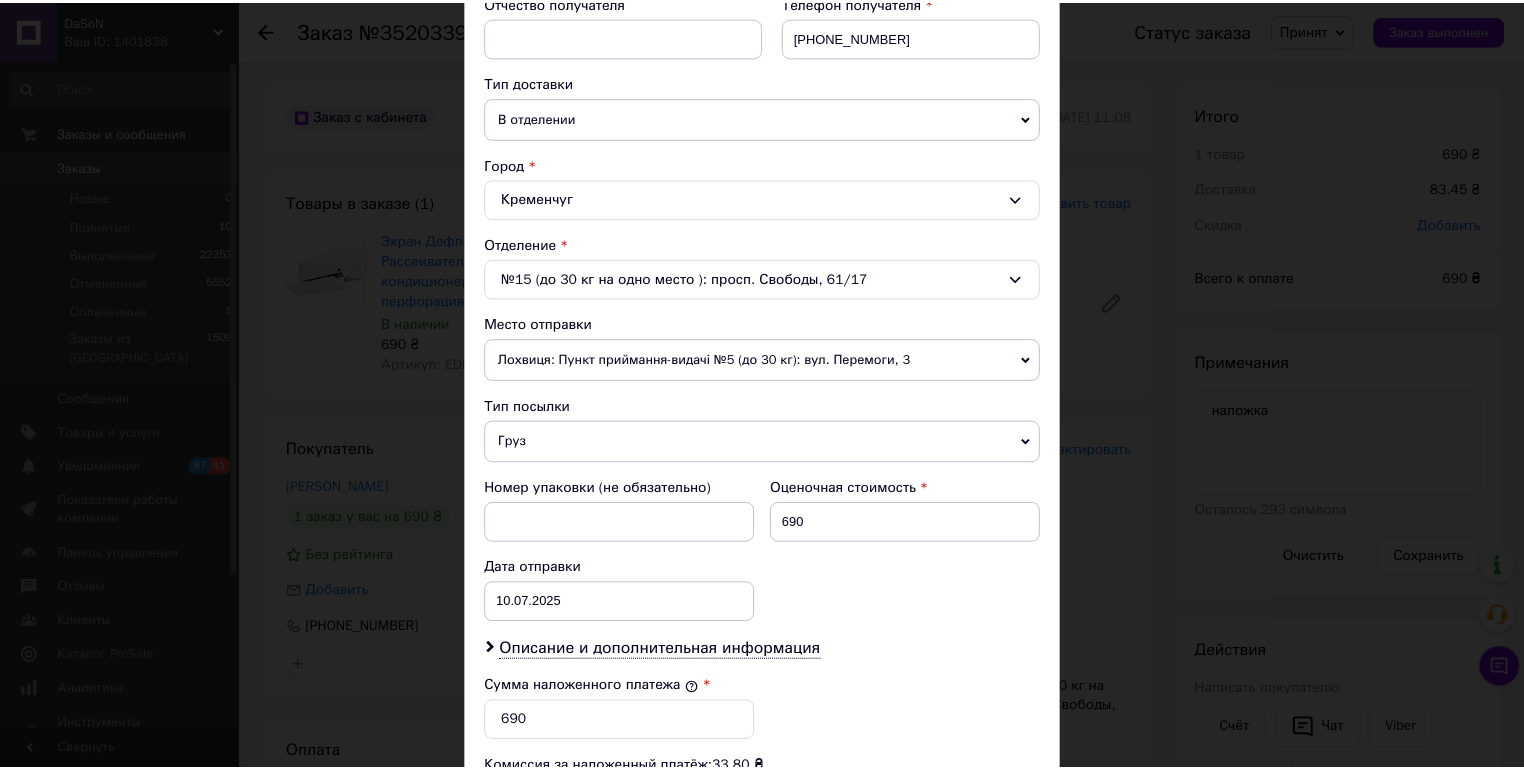 scroll, scrollTop: 749, scrollLeft: 0, axis: vertical 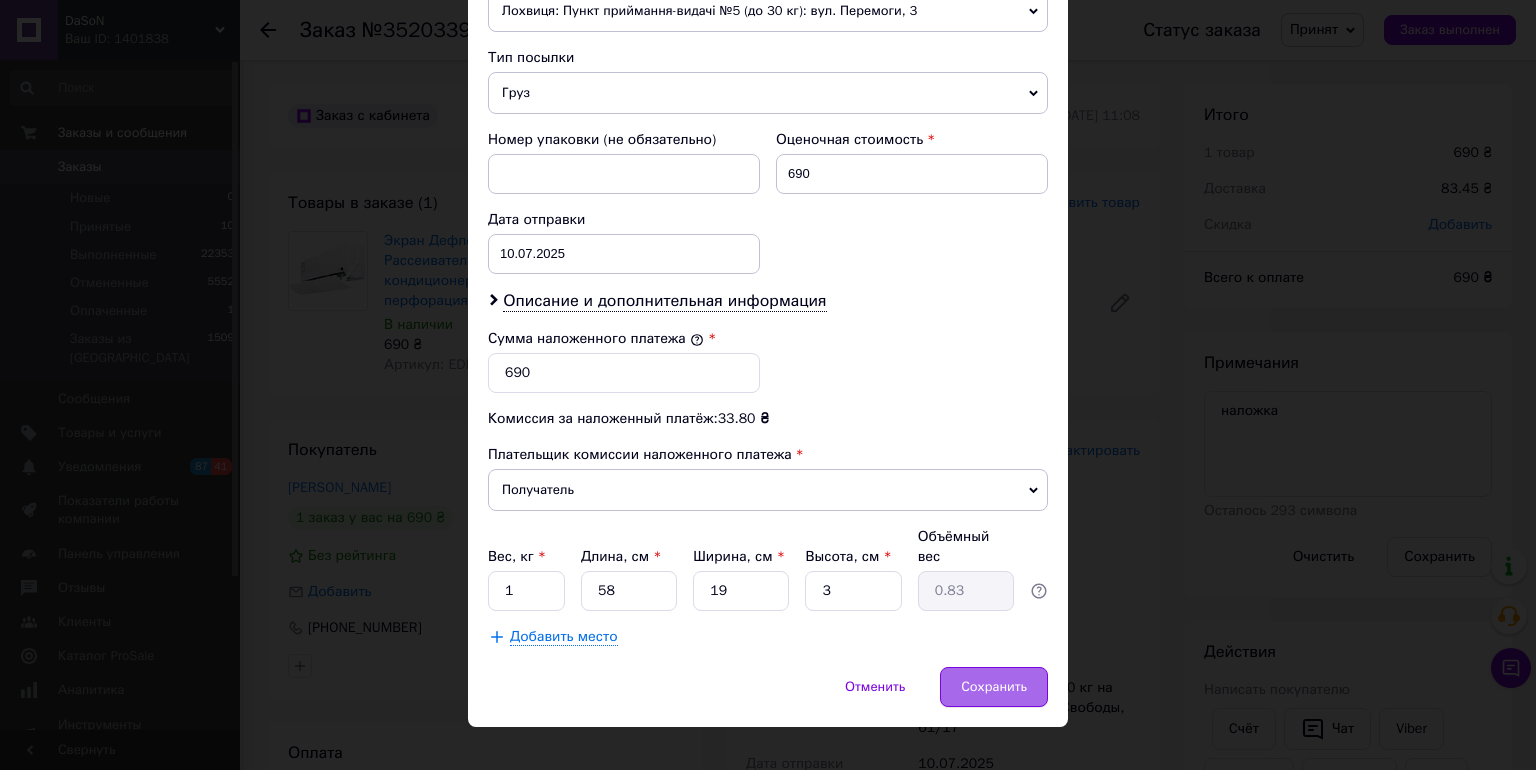 click on "Сохранить" at bounding box center (994, 687) 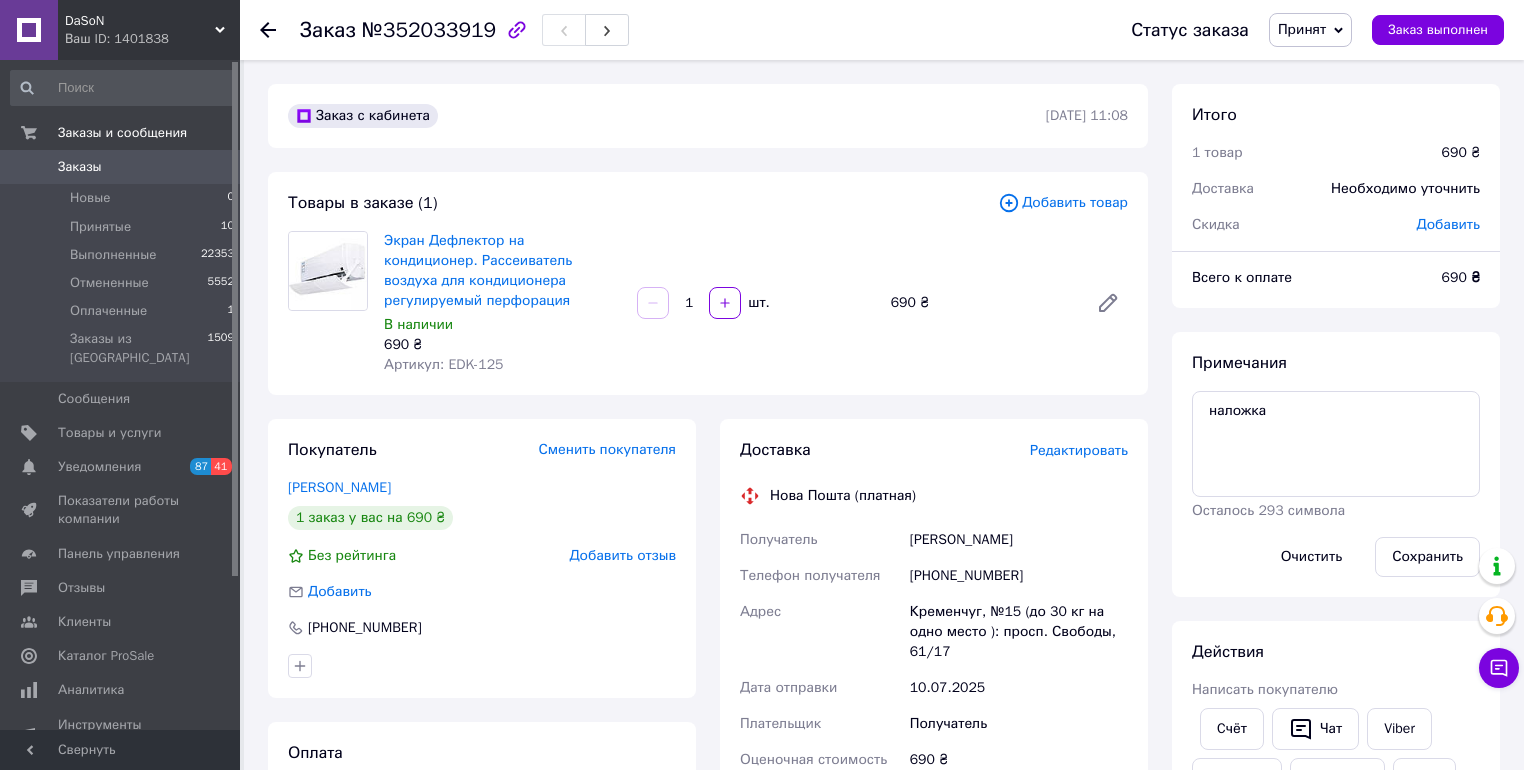 click on "Сменить покупателя" at bounding box center (607, 449) 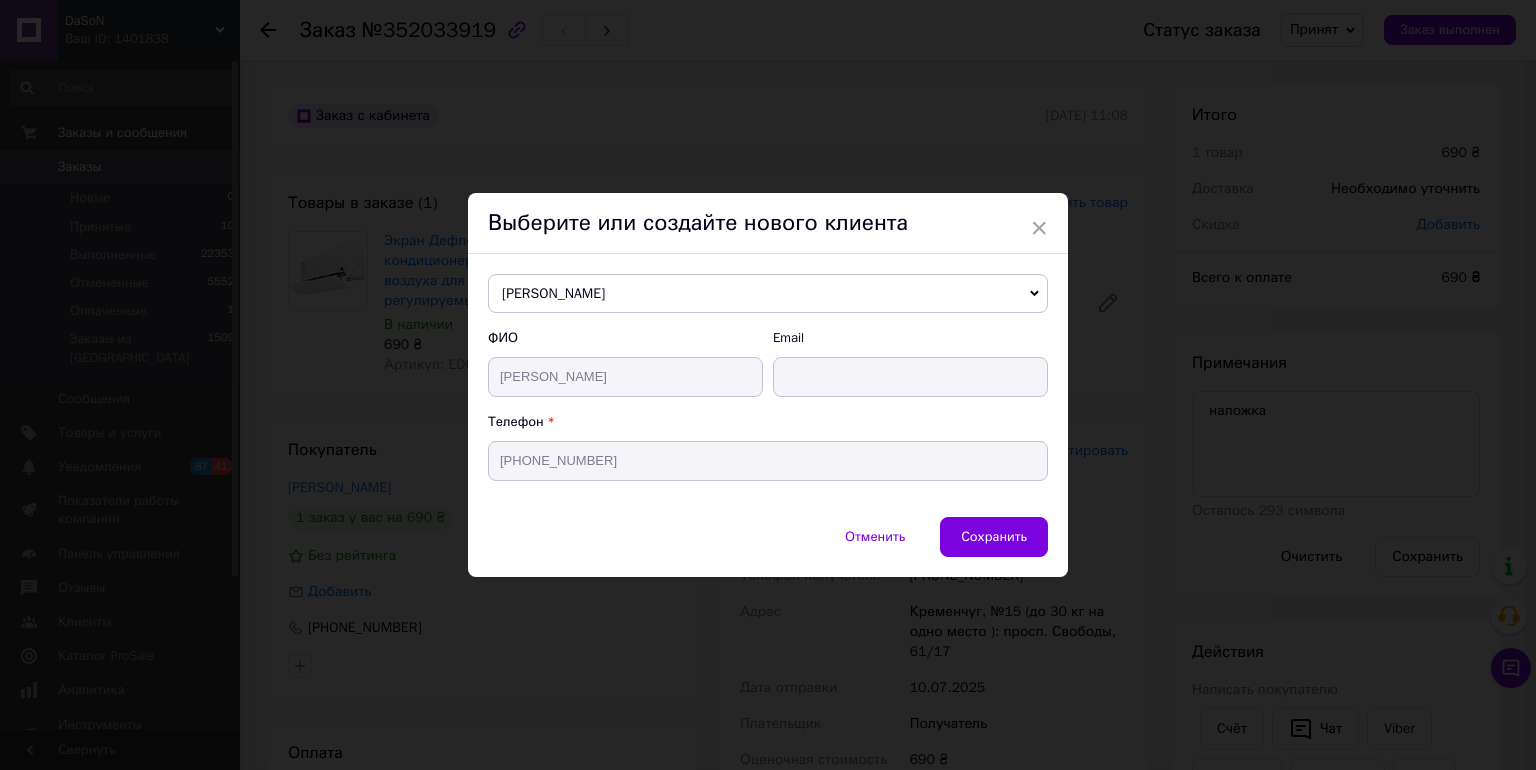 click on "Гладких Дмитро" at bounding box center [768, 294] 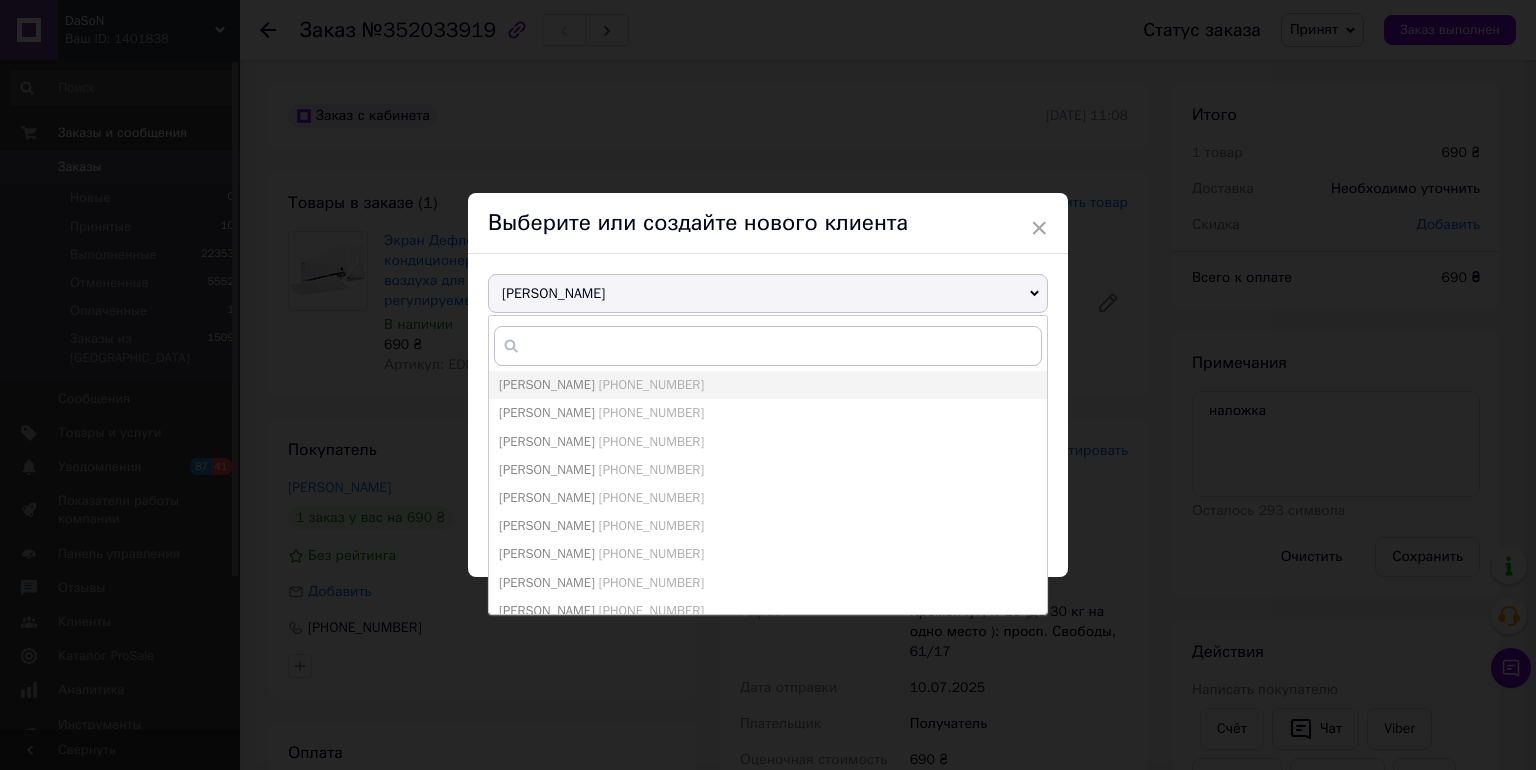 click on "Гладких Дмитро" at bounding box center (768, 294) 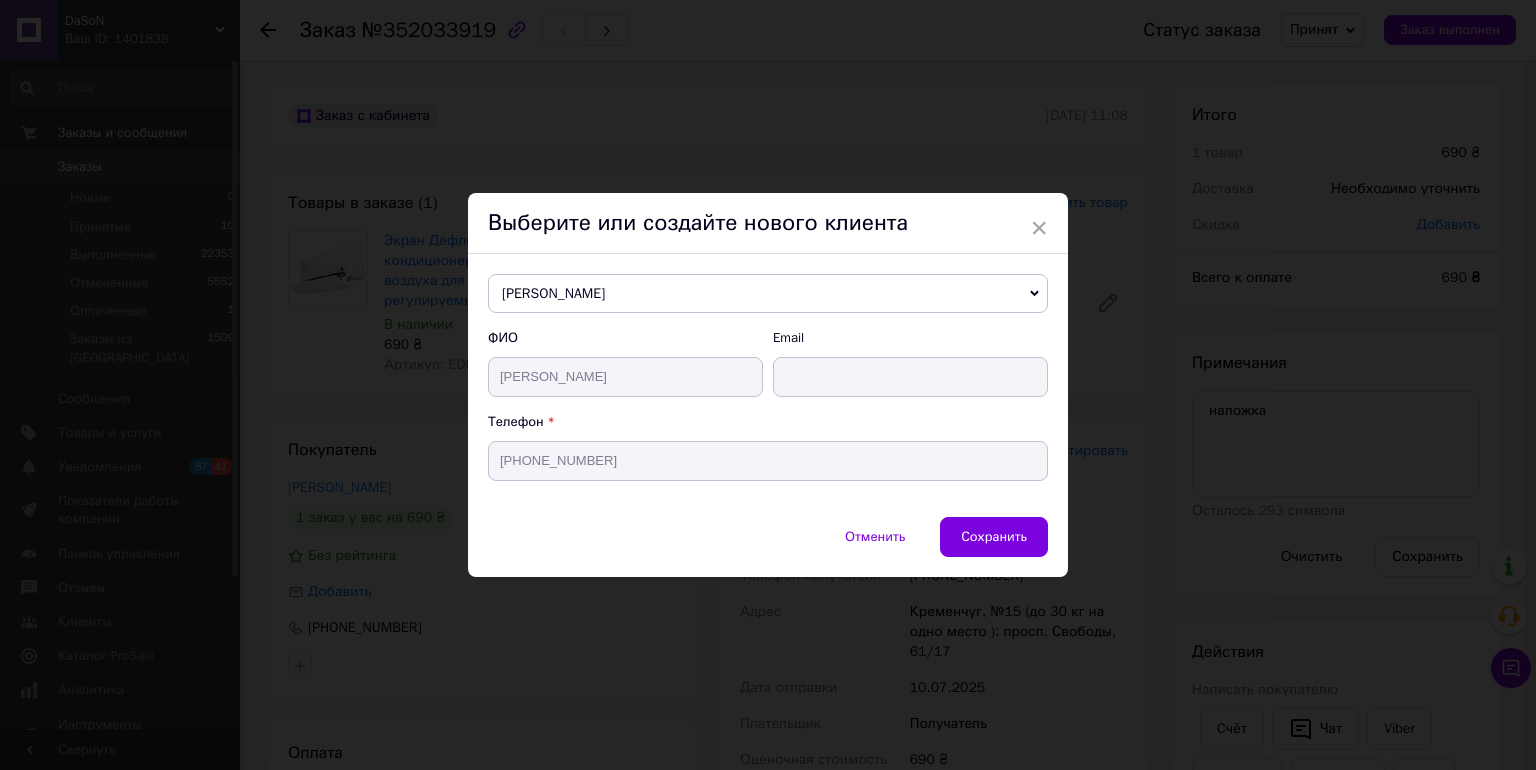click on "ФИО" at bounding box center (625, 338) 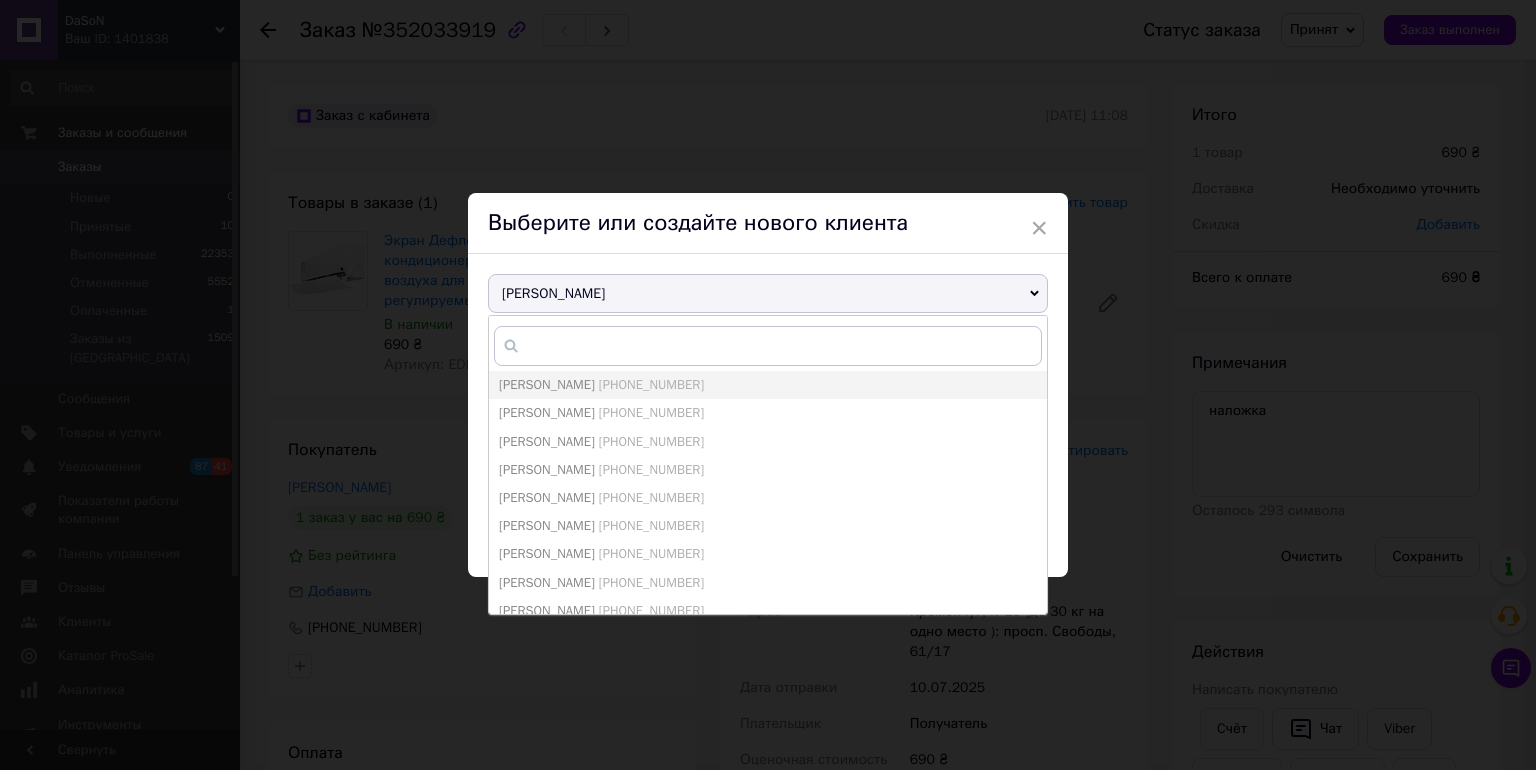 click on "Гладких Дмитро Євген Мануляк   +380674894349 Вадим Александрюк   +380500730071 Вадим Александрюк   +380500730071 Воробйов Володимир   +380503345020 Гаврилюк Олег   +380665311718 Гладких Дмитро   +380989382602 Заболотний Артем   +380980459824 Когутич Єлизавета   +380962820122 Королев Вячеслав   +380503900019 Лемба Наталія   +380638344785 Максимчак Лариса   +380686188664 Мірошниченко Руслан   +380676380781 Новый клиент   Скороход ОЛЕГ   +380999159550 Сомкин Сергей   +380675593756 Химач Денис   +380687074159 Ховрящук  Олег   +380669252251 Шебеко Владислав   +380661002346 Шкарпута Олена   +380966728027 Шпак Роман   +380974324972 Янчик  Ростислав    +380505286837 ФИО Гладких Дмитро" at bounding box center (768, 386) 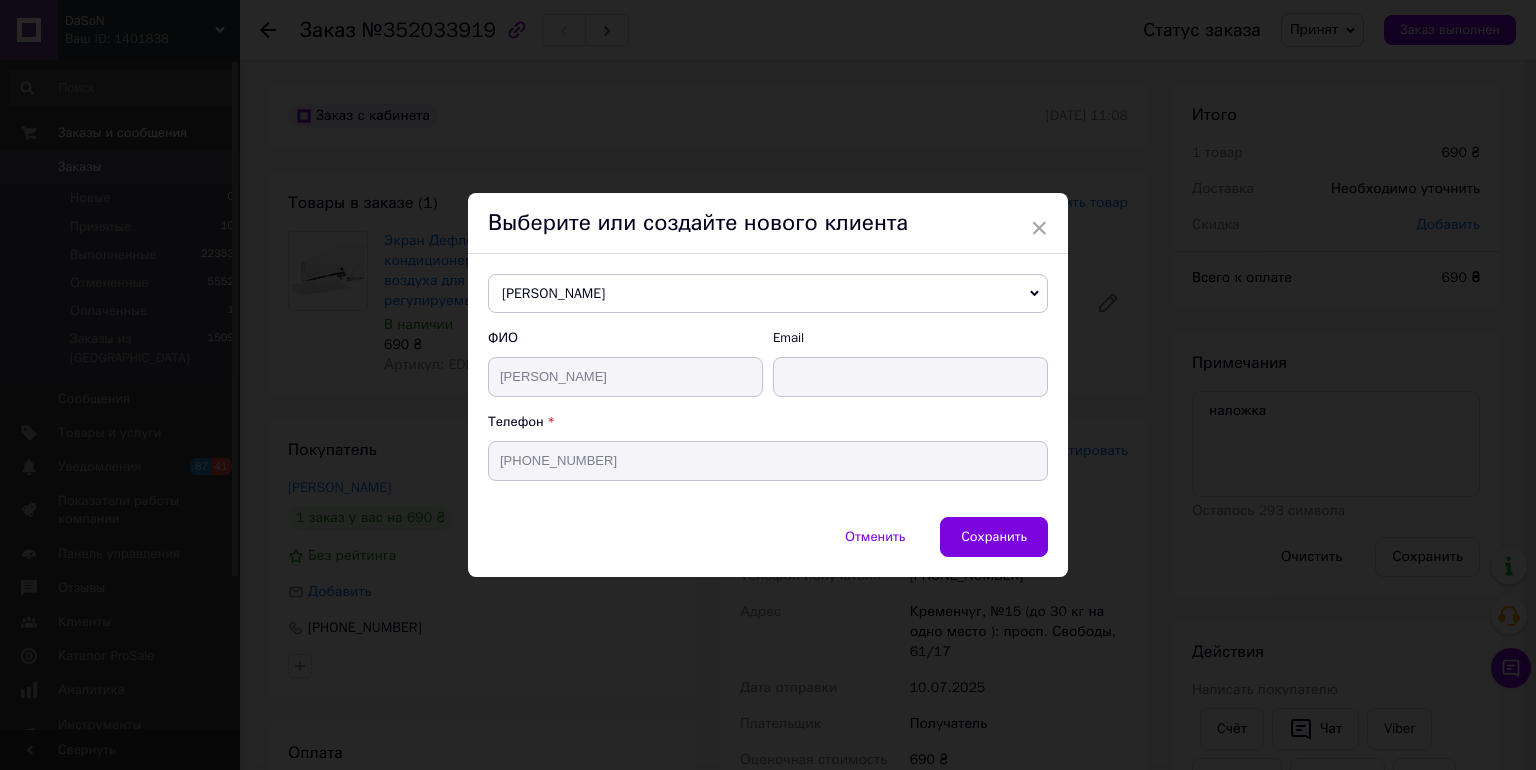 drag, startPoint x: 552, startPoint y: 296, endPoint x: 589, endPoint y: 296, distance: 37 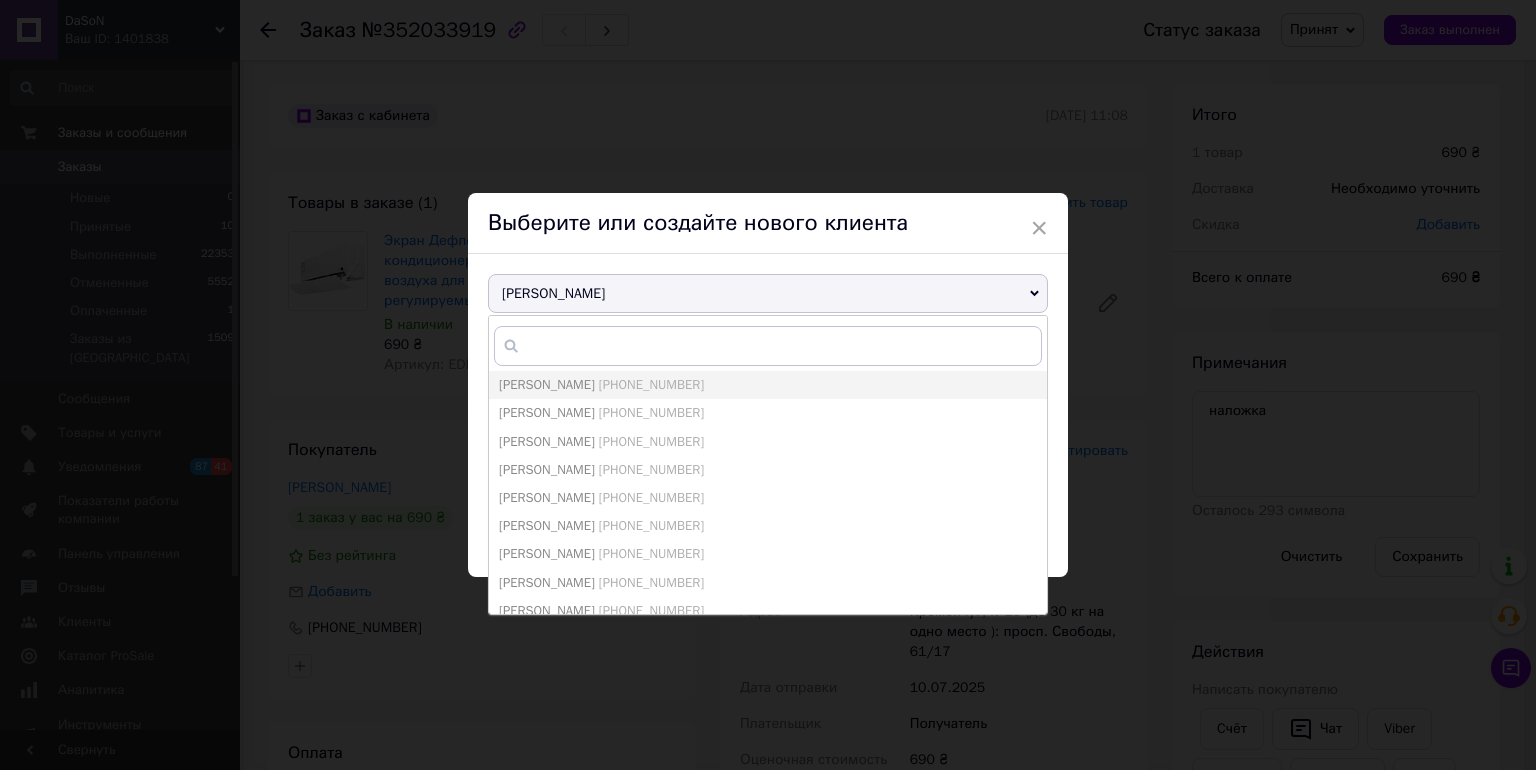 click on "Гладких Дмитро" at bounding box center [768, 294] 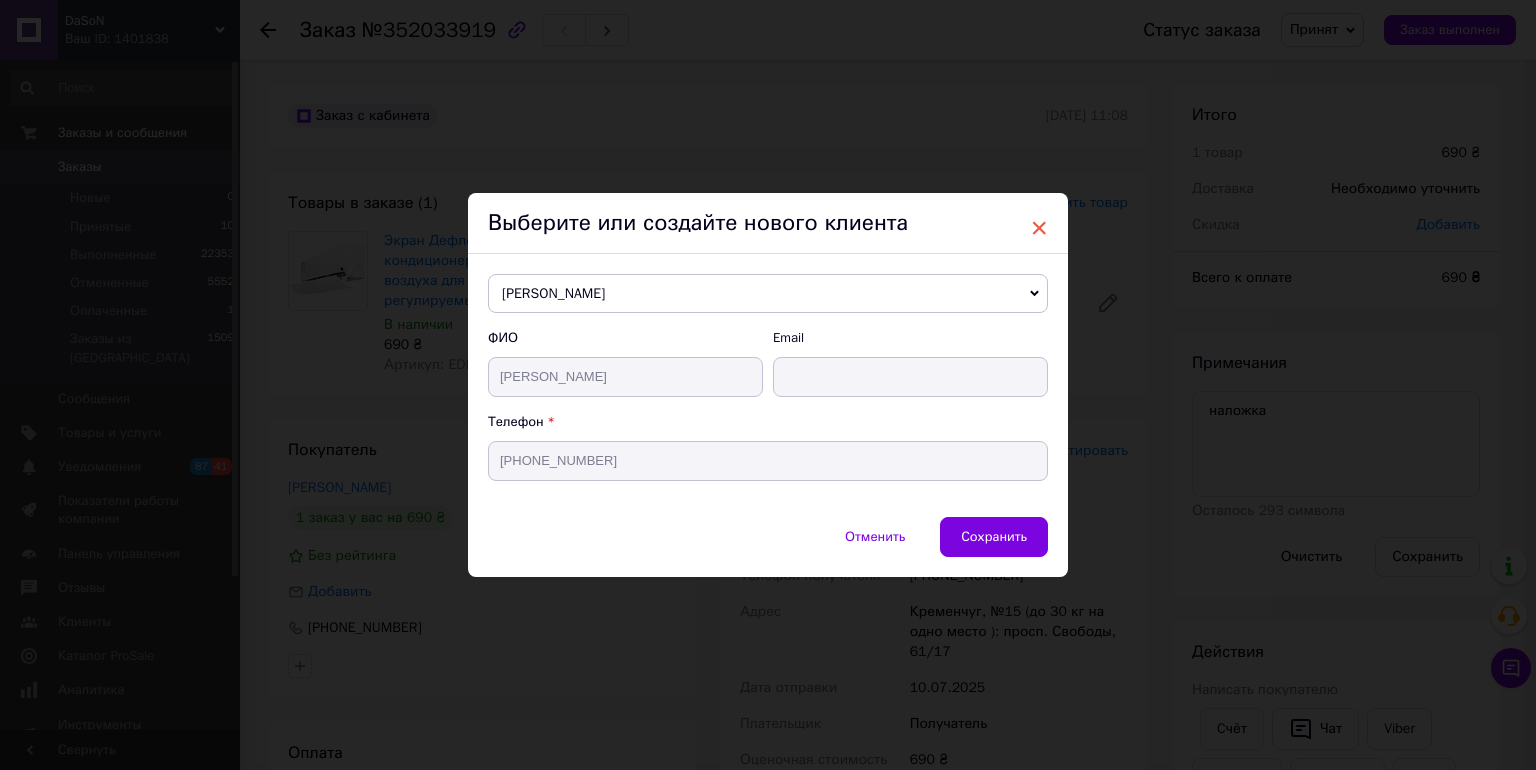 click on "×" at bounding box center [1039, 228] 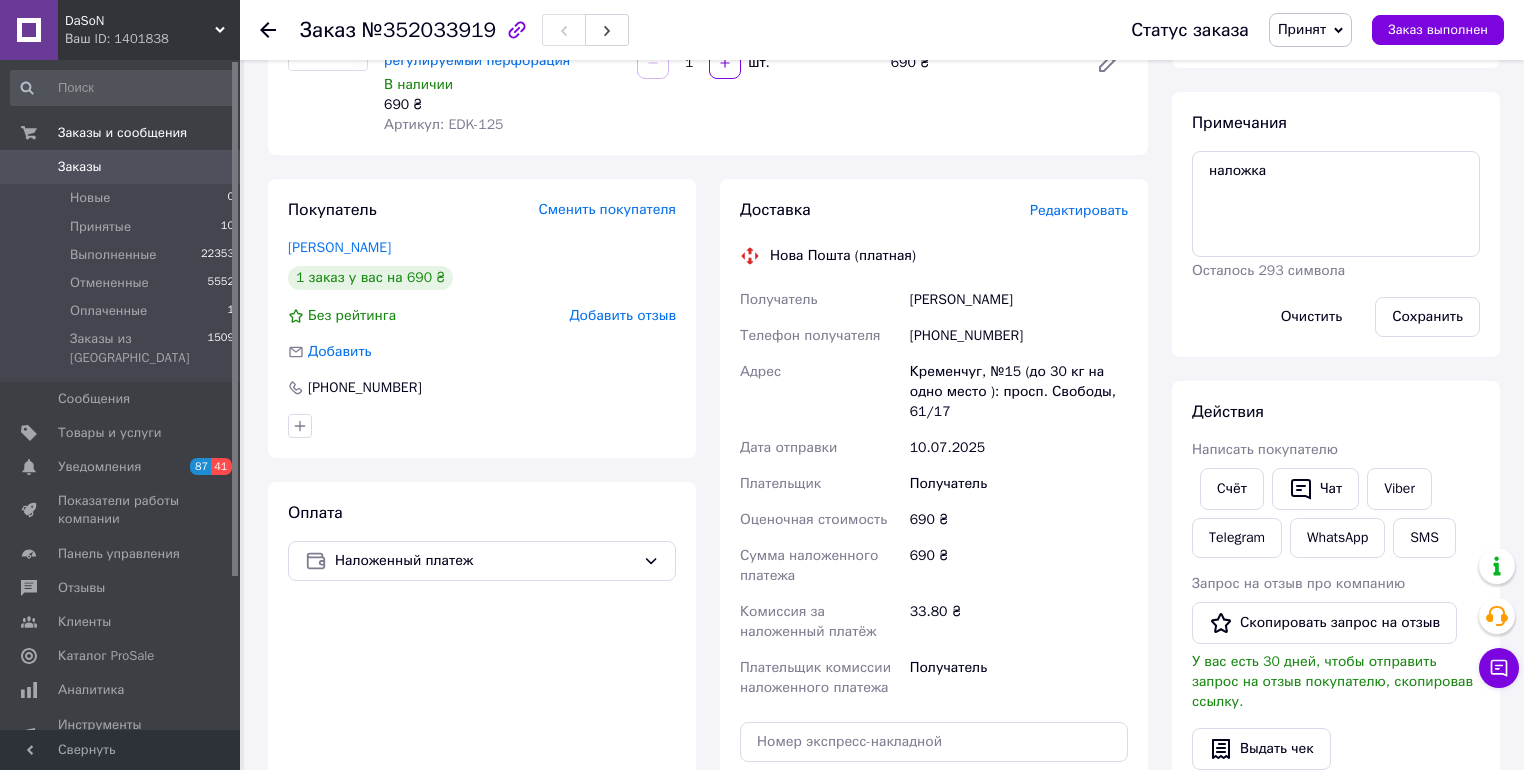 scroll, scrollTop: 480, scrollLeft: 0, axis: vertical 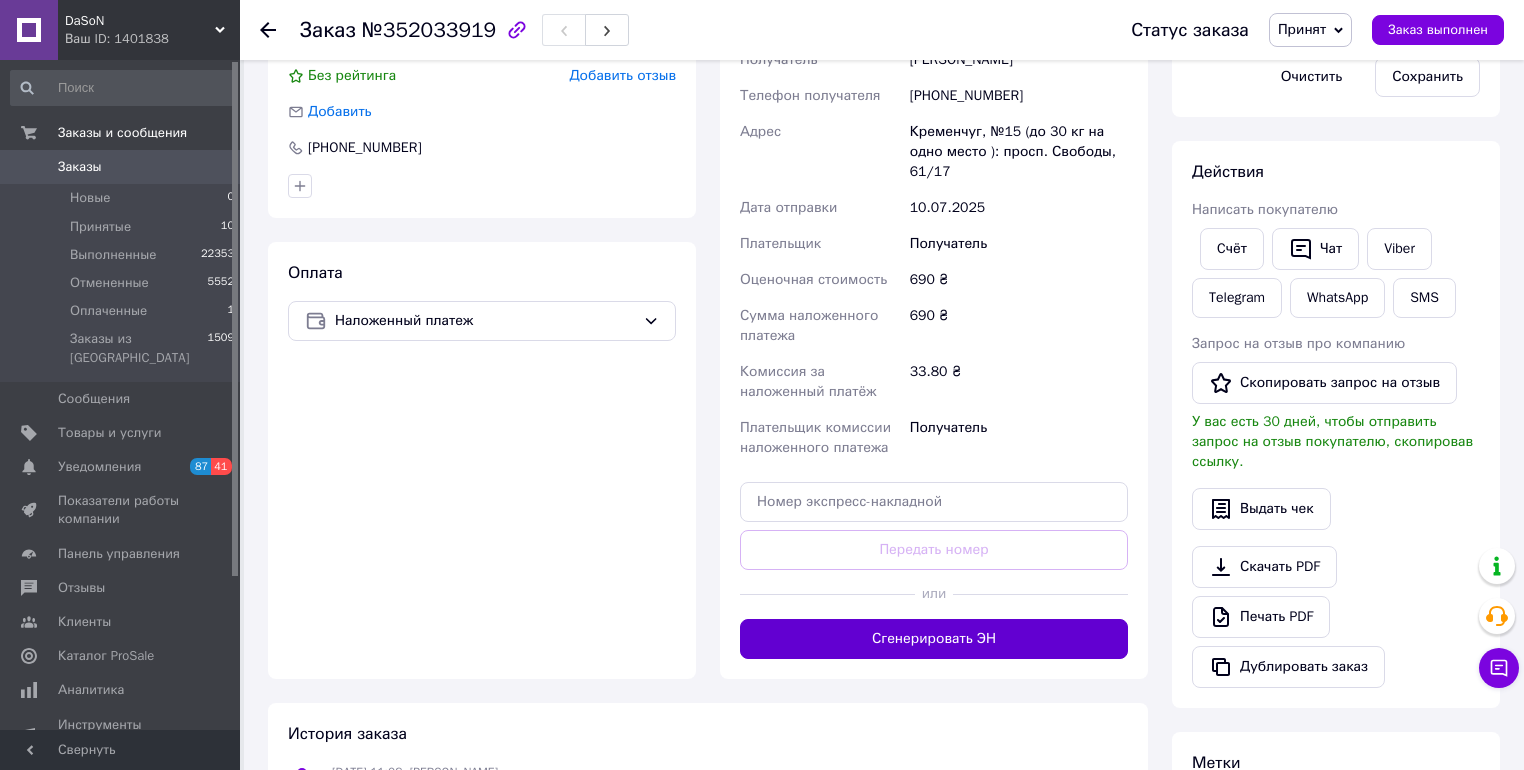 click on "Сгенерировать ЭН" at bounding box center [934, 639] 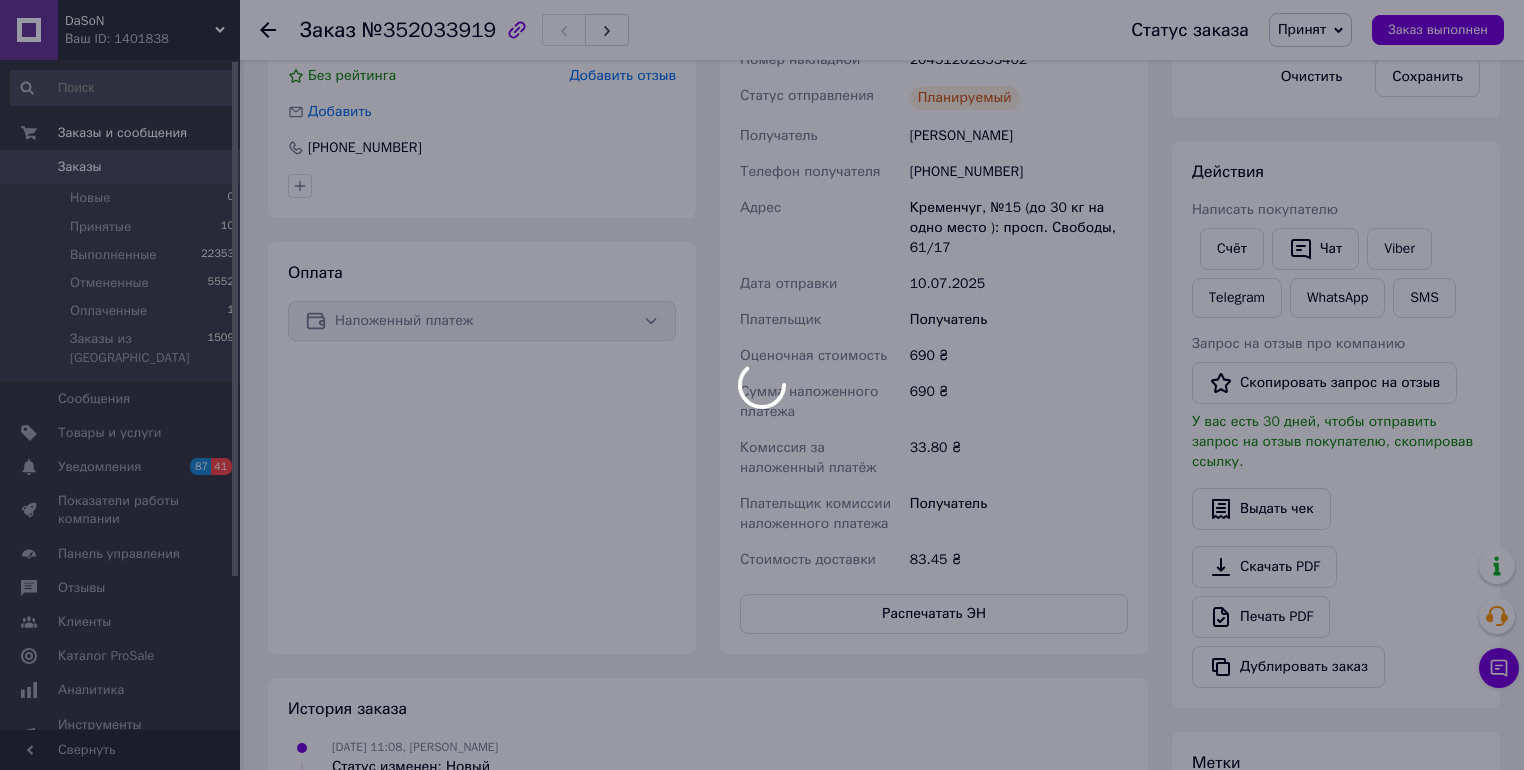 scroll, scrollTop: 44, scrollLeft: 0, axis: vertical 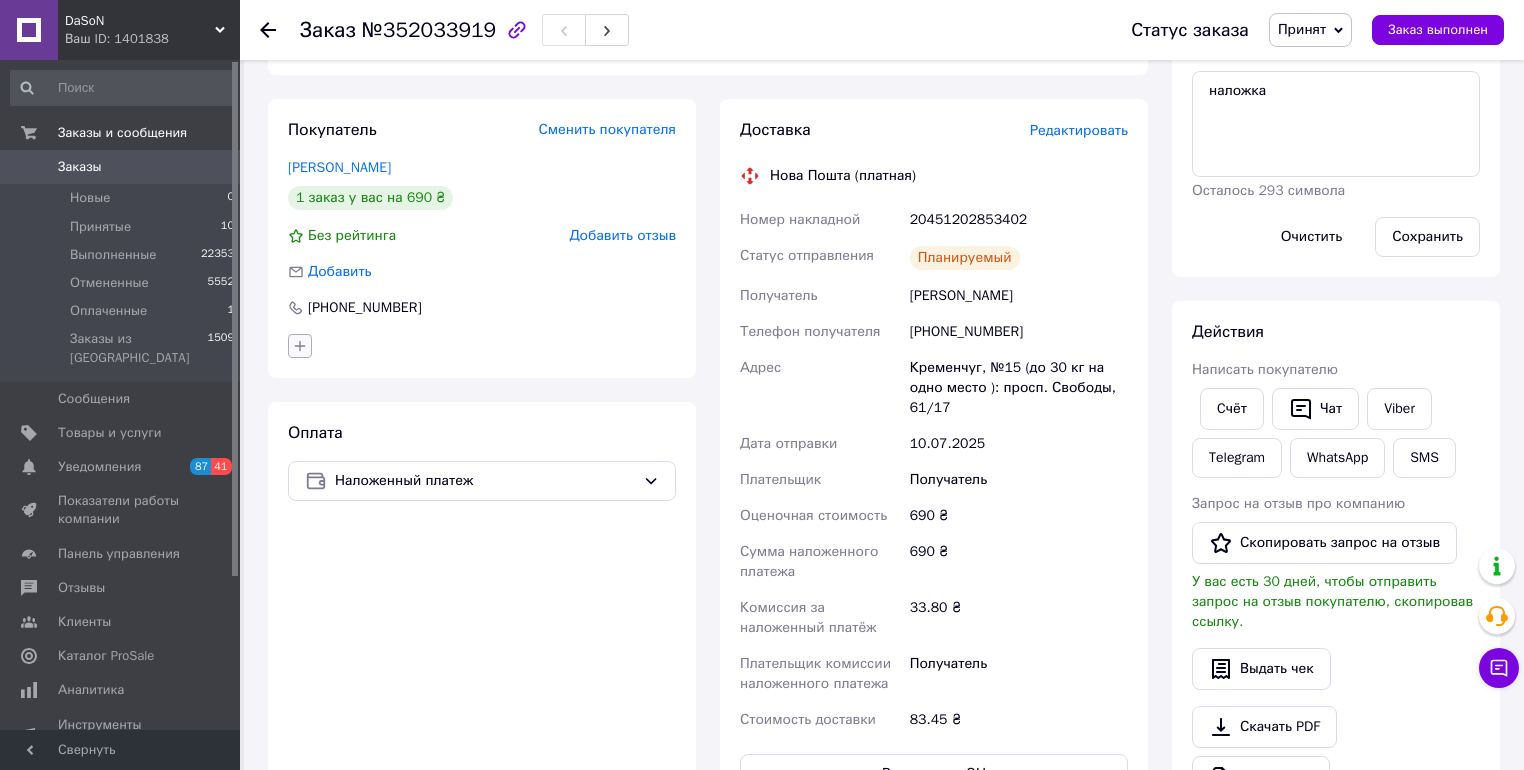 click 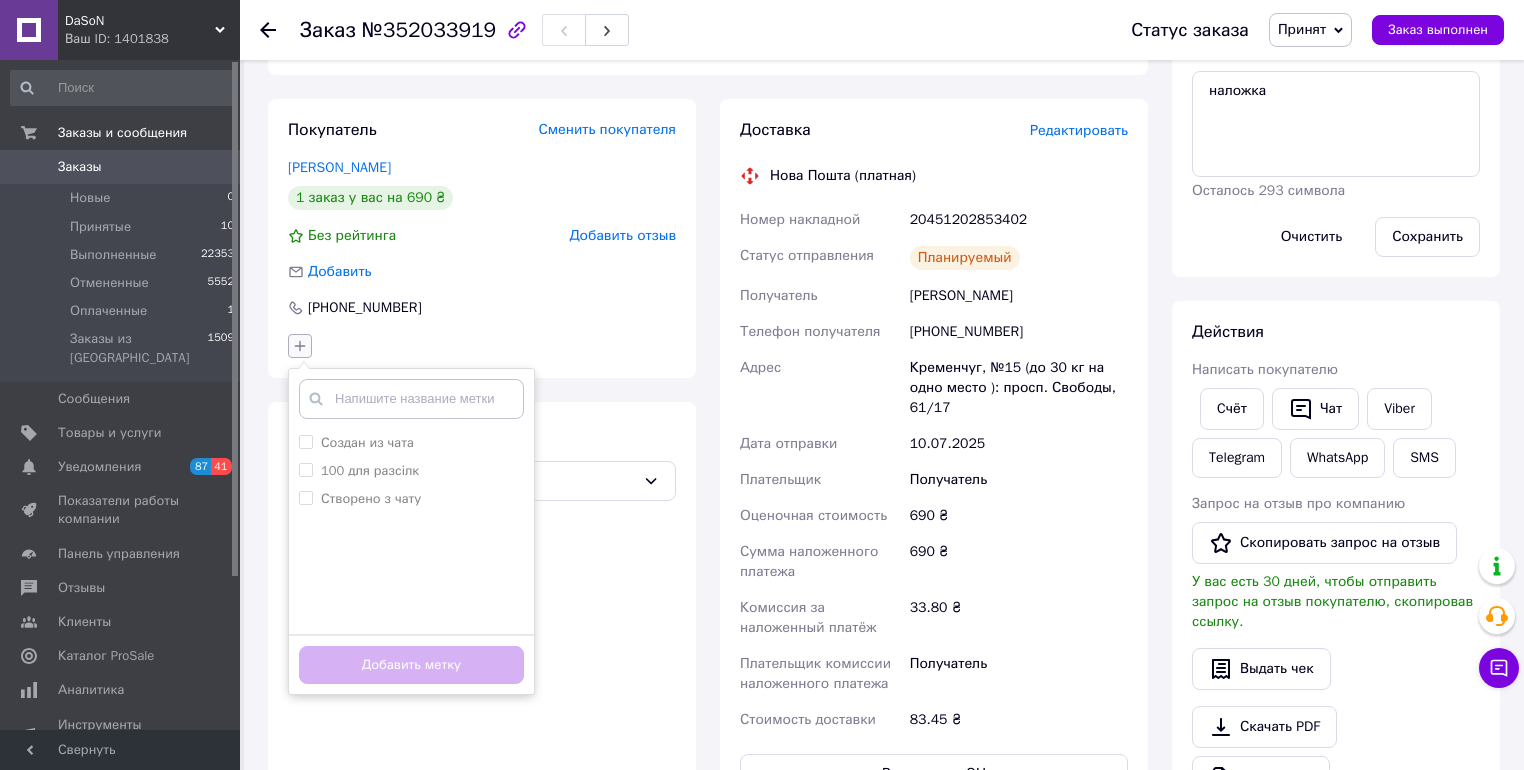 click 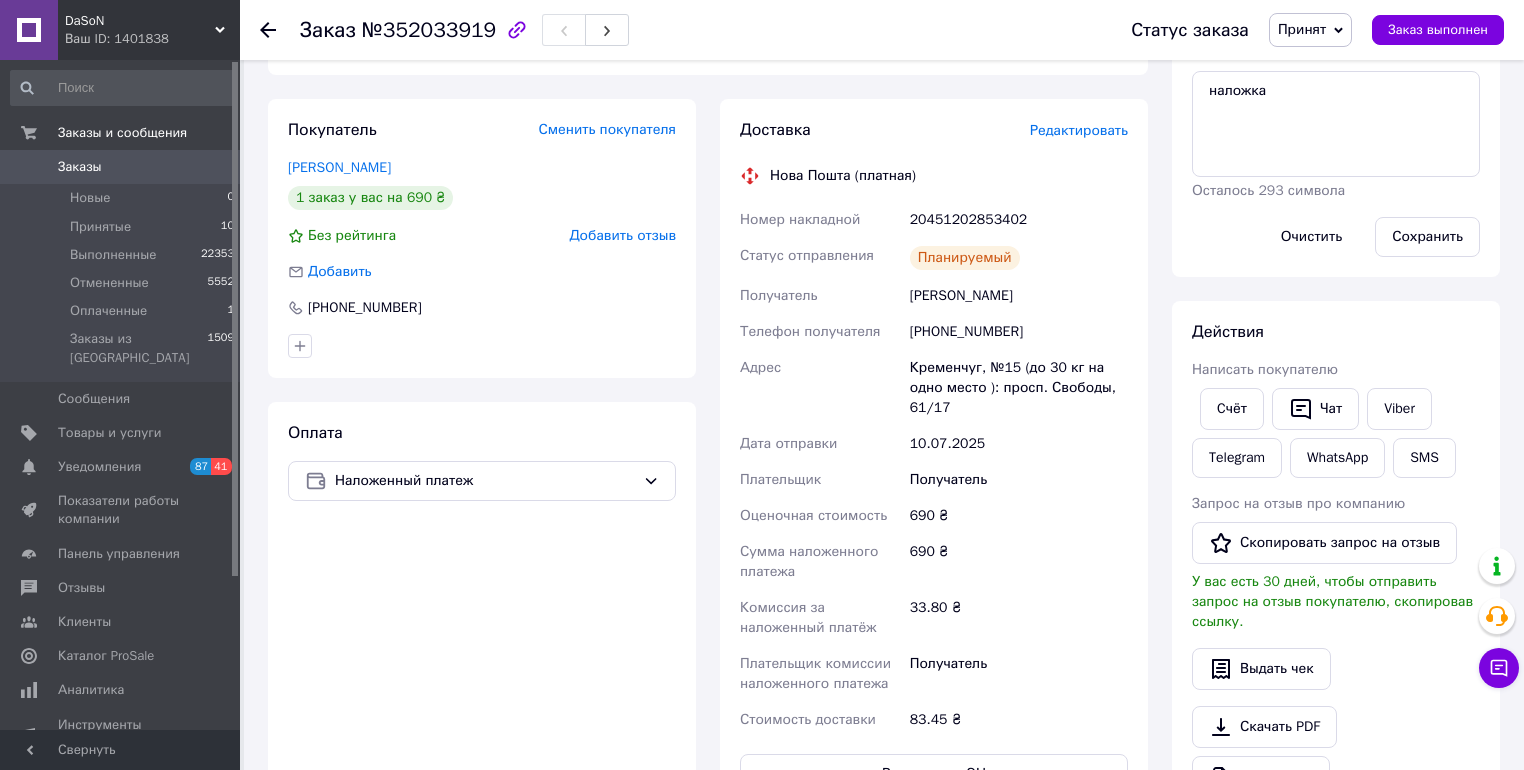 scroll, scrollTop: 160, scrollLeft: 0, axis: vertical 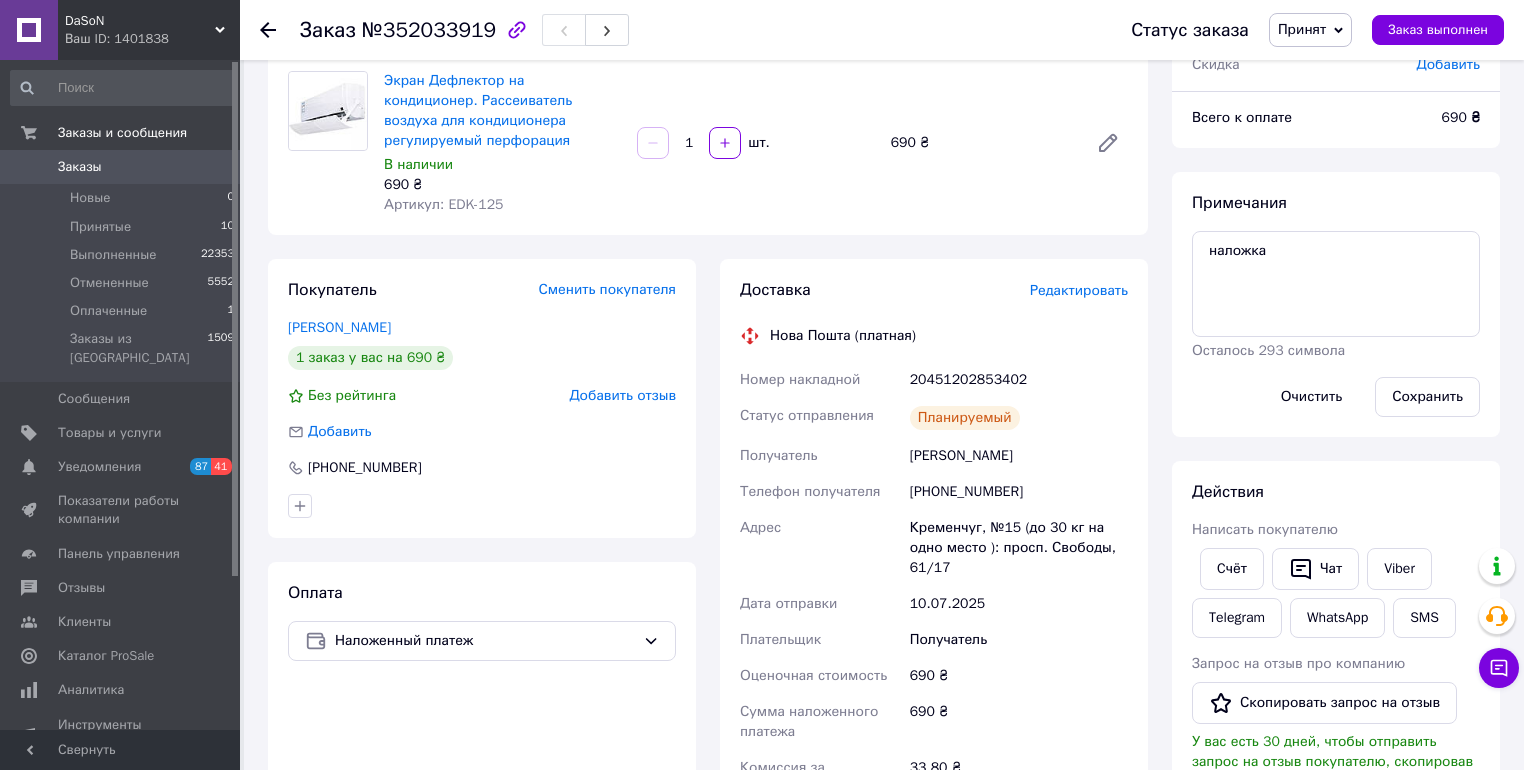 click on "Покупатель" at bounding box center (332, 290) 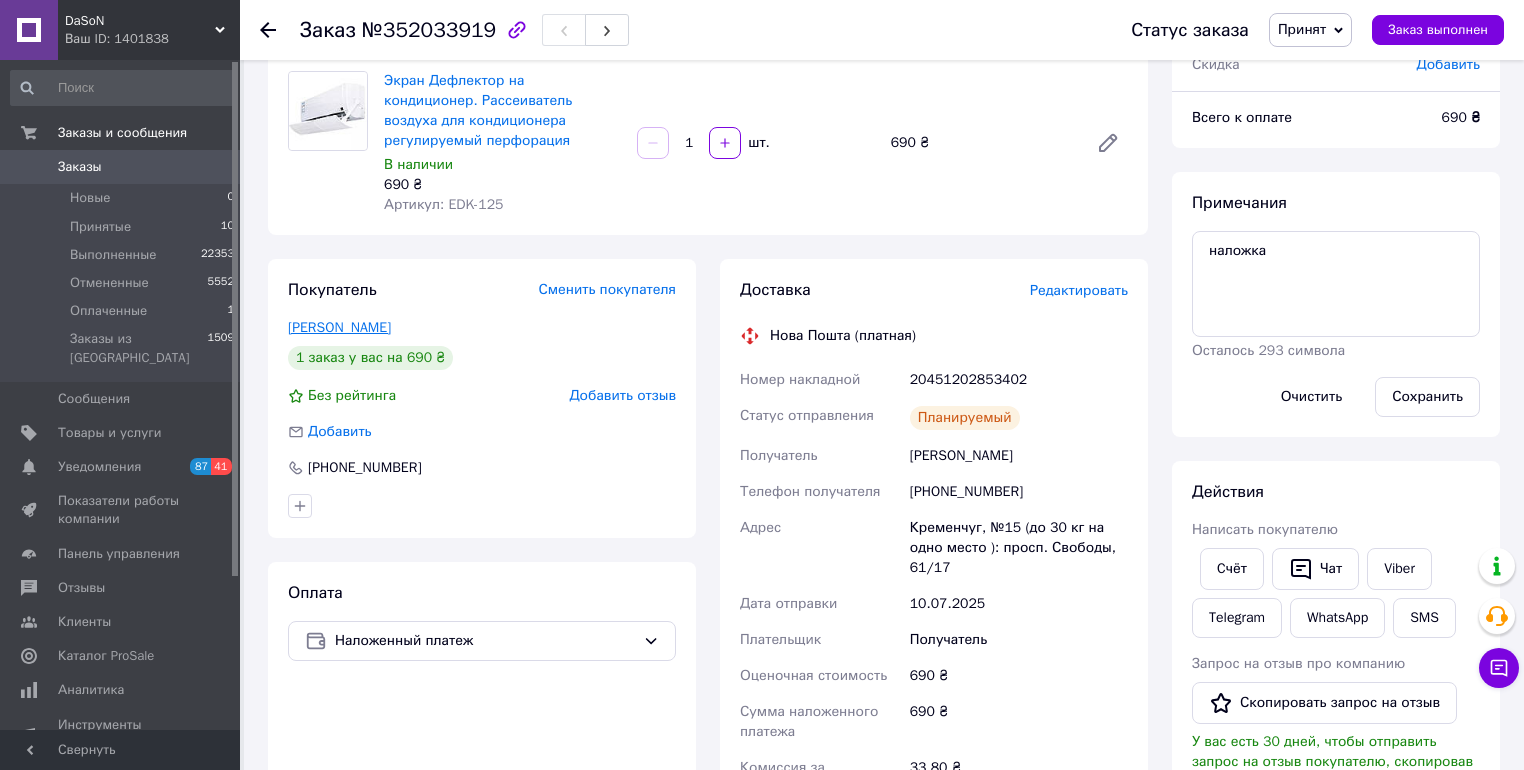 click on "Гладких Дмитро" at bounding box center [339, 327] 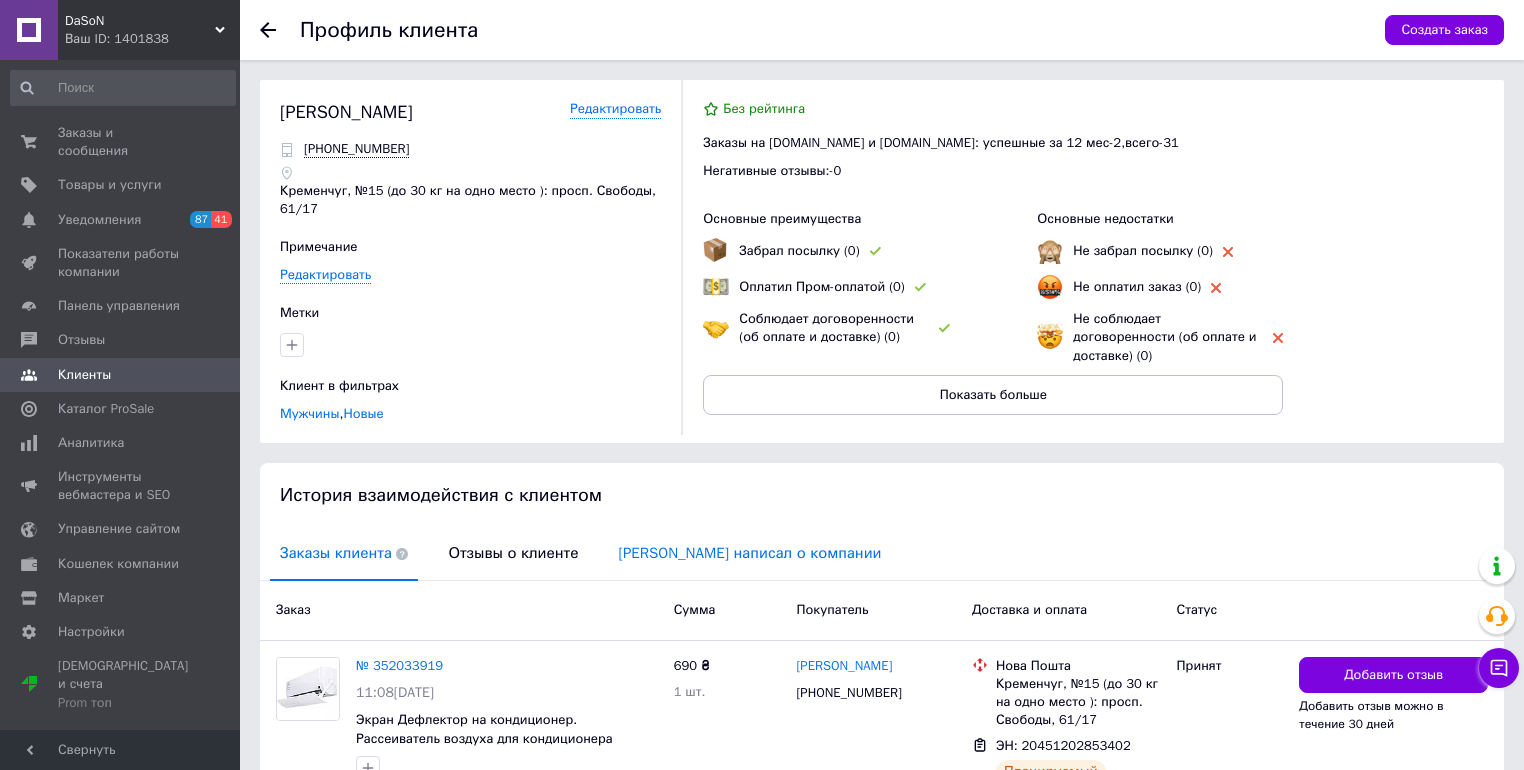 scroll, scrollTop: 0, scrollLeft: 0, axis: both 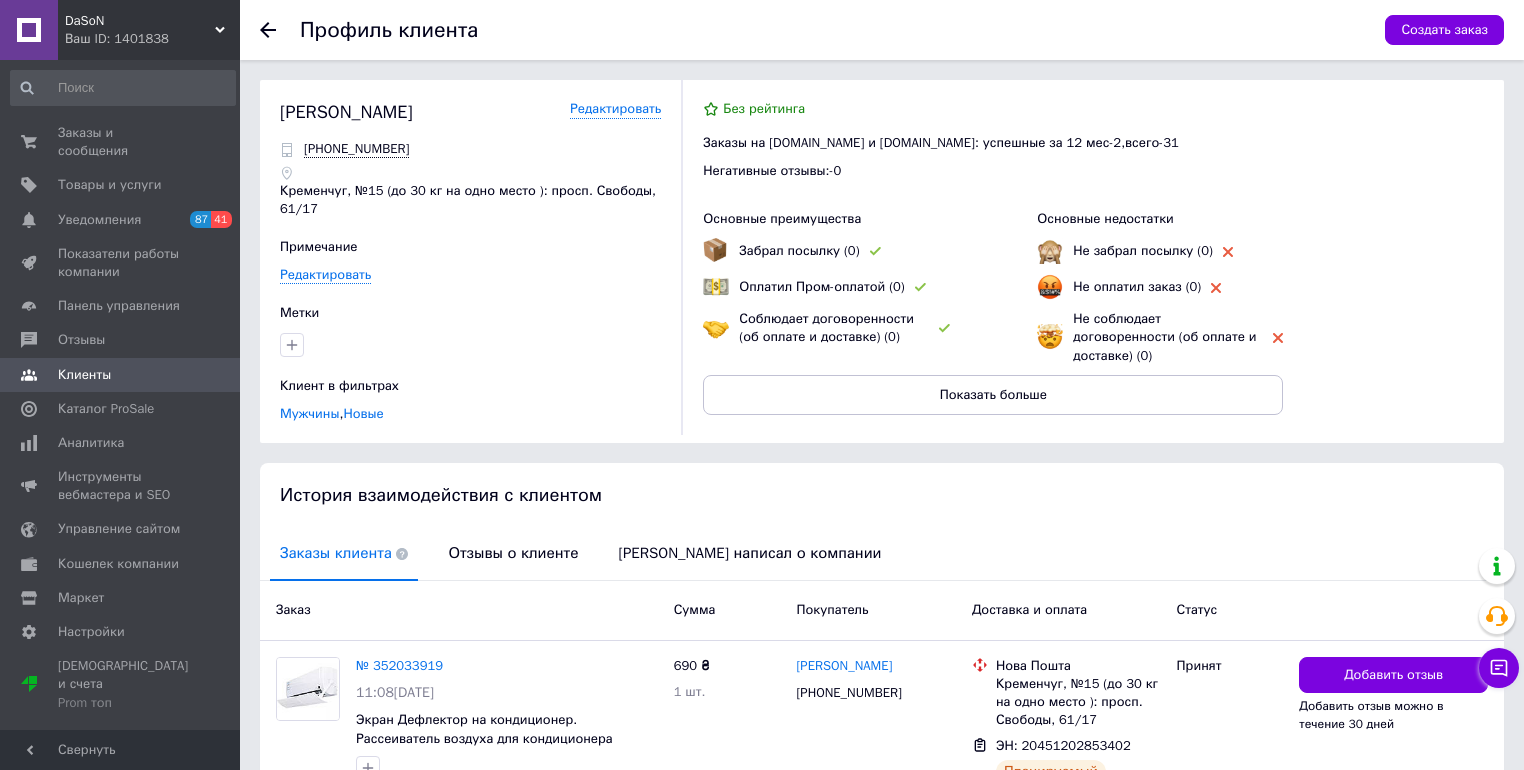 click on "Гладких Дмитро Редактировать" at bounding box center (470, 112) 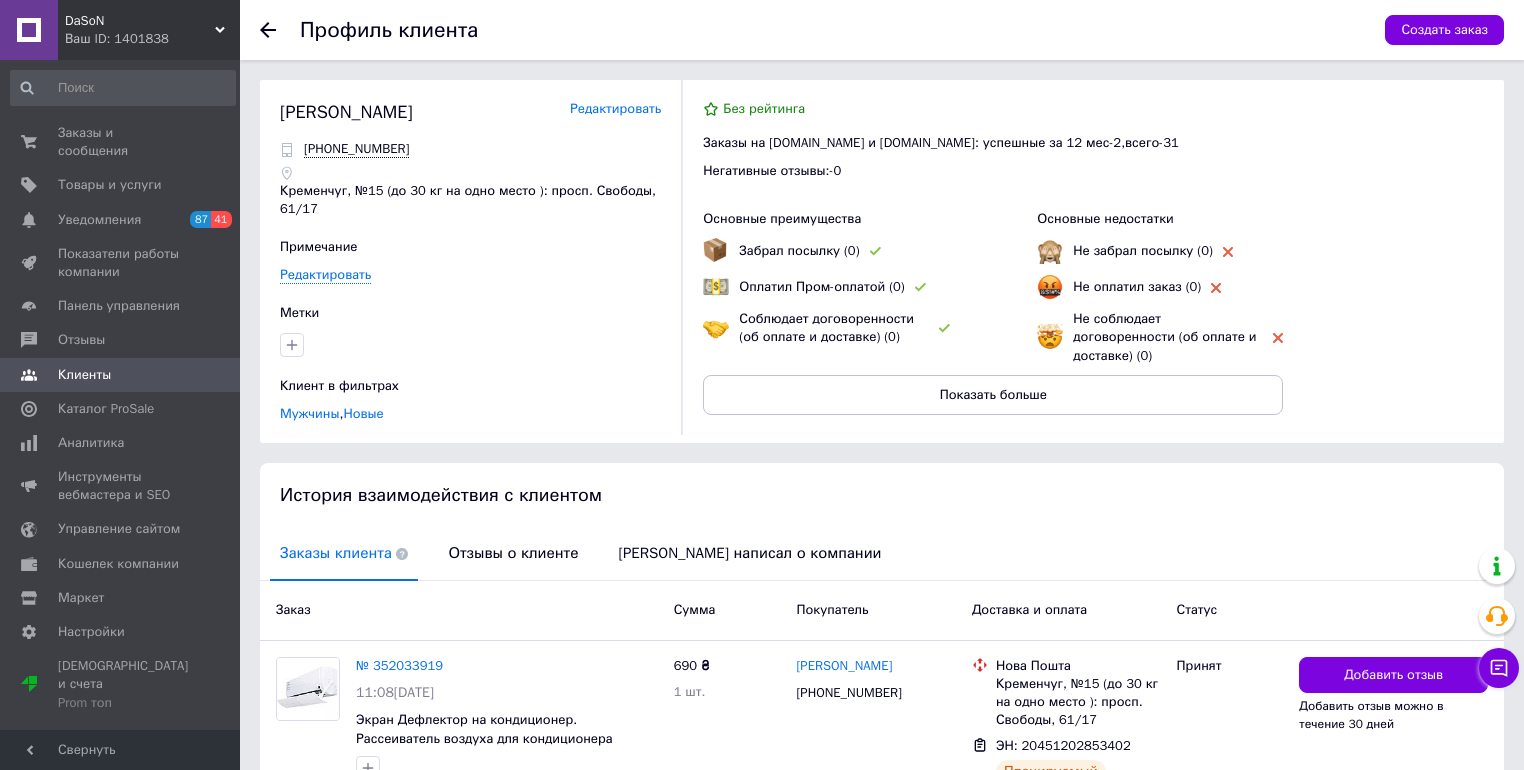 click on "Редактировать" at bounding box center (615, 109) 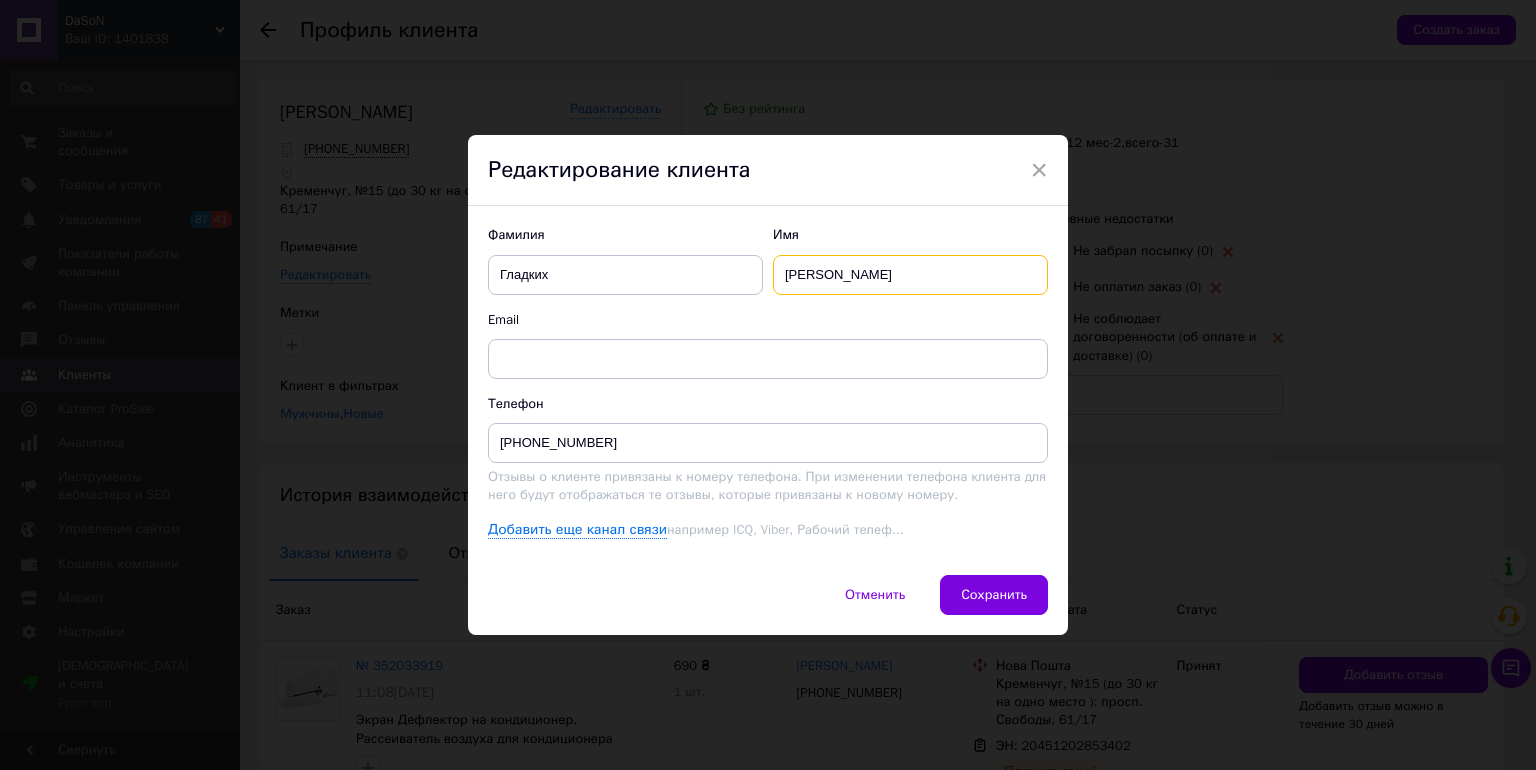 drag, startPoint x: 836, startPoint y: 271, endPoint x: 782, endPoint y: 288, distance: 56.61272 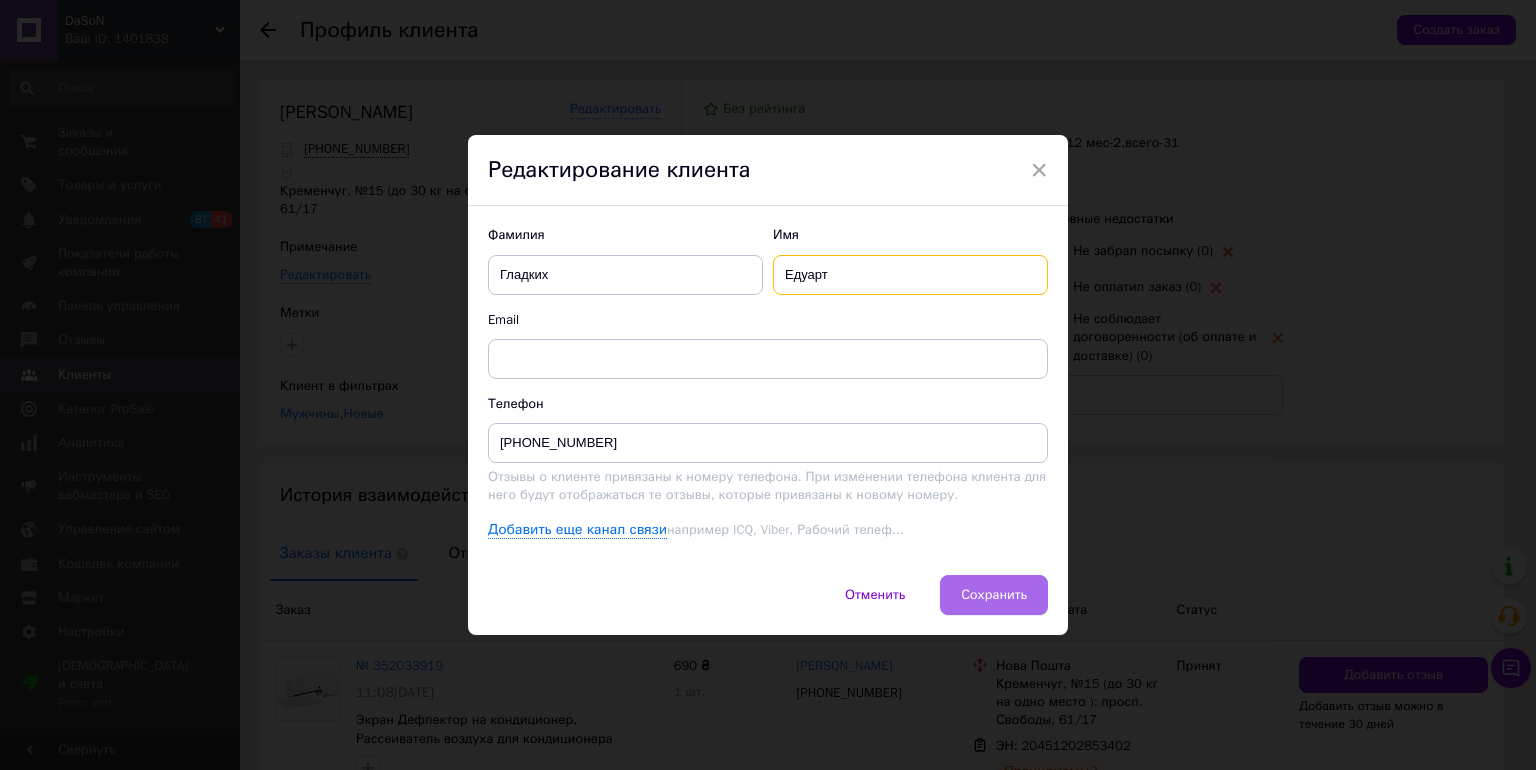 type on "Едуарт" 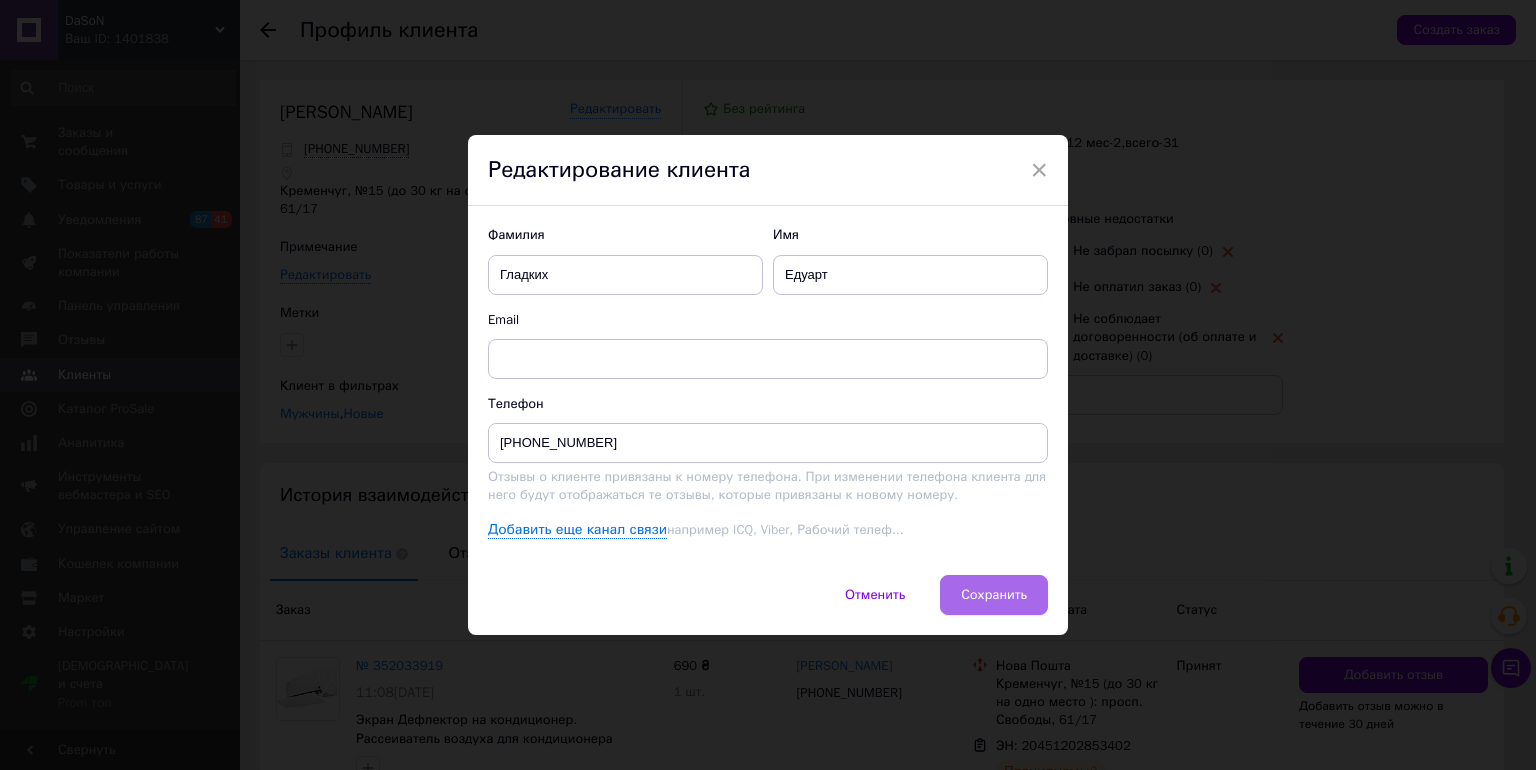 click on "Сохранить" at bounding box center (994, 595) 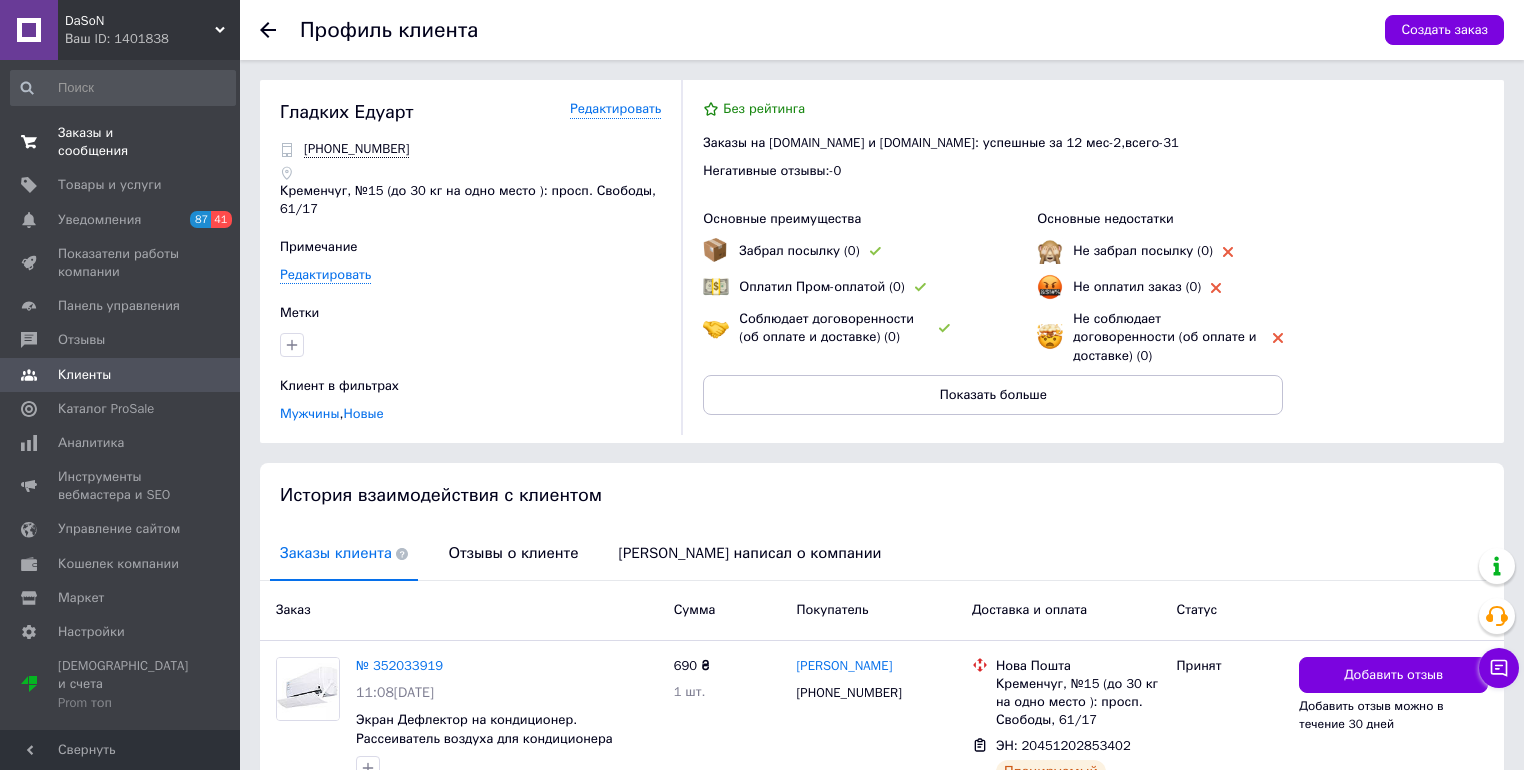 click on "Заказы и сообщения" at bounding box center (121, 142) 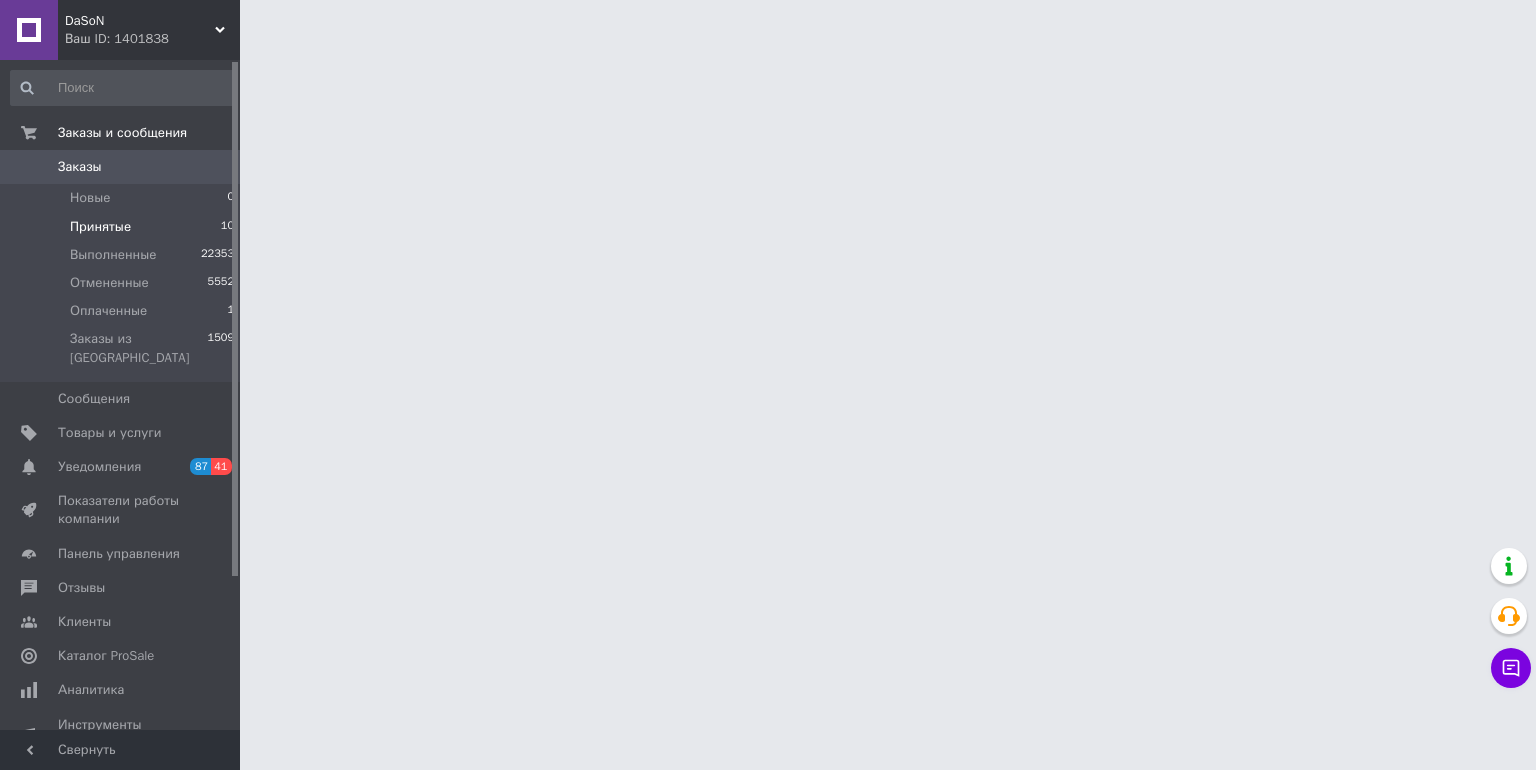 click on "Принятые" at bounding box center (100, 227) 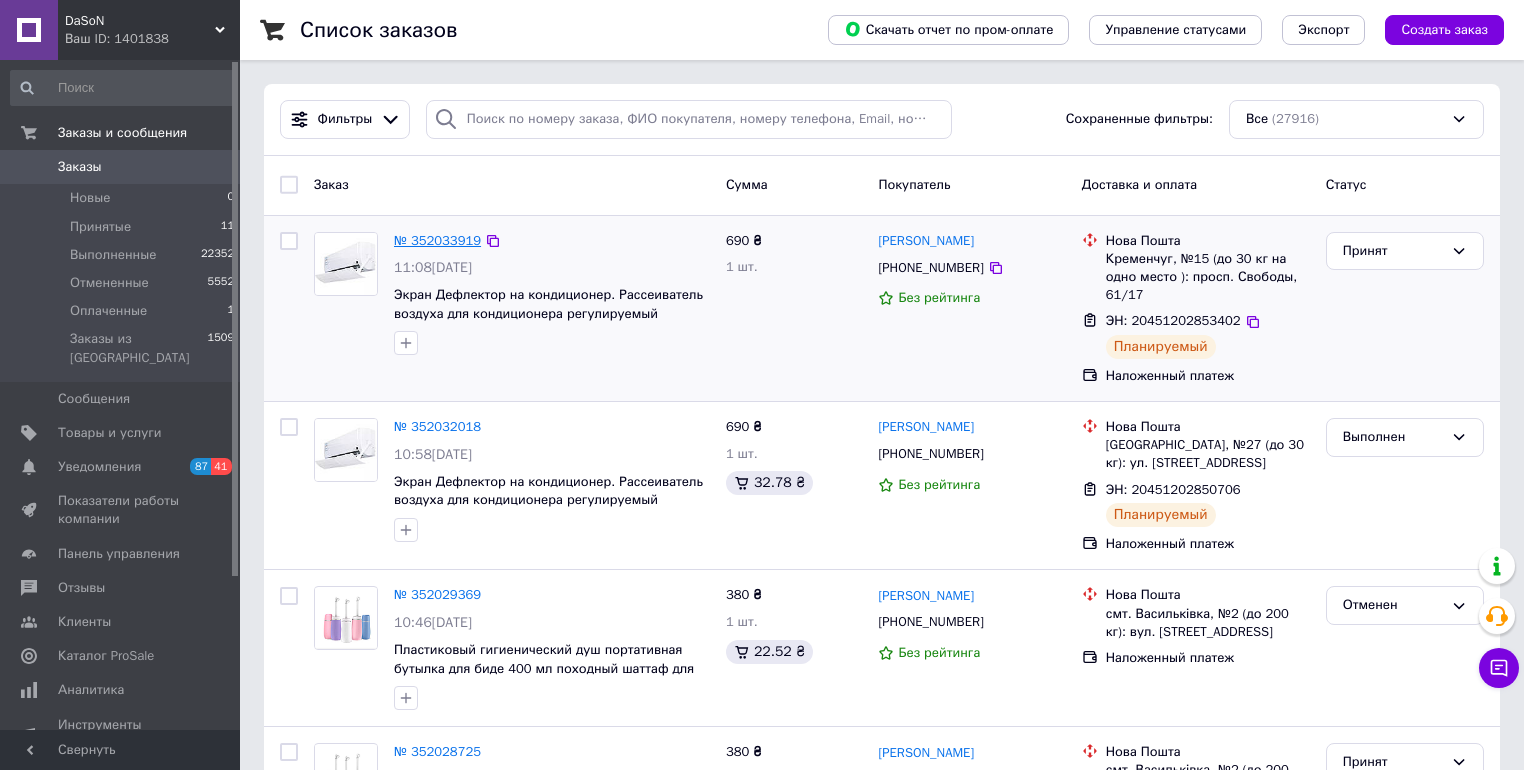 click on "№ 352033919" at bounding box center (437, 240) 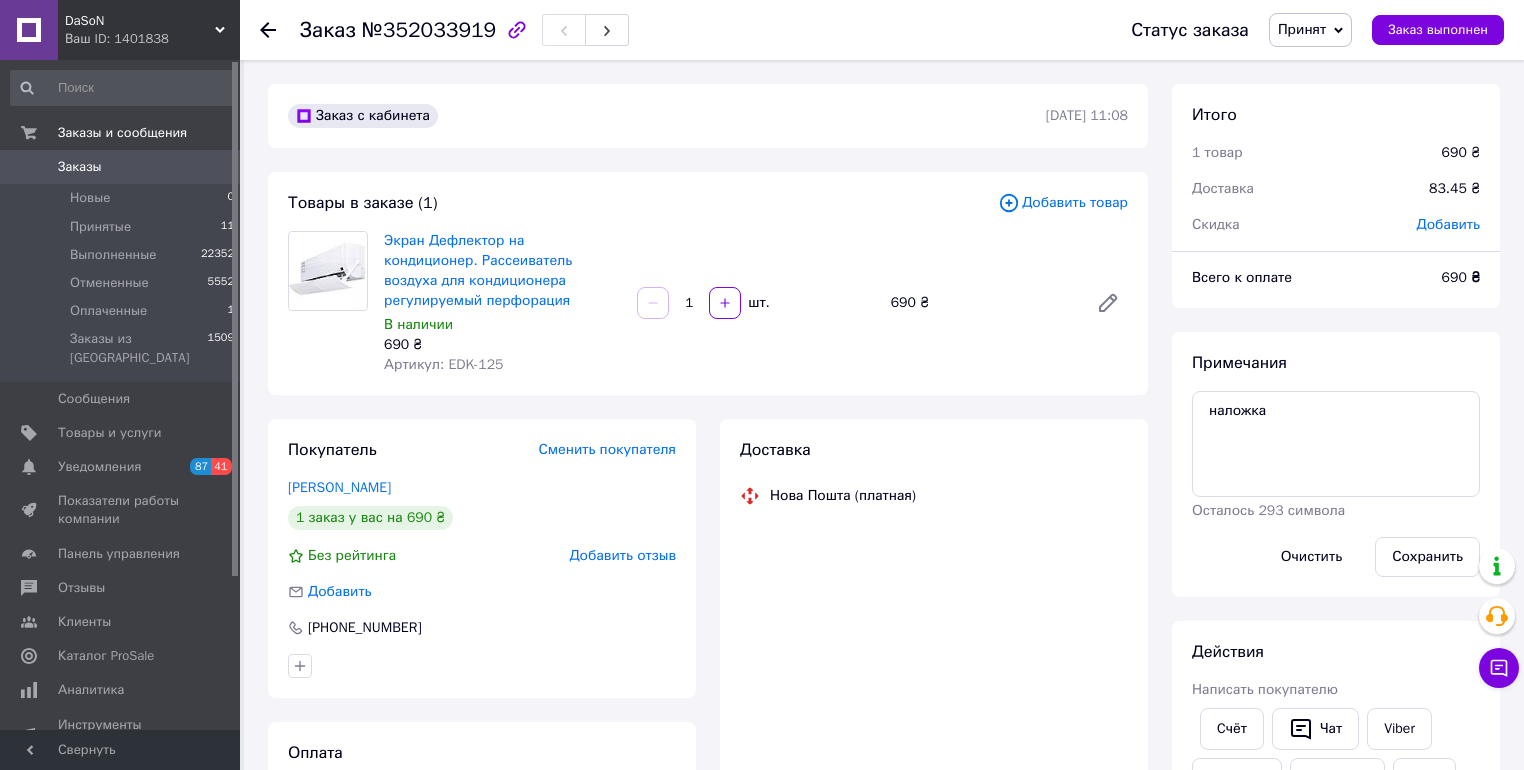 scroll, scrollTop: 92, scrollLeft: 0, axis: vertical 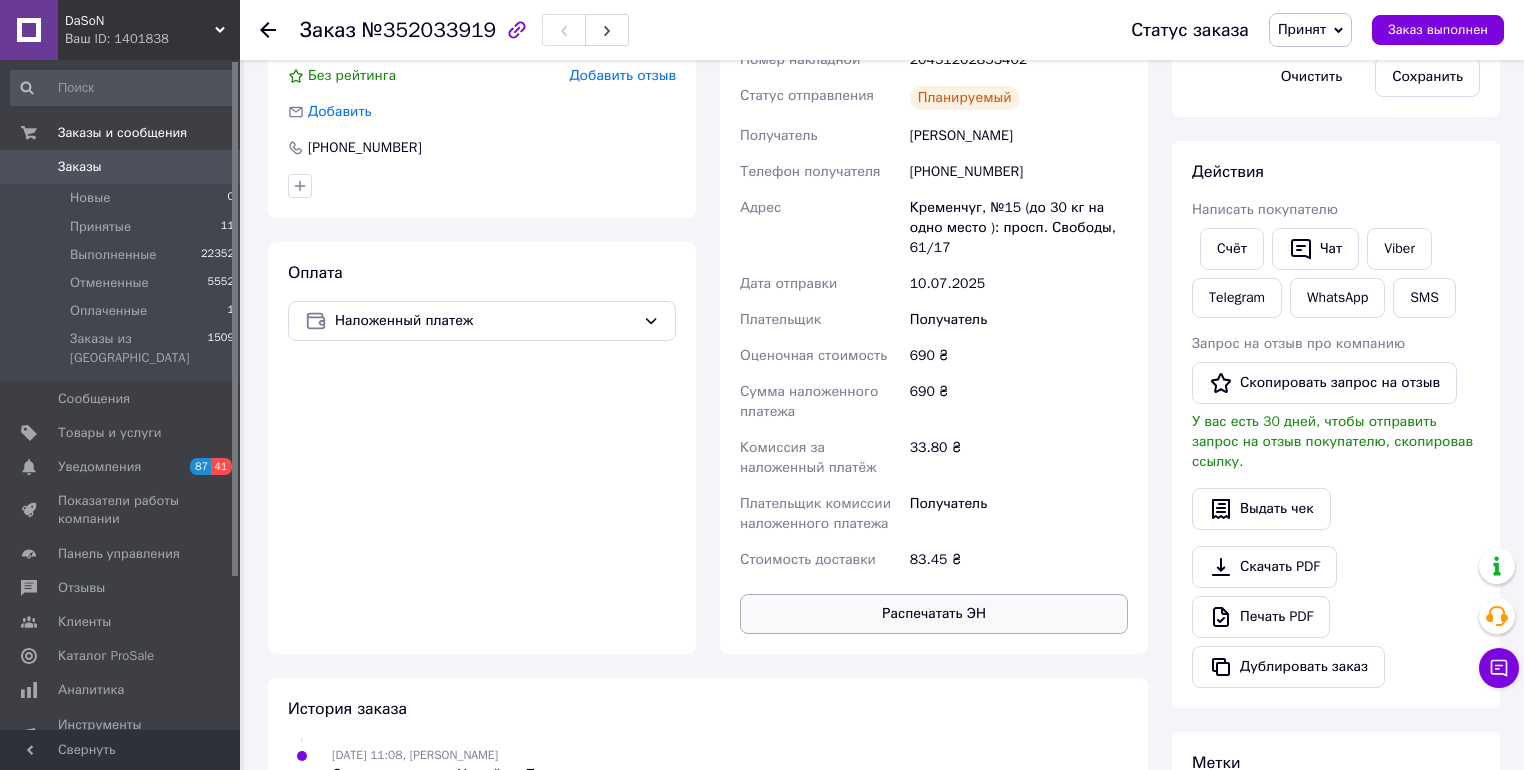click on "Распечатать ЭН" at bounding box center [934, 614] 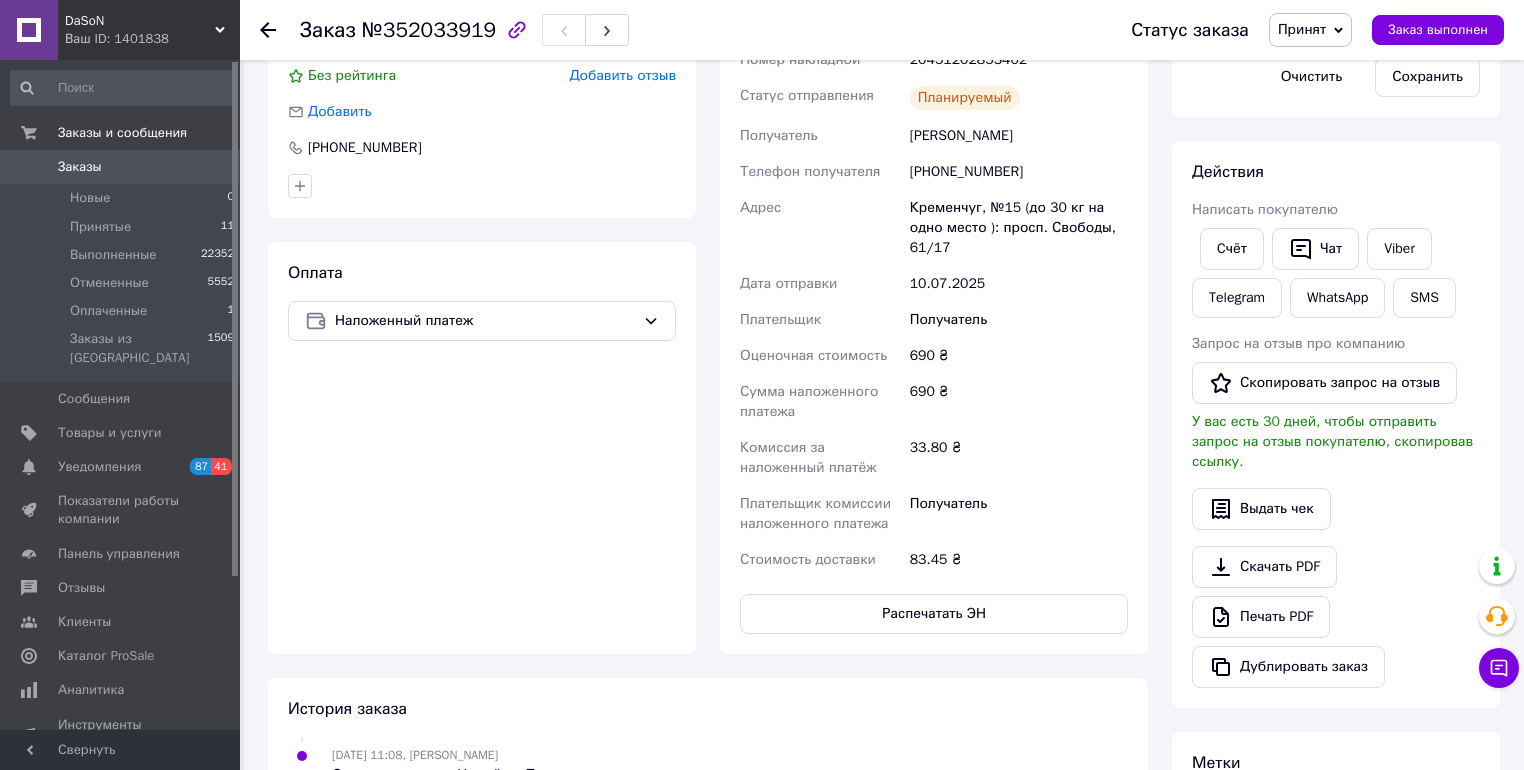 scroll, scrollTop: 320, scrollLeft: 0, axis: vertical 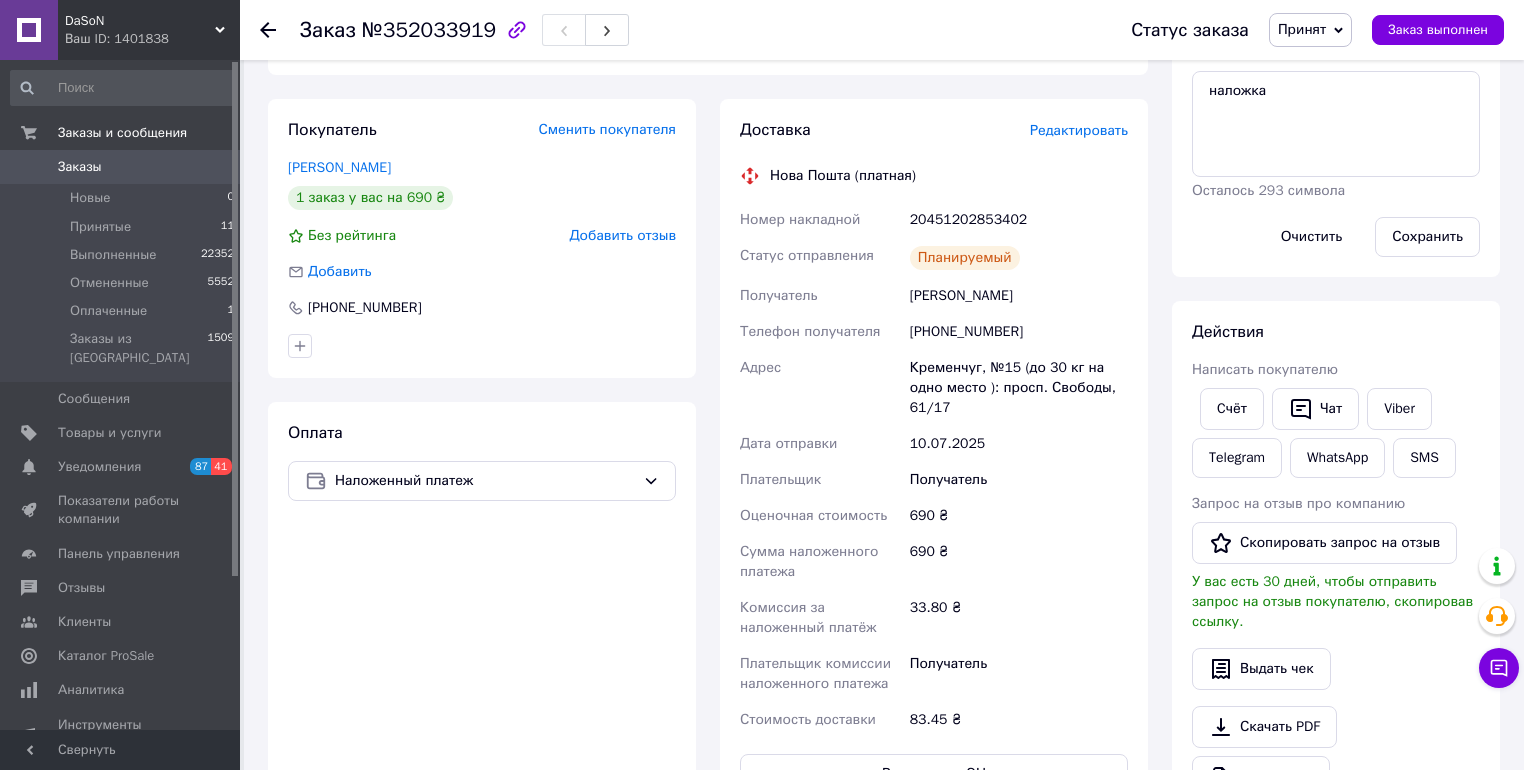 click on "20451202853402" at bounding box center (1019, 220) 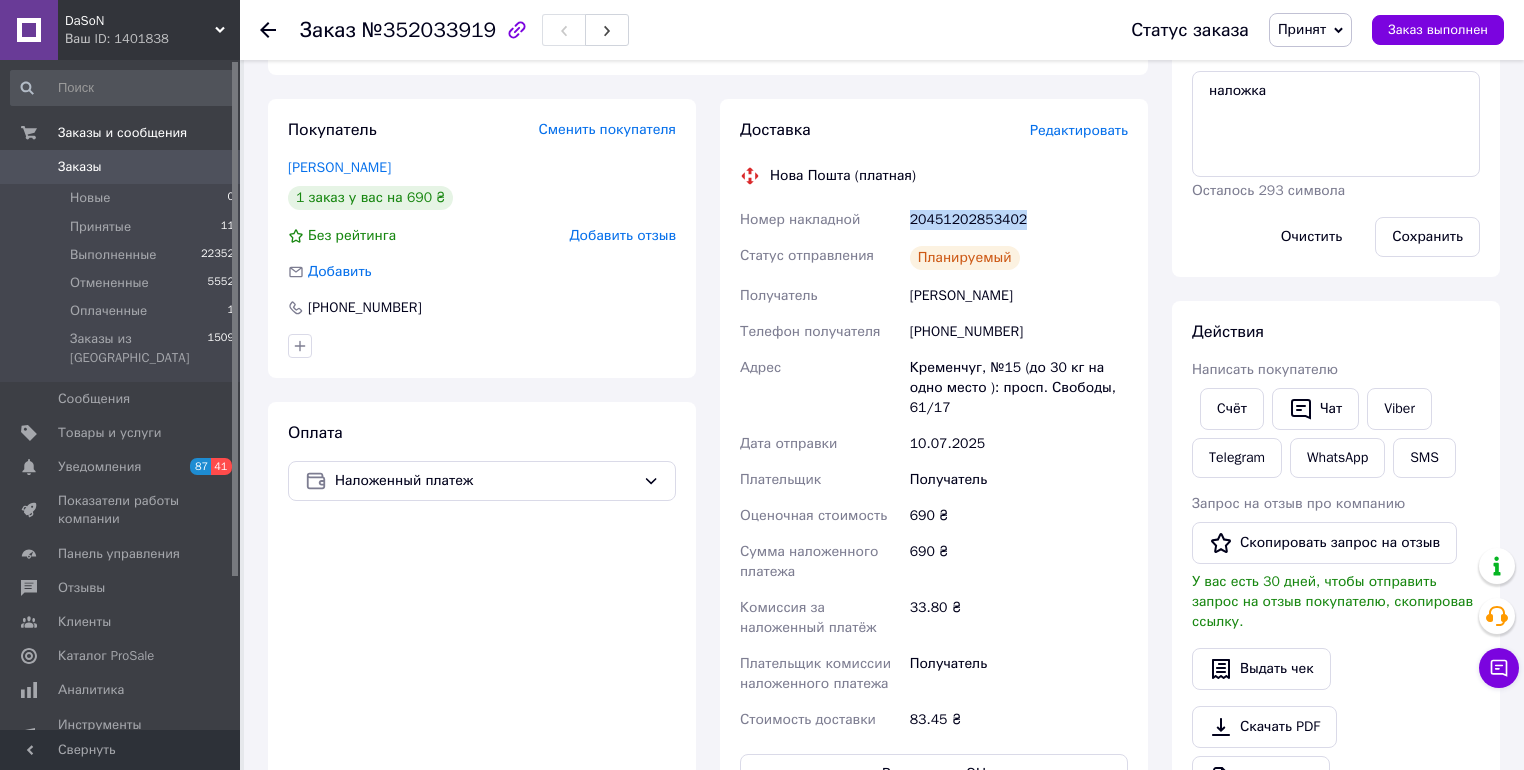 click on "20451202853402" at bounding box center (1019, 220) 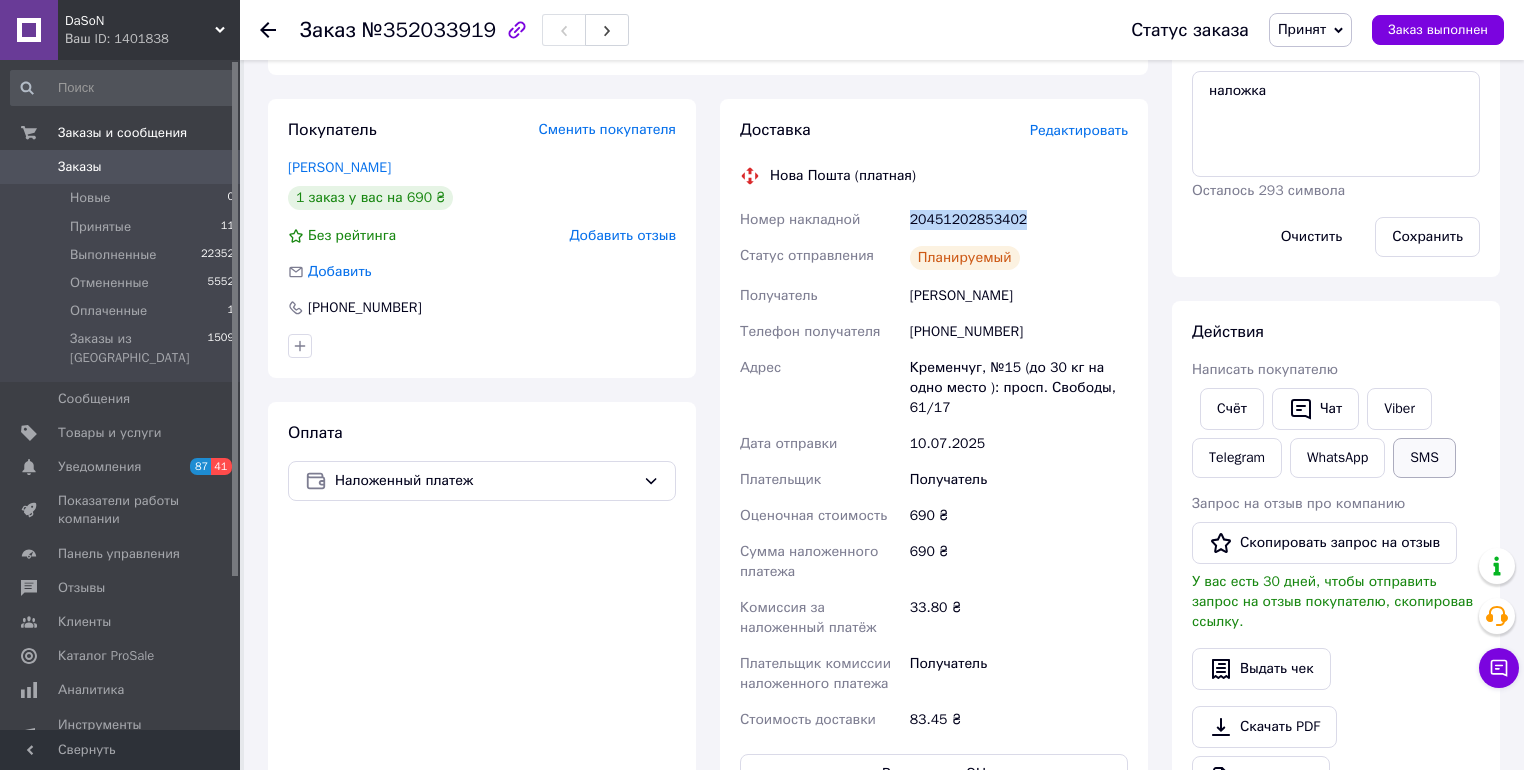 click on "SMS" at bounding box center (1424, 458) 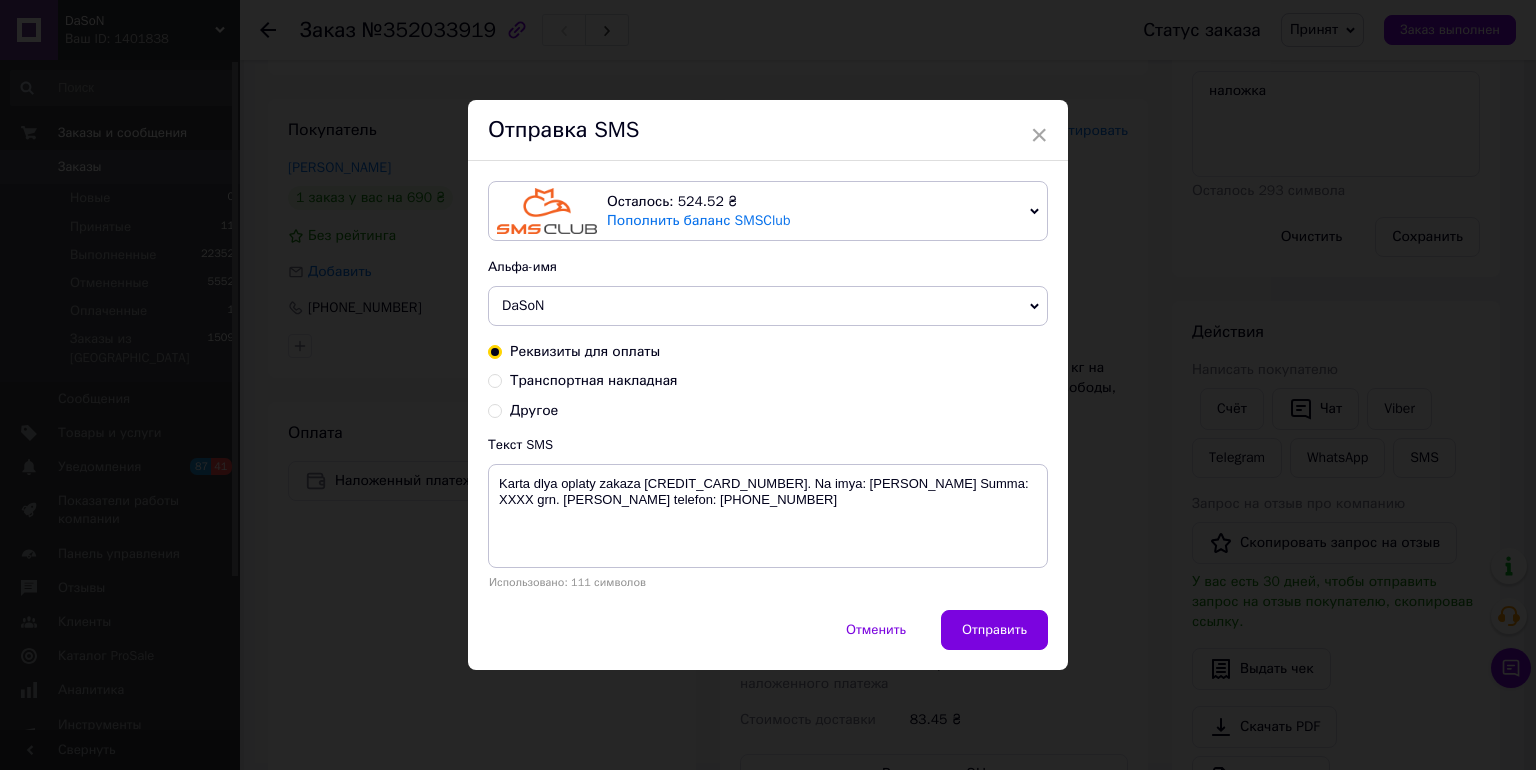 click on "Транспортная накладная" at bounding box center [594, 380] 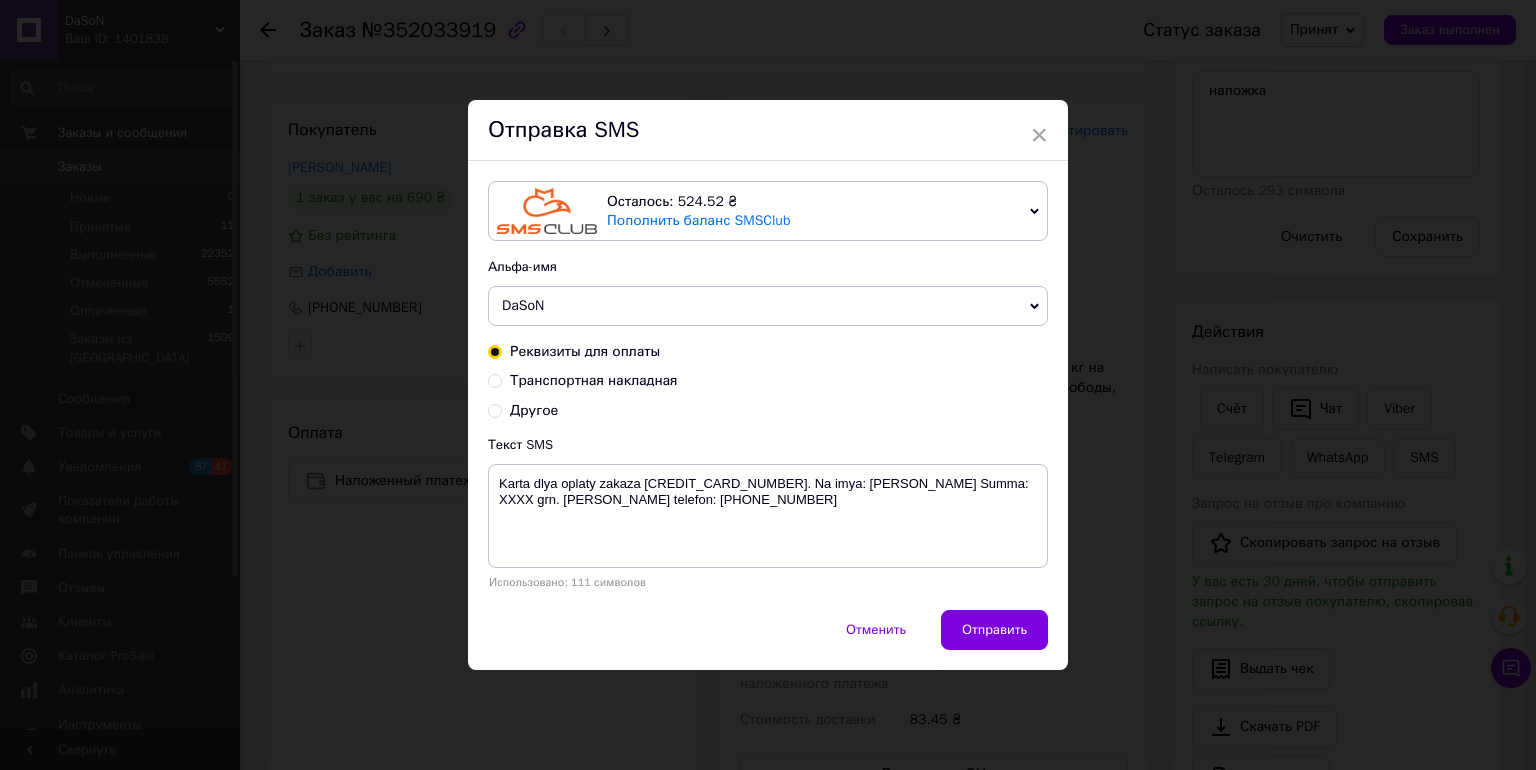 radio on "true" 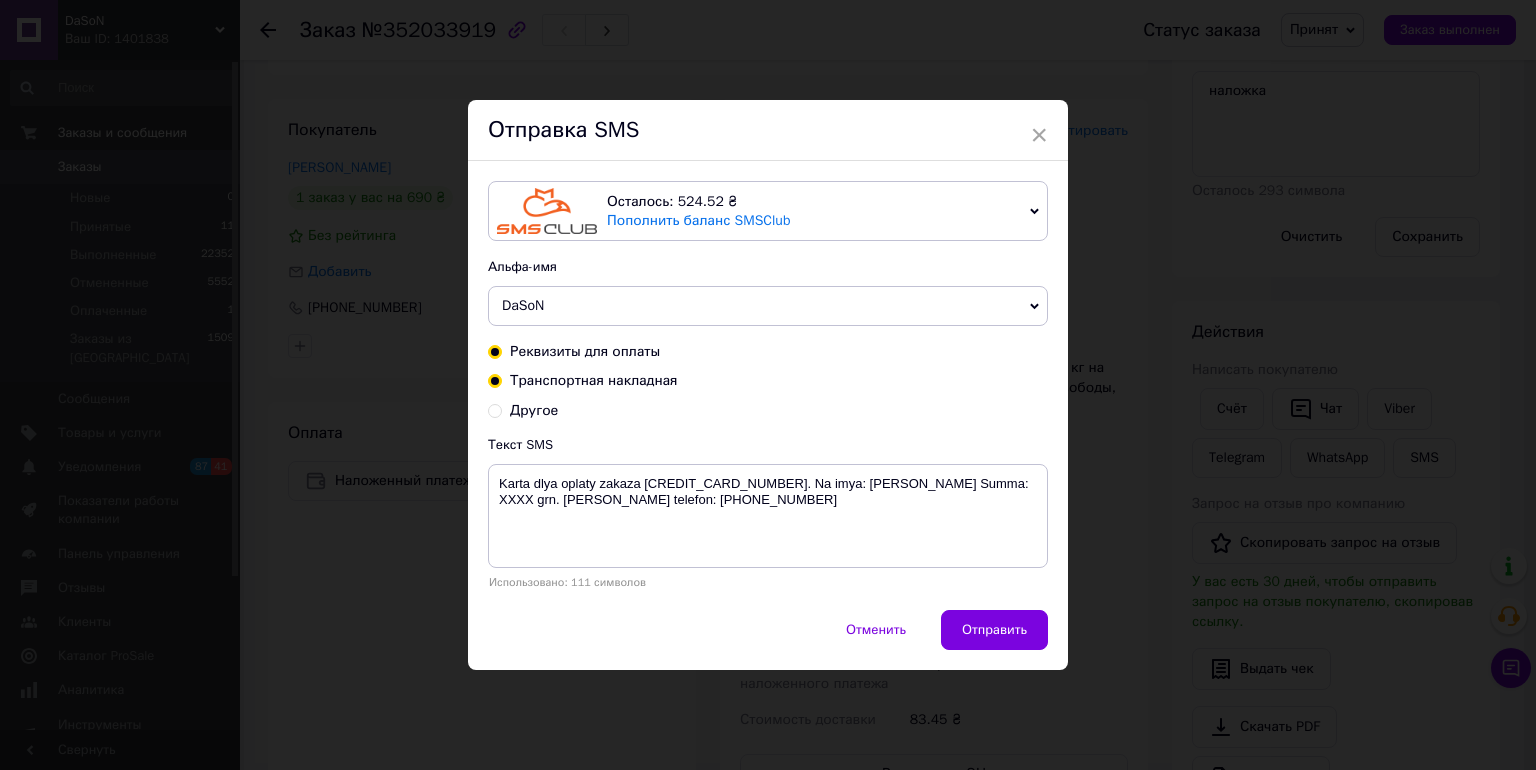 radio on "false" 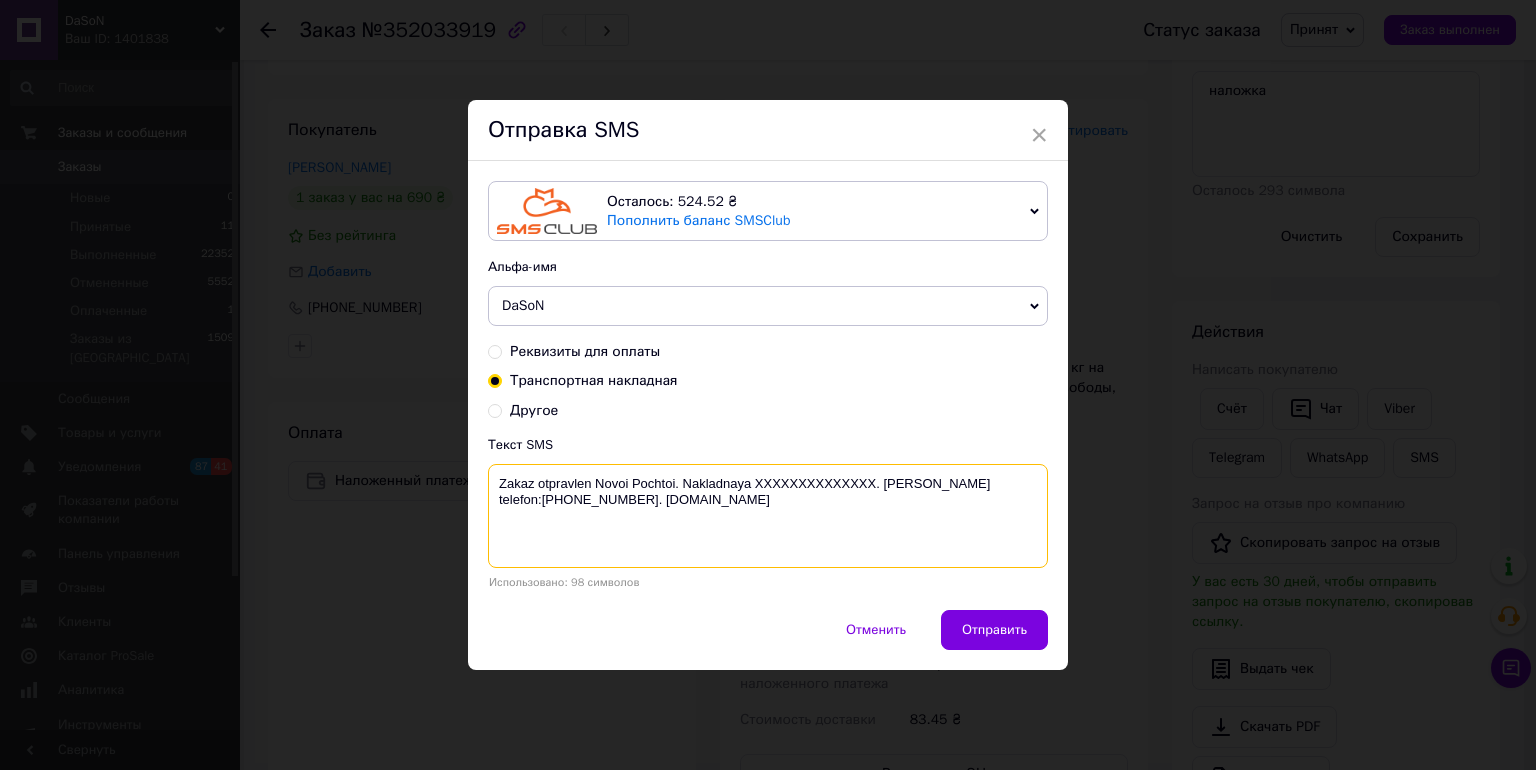 click on "Zakaz otpravlen Novoi Pochtoi. Nakladnaya XXXXXXXXXXXXXX. [PERSON_NAME] telefon:[PHONE_NUMBER]. [PERSON_NAME][DOMAIN_NAME]" at bounding box center (768, 516) 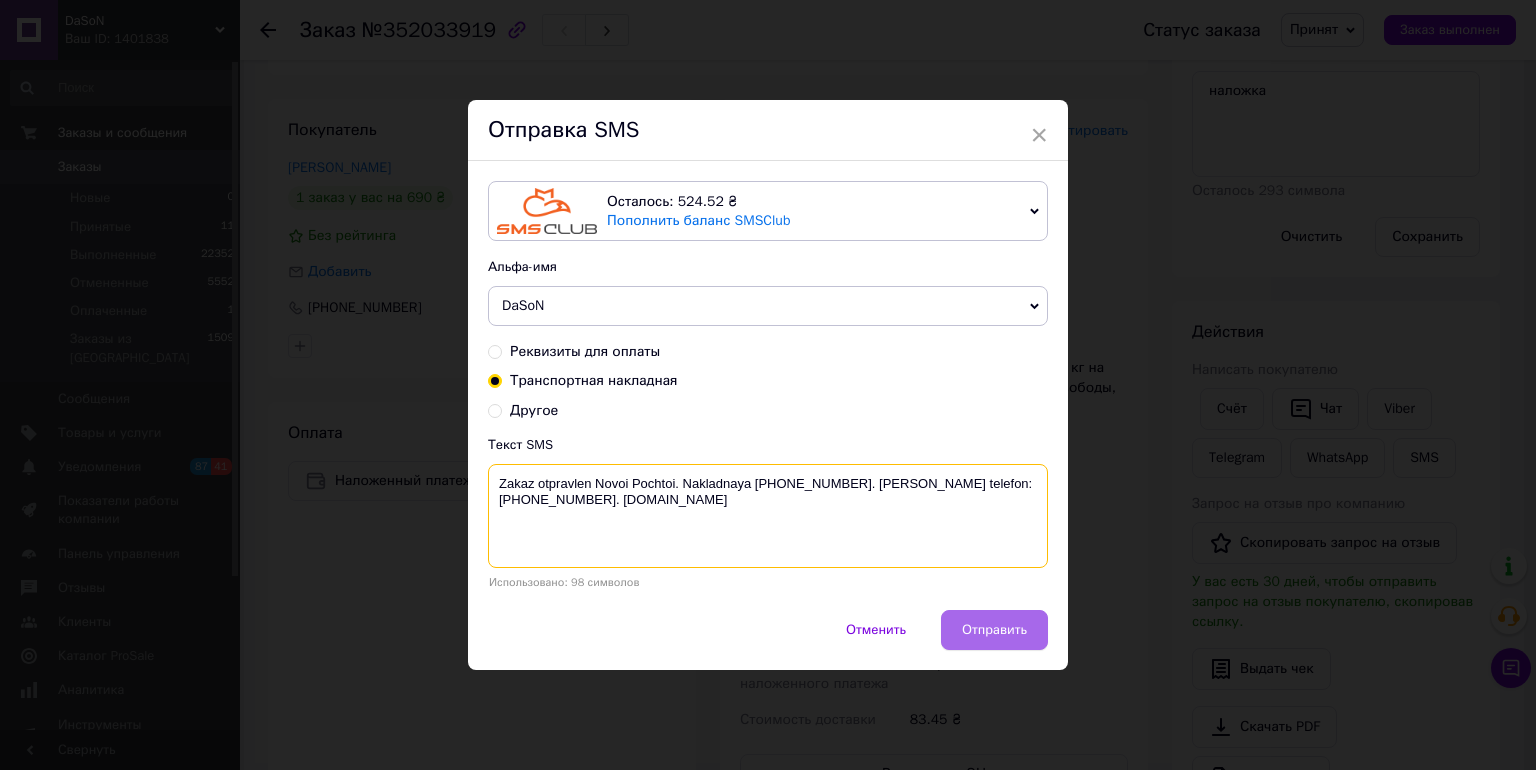 type on "Zakaz otpravlen Novoi Pochtoi. Nakladnaya 20451202853402. Nash telefon:+380676377753. dason.com.ua" 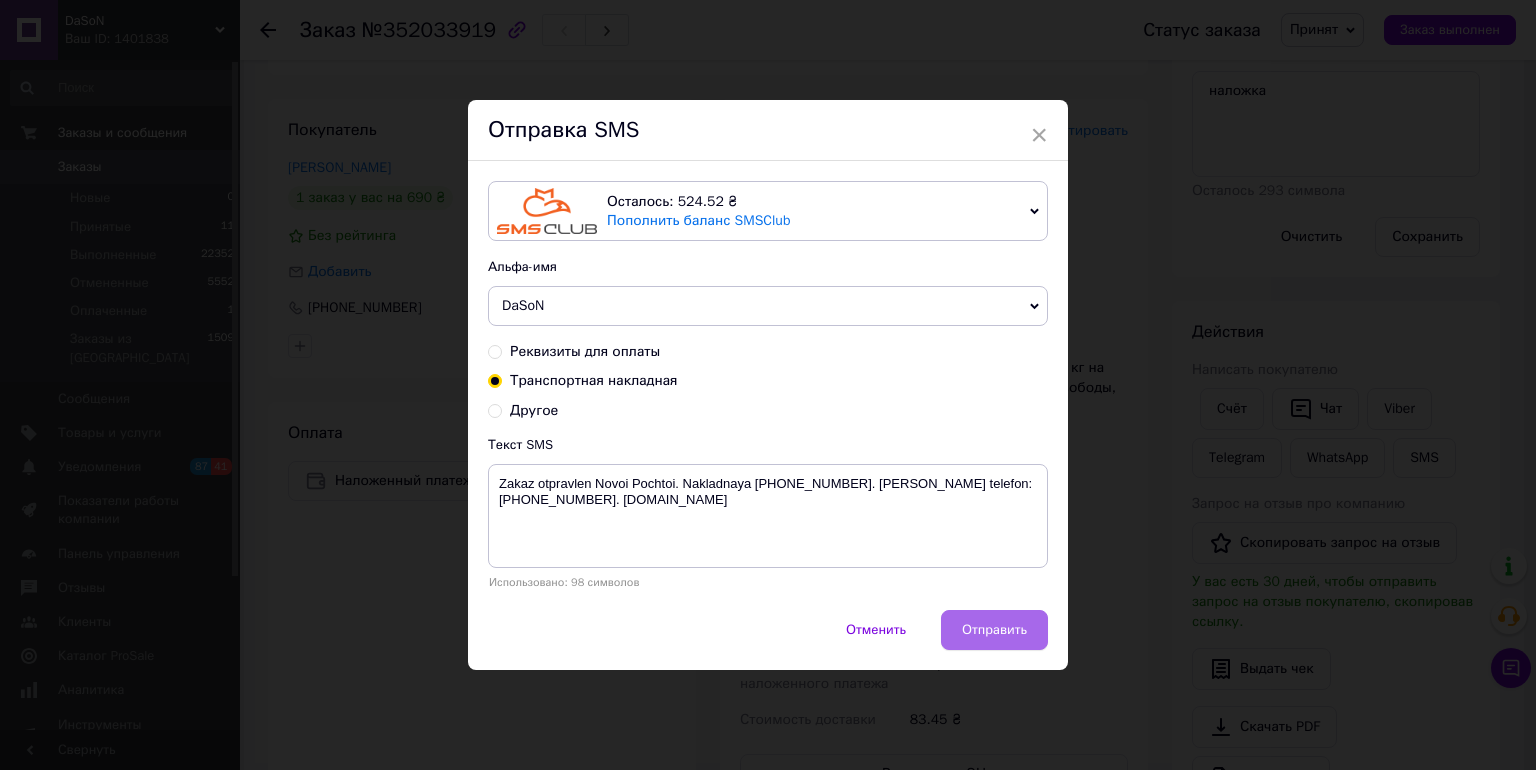 click on "Отправить" at bounding box center (994, 630) 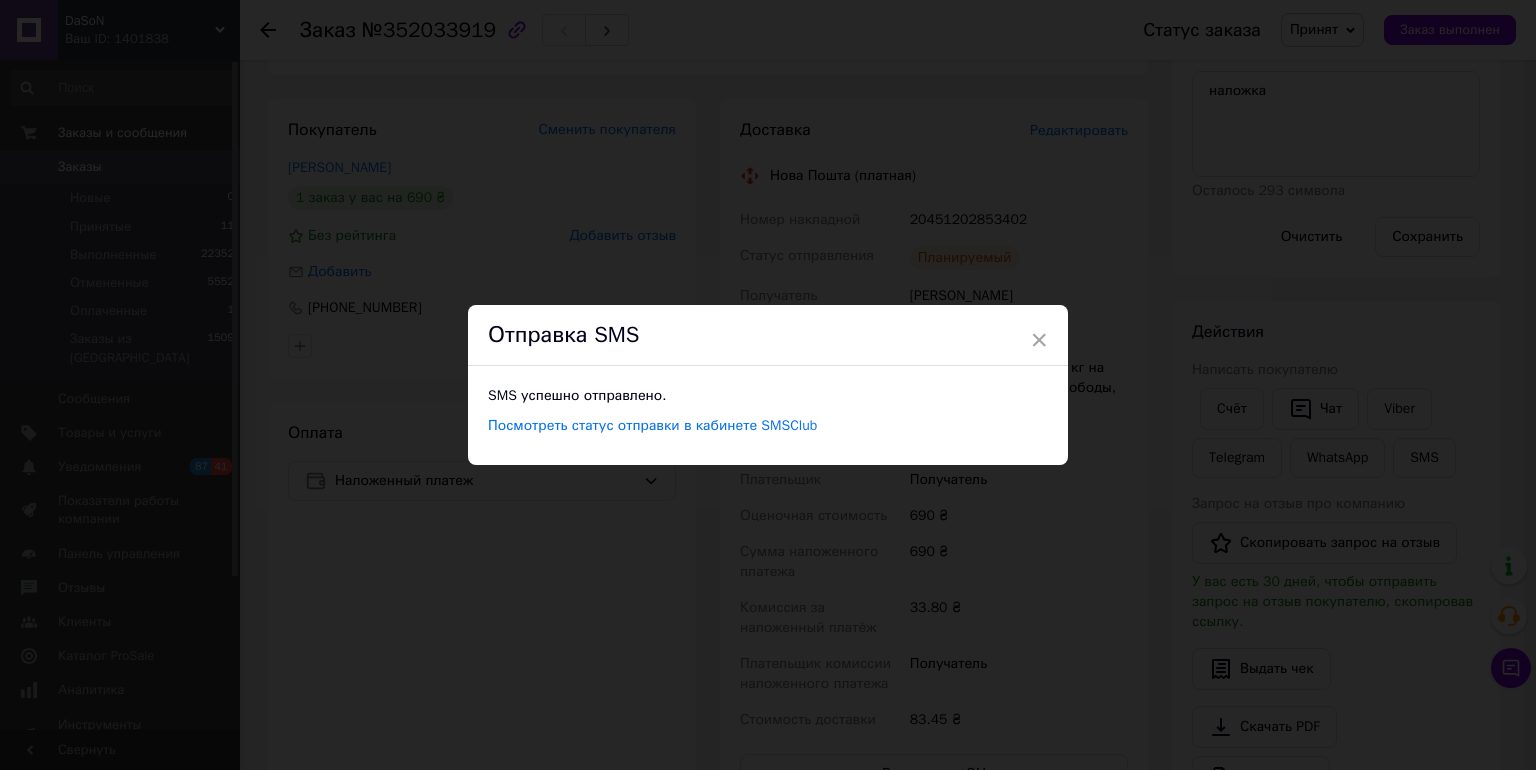 click on "× Отправка SMS SMS успешно отправлено. Посмотреть статус отправки в кабинете SMSClub" at bounding box center (768, 385) 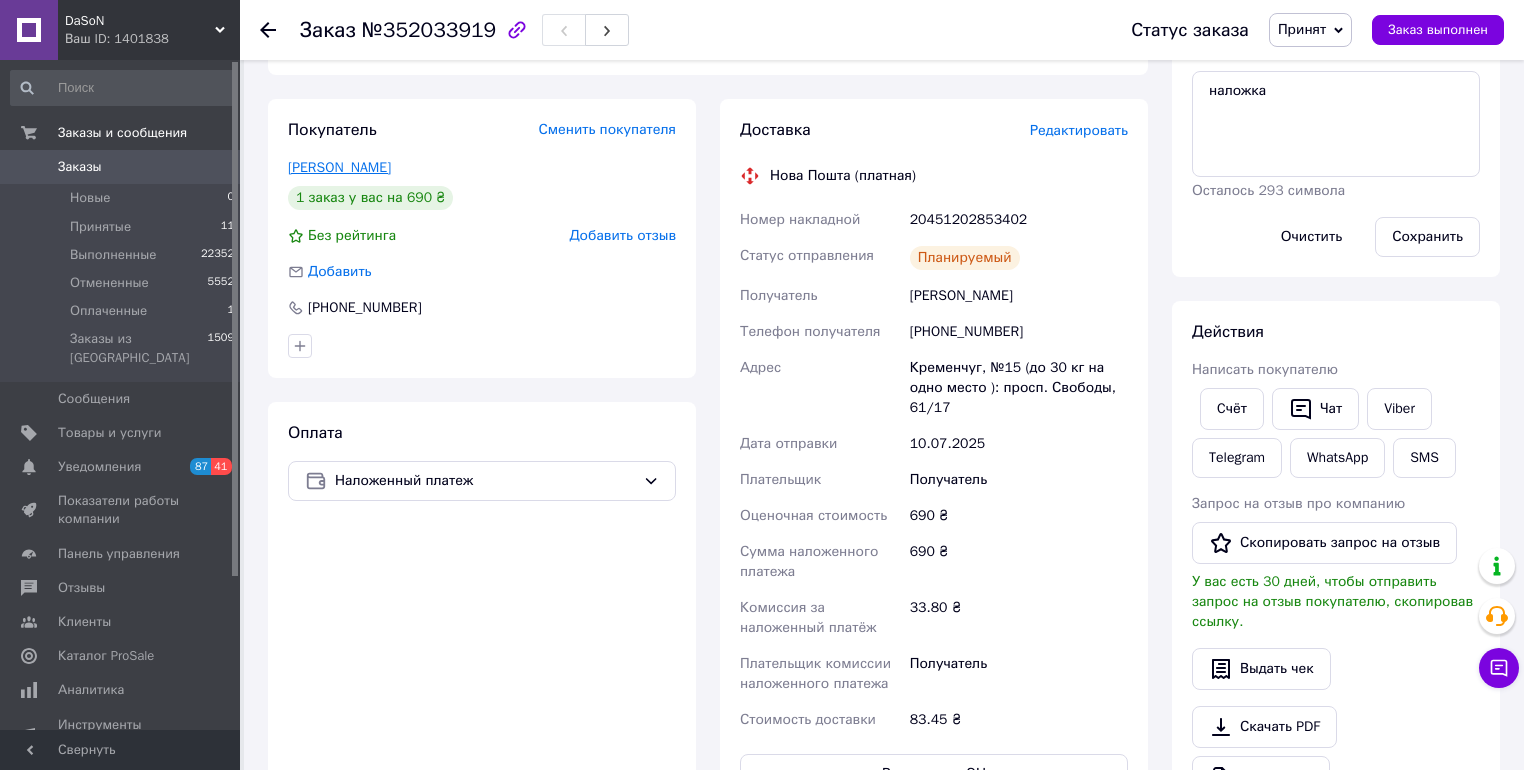click on "Гладких Дмитро" at bounding box center [339, 167] 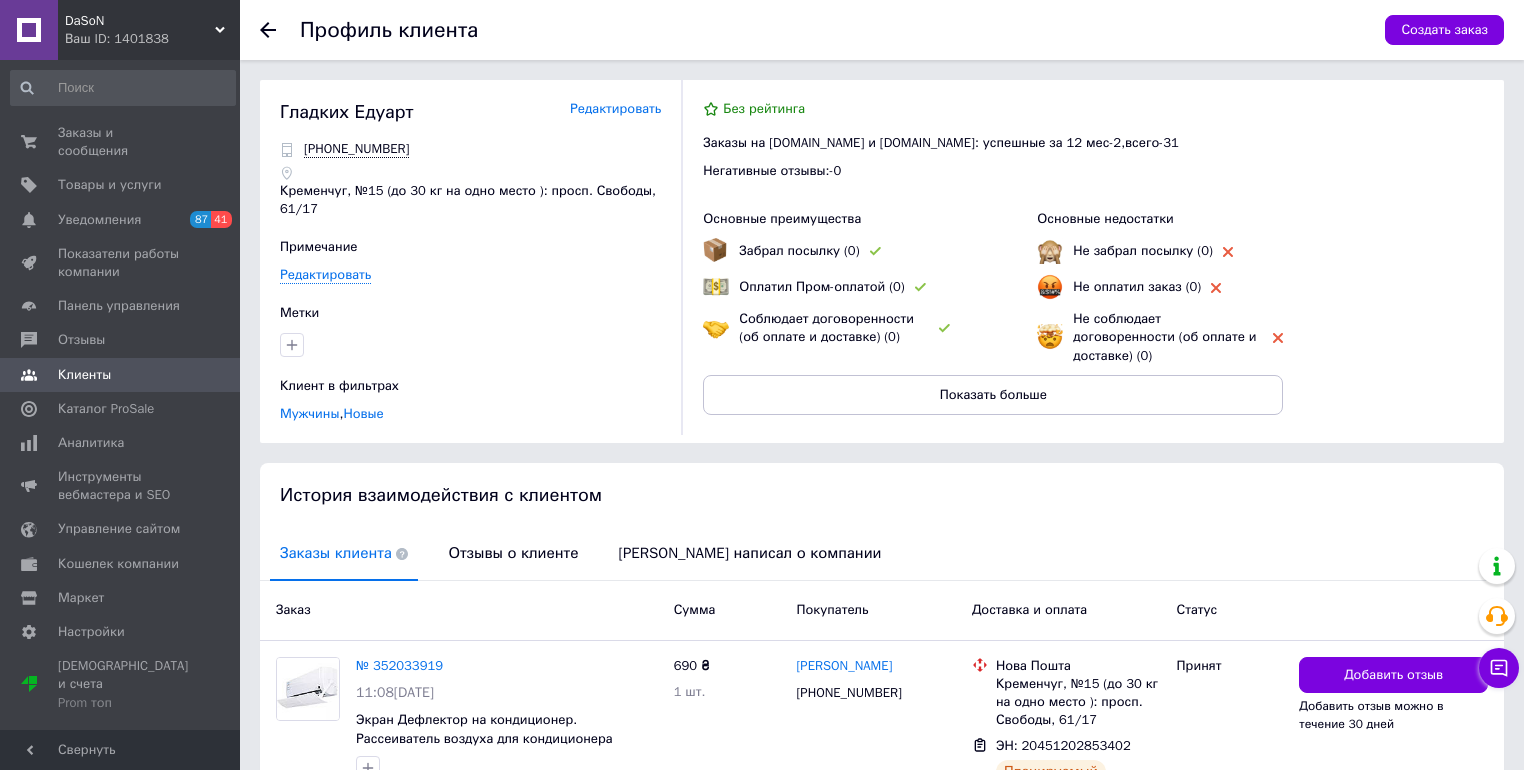 click on "Редактировать" at bounding box center [615, 109] 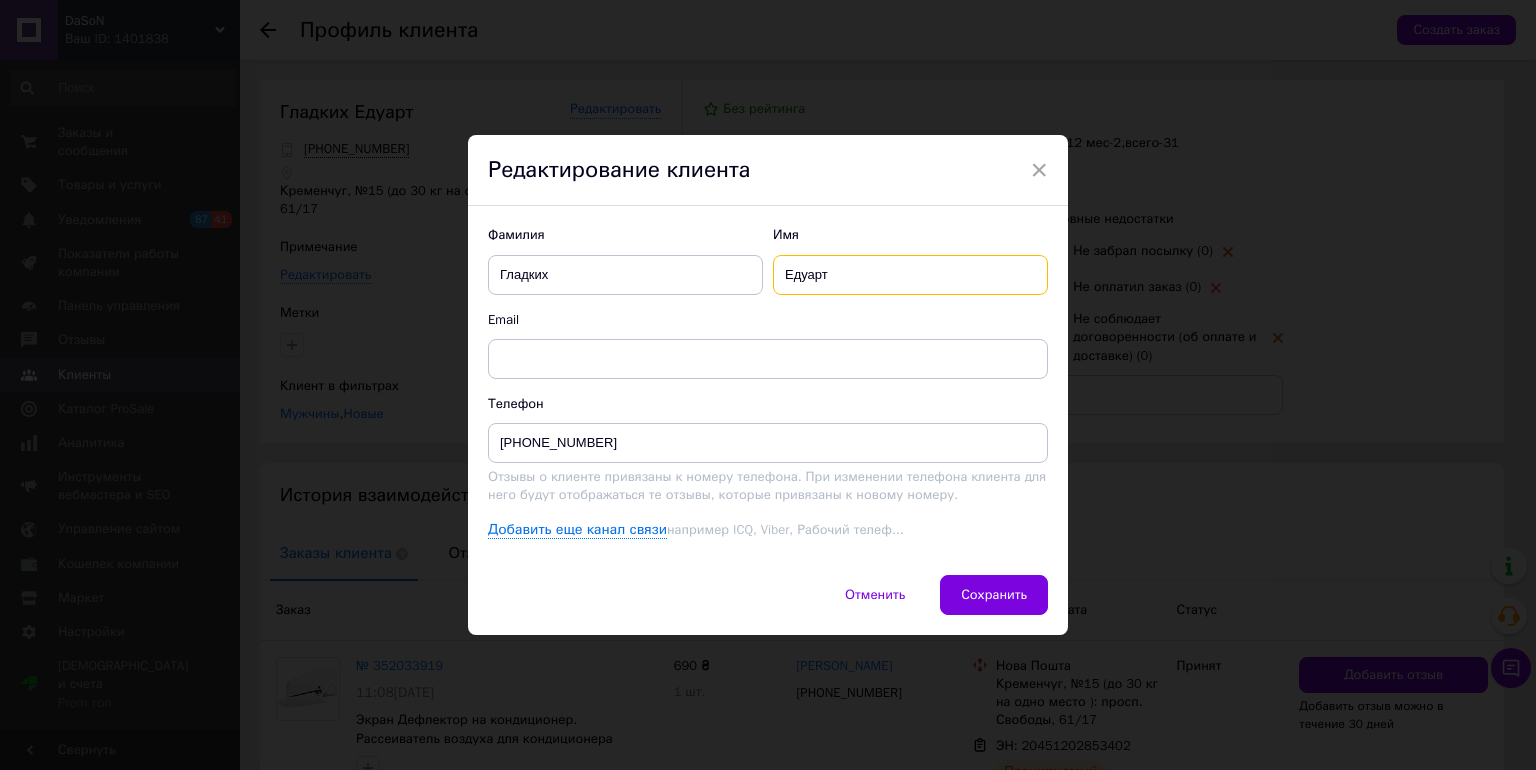 click on "Едуарт" at bounding box center (910, 275) 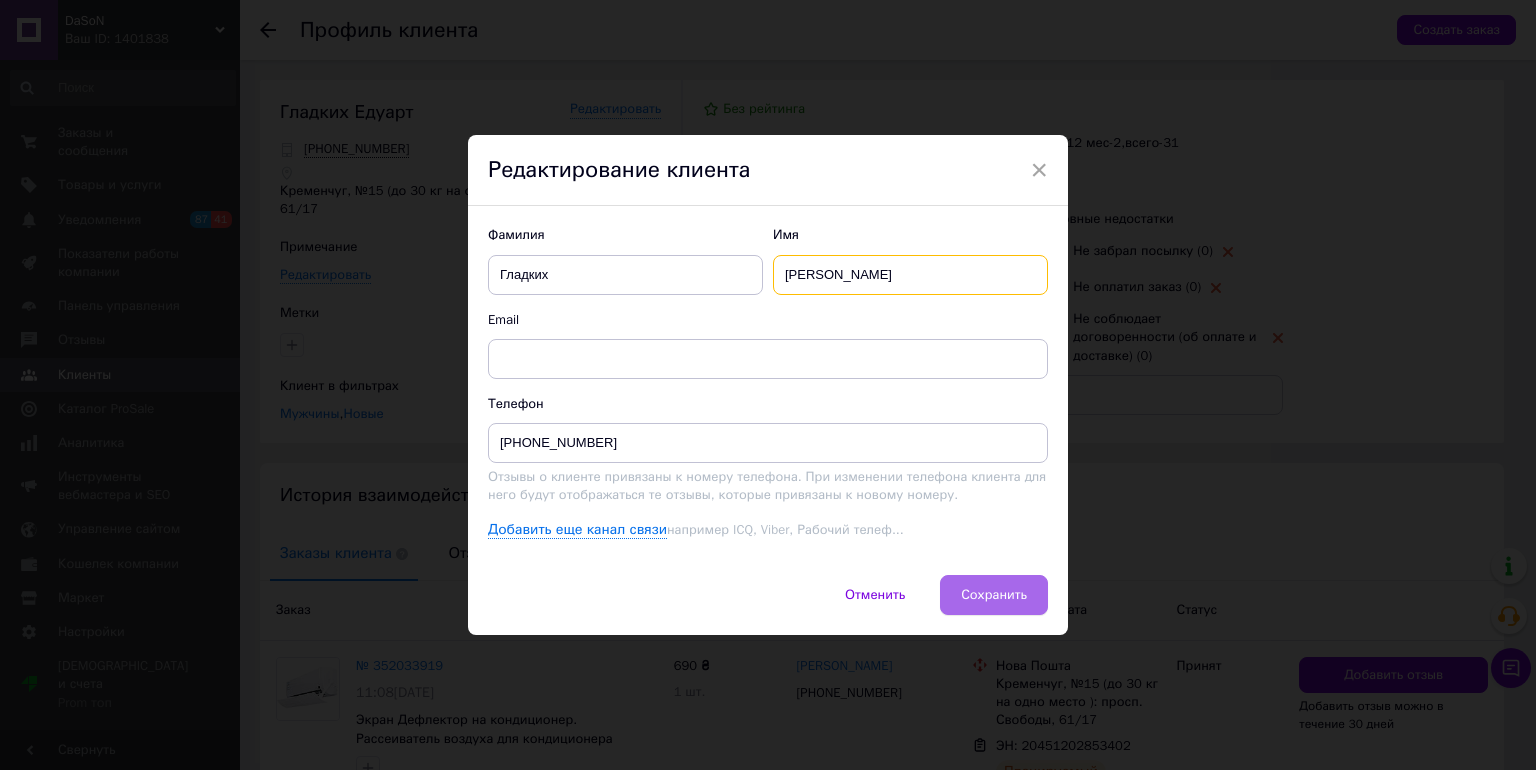 type on "Едуард" 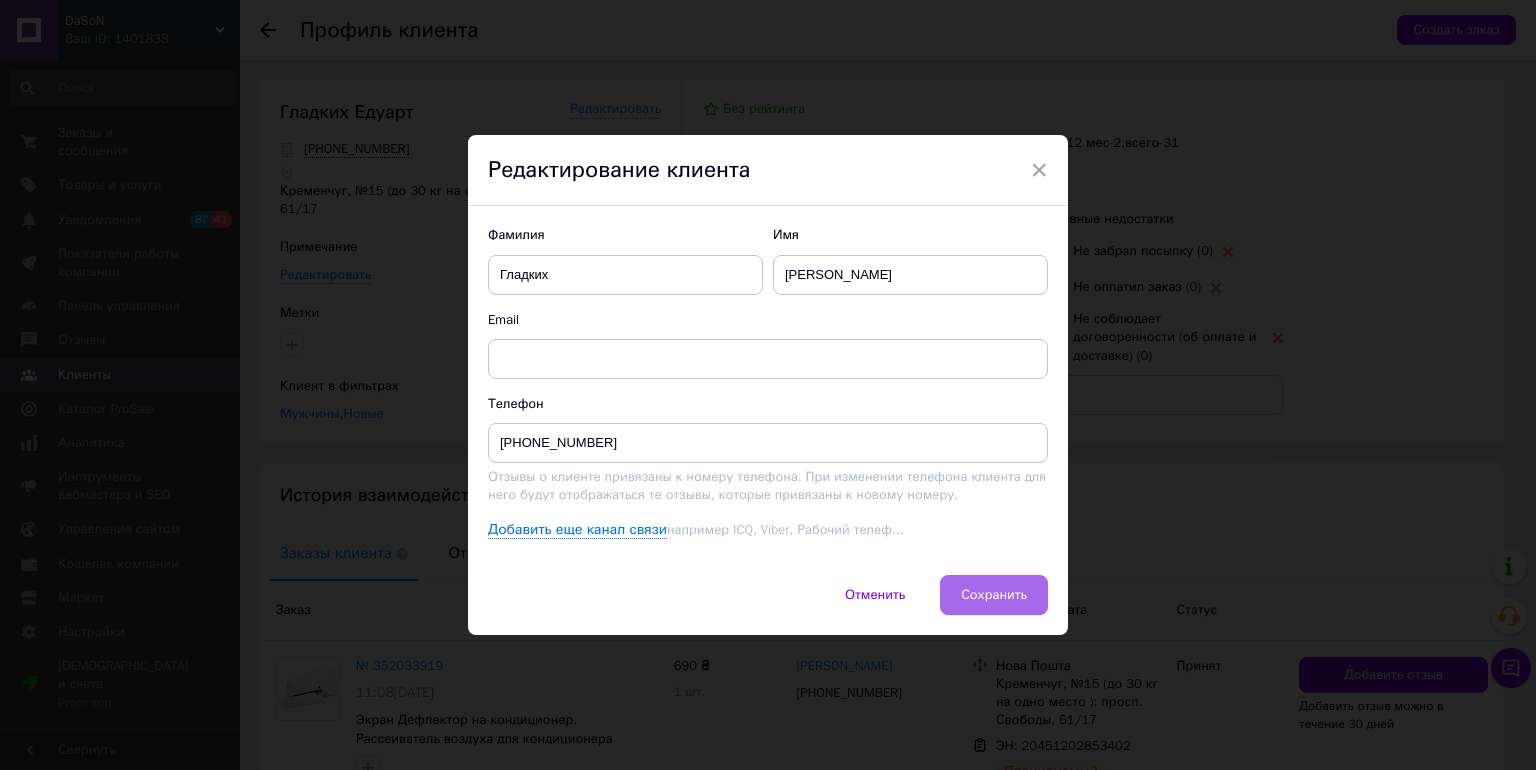 click on "Сохранить" at bounding box center (994, 595) 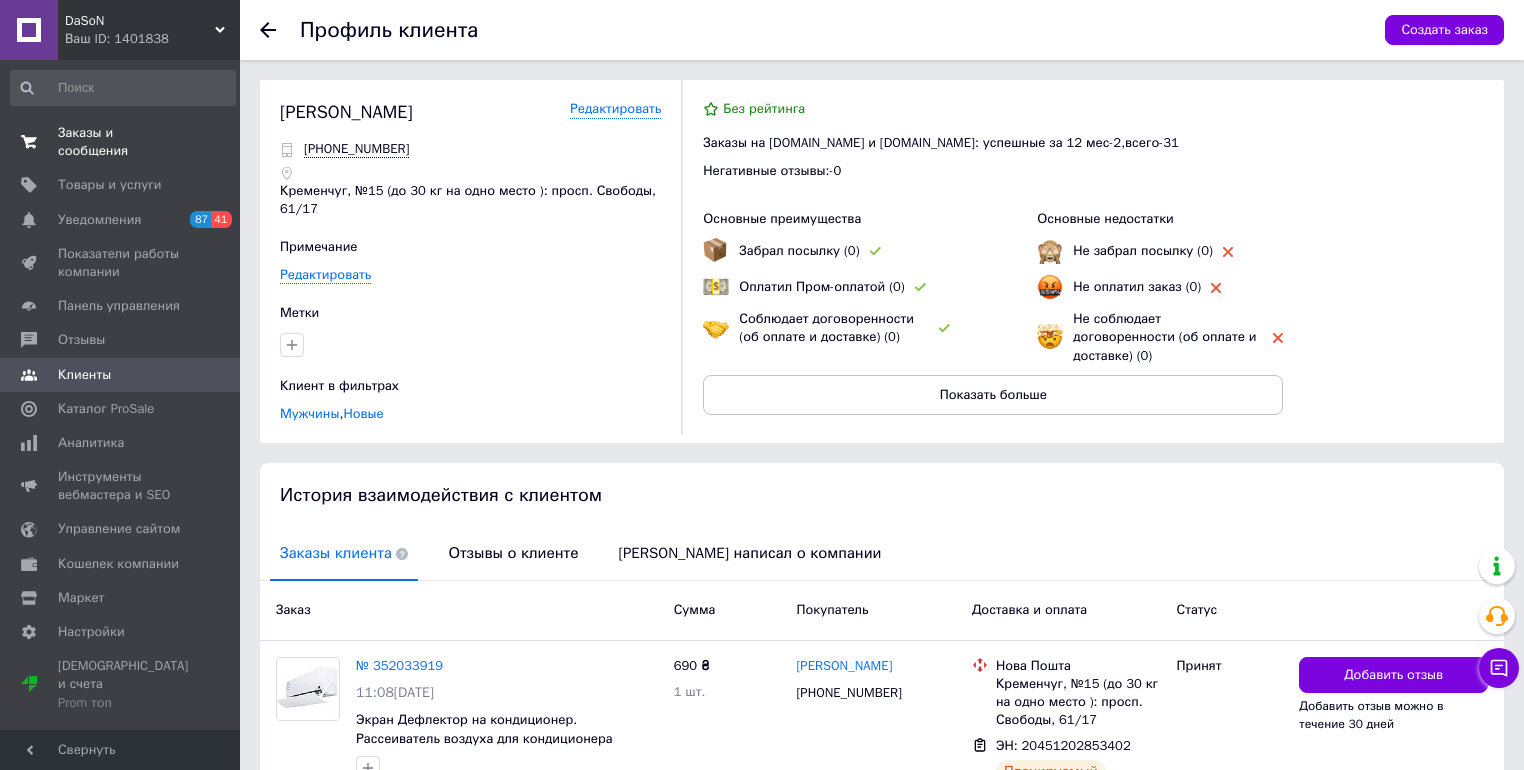 click on "Заказы и сообщения" at bounding box center [121, 142] 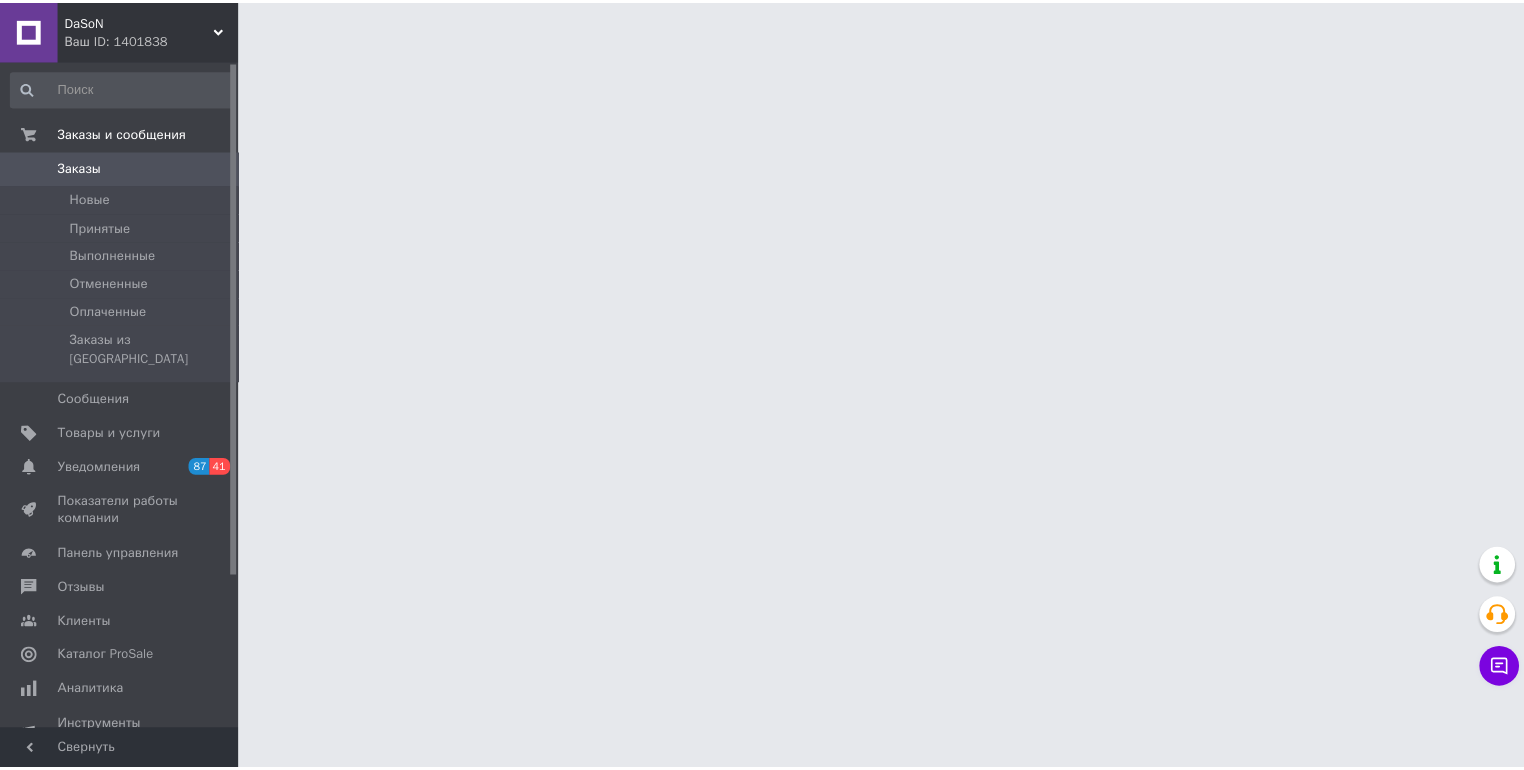 scroll, scrollTop: 0, scrollLeft: 0, axis: both 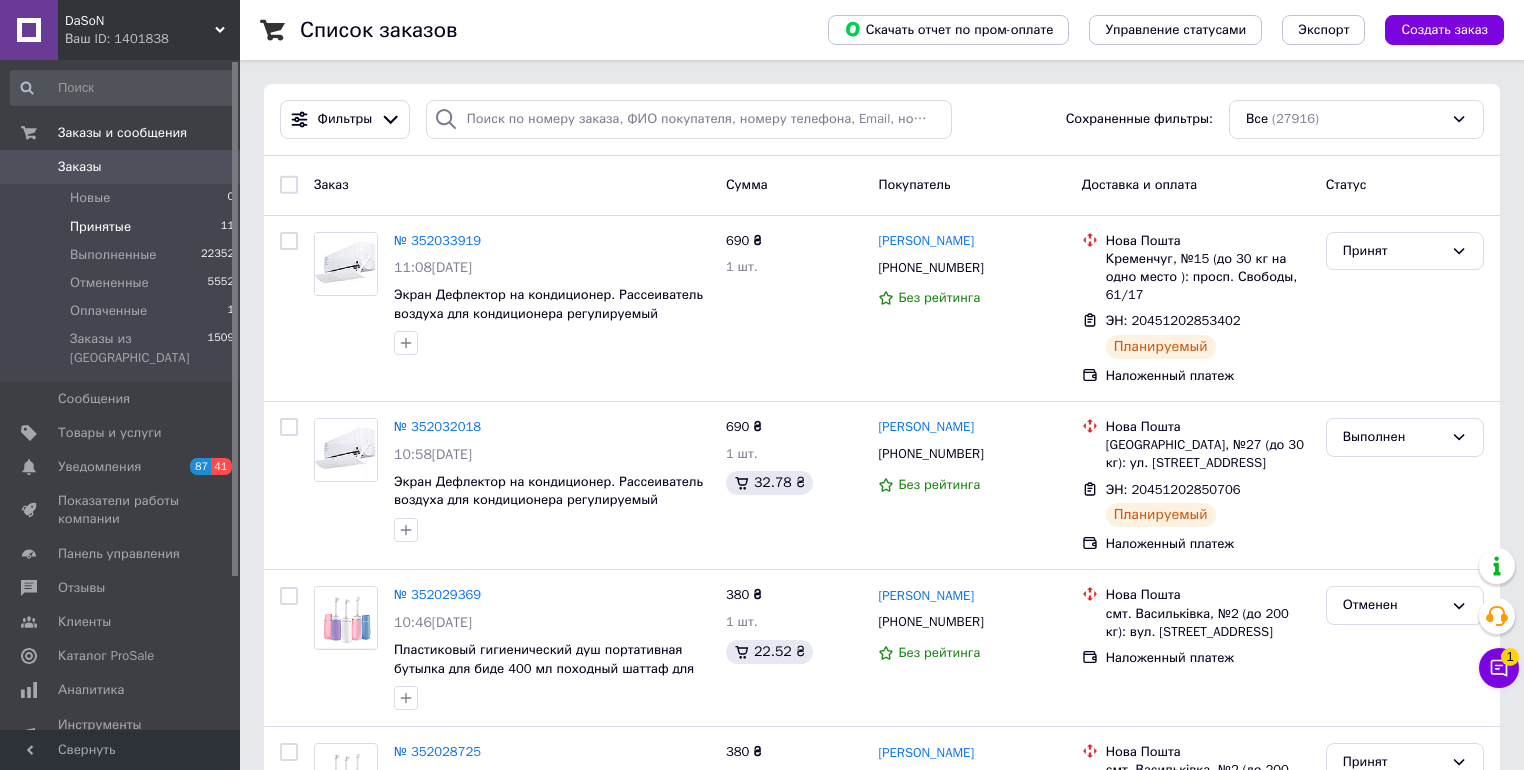 click on "Принятые" at bounding box center [100, 227] 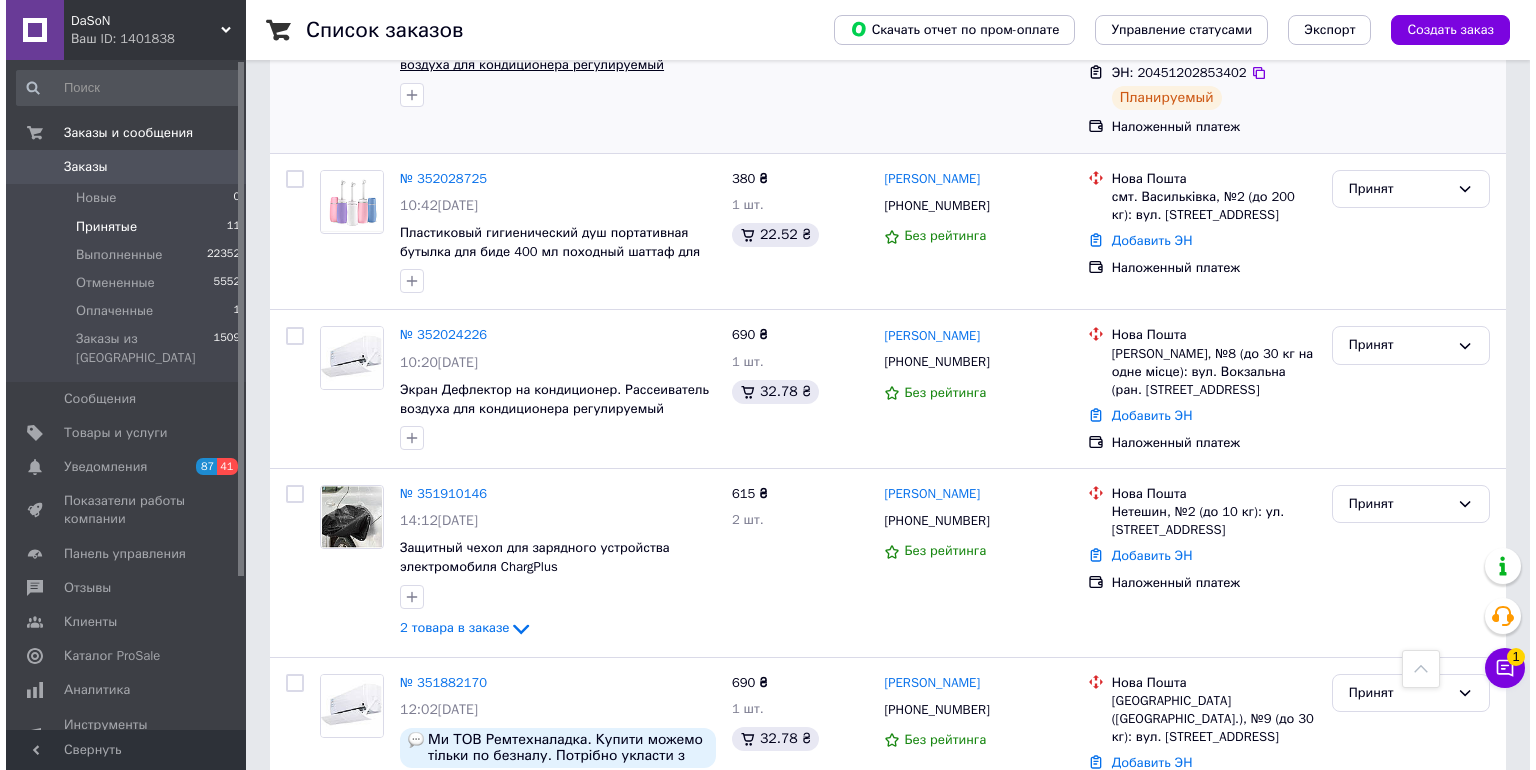 scroll, scrollTop: 0, scrollLeft: 0, axis: both 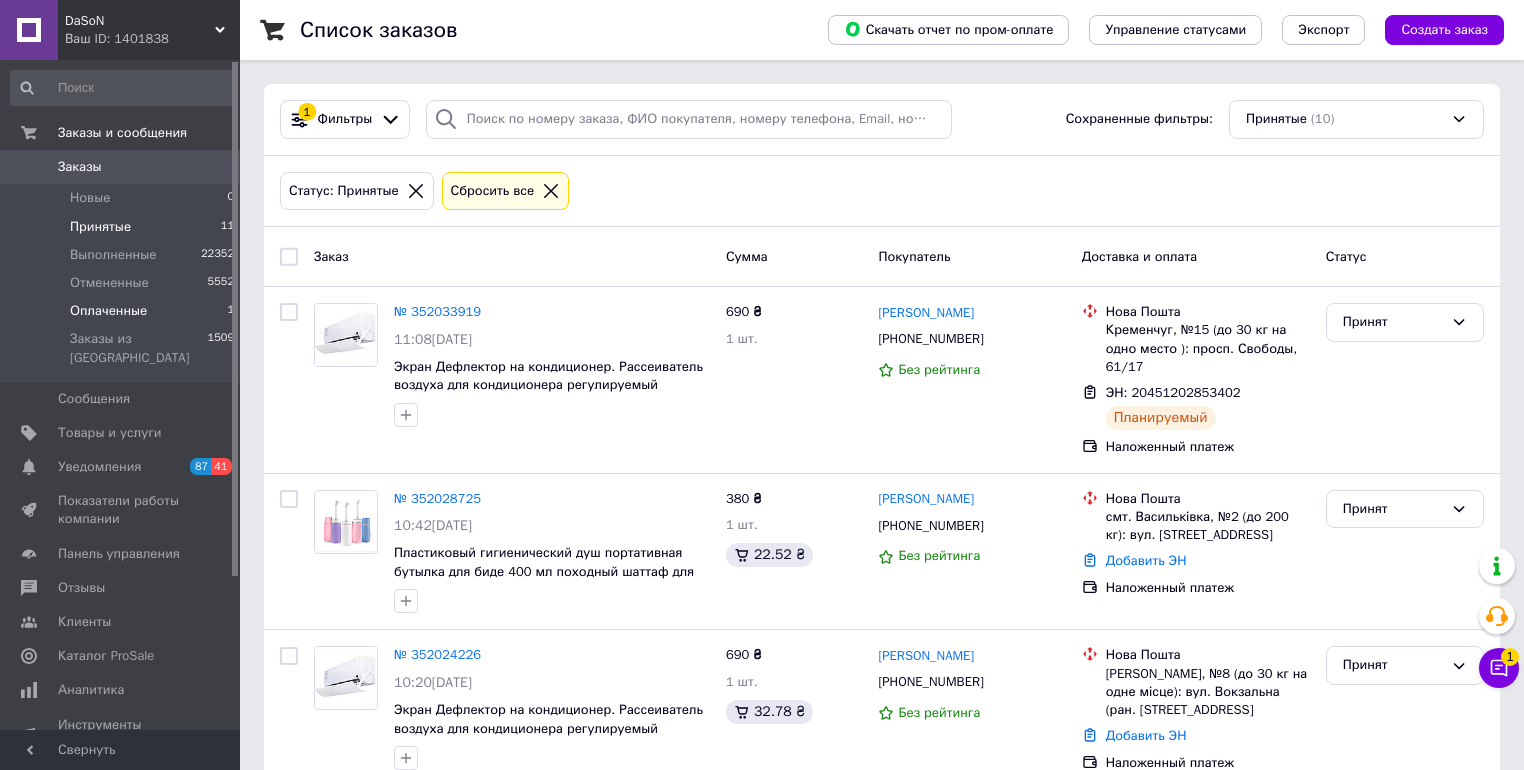 click on "Оплаченные" at bounding box center [108, 311] 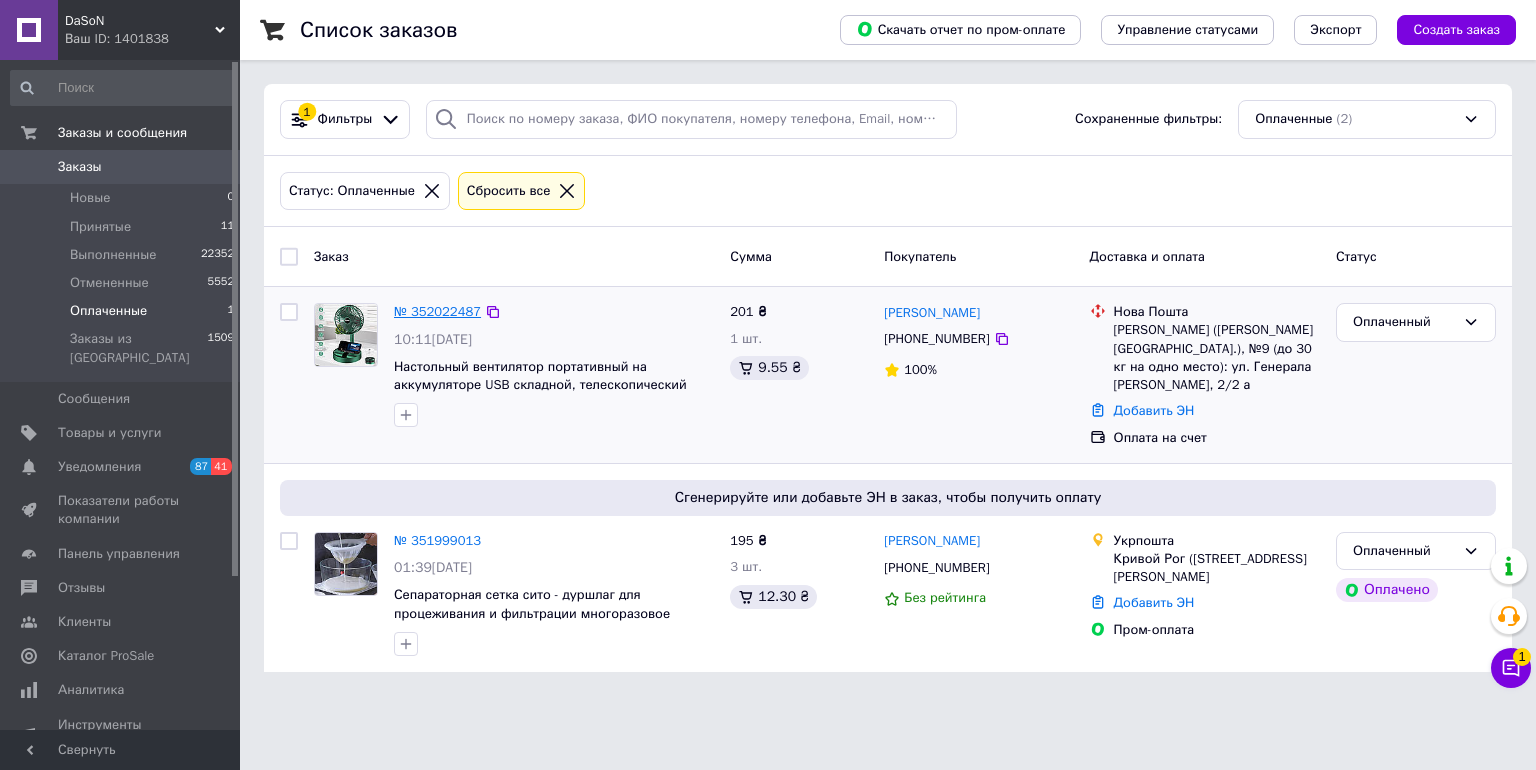 click on "№ 352022487" at bounding box center [437, 311] 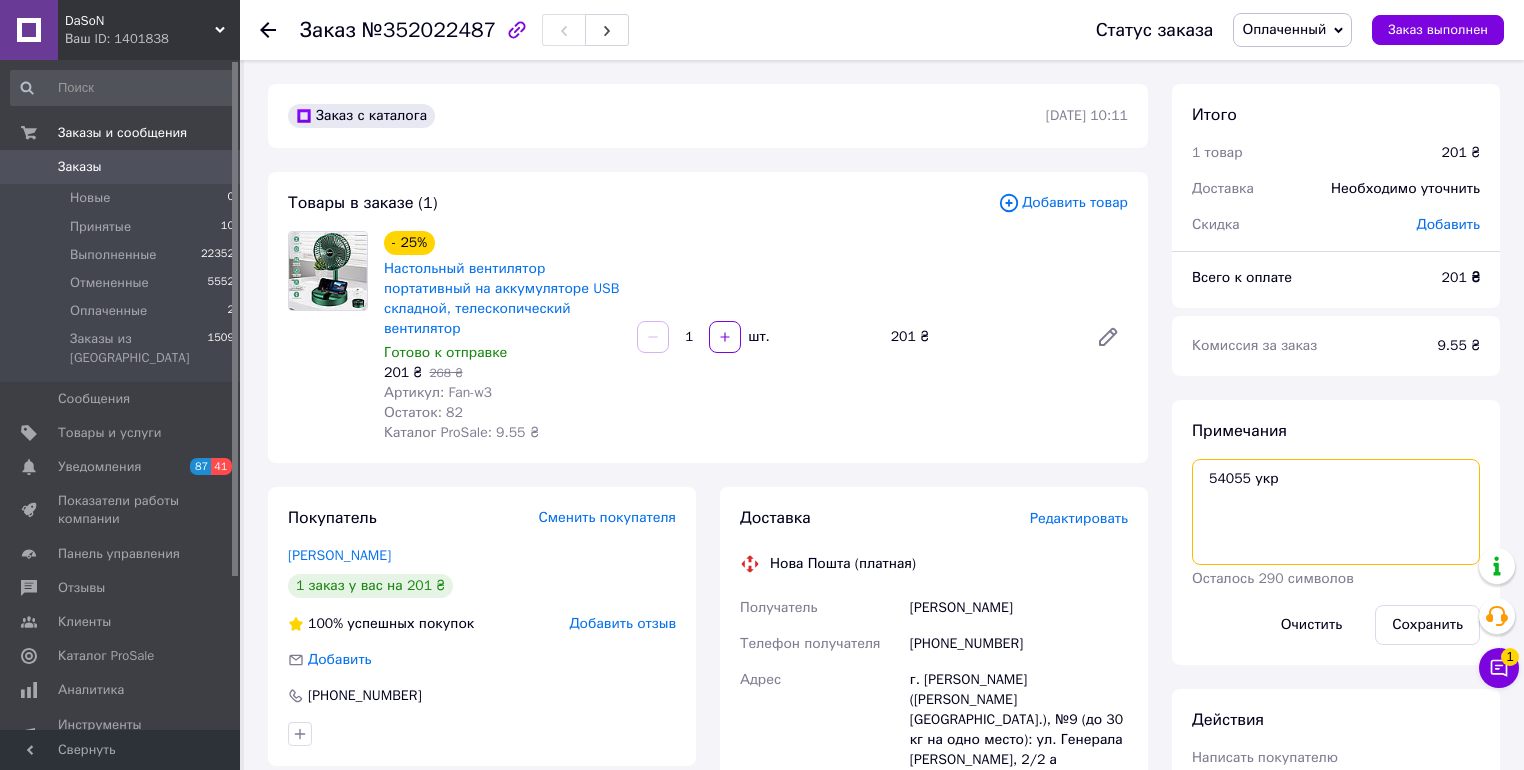 click on "54055 укр" at bounding box center [1336, 512] 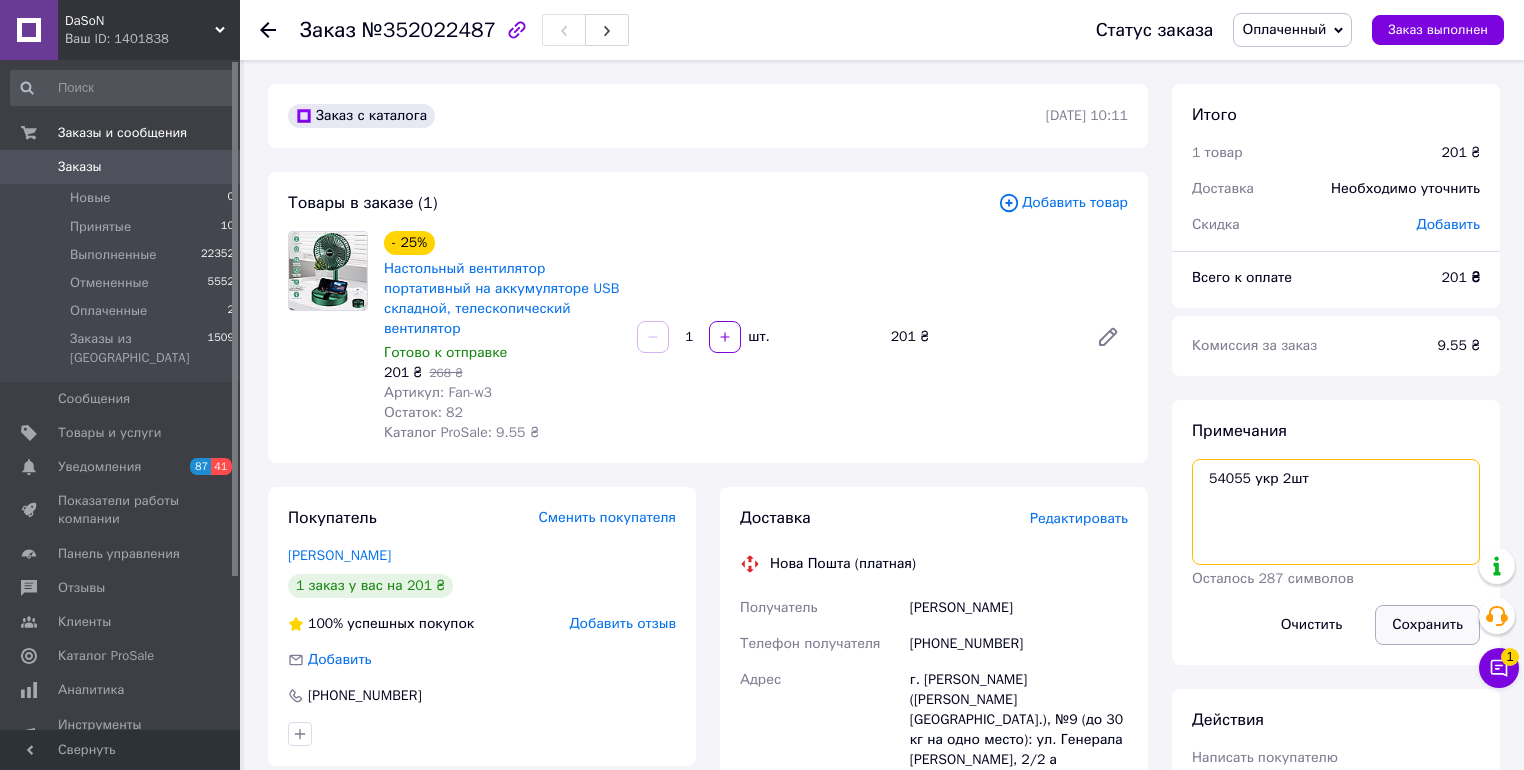type on "54055 укр 2шт" 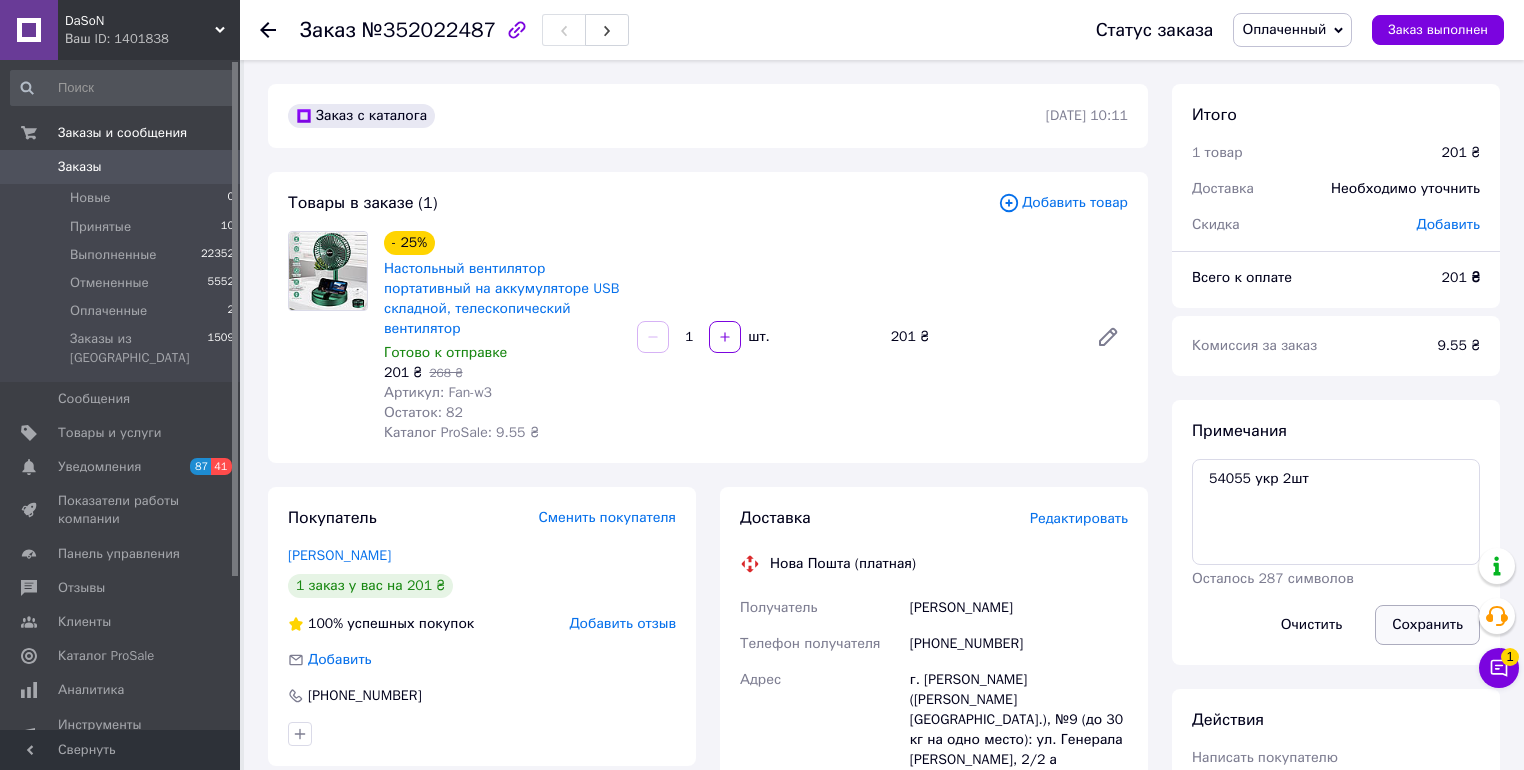click on "Сохранить" at bounding box center [1427, 625] 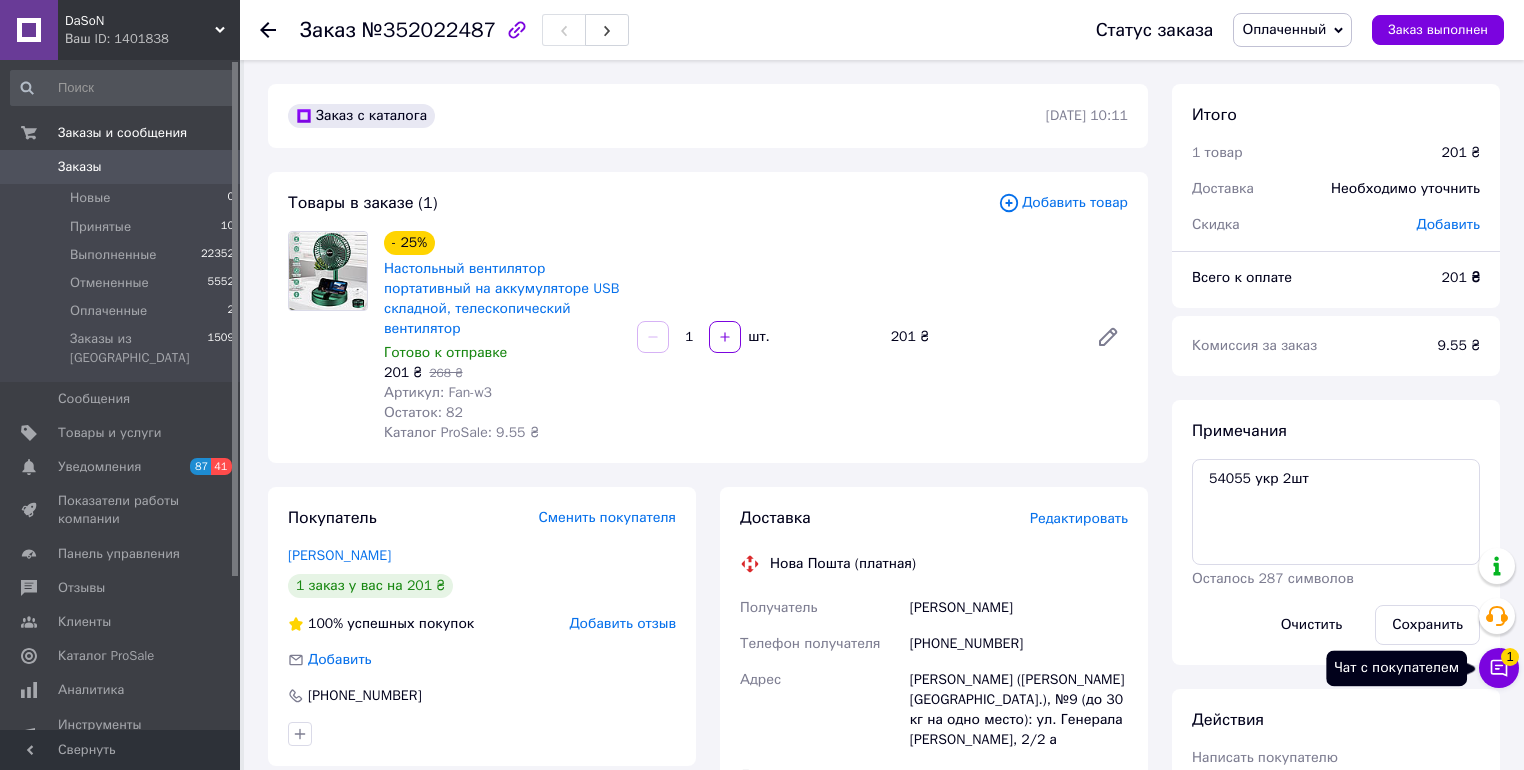 click on "Чат с покупателем 1" at bounding box center [1499, 668] 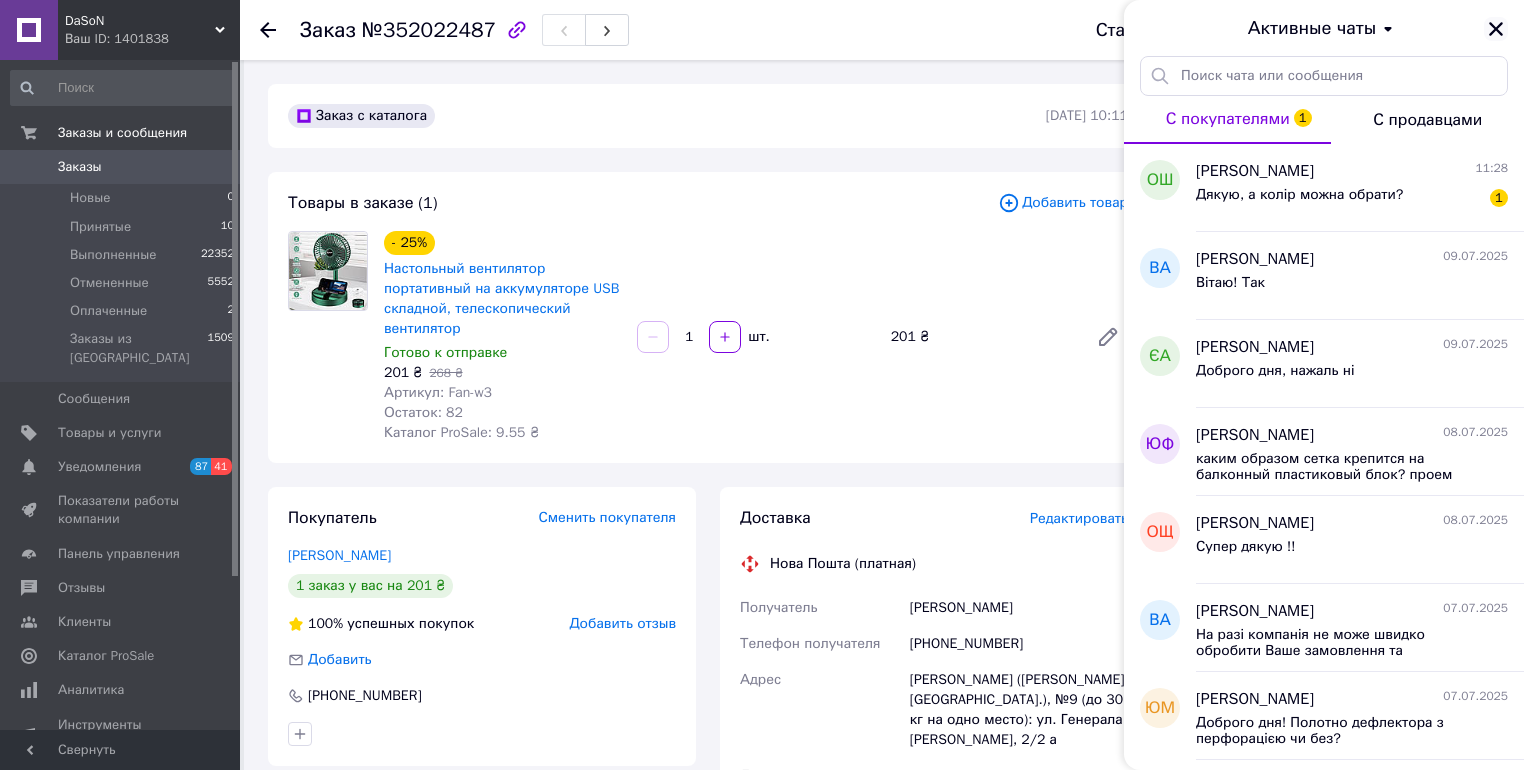 click 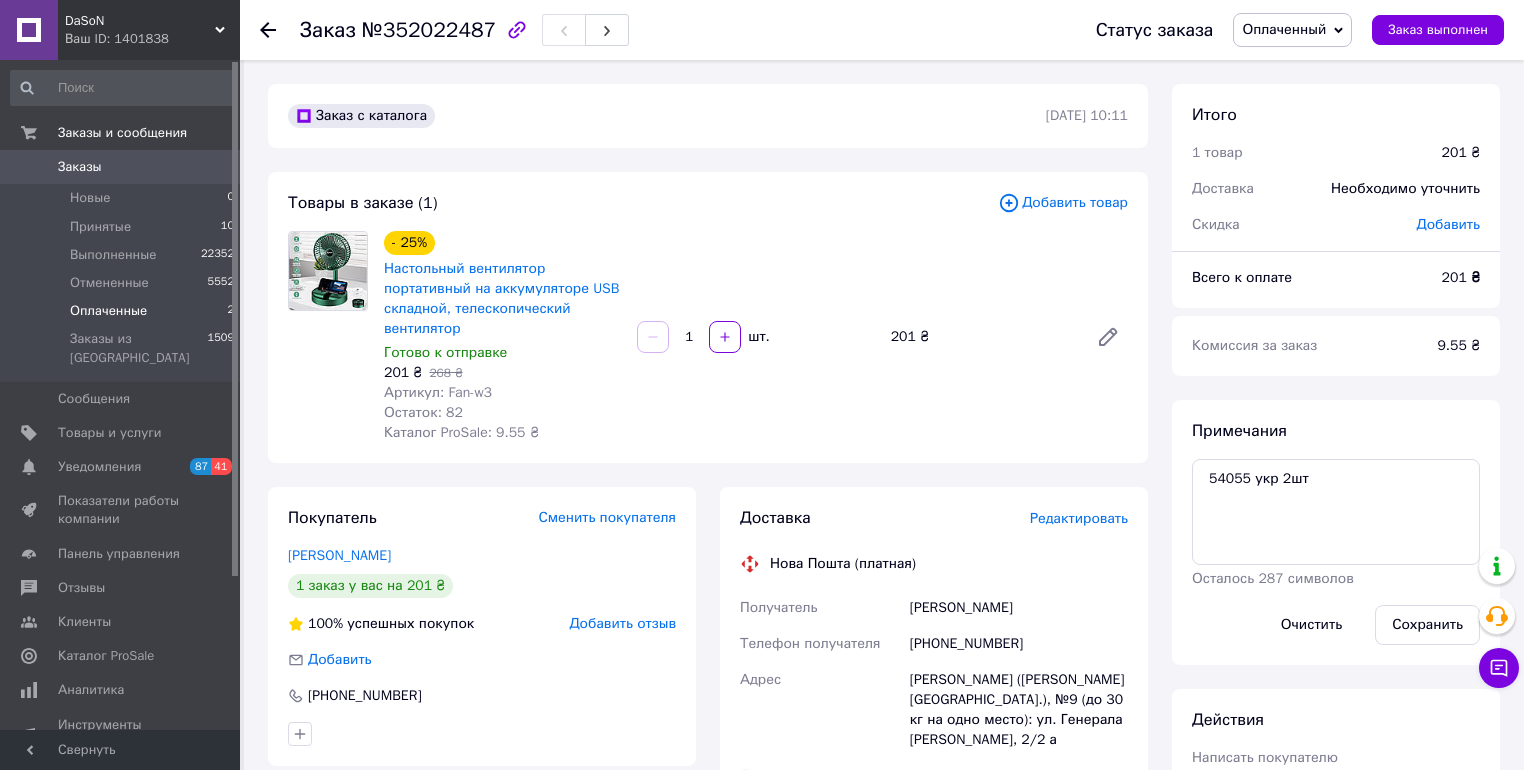 click on "Оплаченные" at bounding box center (108, 311) 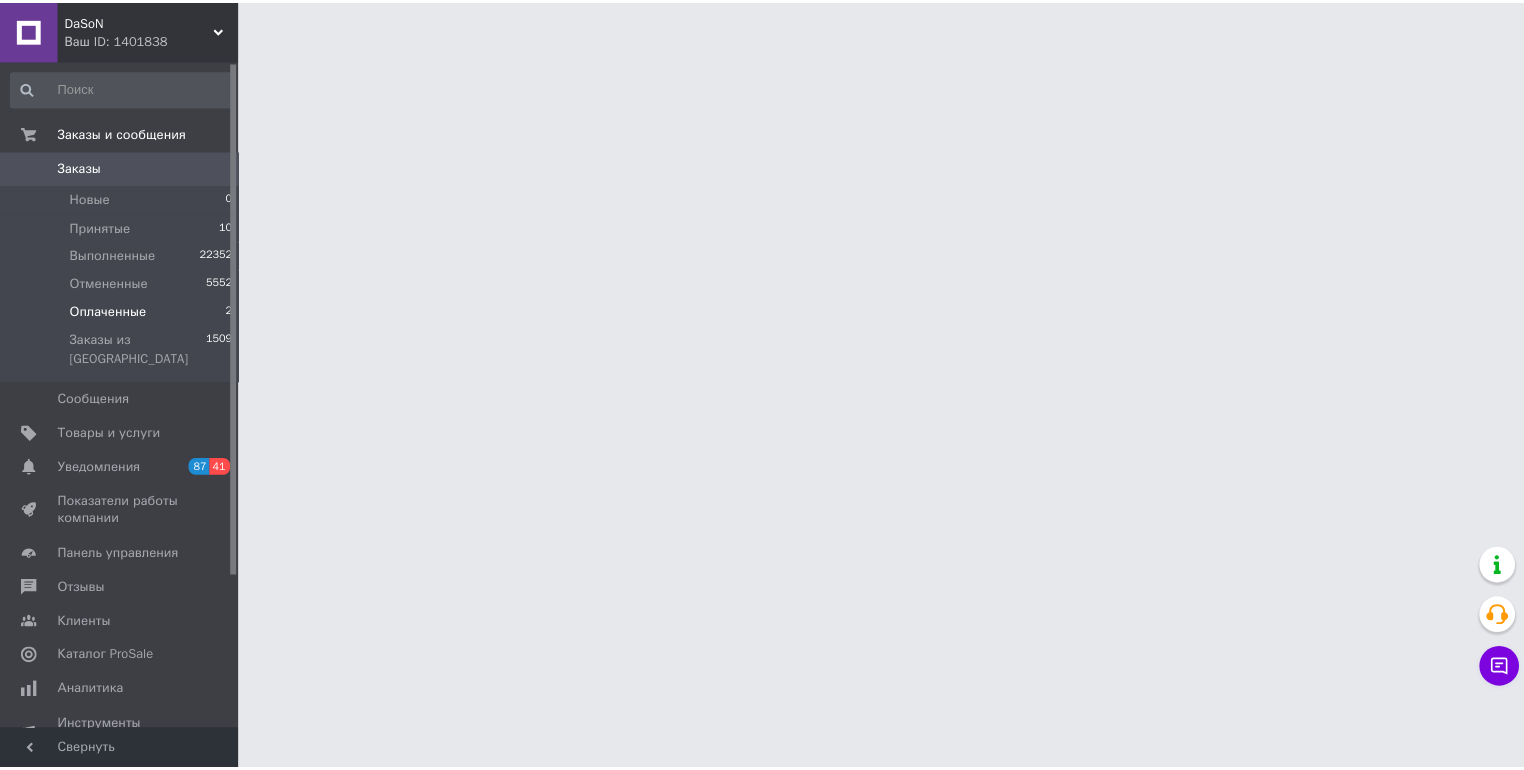 scroll, scrollTop: 80, scrollLeft: 0, axis: vertical 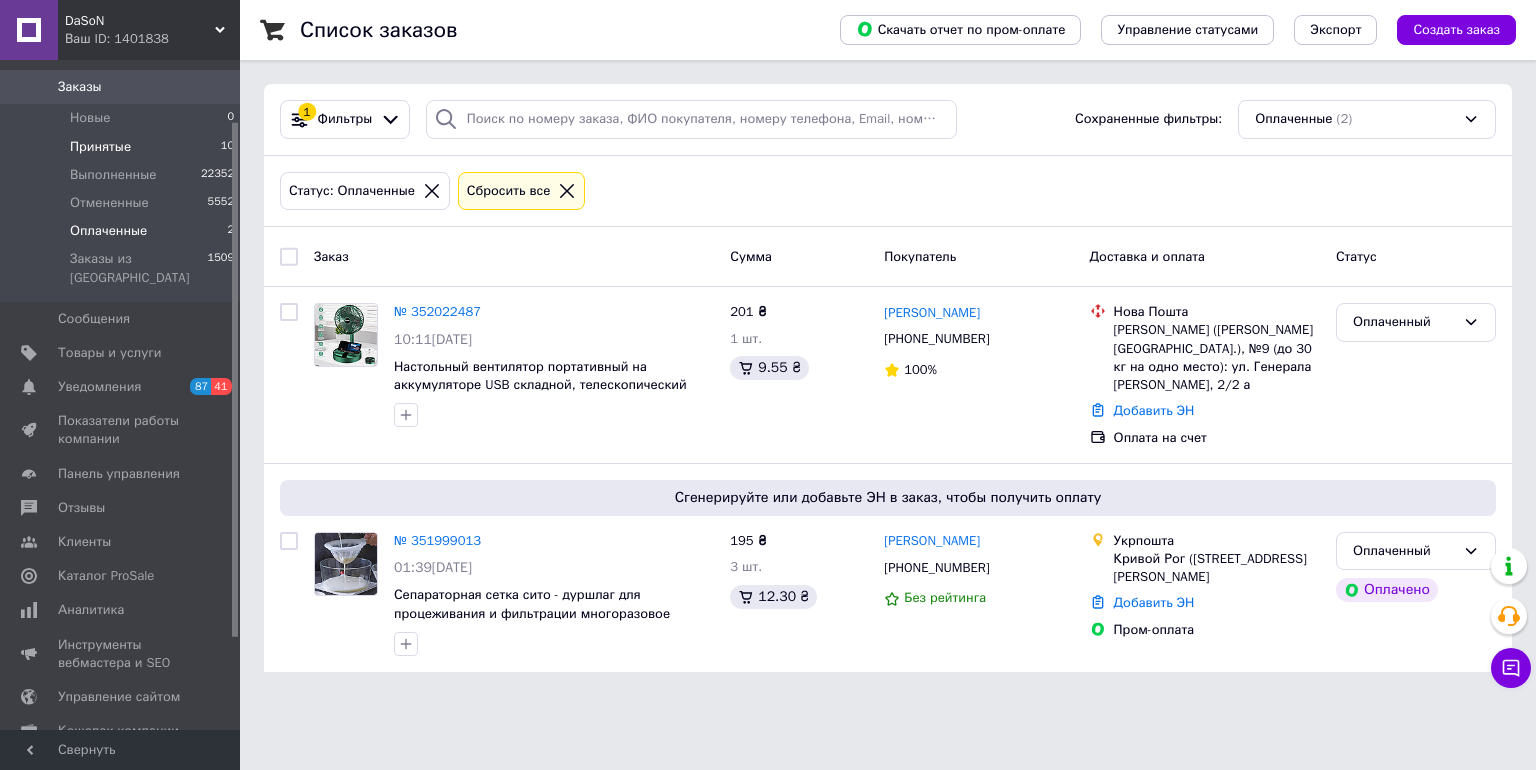 click on "Принятые" at bounding box center [100, 147] 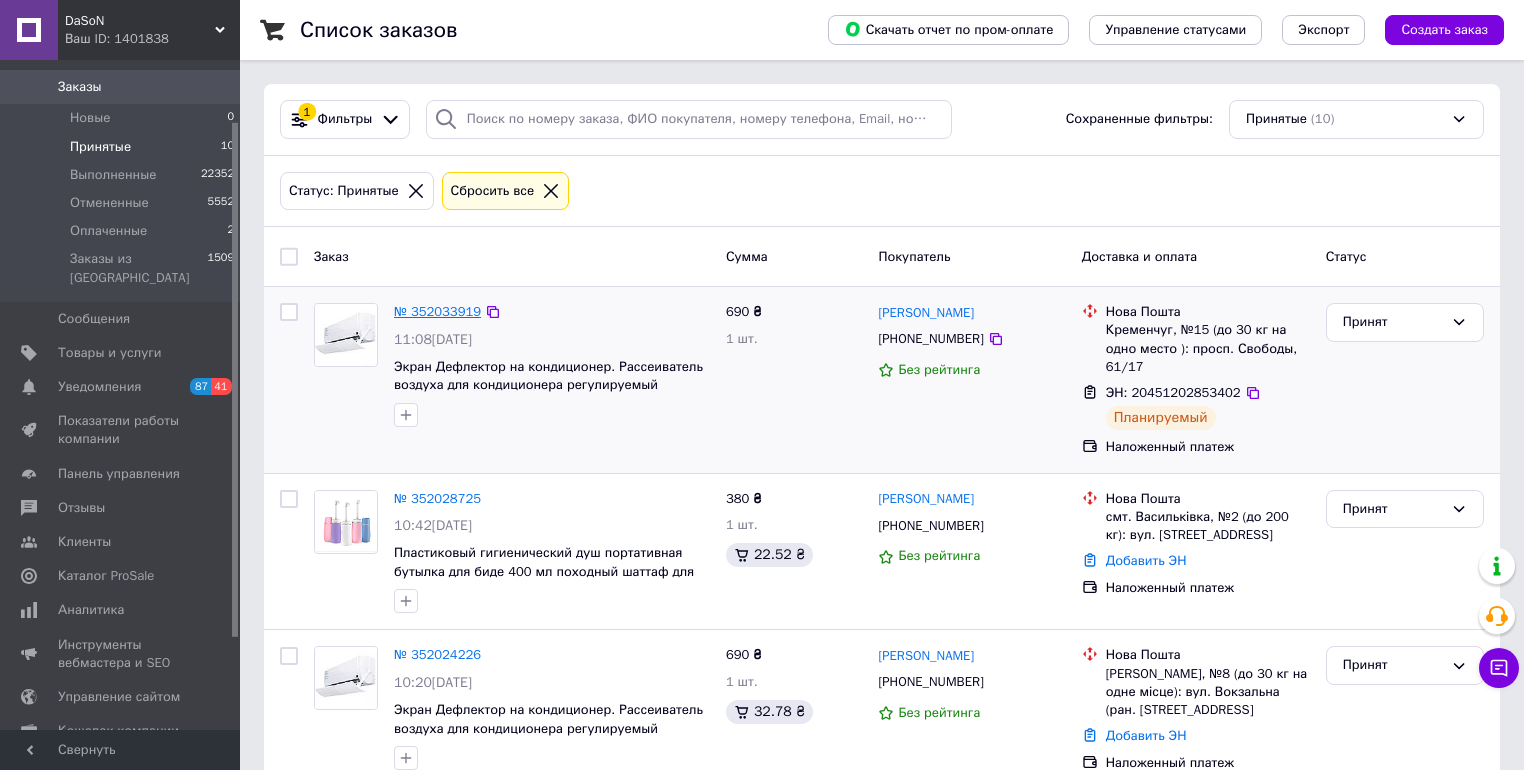 click on "№ 352033919" at bounding box center [437, 311] 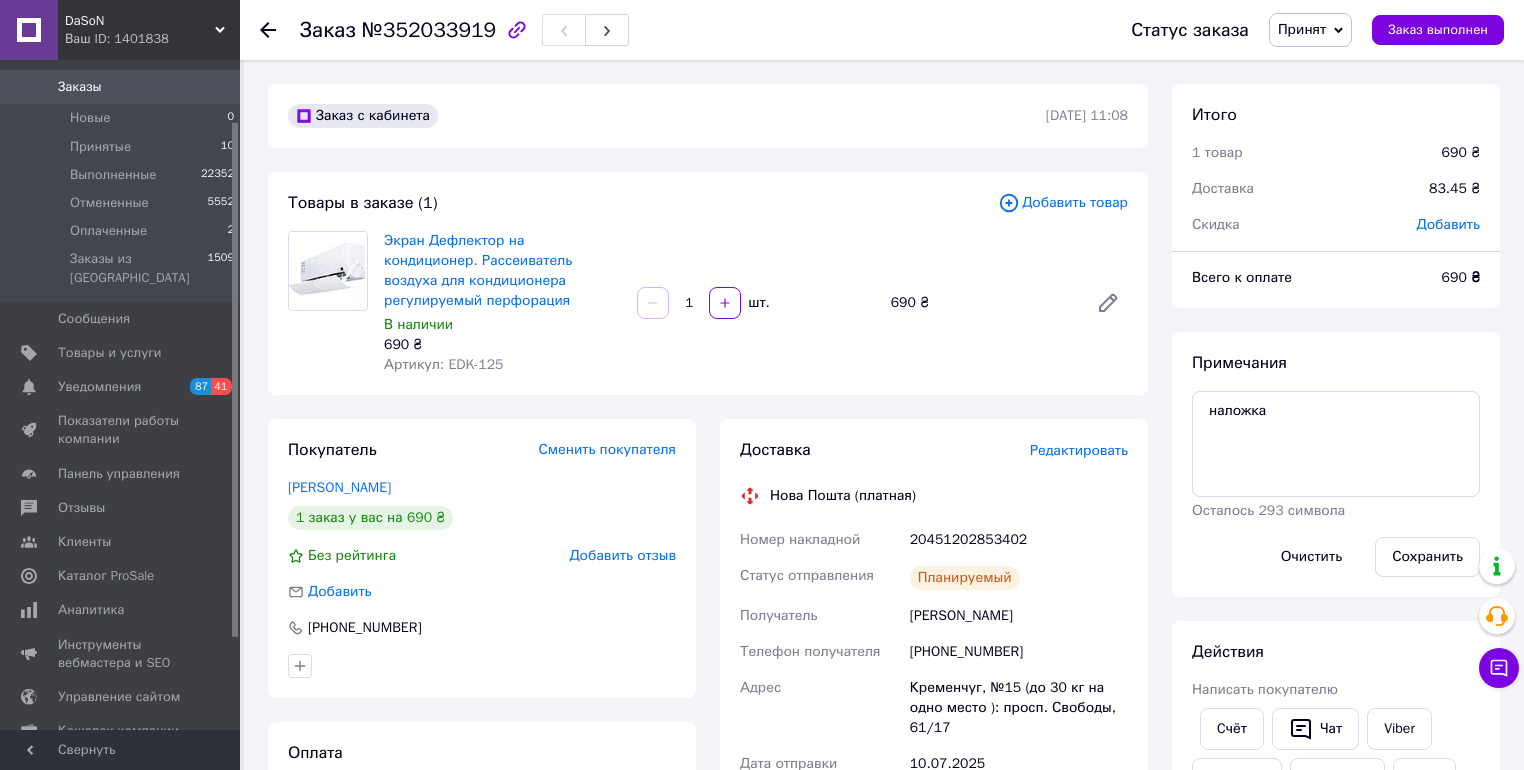 scroll, scrollTop: 140, scrollLeft: 0, axis: vertical 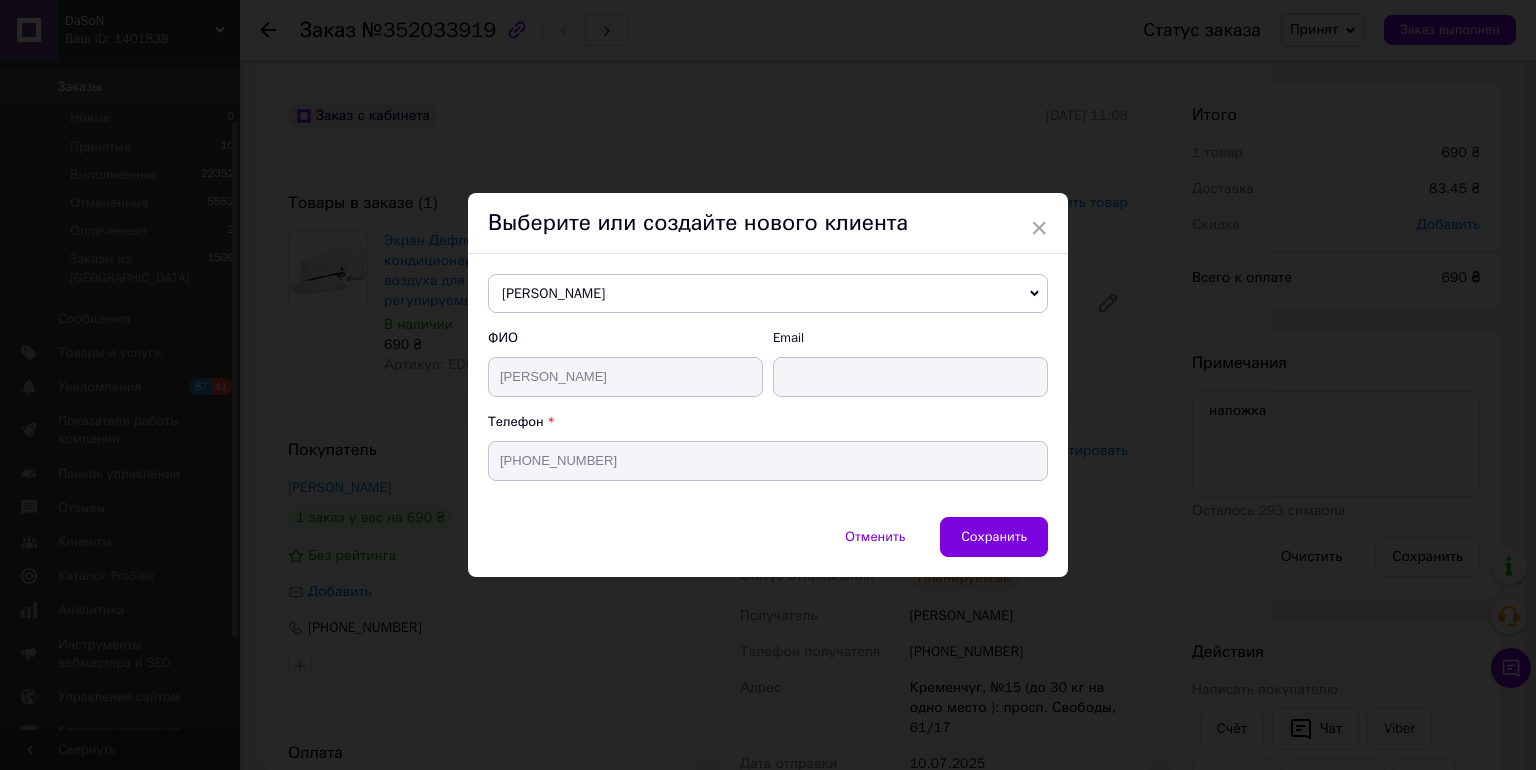 click on "Гладких Едуард" at bounding box center [768, 294] 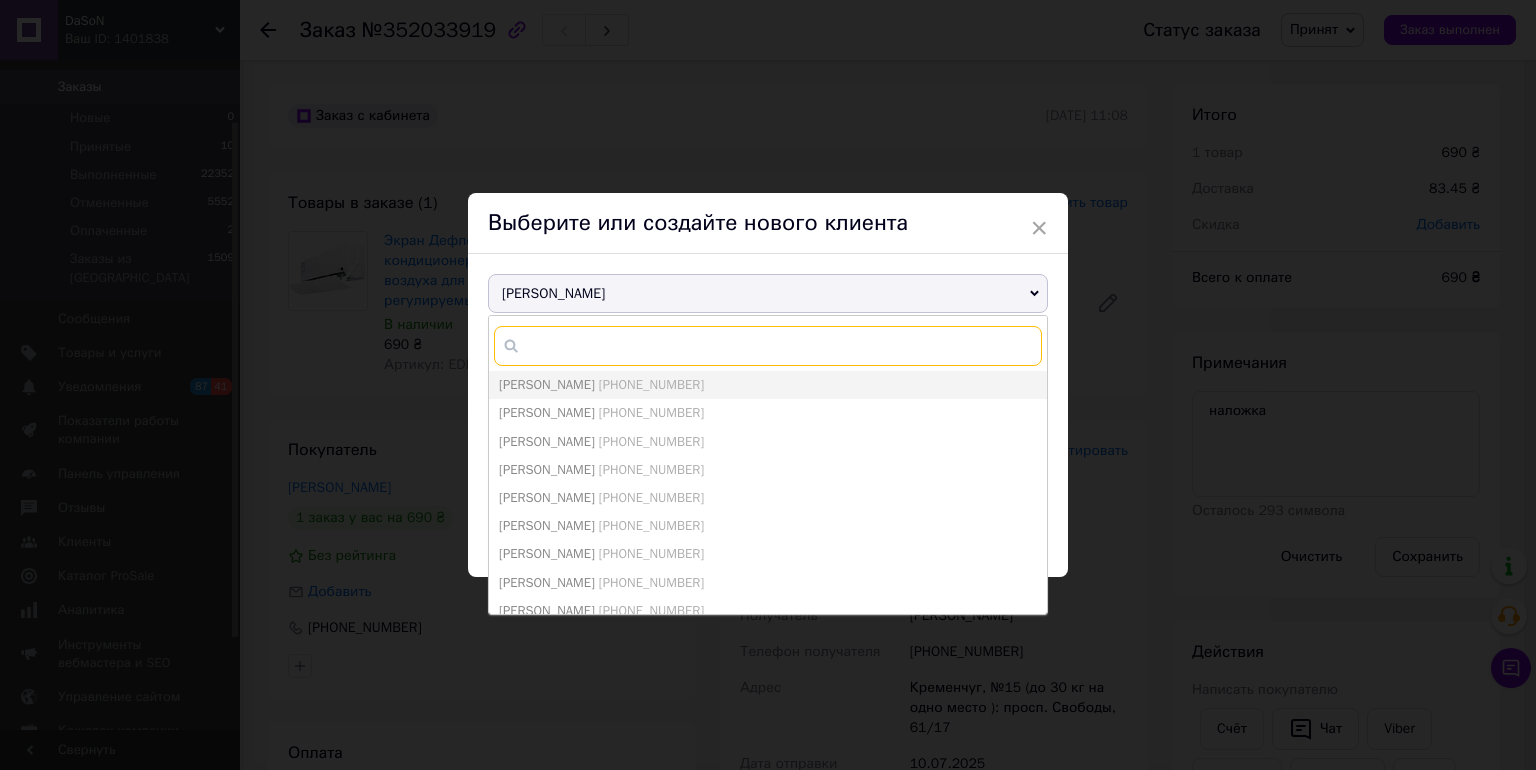 click at bounding box center (768, 346) 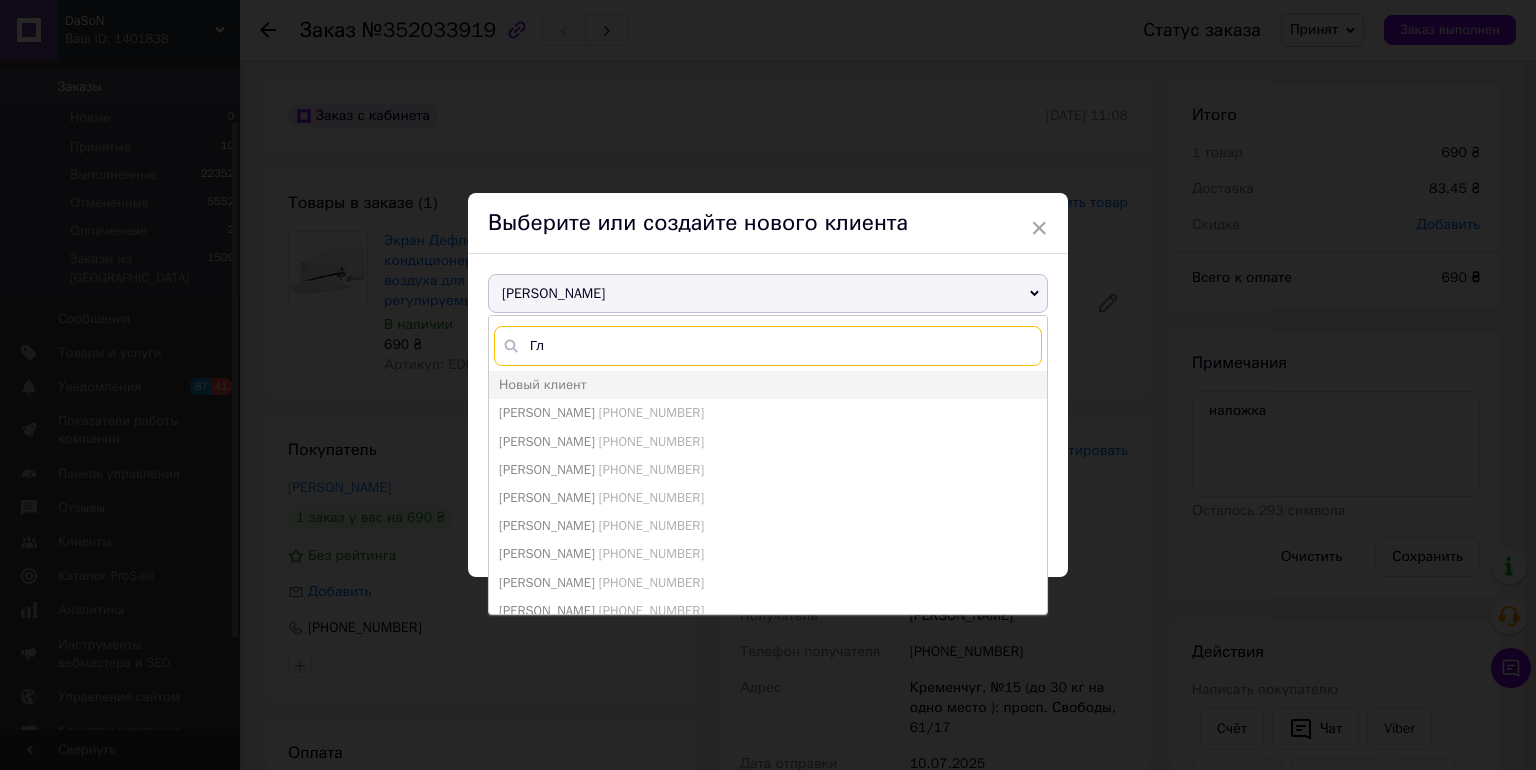 type on "Гл" 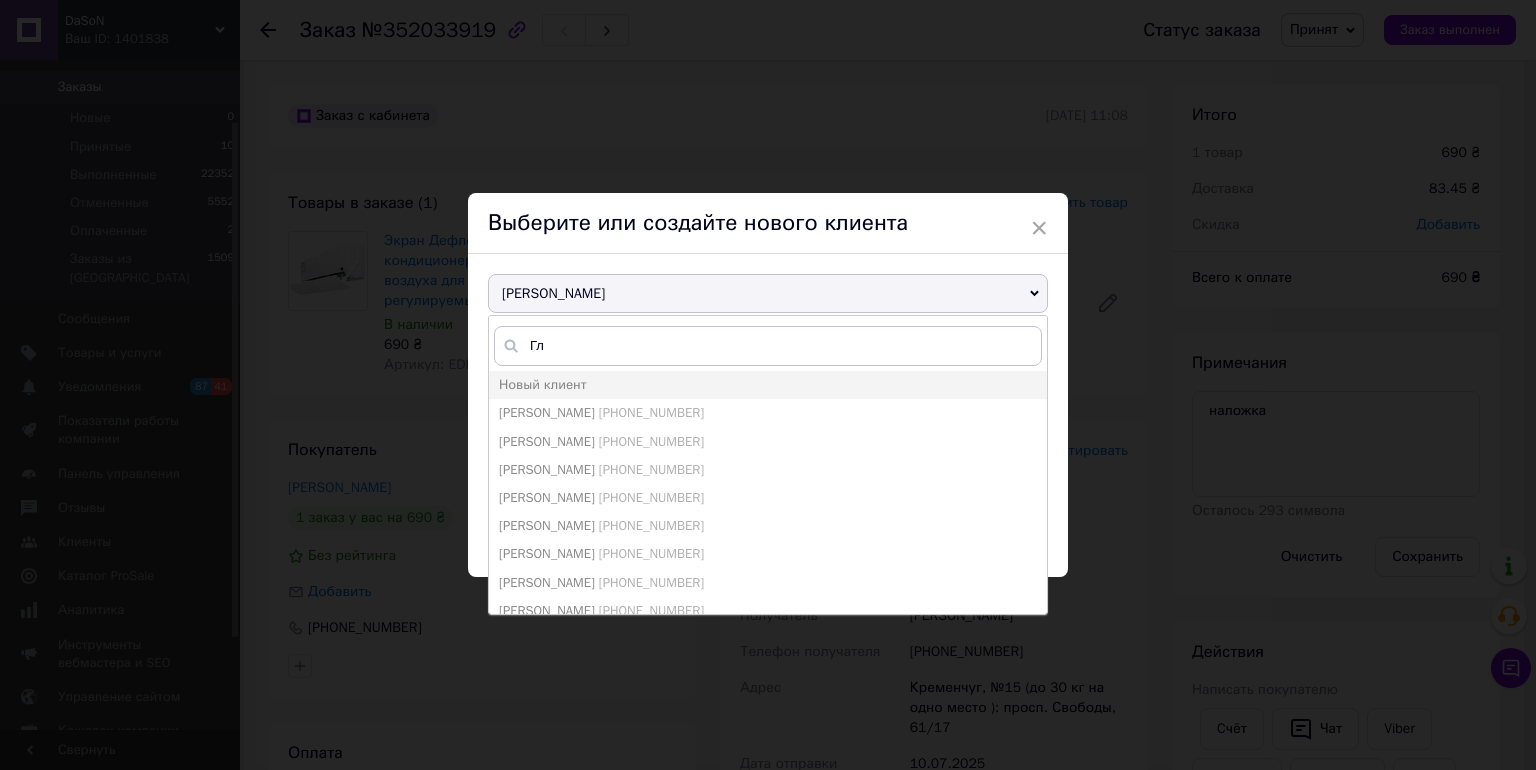 click on "Гладких Едуард" at bounding box center [547, 412] 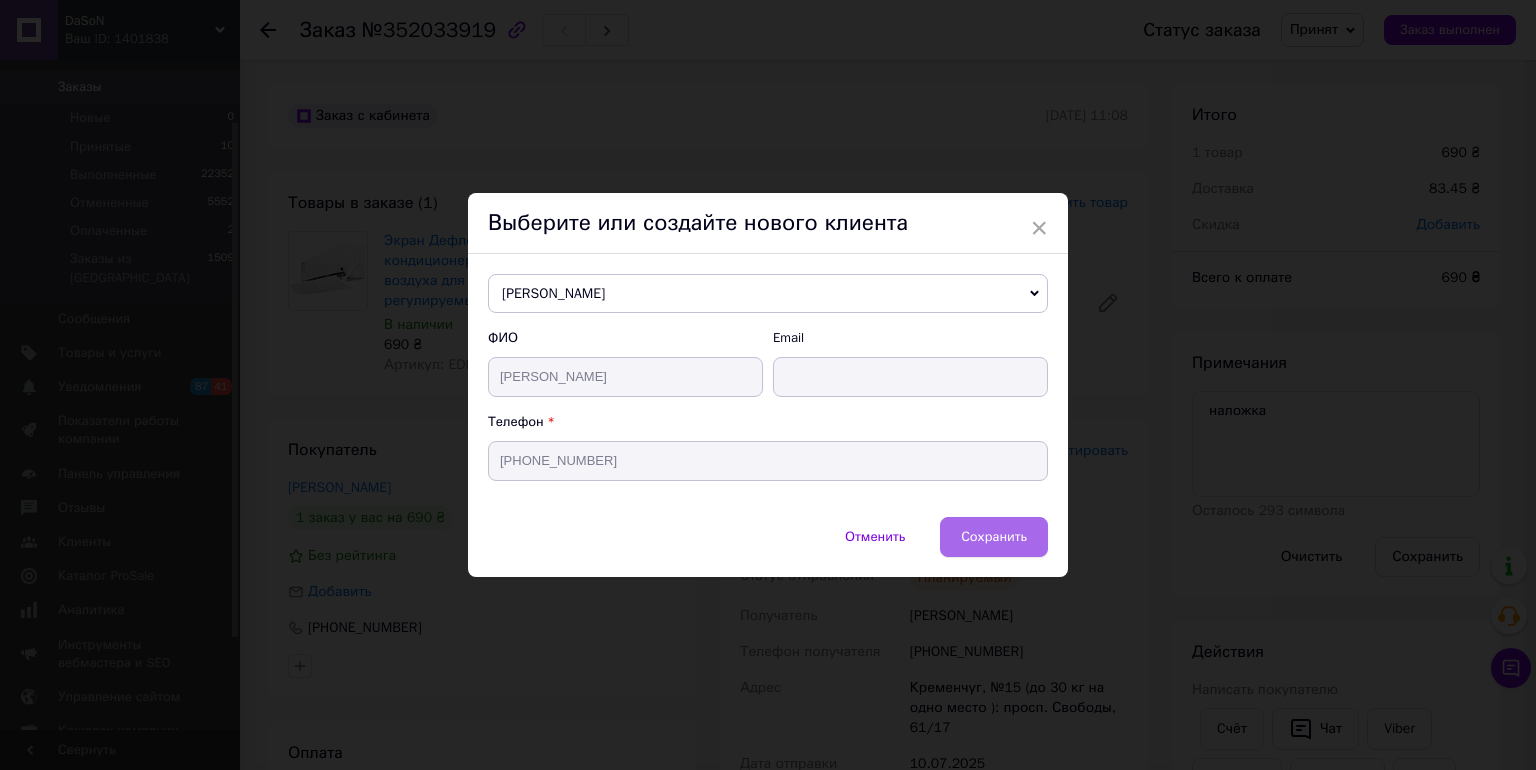 click on "Сохранить" at bounding box center (994, 536) 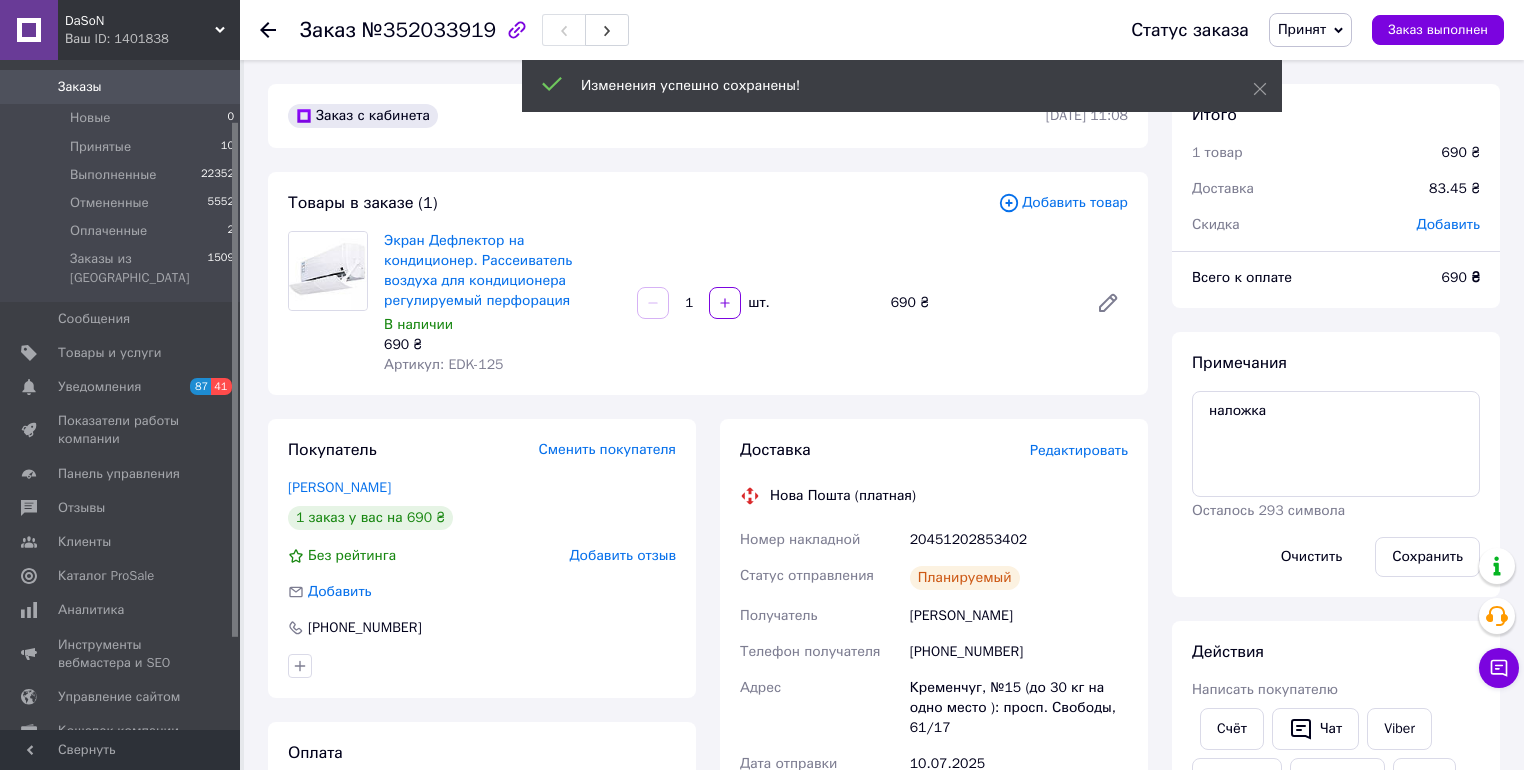 scroll, scrollTop: 188, scrollLeft: 0, axis: vertical 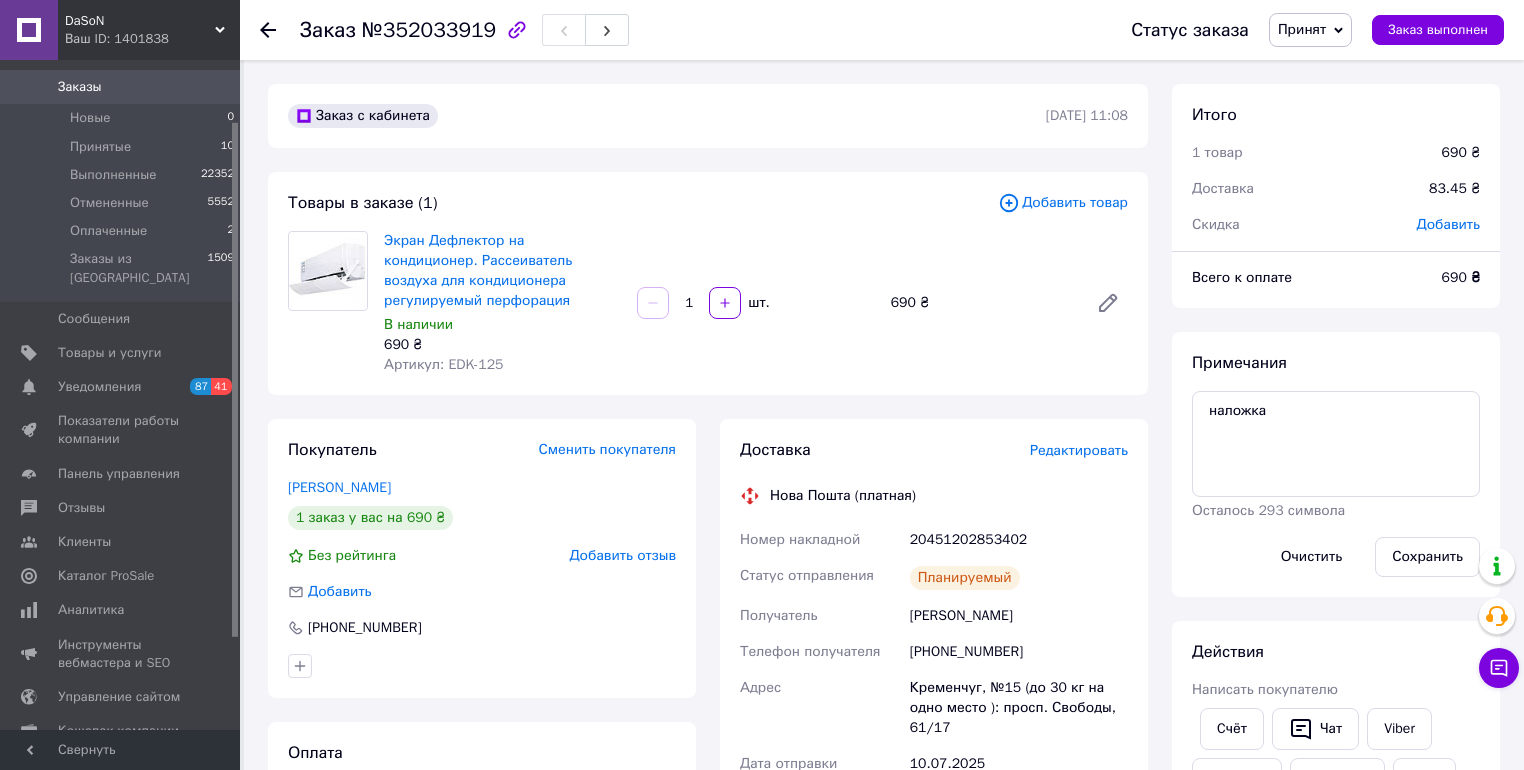 click on "Доставка Редактировать Нова Пошта (платная) Номер накладной 20451202853402 Статус отправления Планируемый Получатель Гладких Едуард Телефон получателя +380989382602 Адрес Кременчуг, №15 (до 30 кг на одно место ): просп. Свободы, 61/17 Дата отправки 10.07.2025 Плательщик Получатель Оценочная стоимость 690 ₴ Сумма наложенного платежа 690 ₴ Комиссия за наложенный платёж 33.80 ₴ Плательщик комиссии наложенного платежа Получатель Стоимость доставки 83.45 ₴ Распечатать ЭН Плательщик Получатель Отправитель Фамилия получателя Гладких Имя получателя Едуард Отчество получателя Груз" at bounding box center (934, 776) 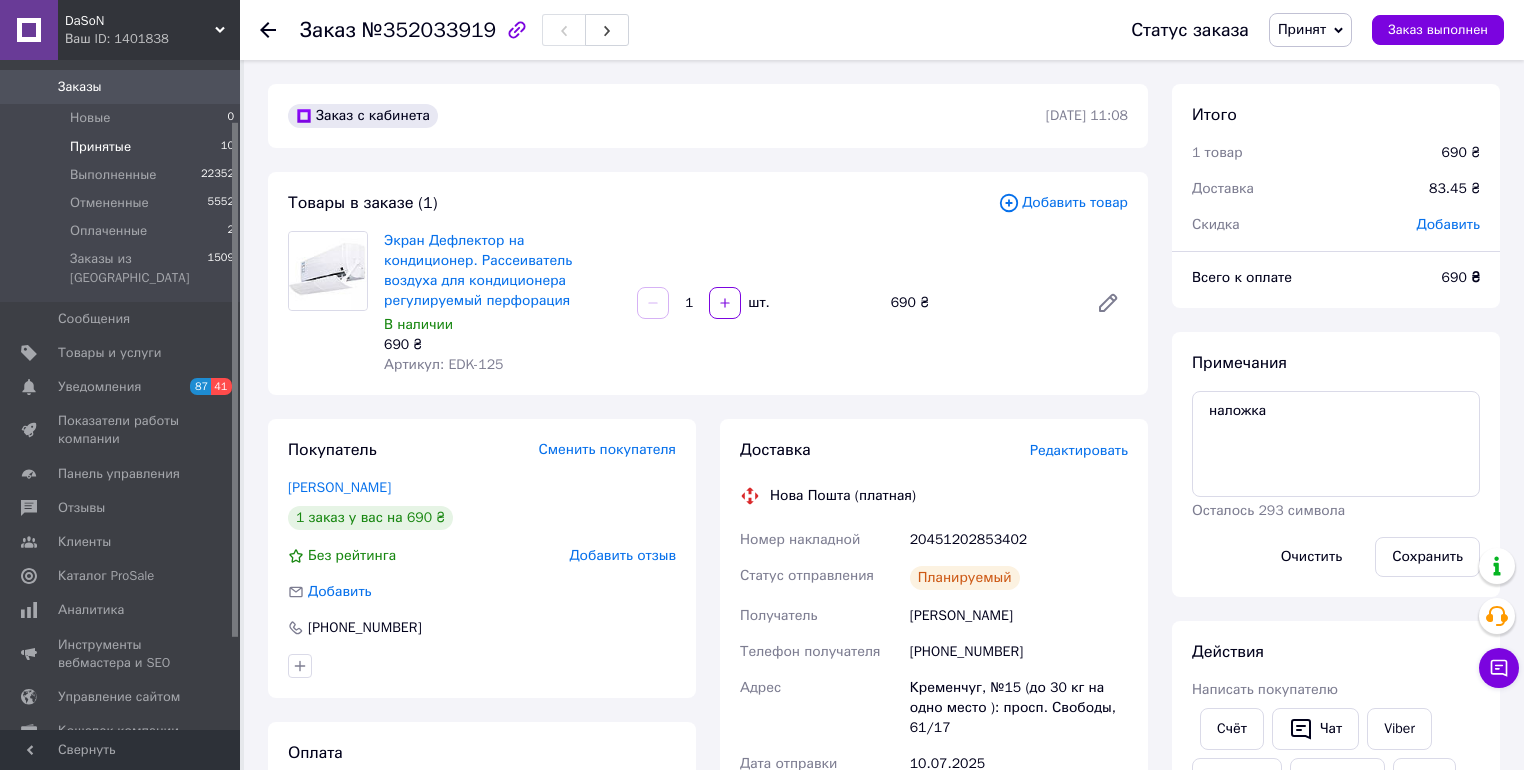 click on "Принятые" at bounding box center [100, 147] 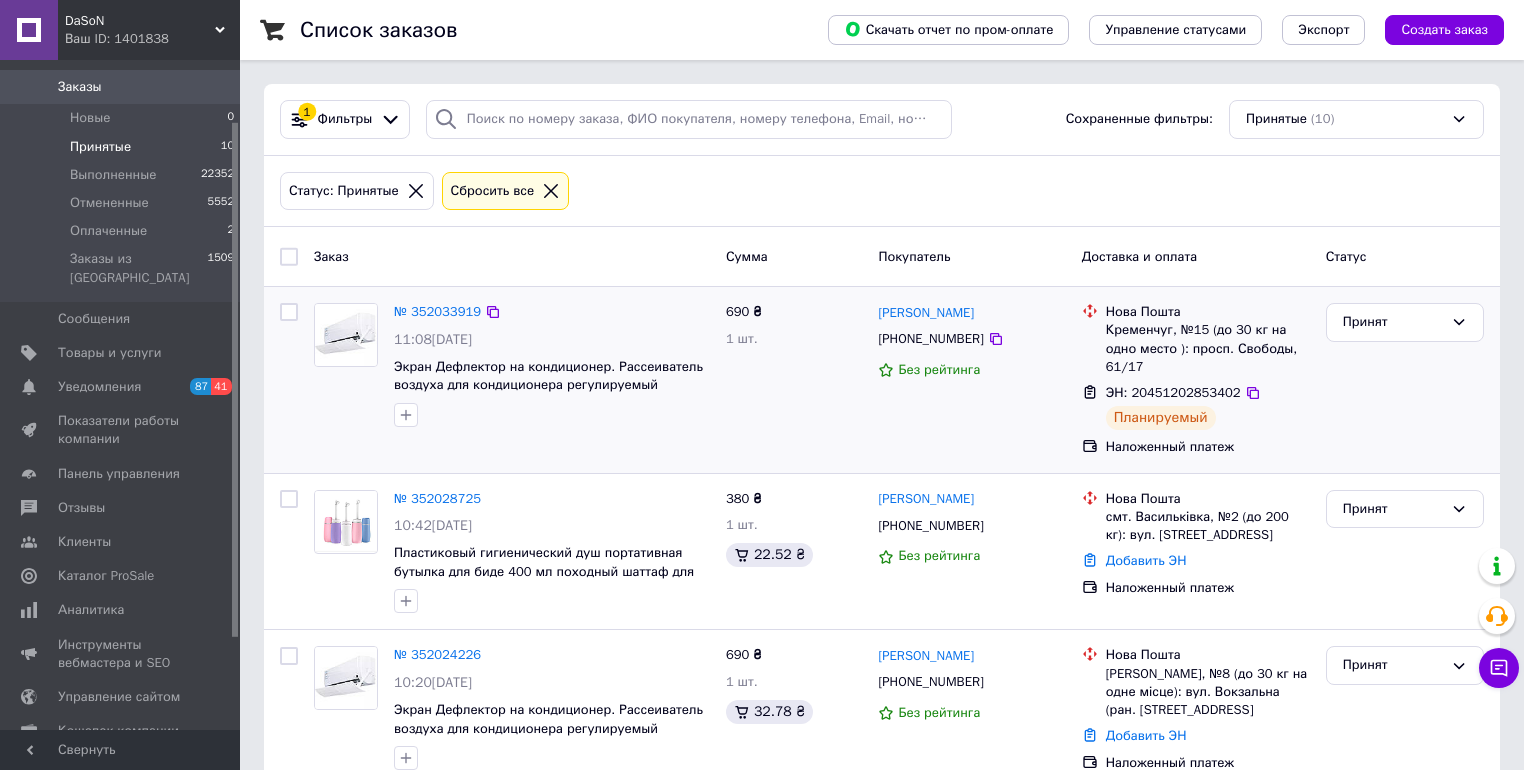 scroll, scrollTop: 160, scrollLeft: 0, axis: vertical 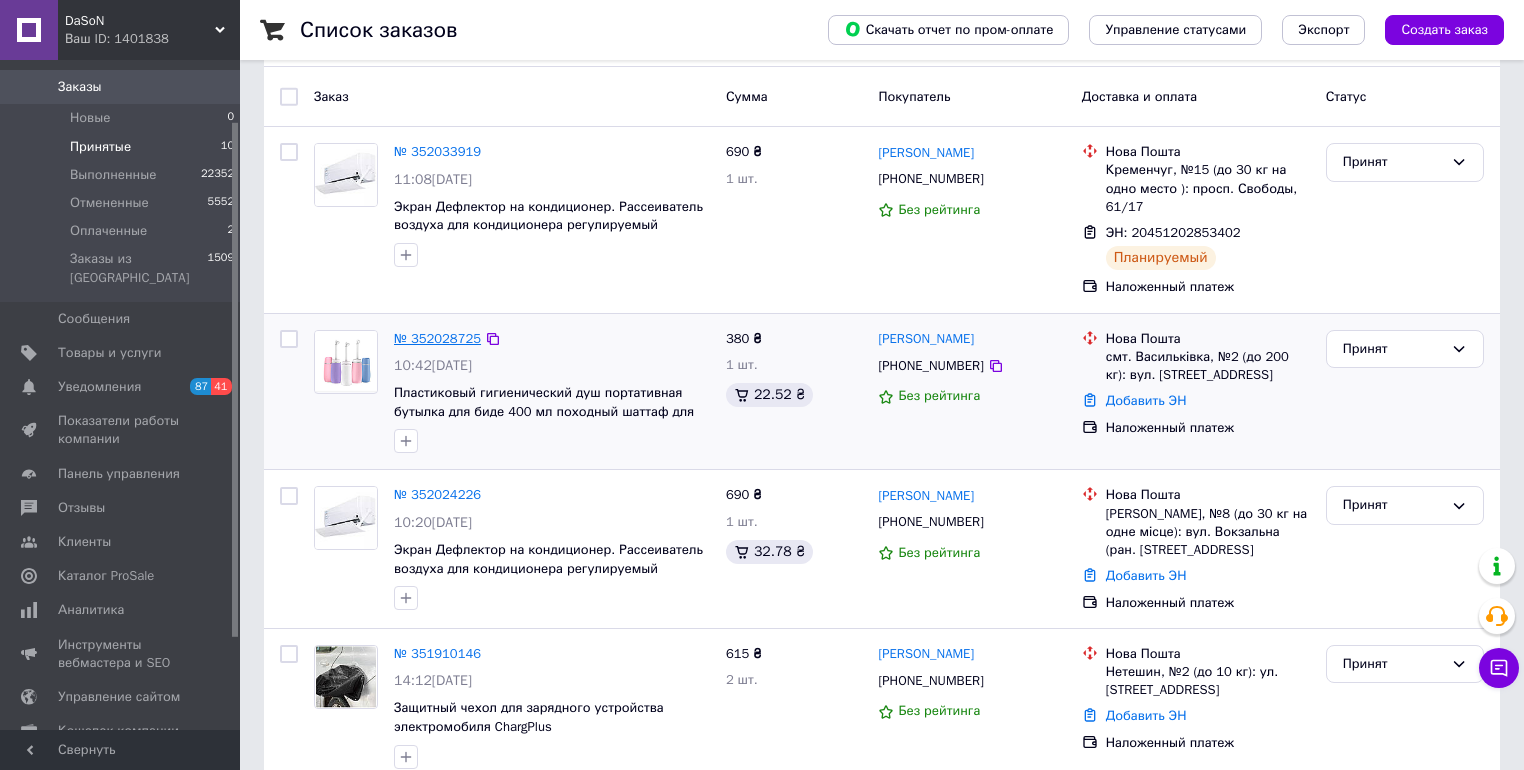 click on "№ 352028725" at bounding box center (437, 338) 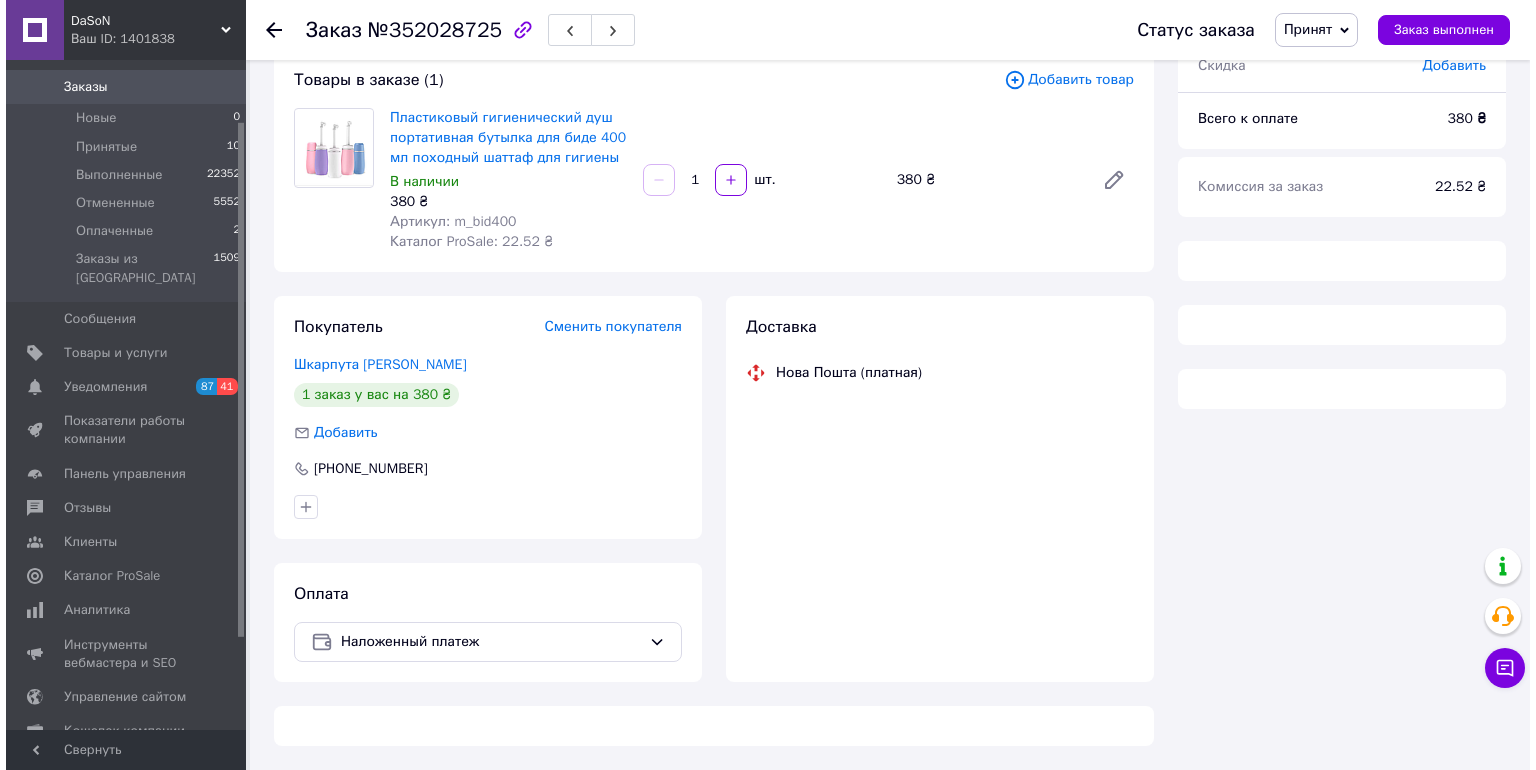 scroll, scrollTop: 160, scrollLeft: 0, axis: vertical 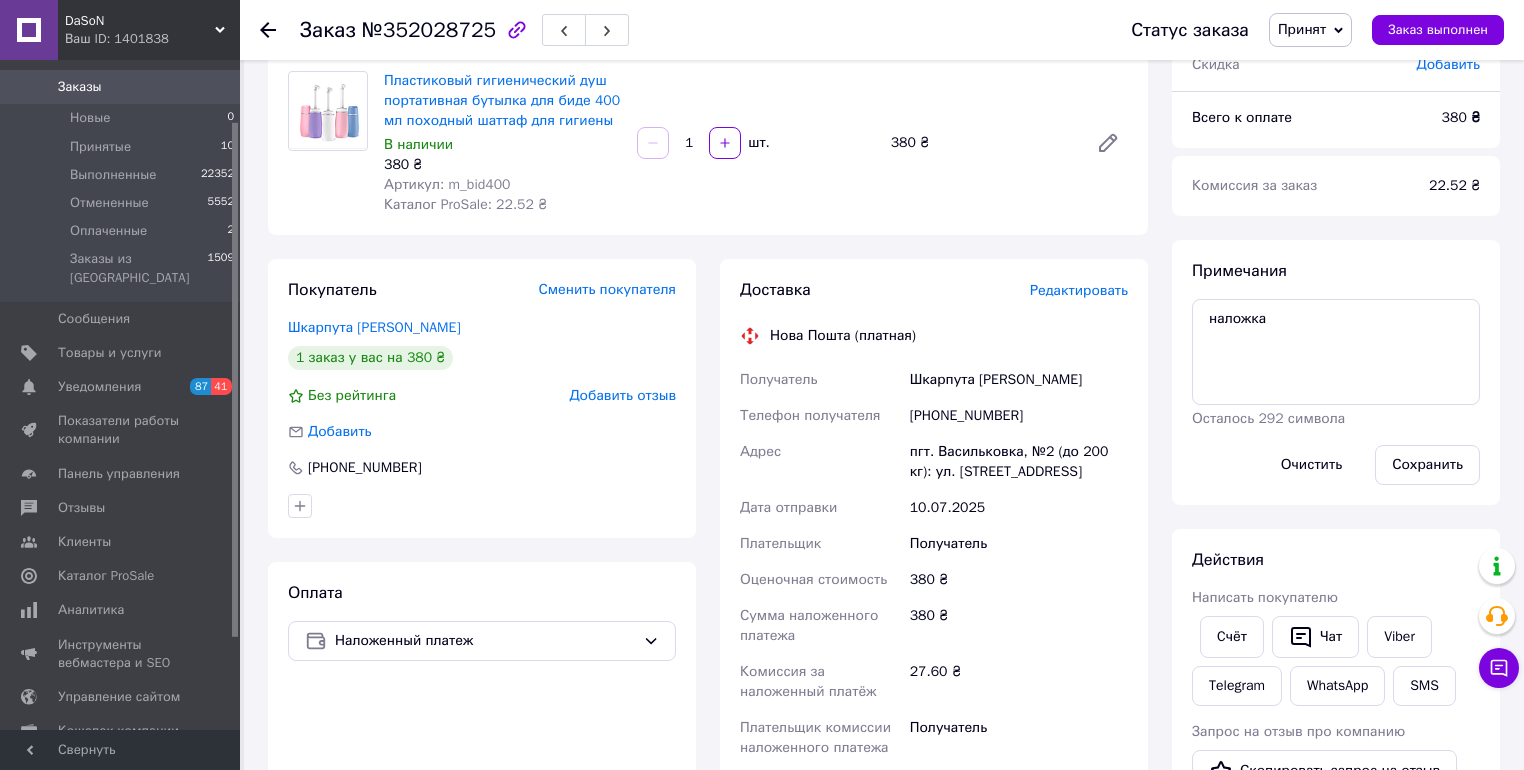 click on "Редактировать" at bounding box center (1079, 290) 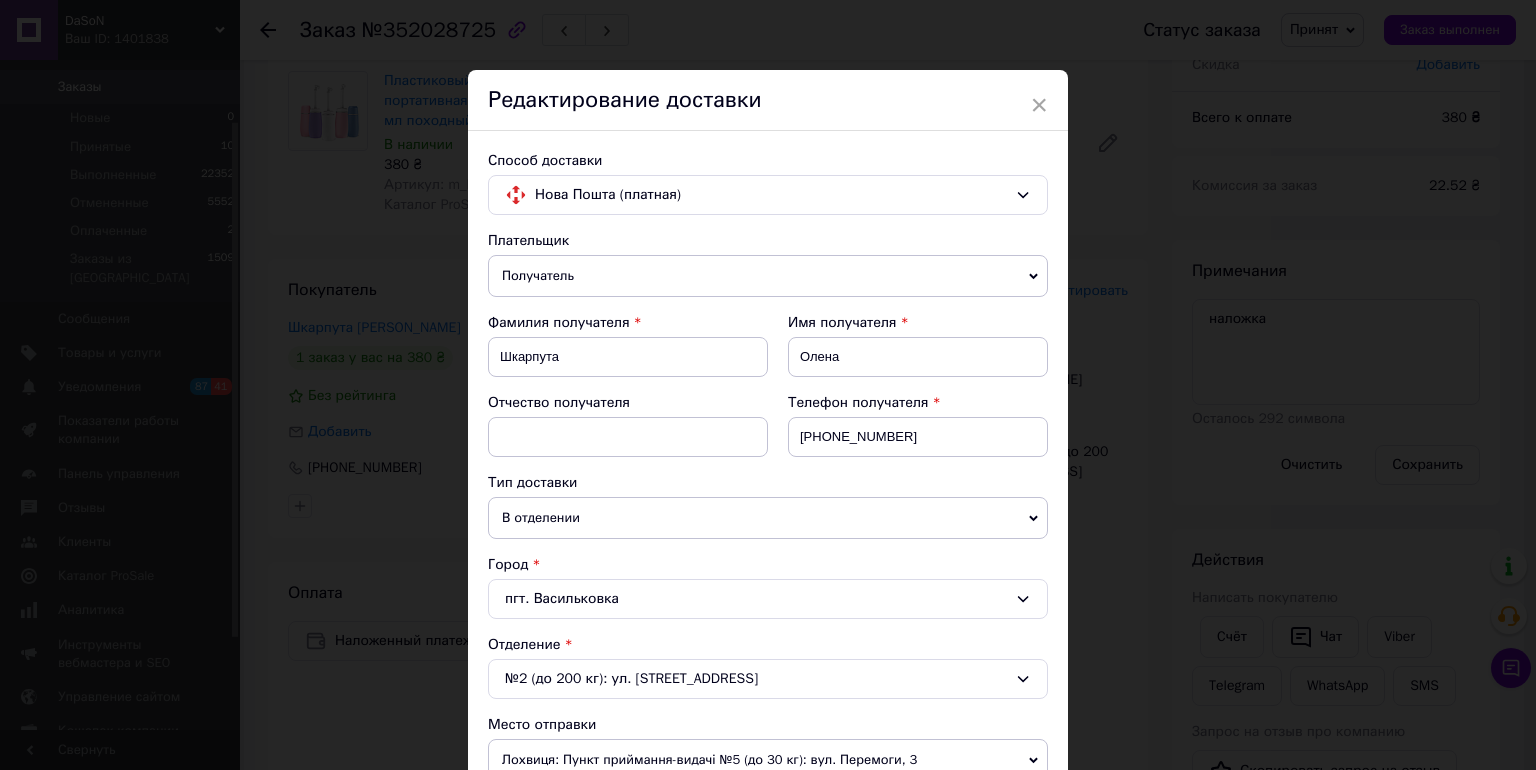 scroll, scrollTop: 749, scrollLeft: 0, axis: vertical 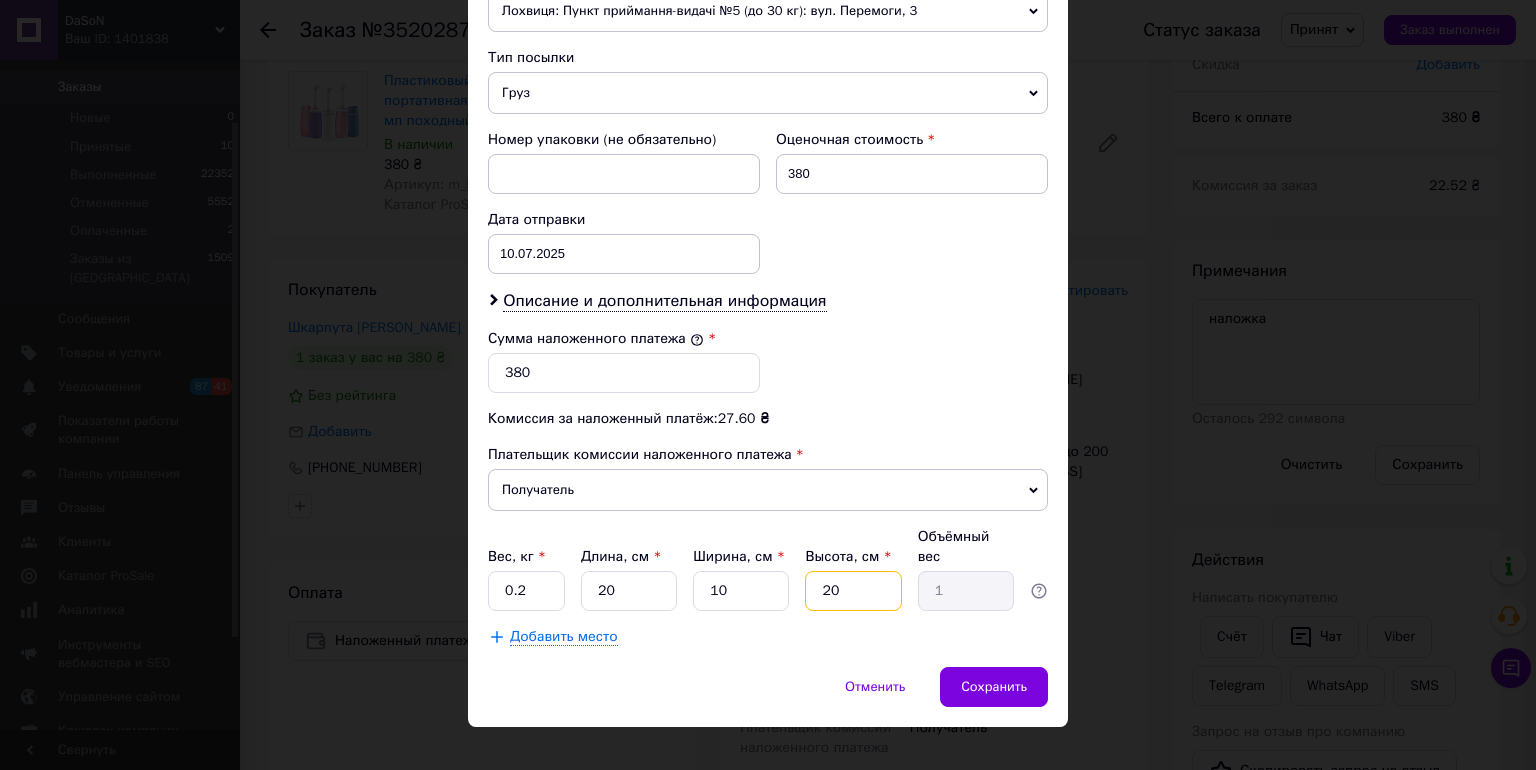 click on "20" at bounding box center [853, 591] 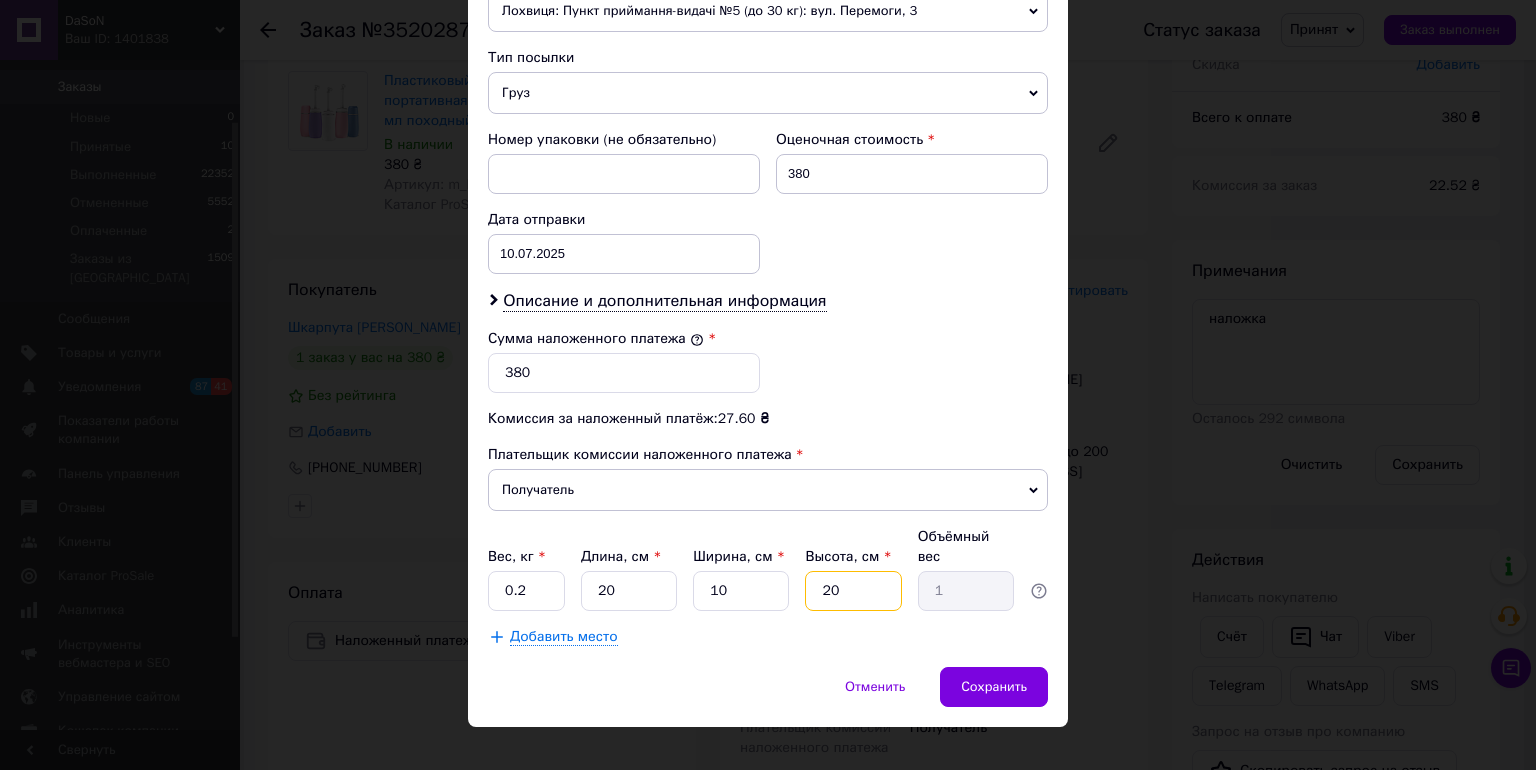 type on "2" 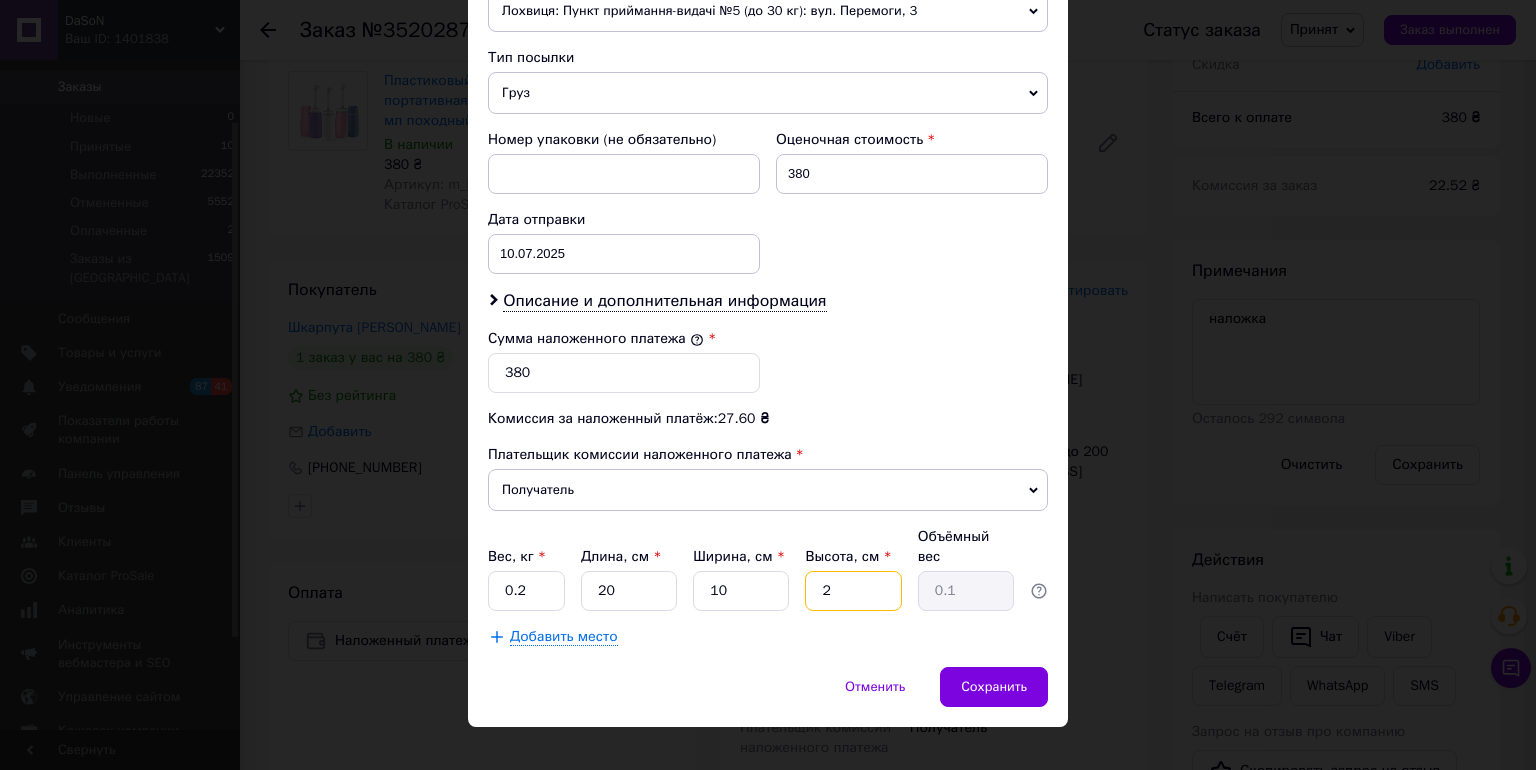 type 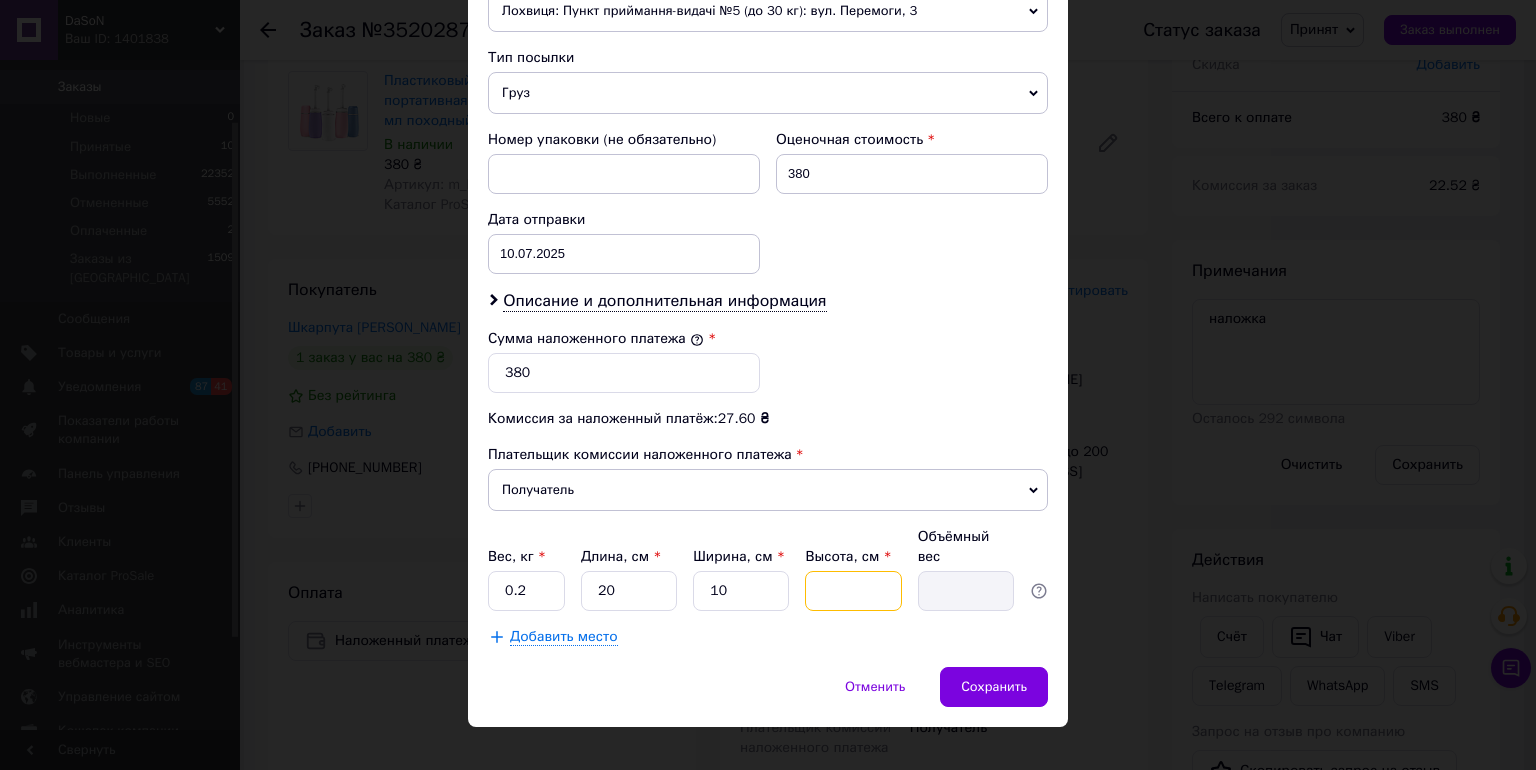 type on "1" 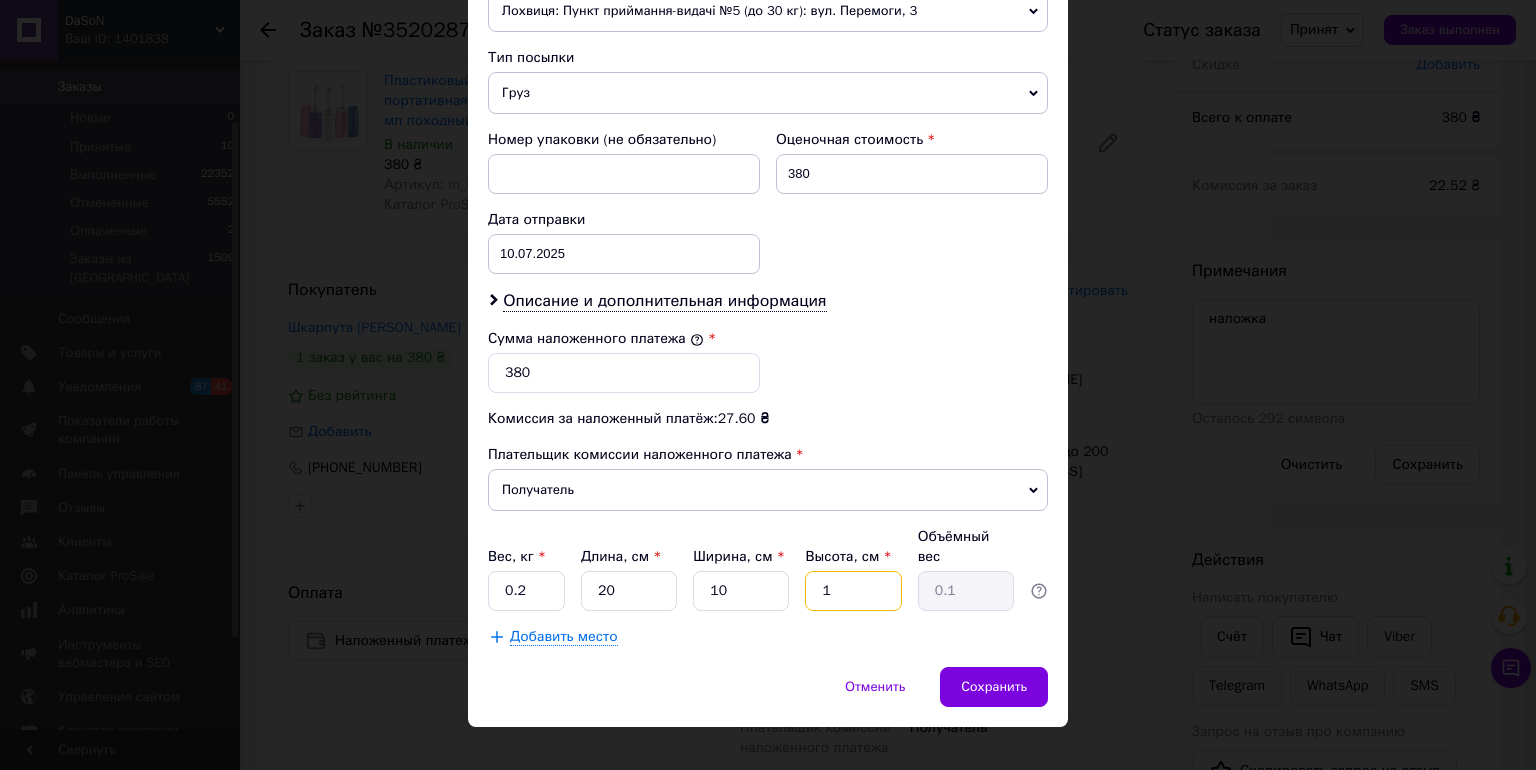 type on "18" 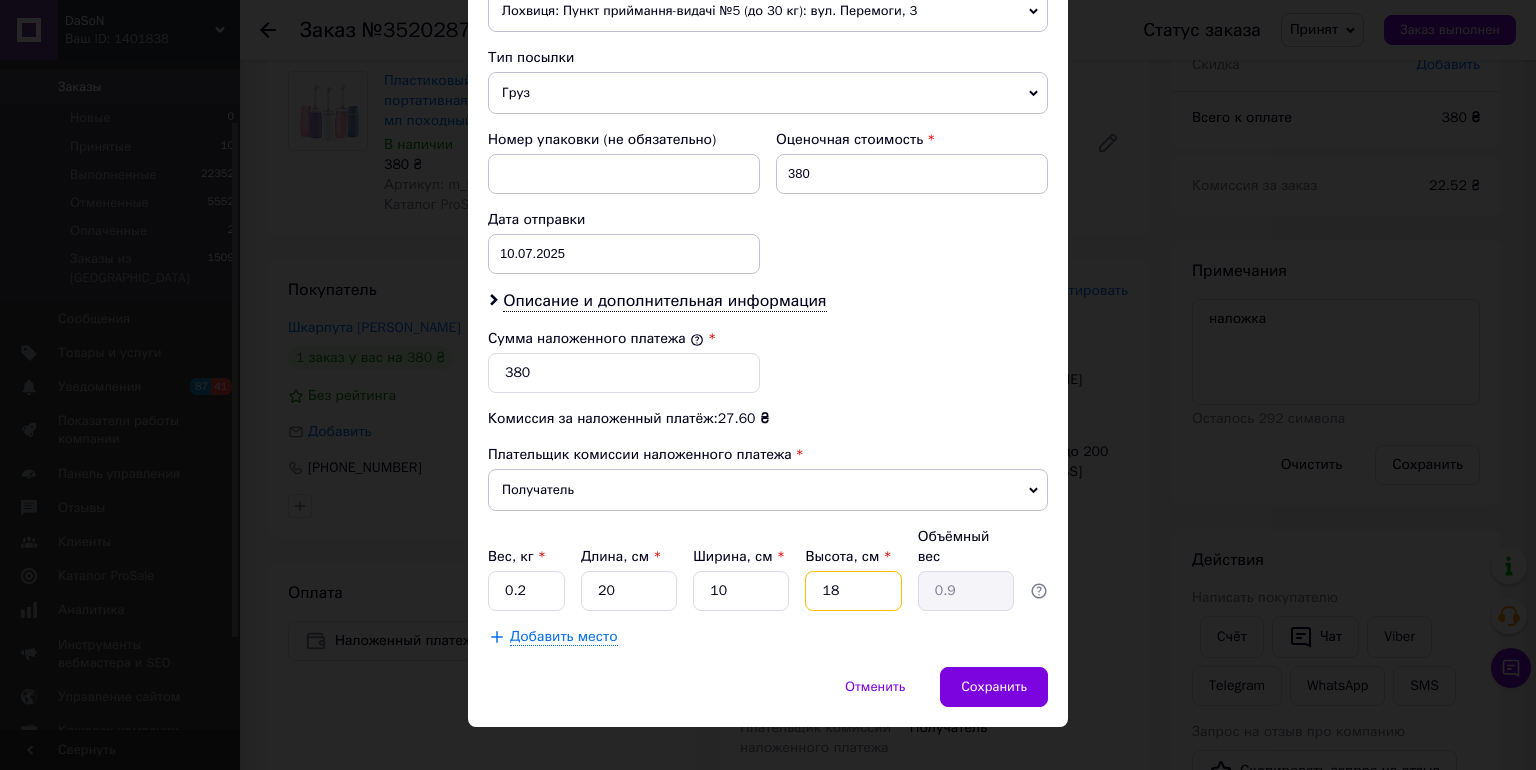 type on "18" 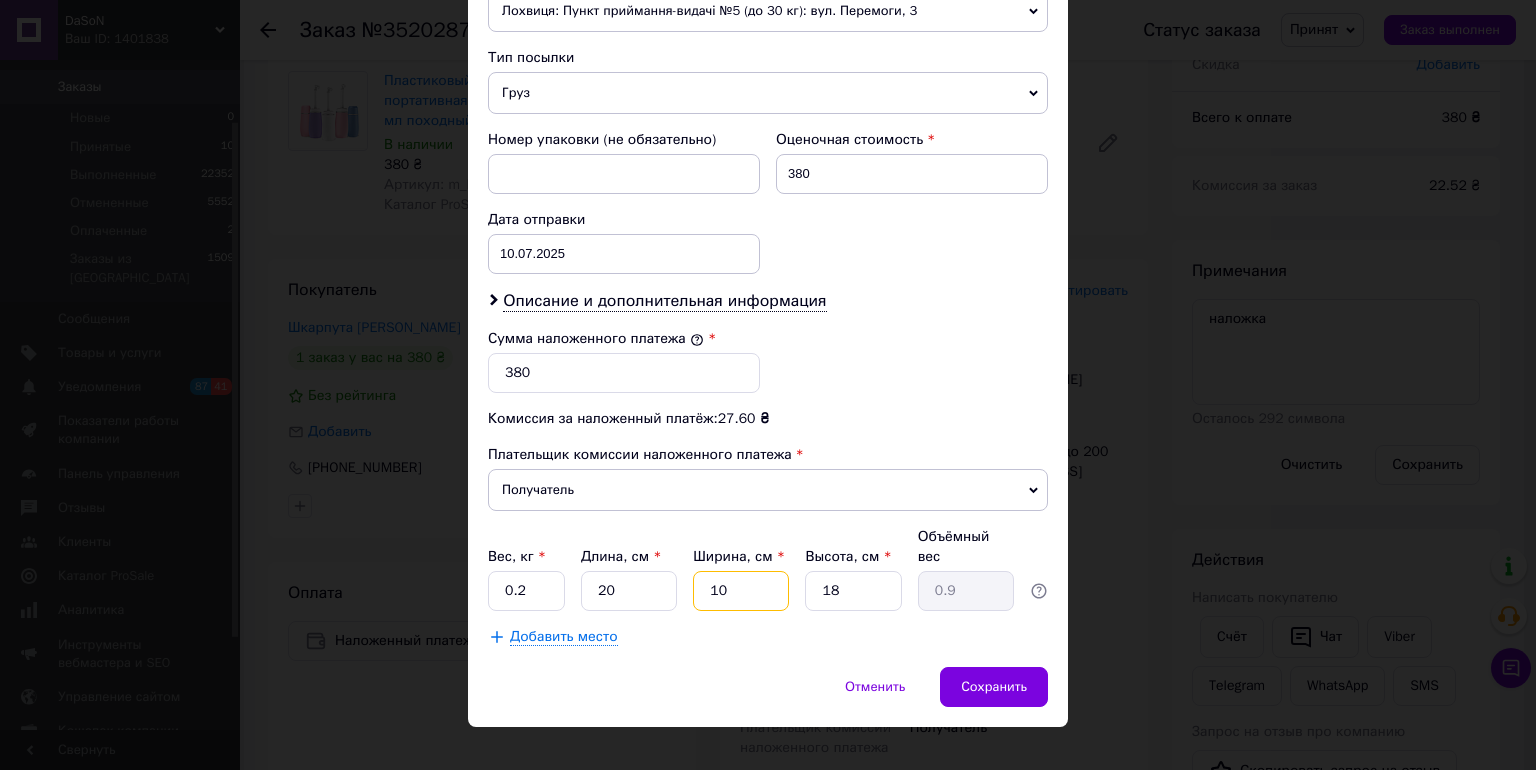 click on "10" at bounding box center (741, 591) 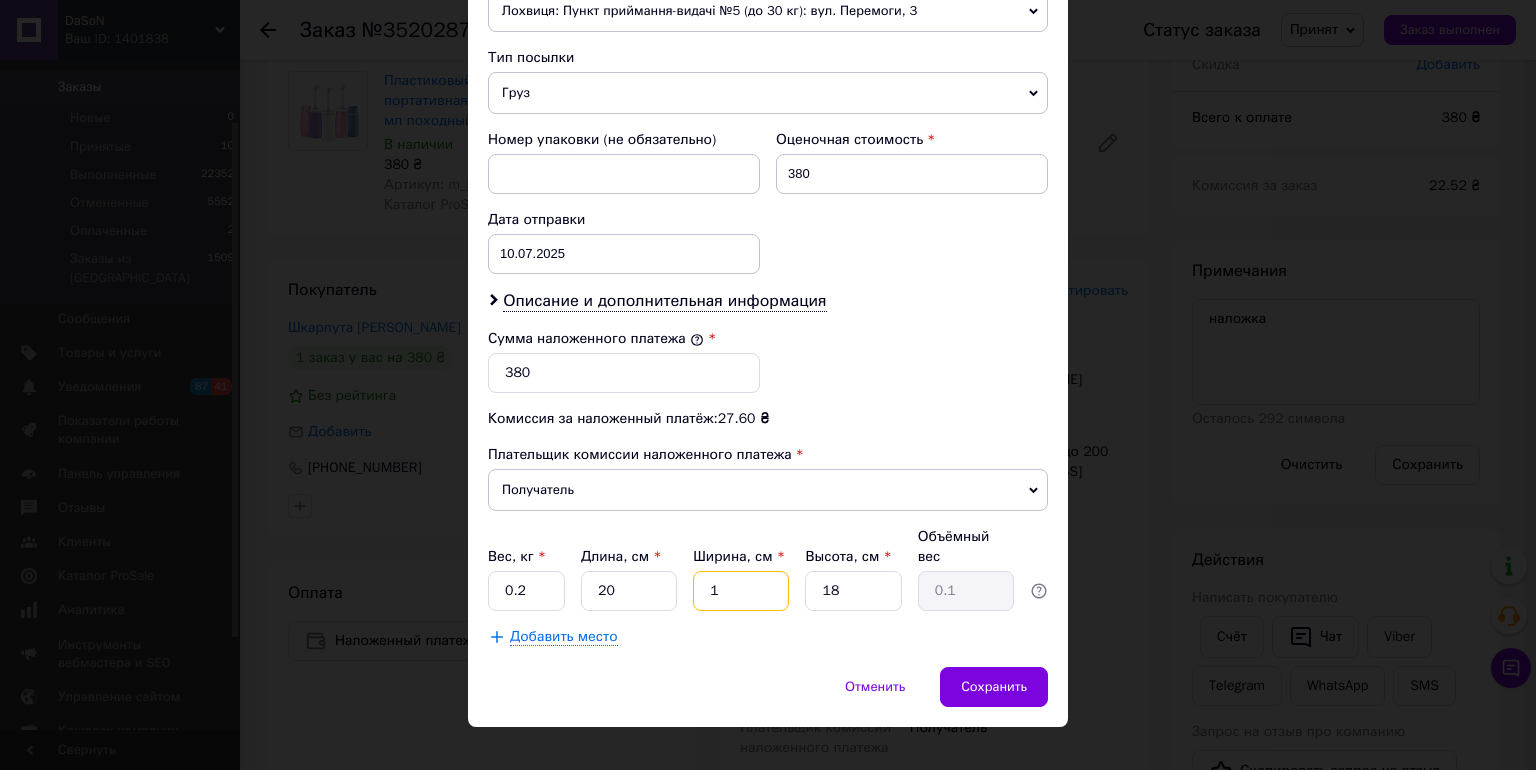 type 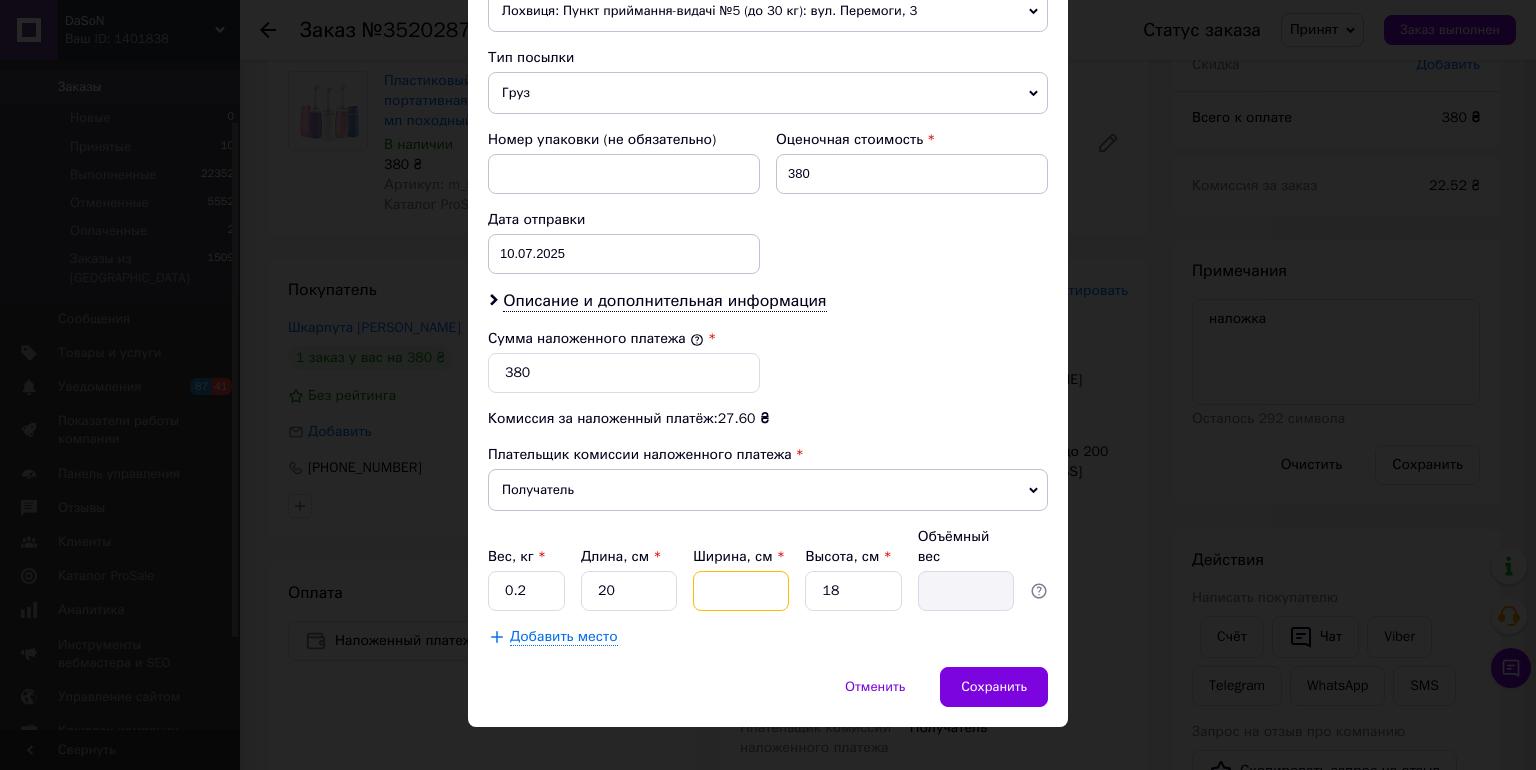 type on "6" 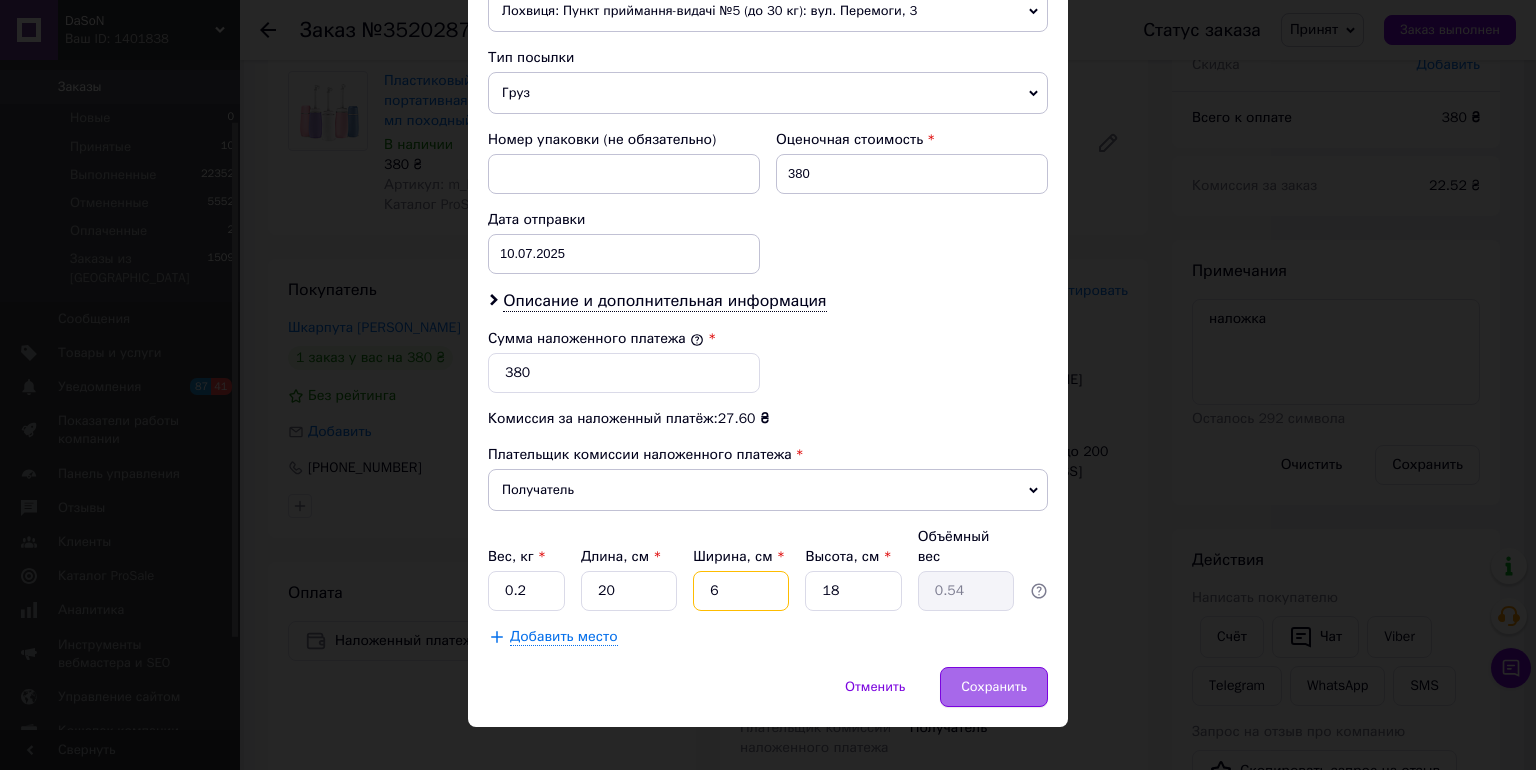 type on "6" 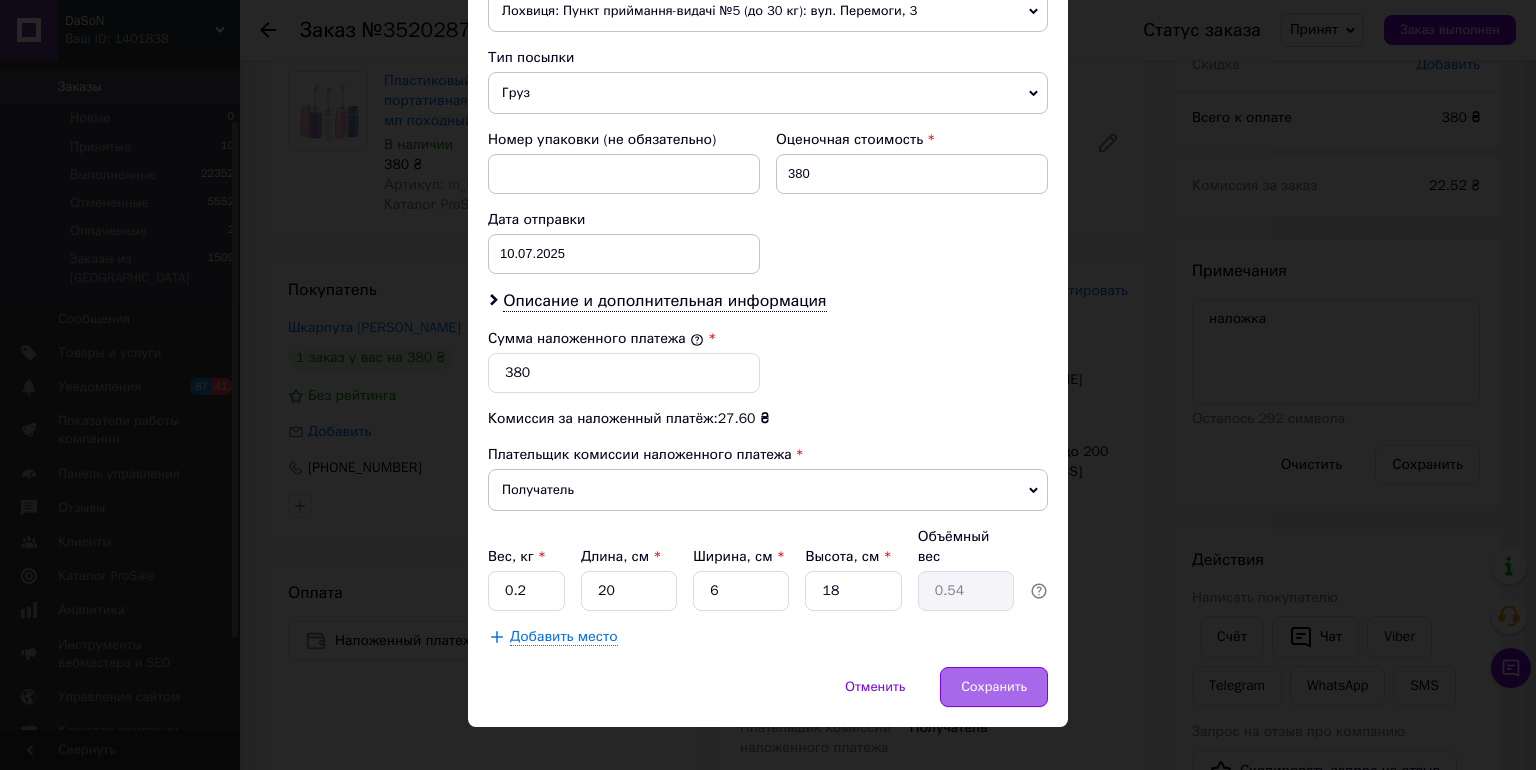 click on "Сохранить" at bounding box center [994, 687] 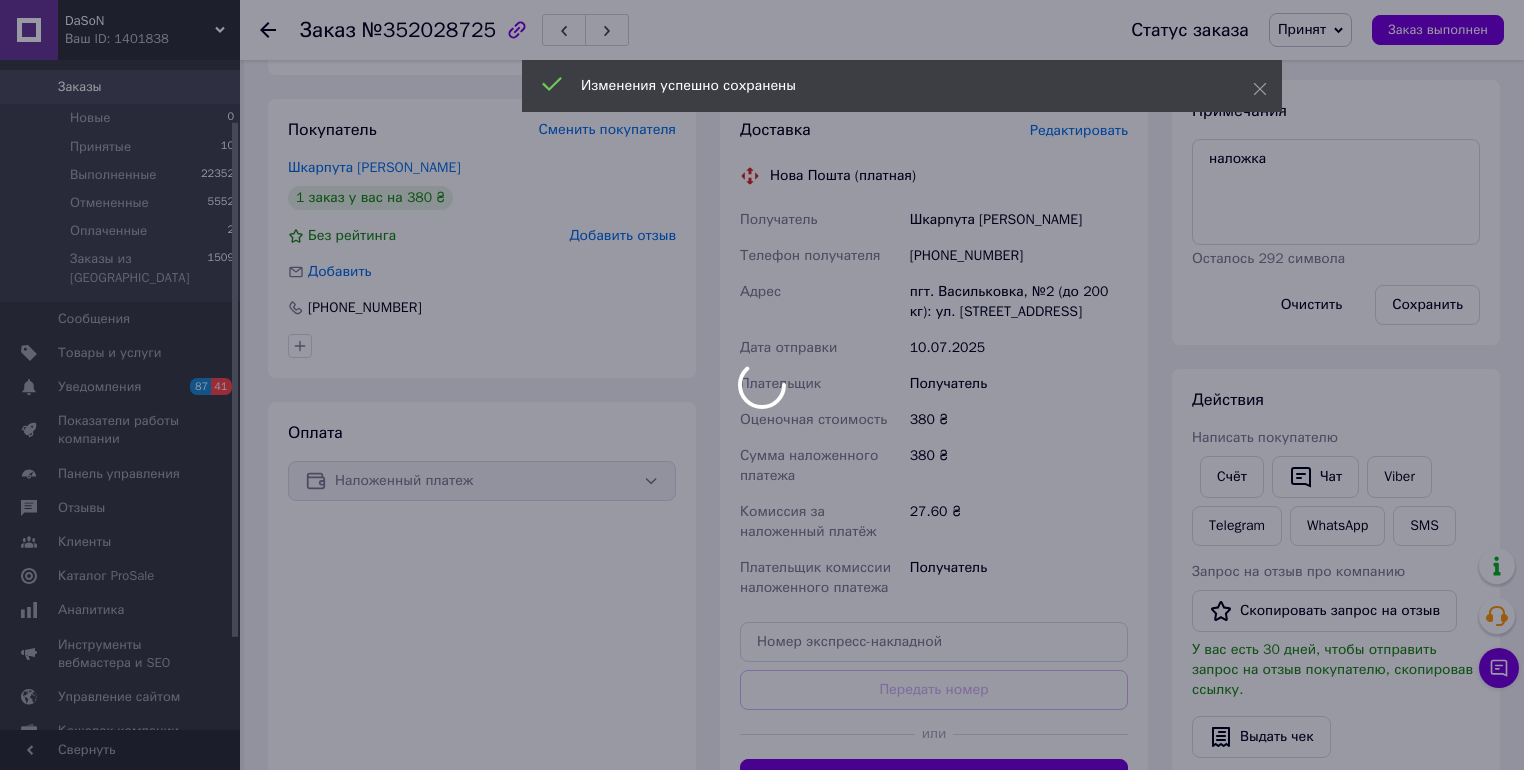 scroll, scrollTop: 640, scrollLeft: 0, axis: vertical 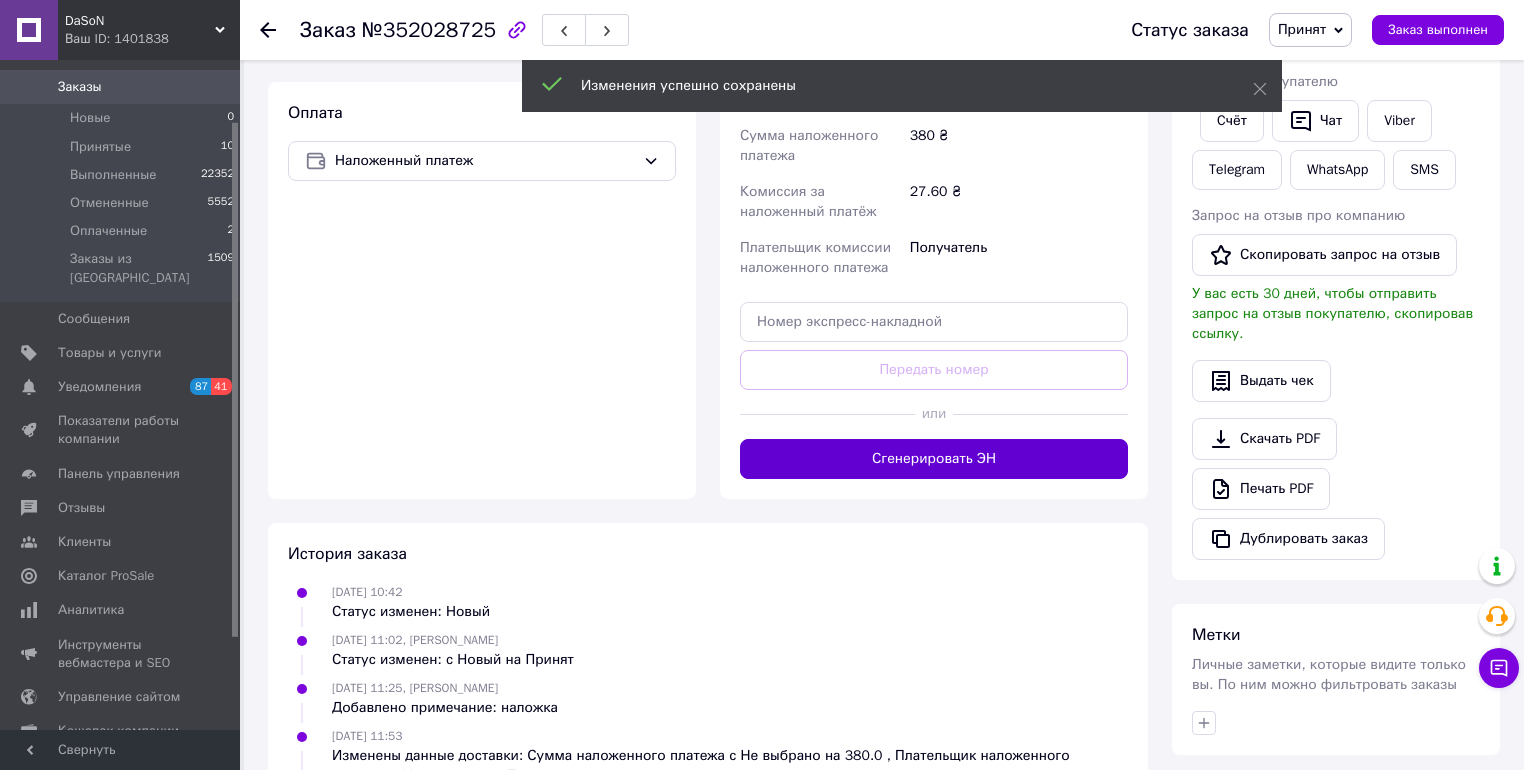 click on "Сгенерировать ЭН" at bounding box center [934, 459] 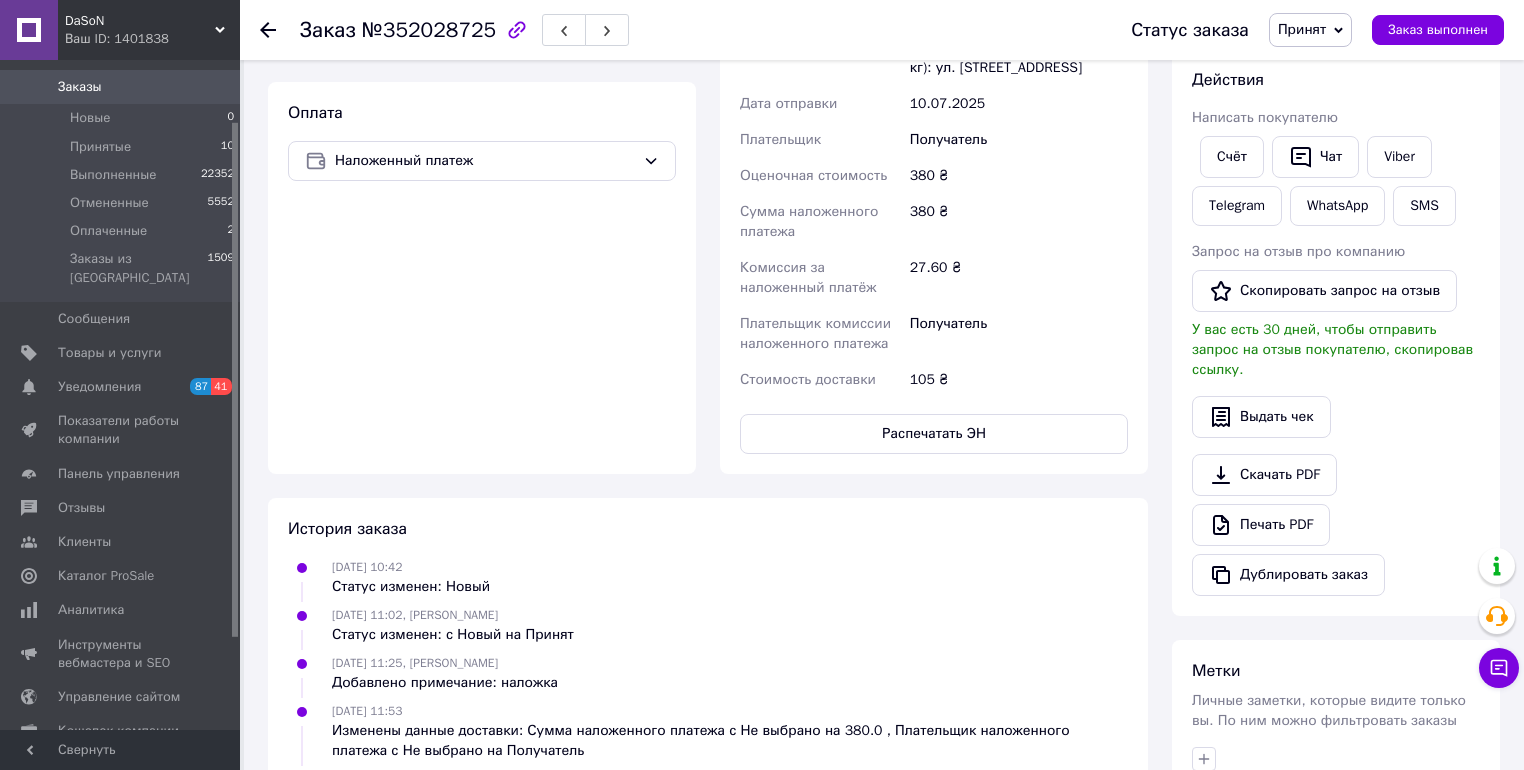 click on "Распечатать ЭН" at bounding box center (934, 434) 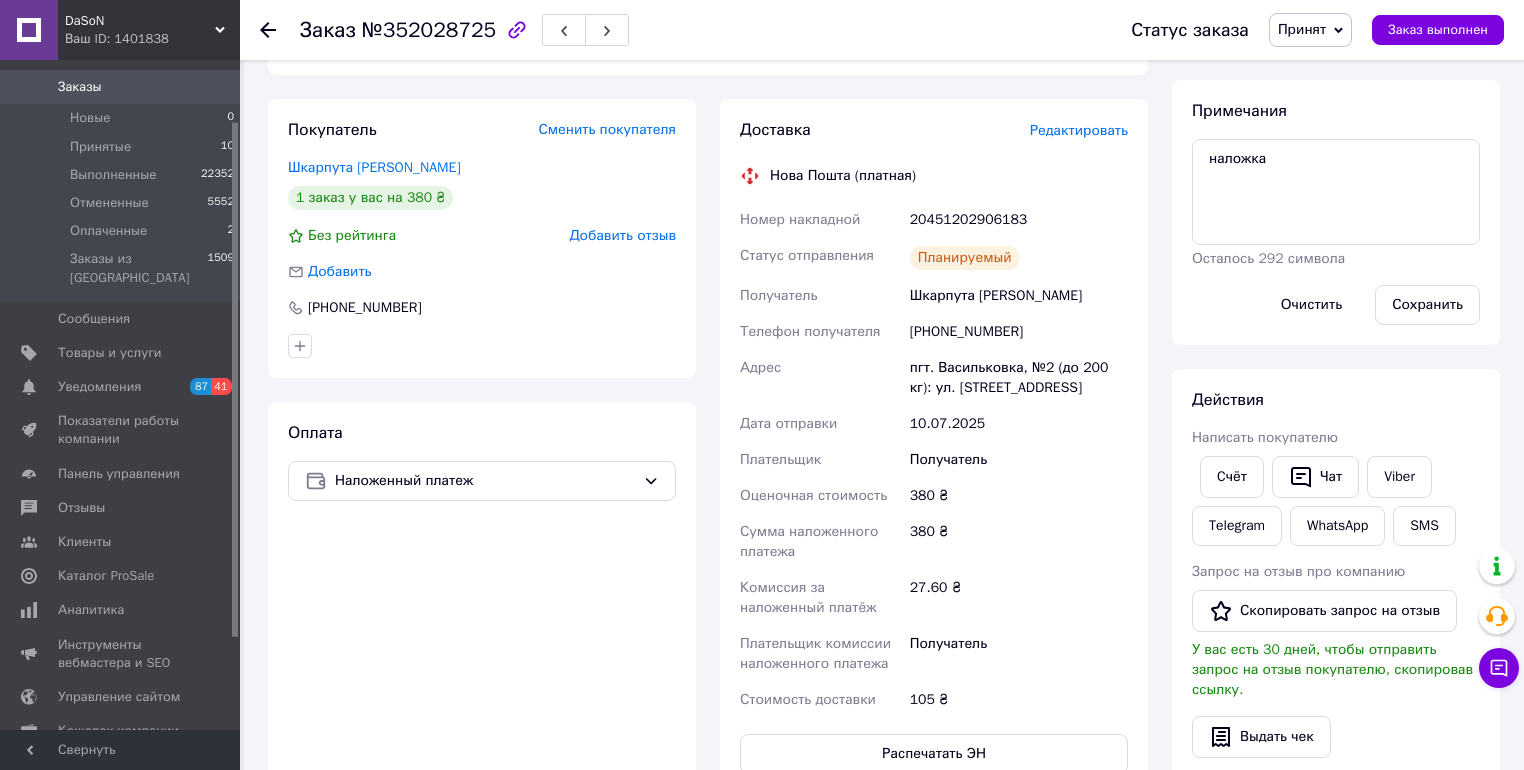 click on "20451202906183" at bounding box center [1019, 220] 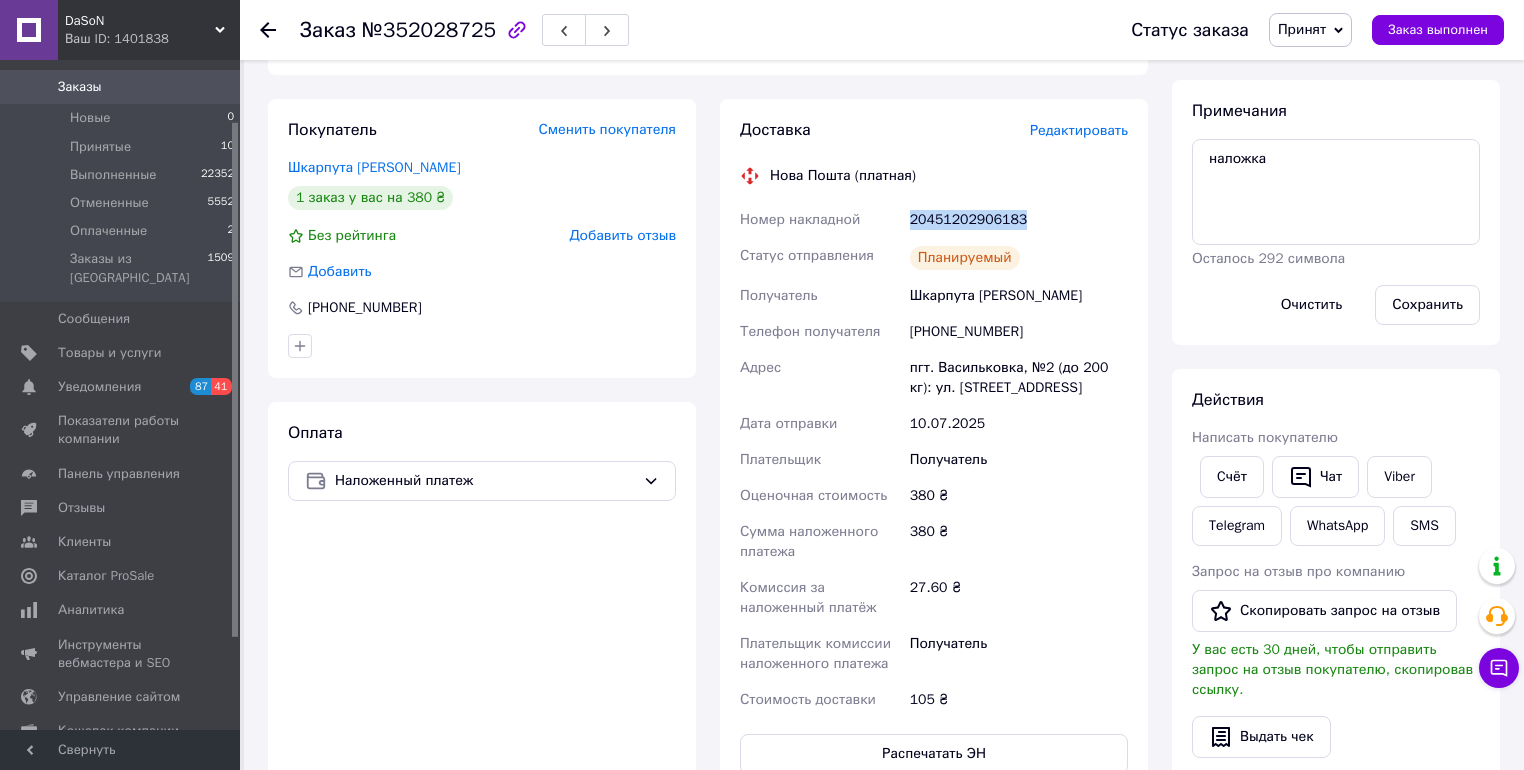 click on "20451202906183" at bounding box center [1019, 220] 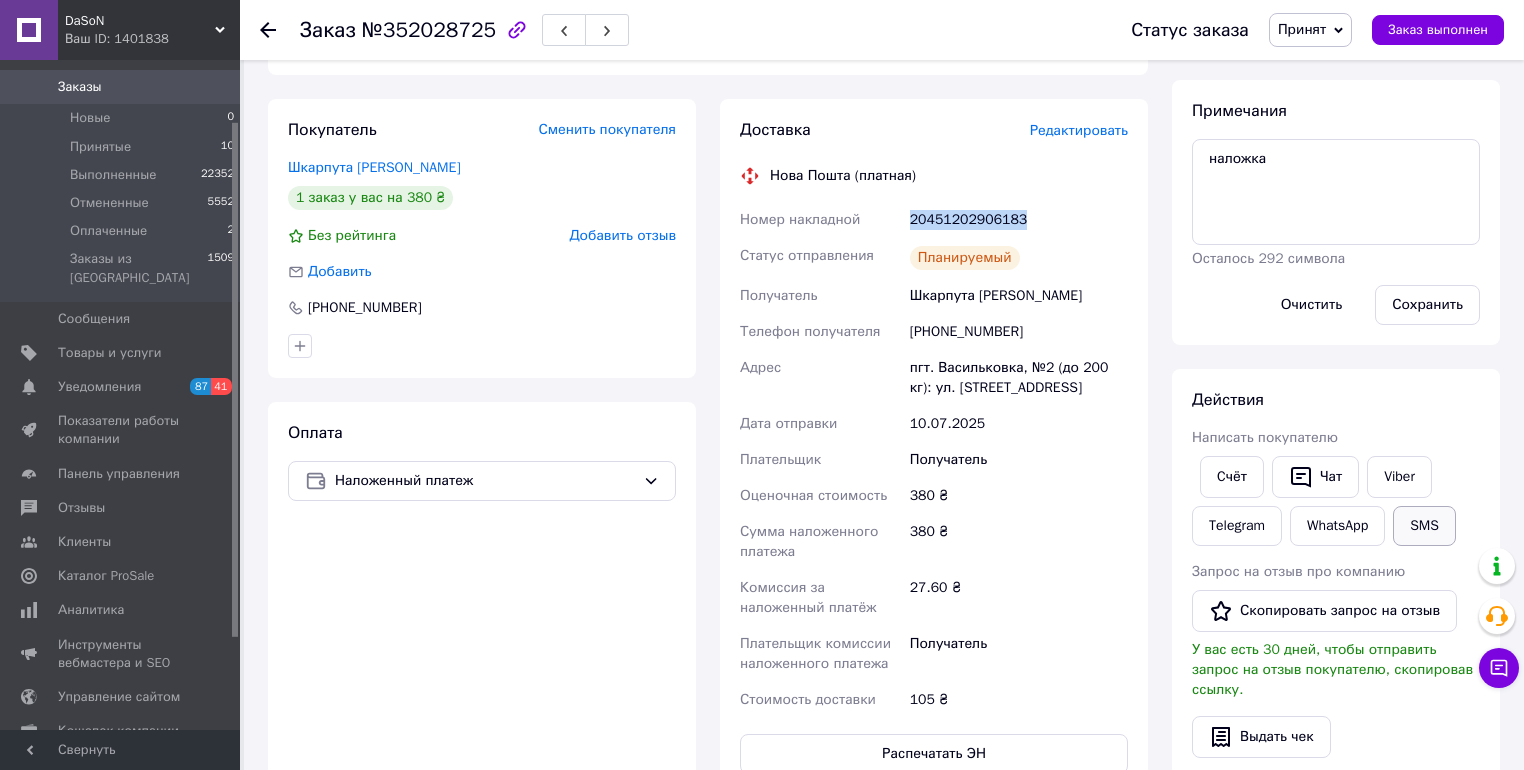 click on "SMS" at bounding box center (1424, 526) 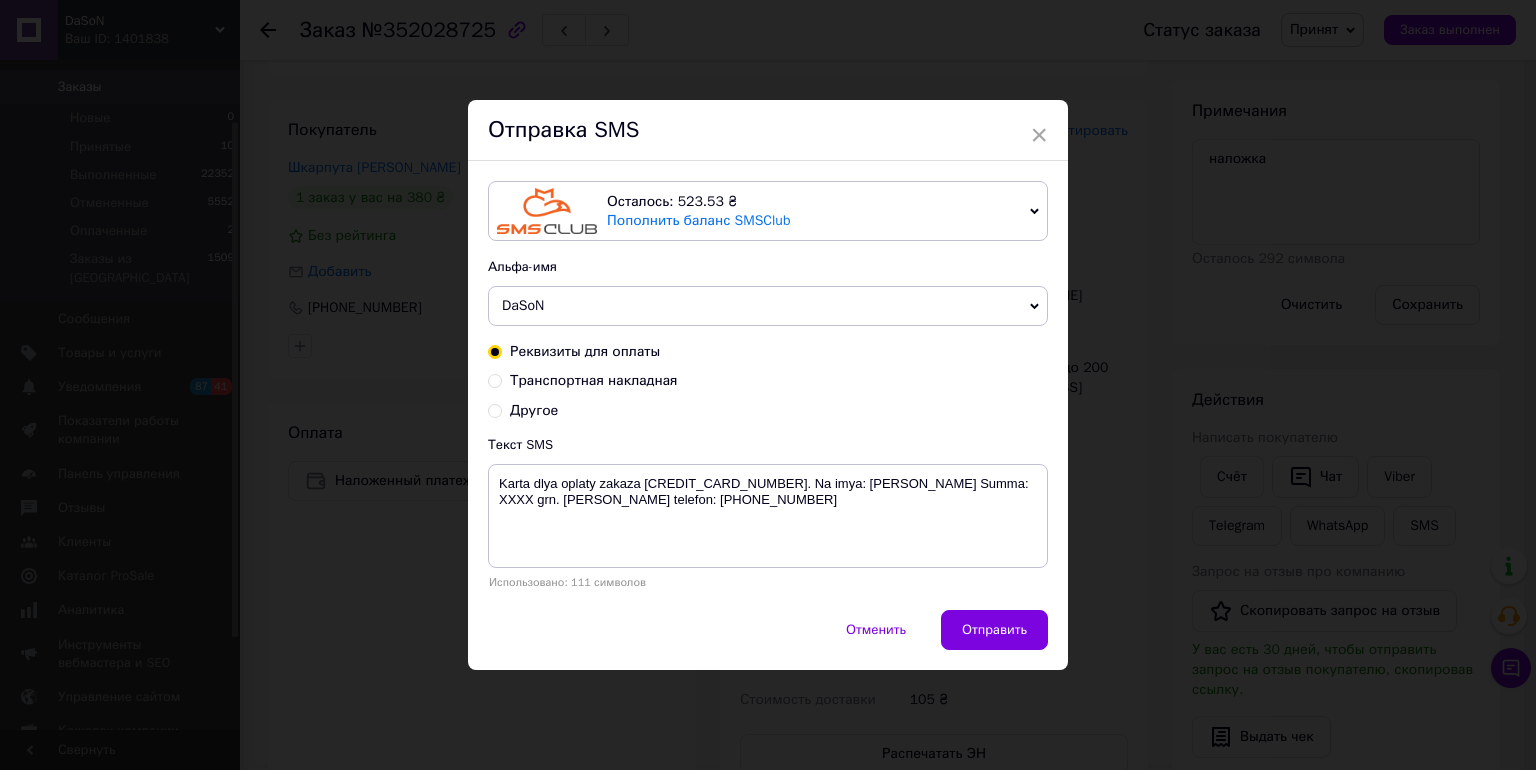 click on "Транспортная накладная" at bounding box center (594, 380) 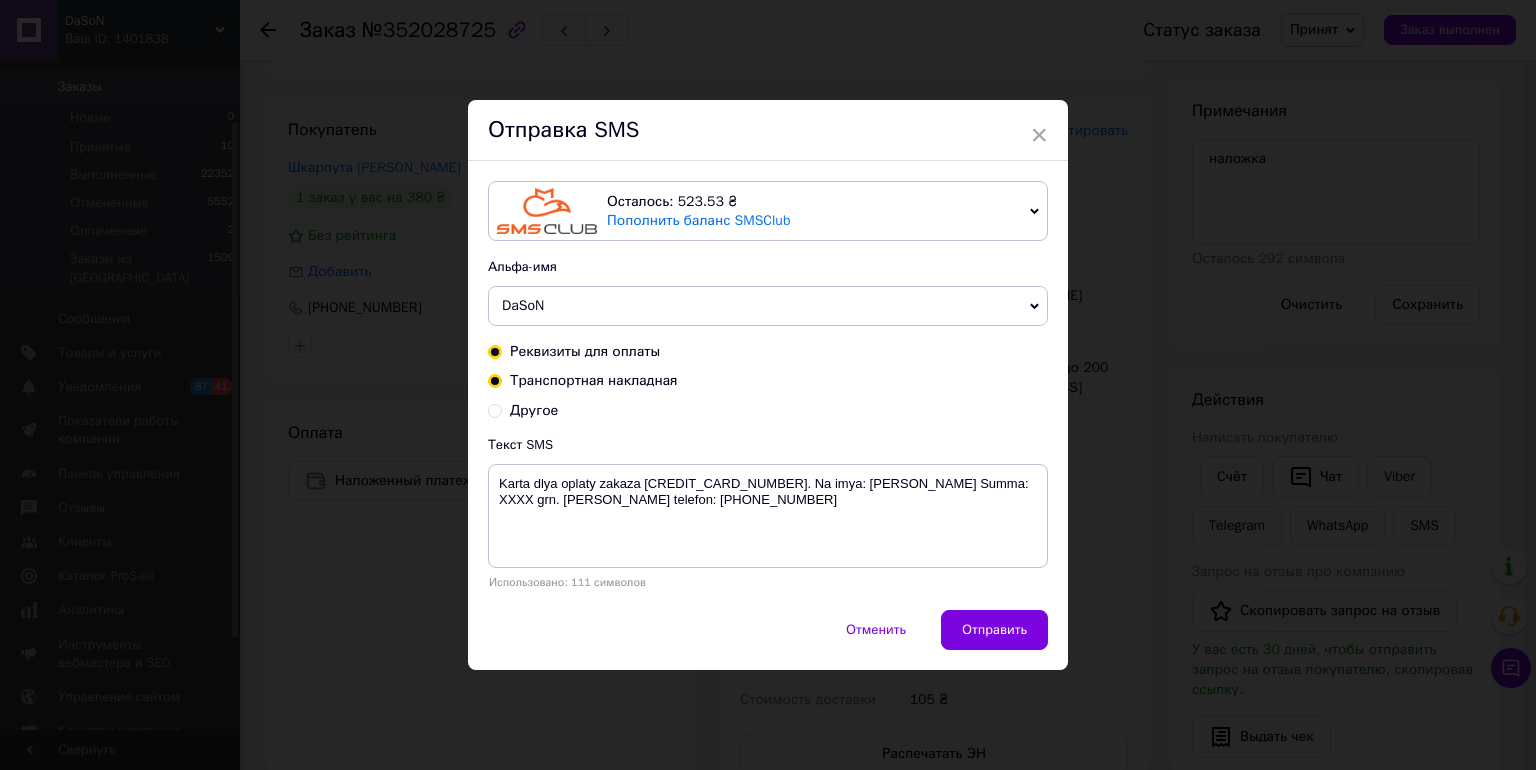 radio on "true" 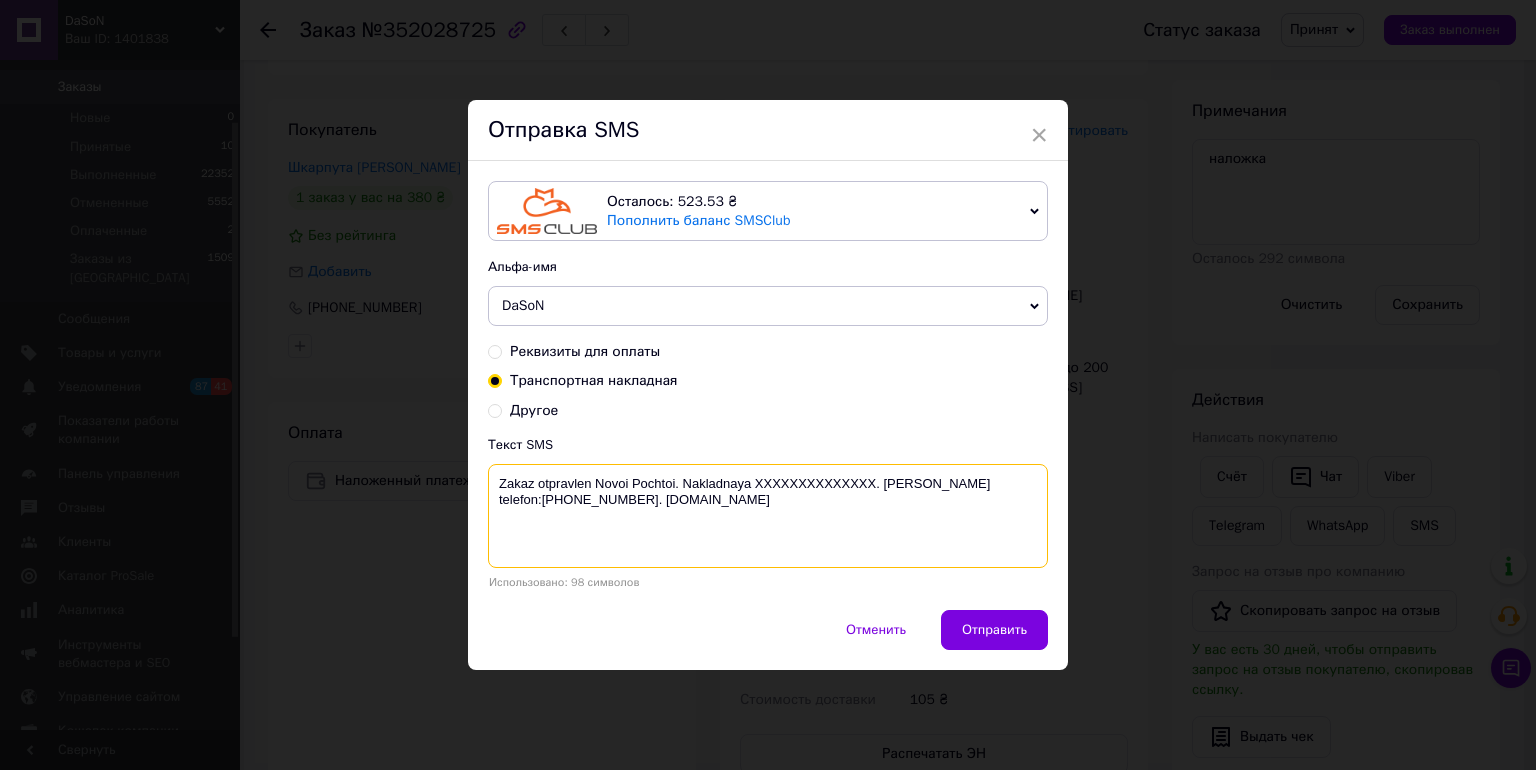 click on "Zakaz otpravlen Novoi Pochtoi. Nakladnaya XXXXXXXXXXXXXX. [PERSON_NAME] telefon:[PHONE_NUMBER]. [PERSON_NAME][DOMAIN_NAME]" at bounding box center [768, 516] 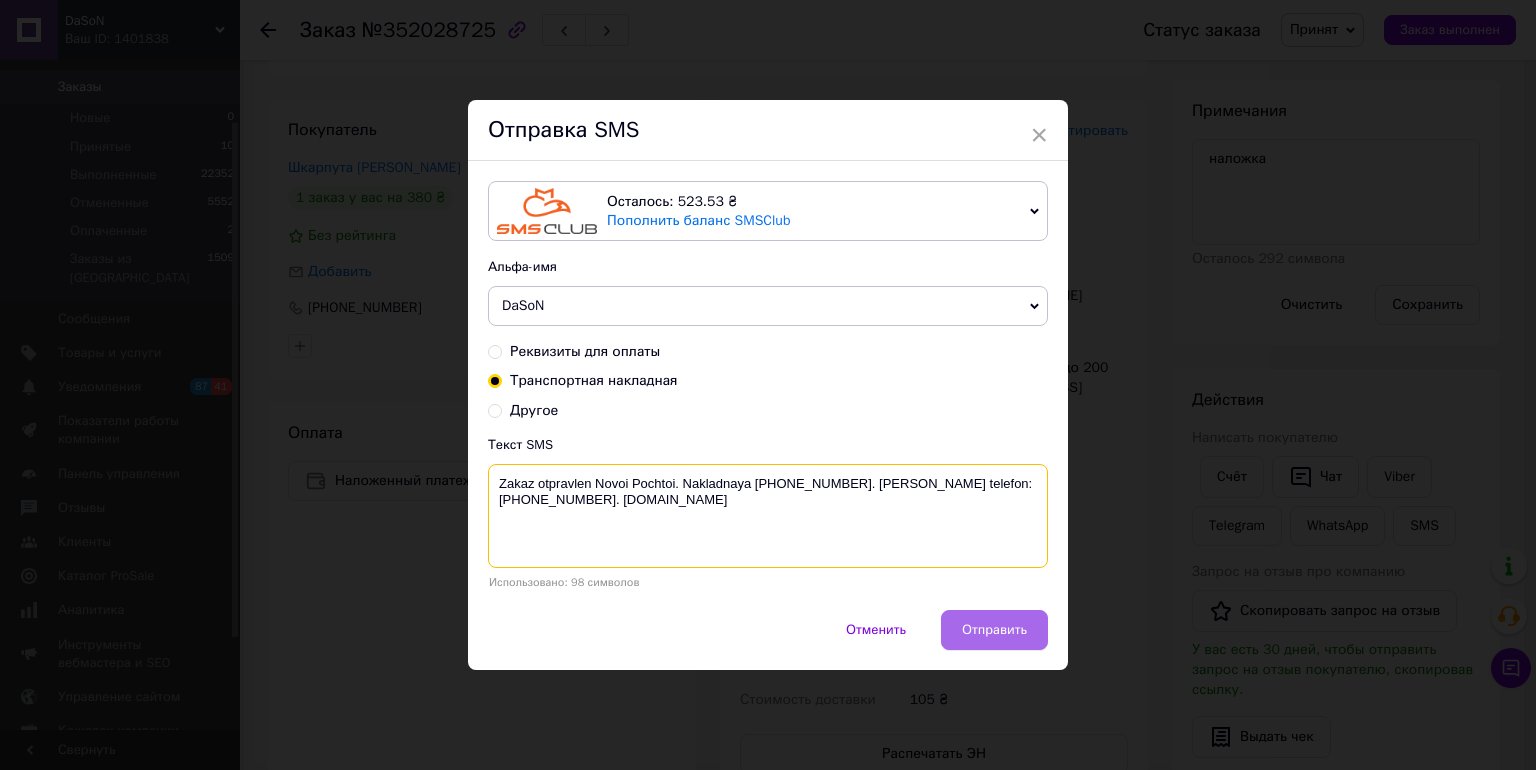 type on "Zakaz otpravlen Novoi Pochtoi. Nakladnaya 20451202906183. Nash telefon:+380676377753. dason.com.ua" 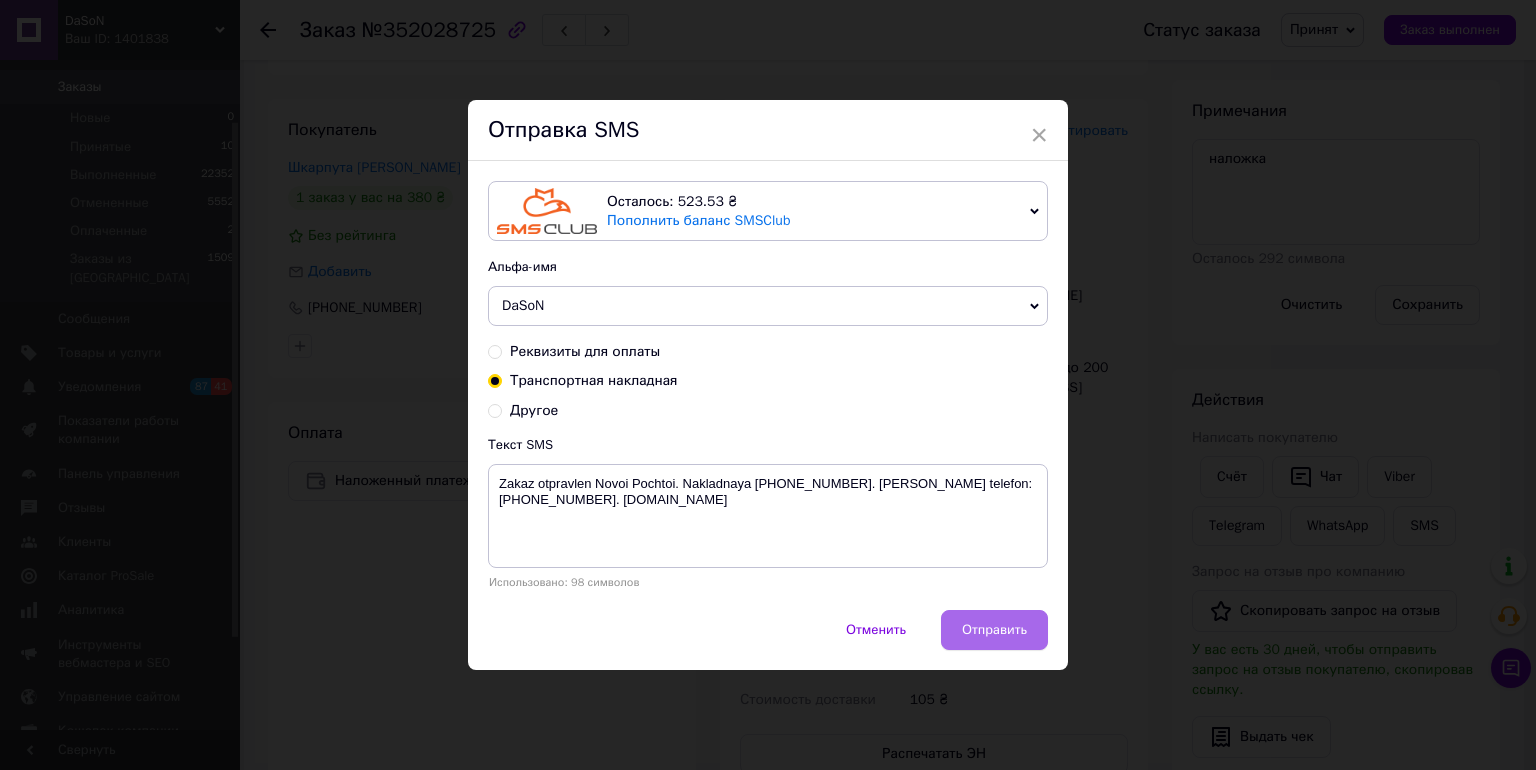 click on "Отправить" at bounding box center [994, 630] 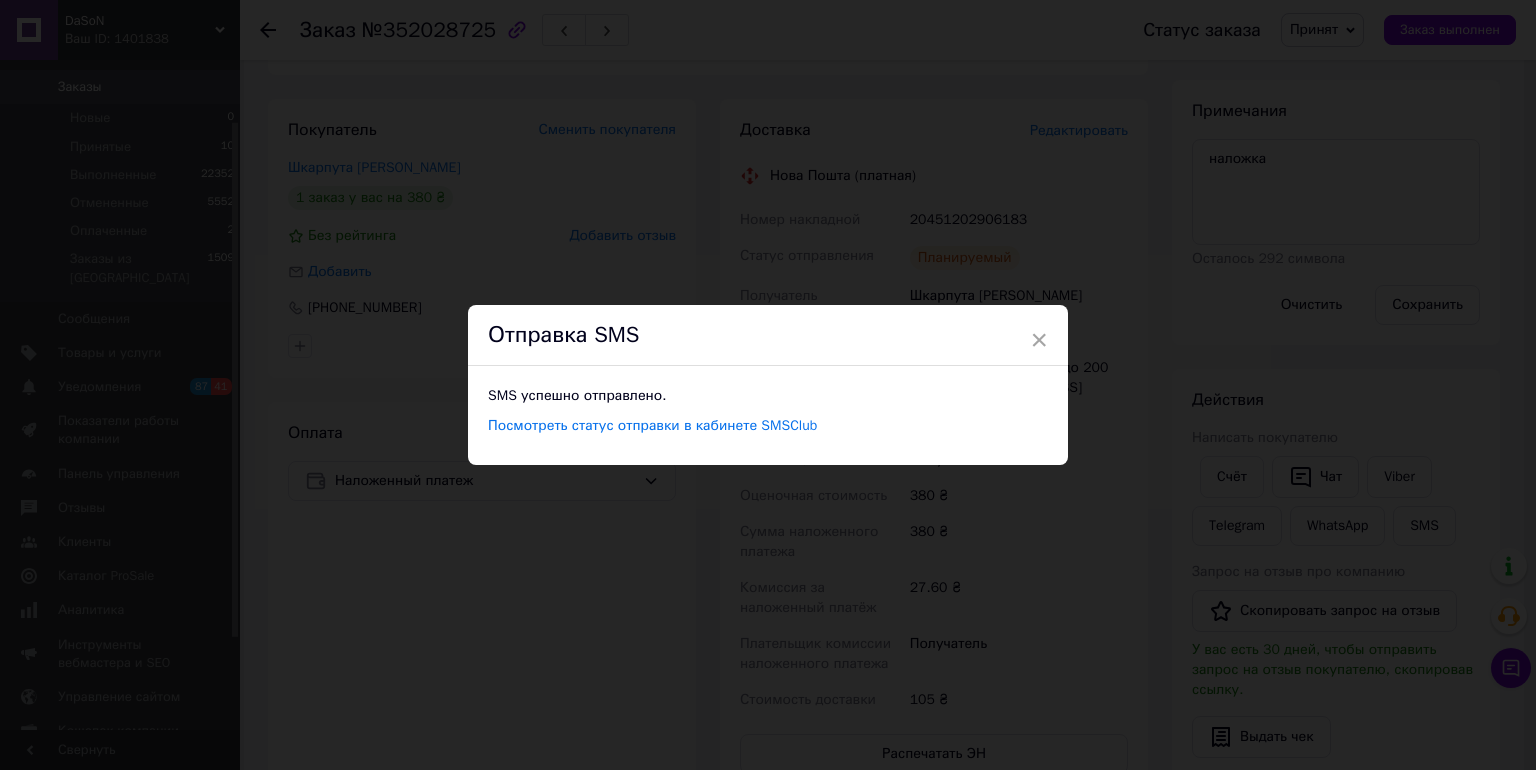 click on "× Отправка SMS SMS успешно отправлено. Посмотреть статус отправки в кабинете SMSClub" at bounding box center [768, 385] 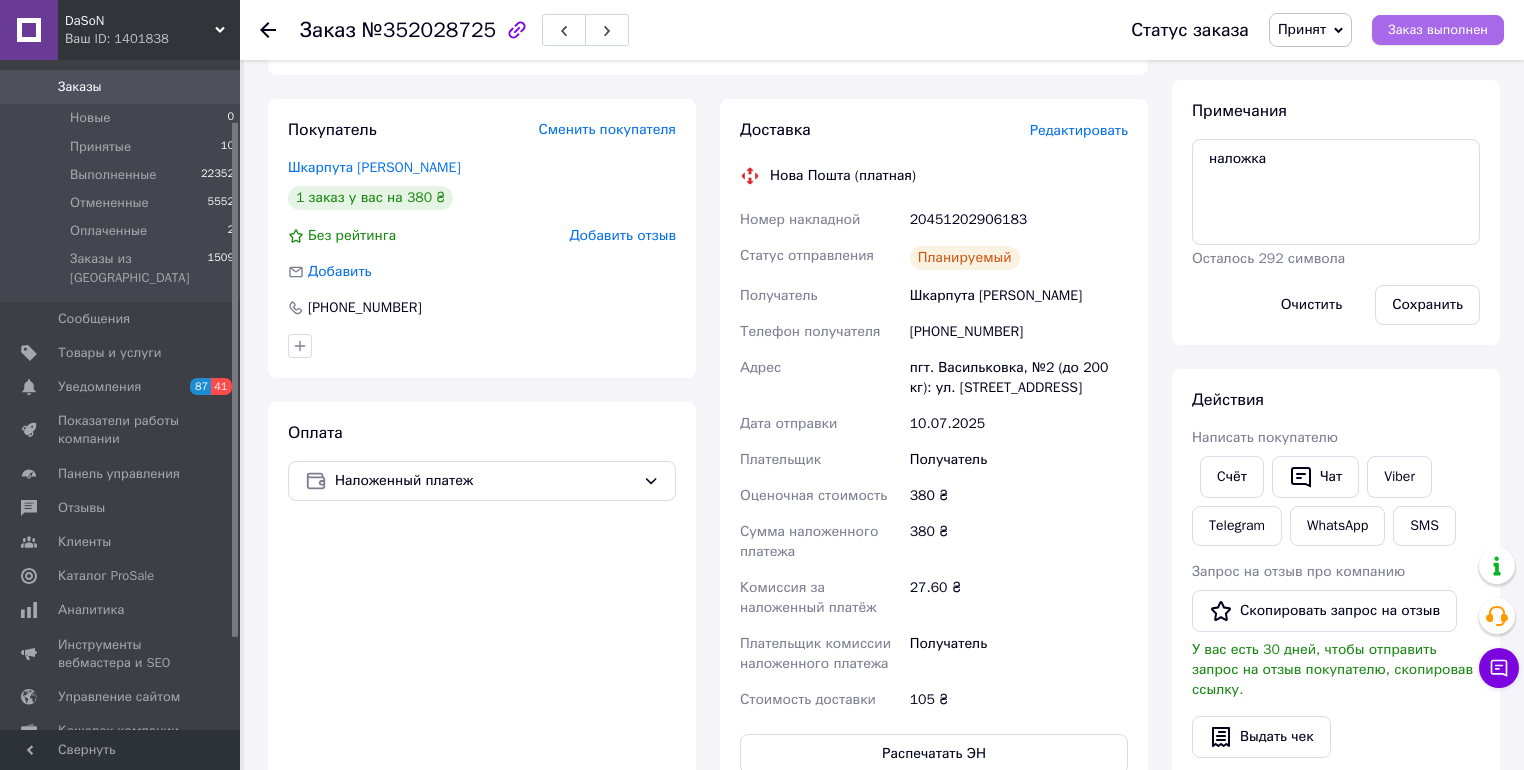 click on "Заказ выполнен" at bounding box center [1438, 30] 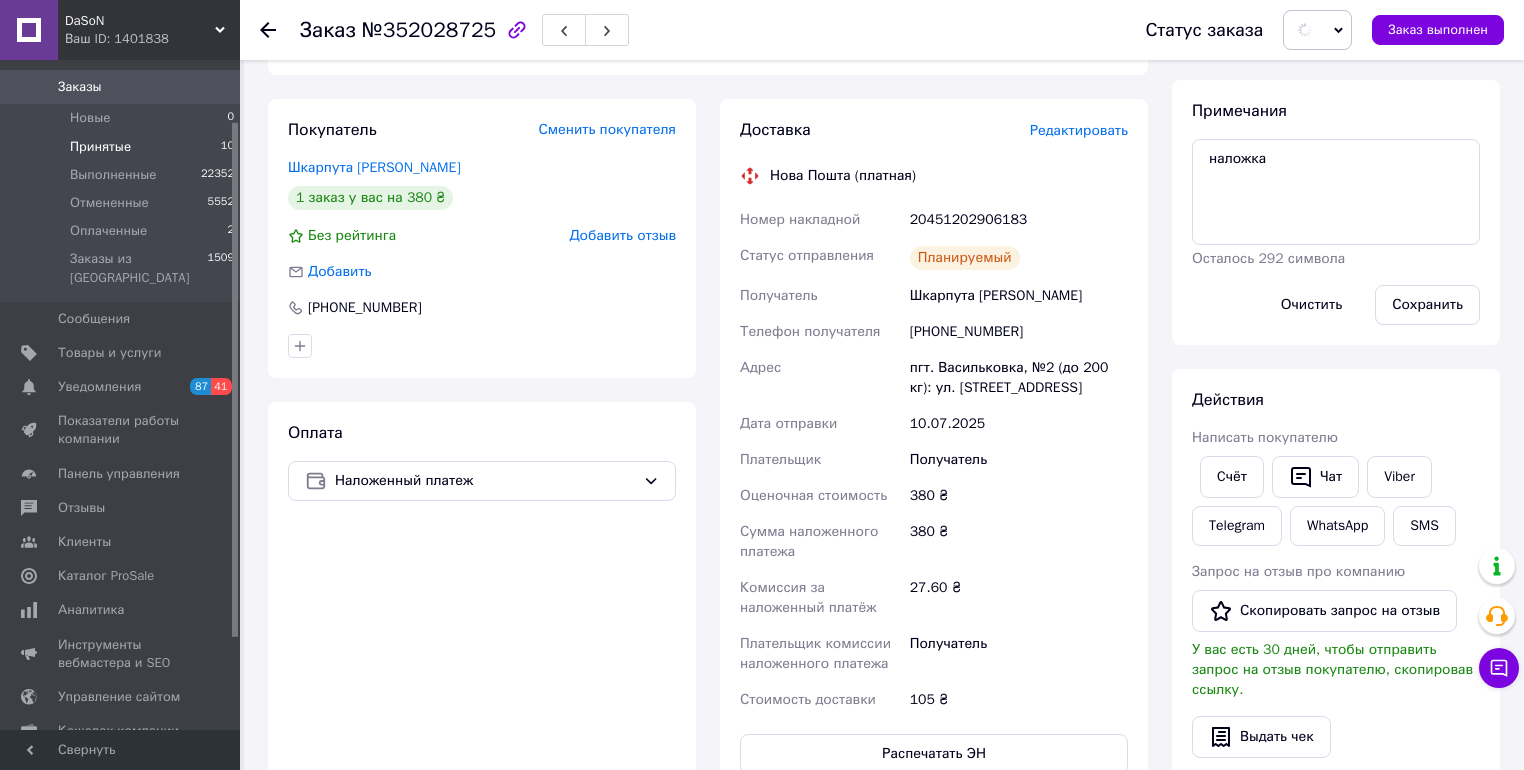 click on "Принятые" at bounding box center (100, 147) 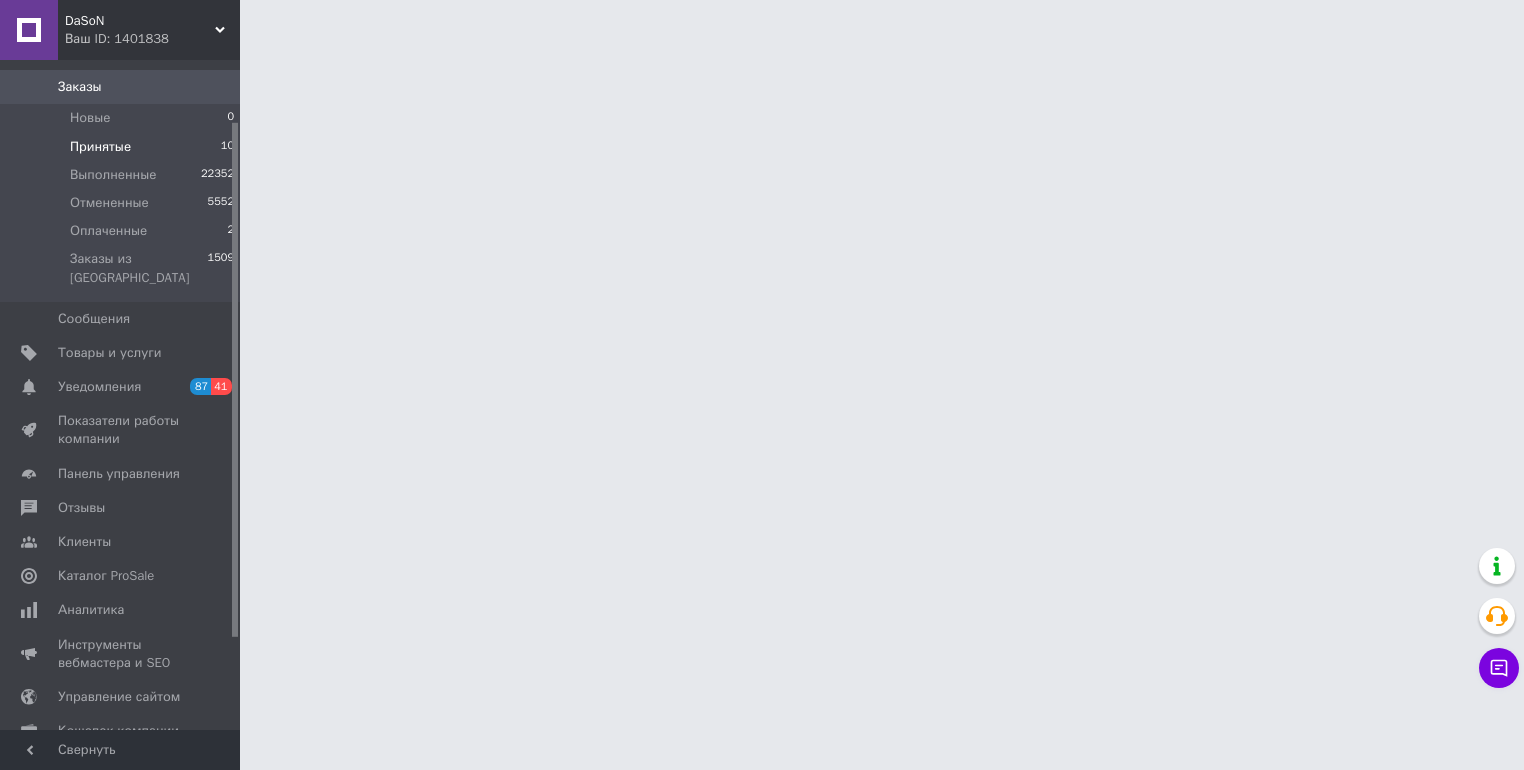 scroll, scrollTop: 0, scrollLeft: 0, axis: both 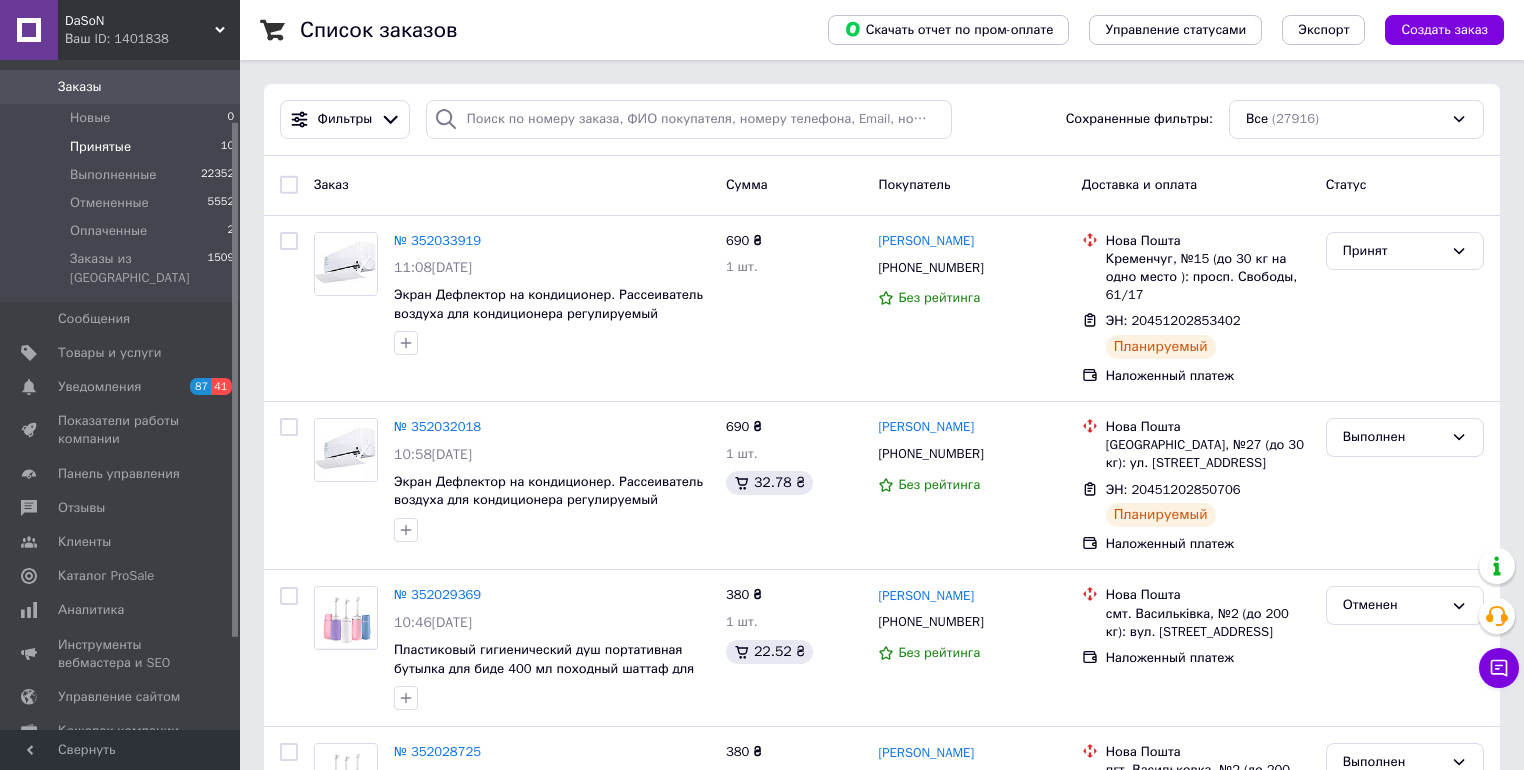 click on "Принятые" at bounding box center (100, 147) 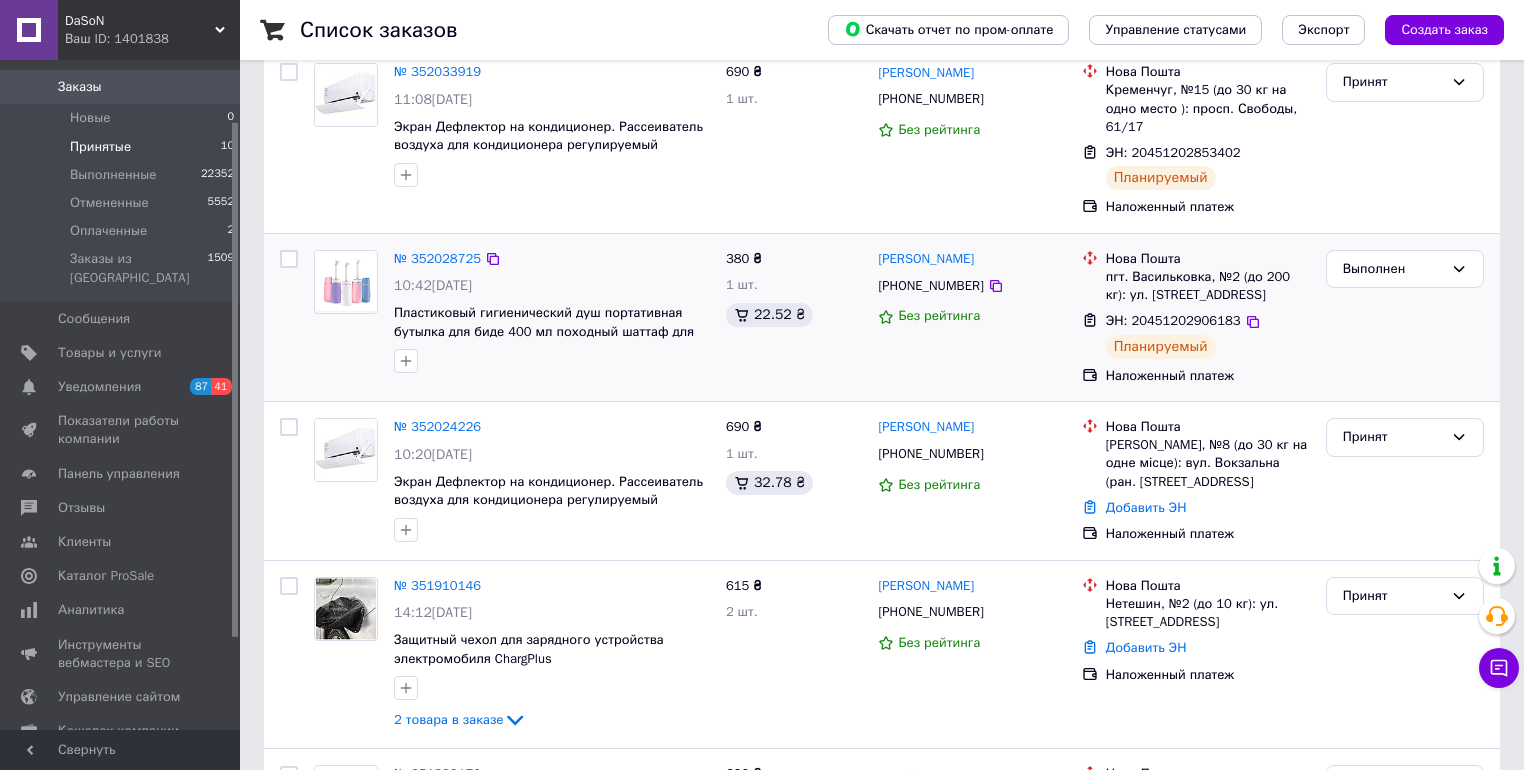 scroll, scrollTop: 320, scrollLeft: 0, axis: vertical 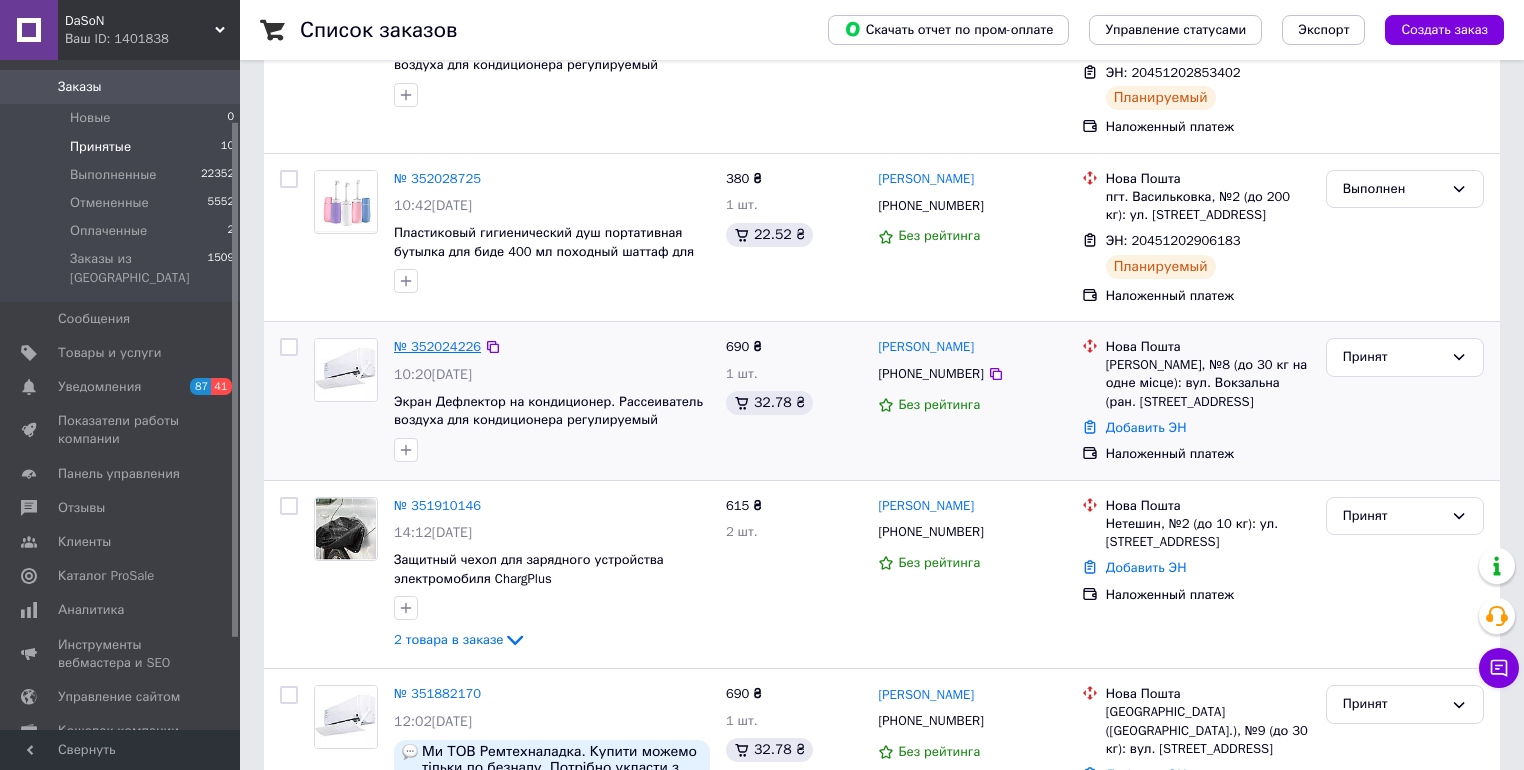 click on "№ 352024226" at bounding box center (437, 346) 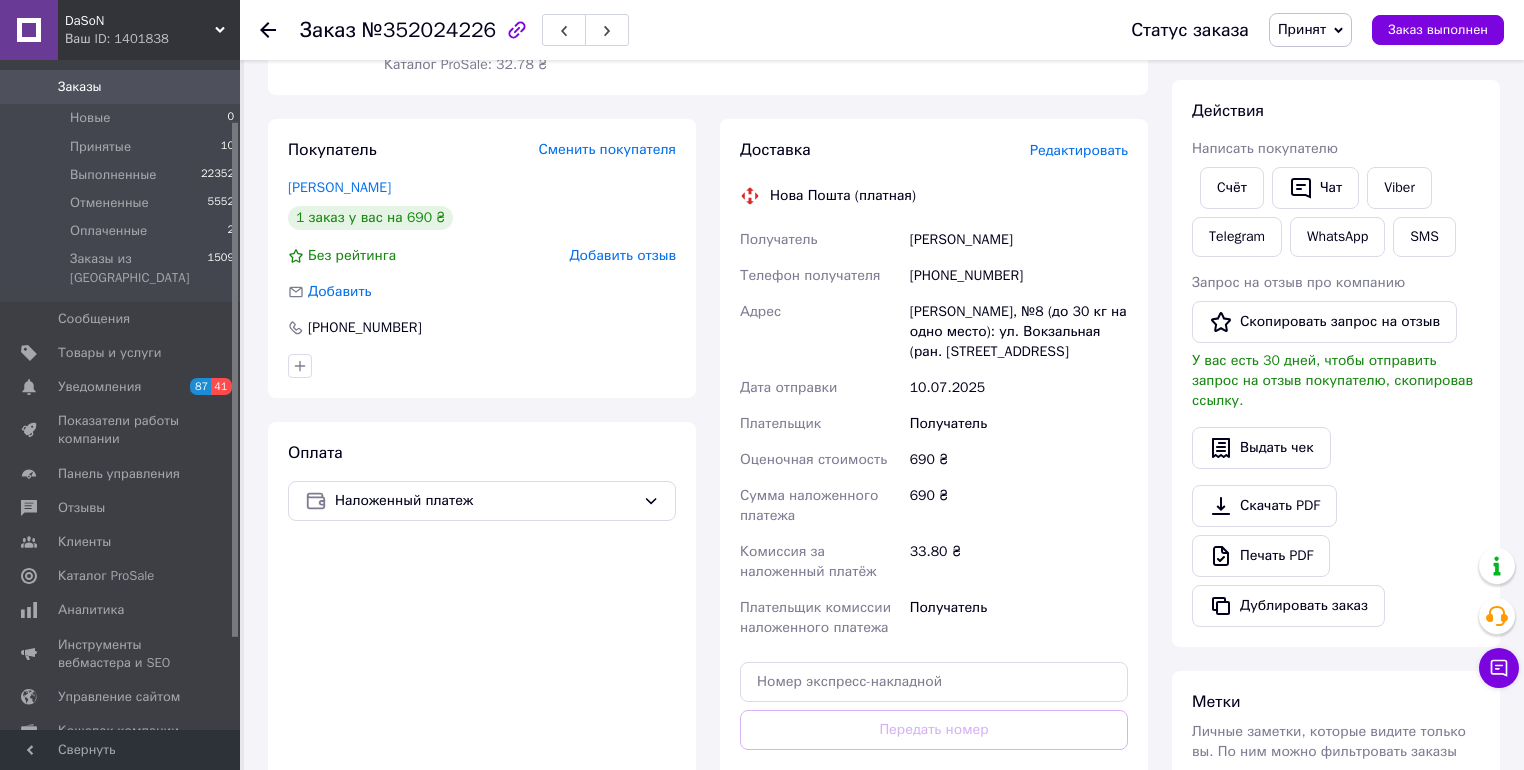 scroll, scrollTop: 0, scrollLeft: 0, axis: both 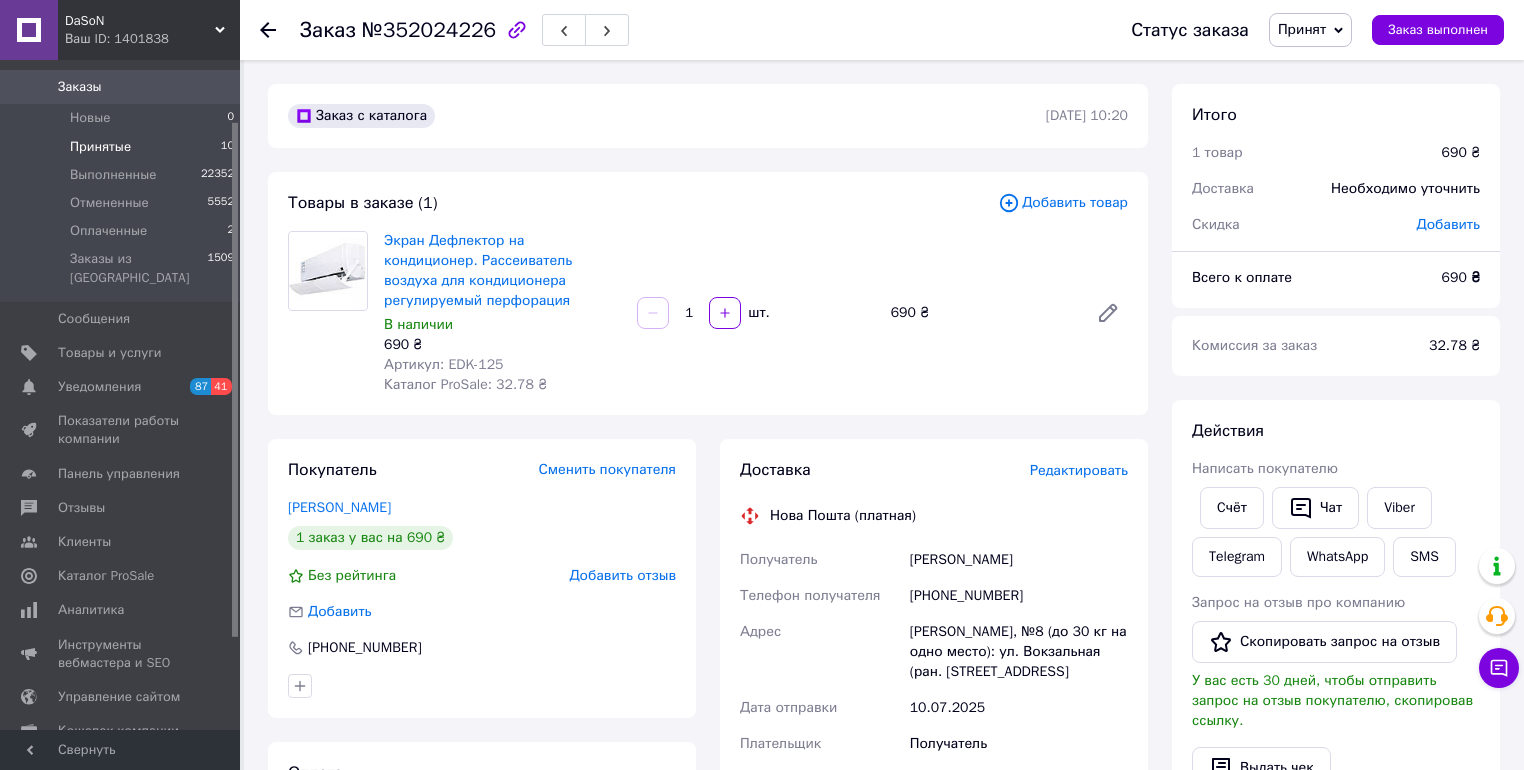 click on "Принятые" at bounding box center [100, 147] 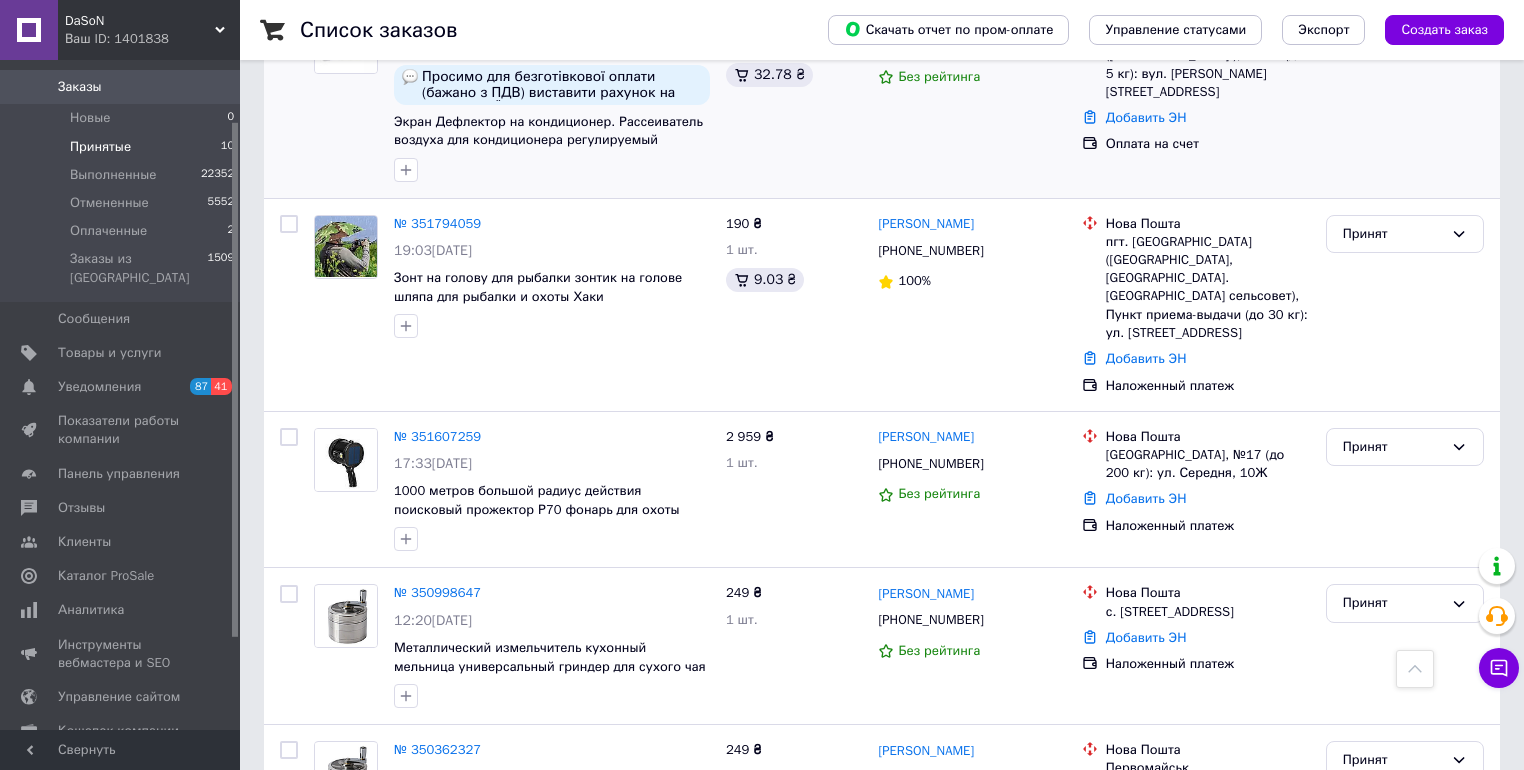 scroll, scrollTop: 1352, scrollLeft: 0, axis: vertical 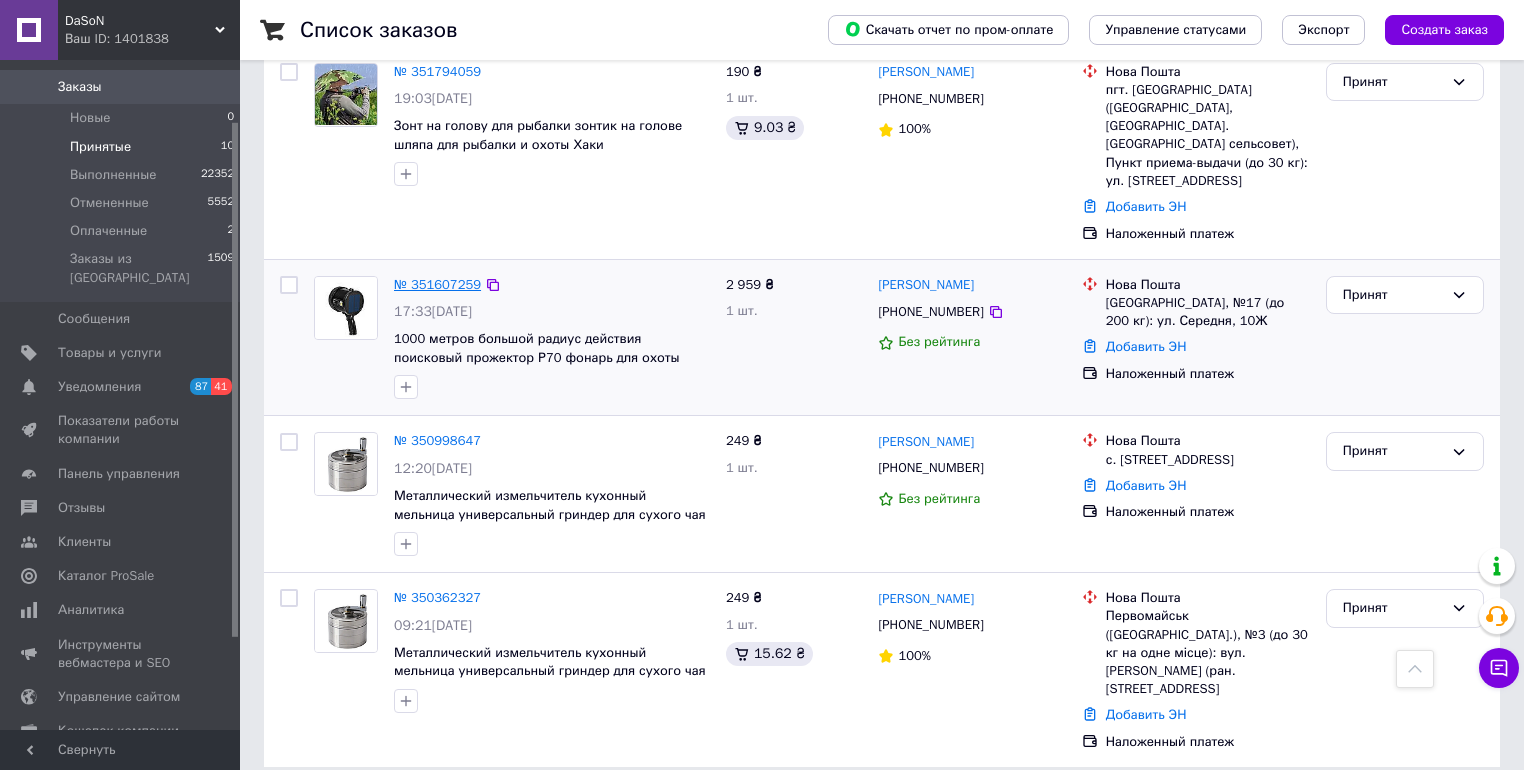click on "№ 351607259" at bounding box center [437, 284] 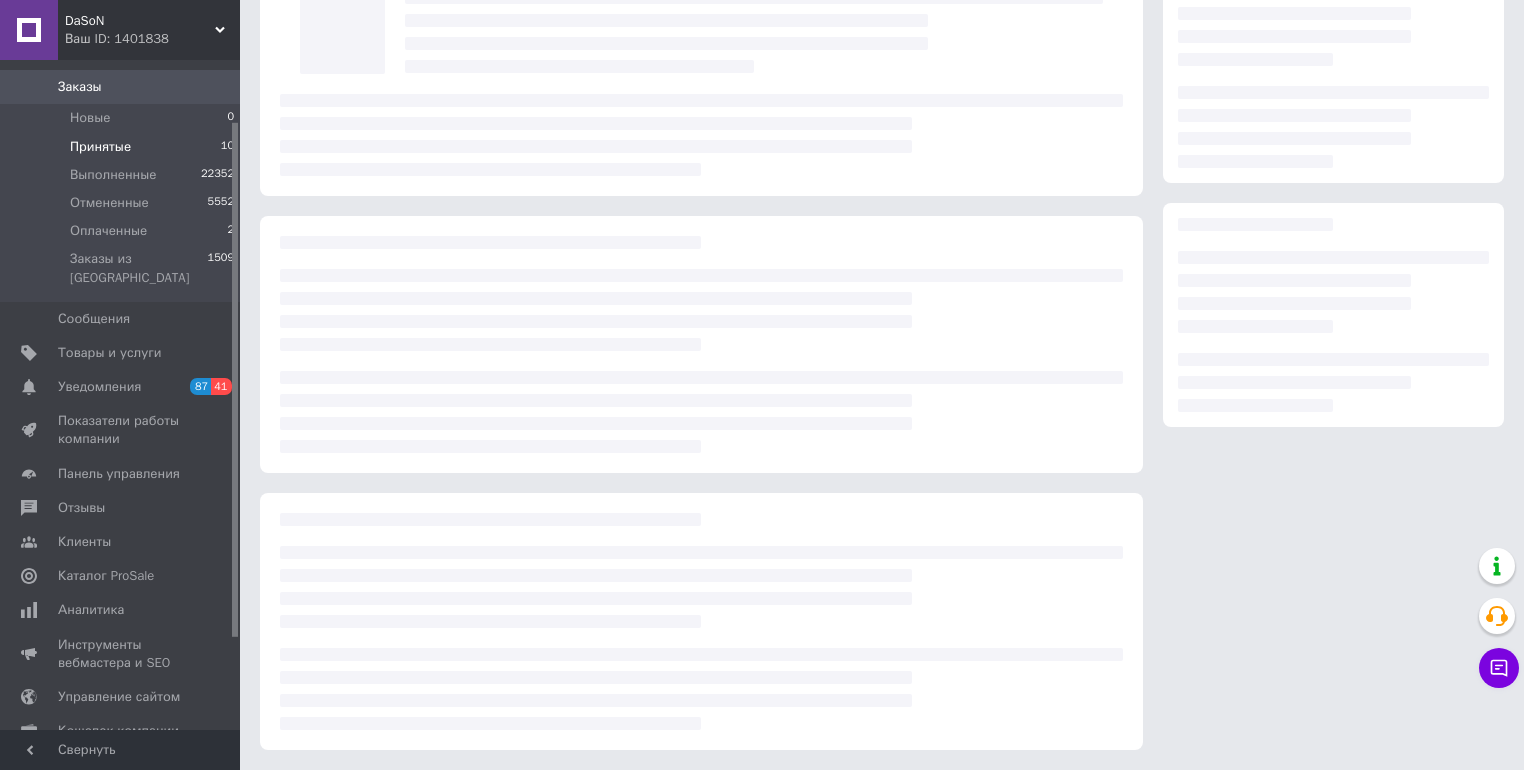 scroll, scrollTop: 0, scrollLeft: 0, axis: both 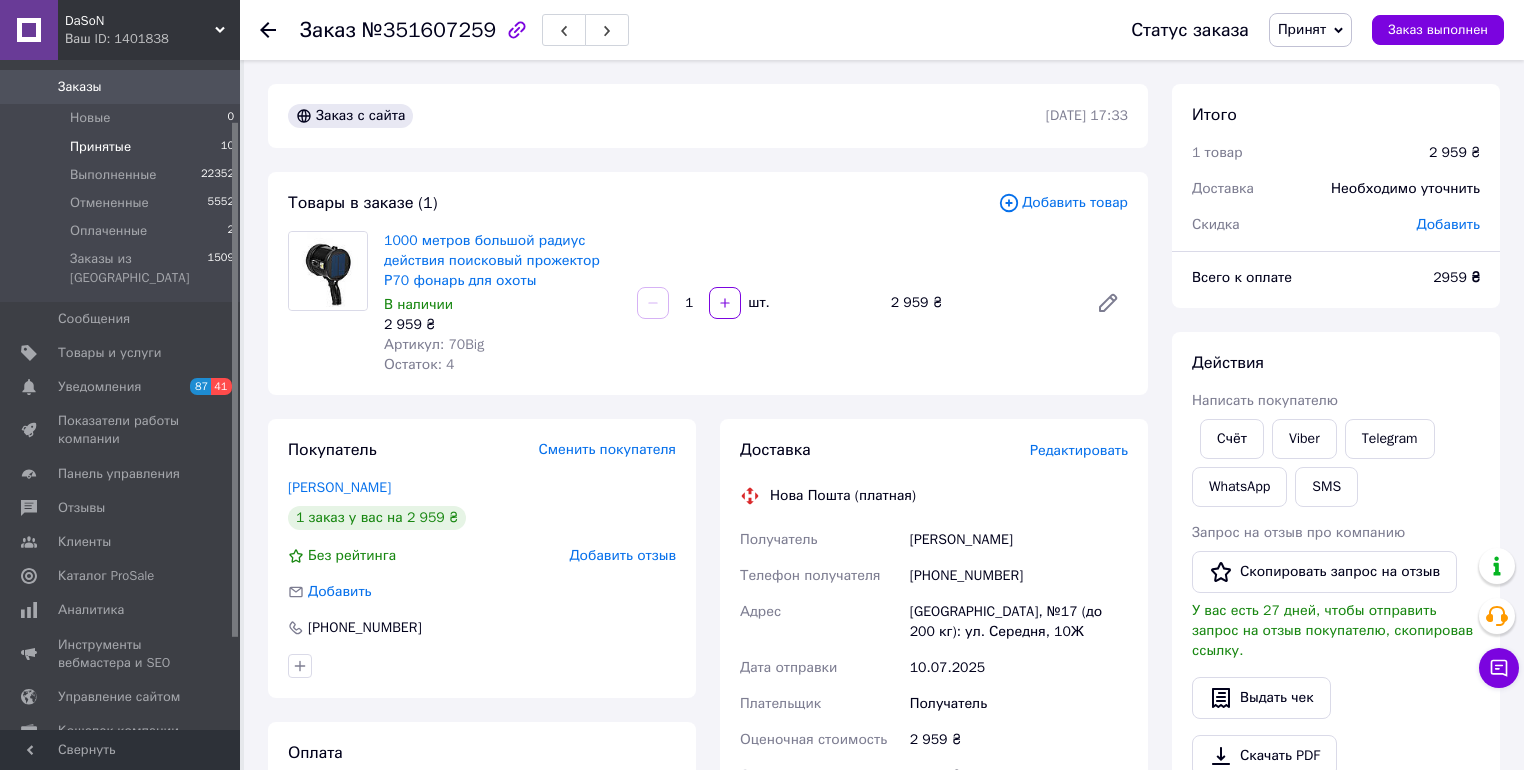 click on "Принятые" at bounding box center [100, 147] 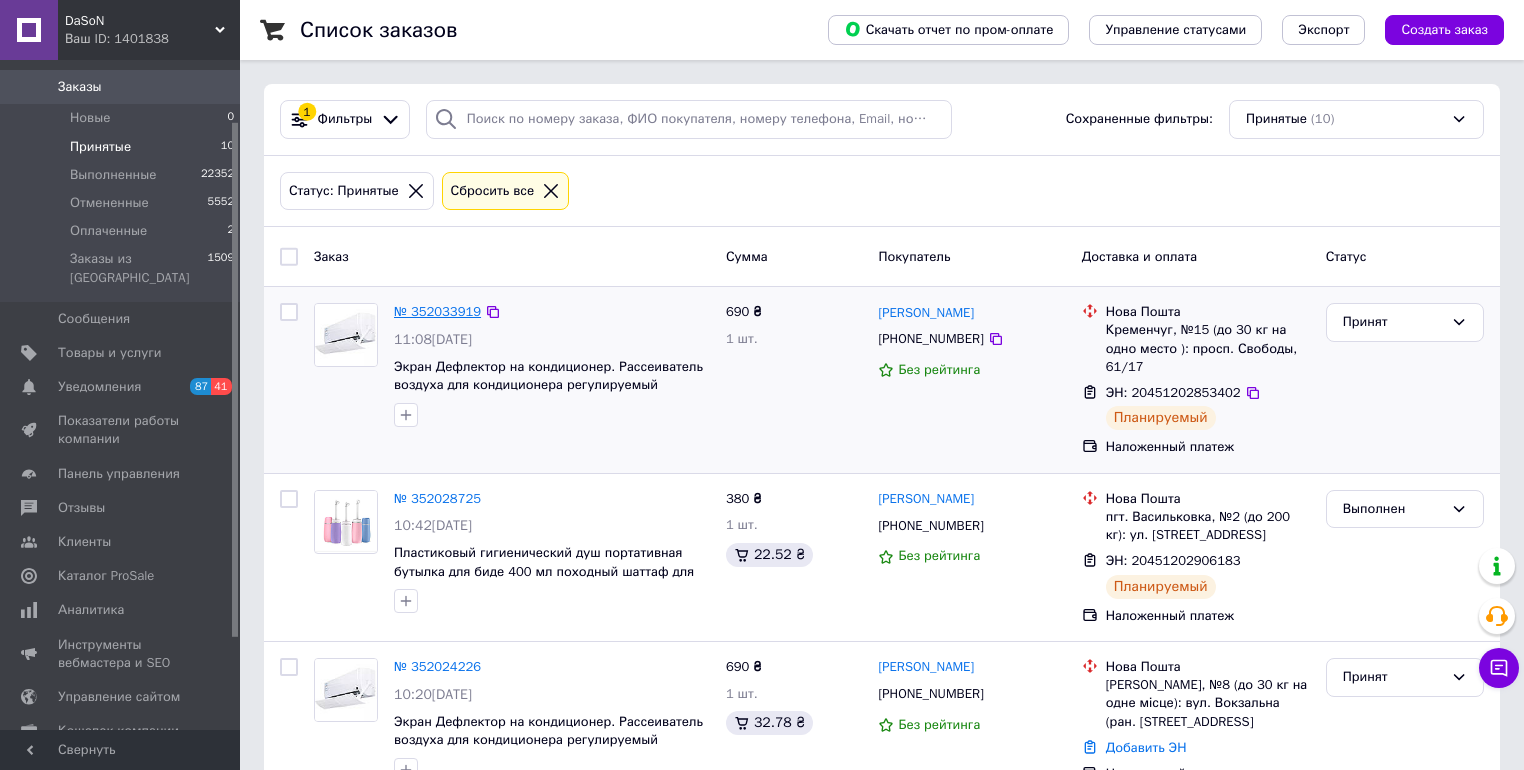 click on "№ 352033919" at bounding box center (437, 311) 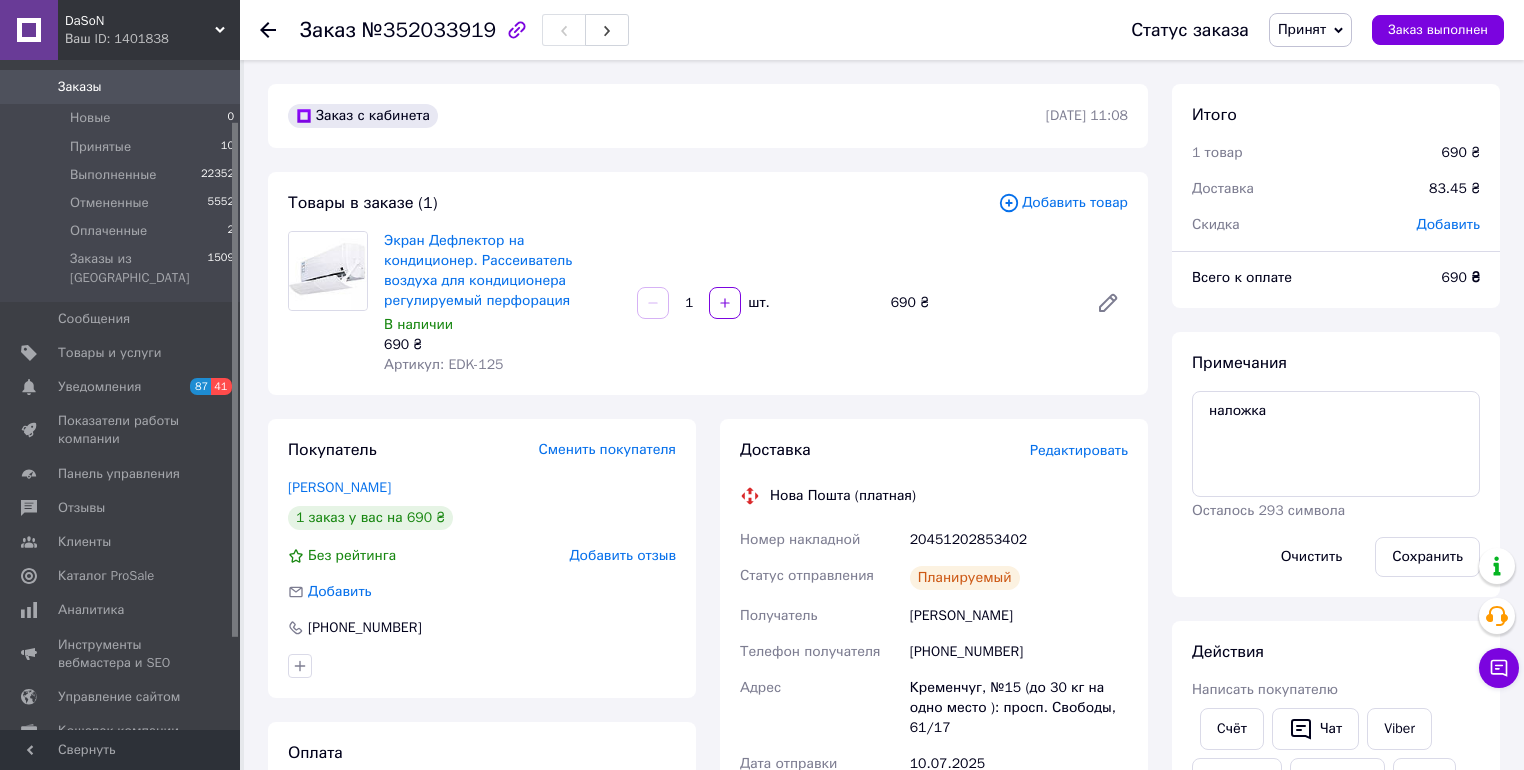 scroll, scrollTop: 188, scrollLeft: 0, axis: vertical 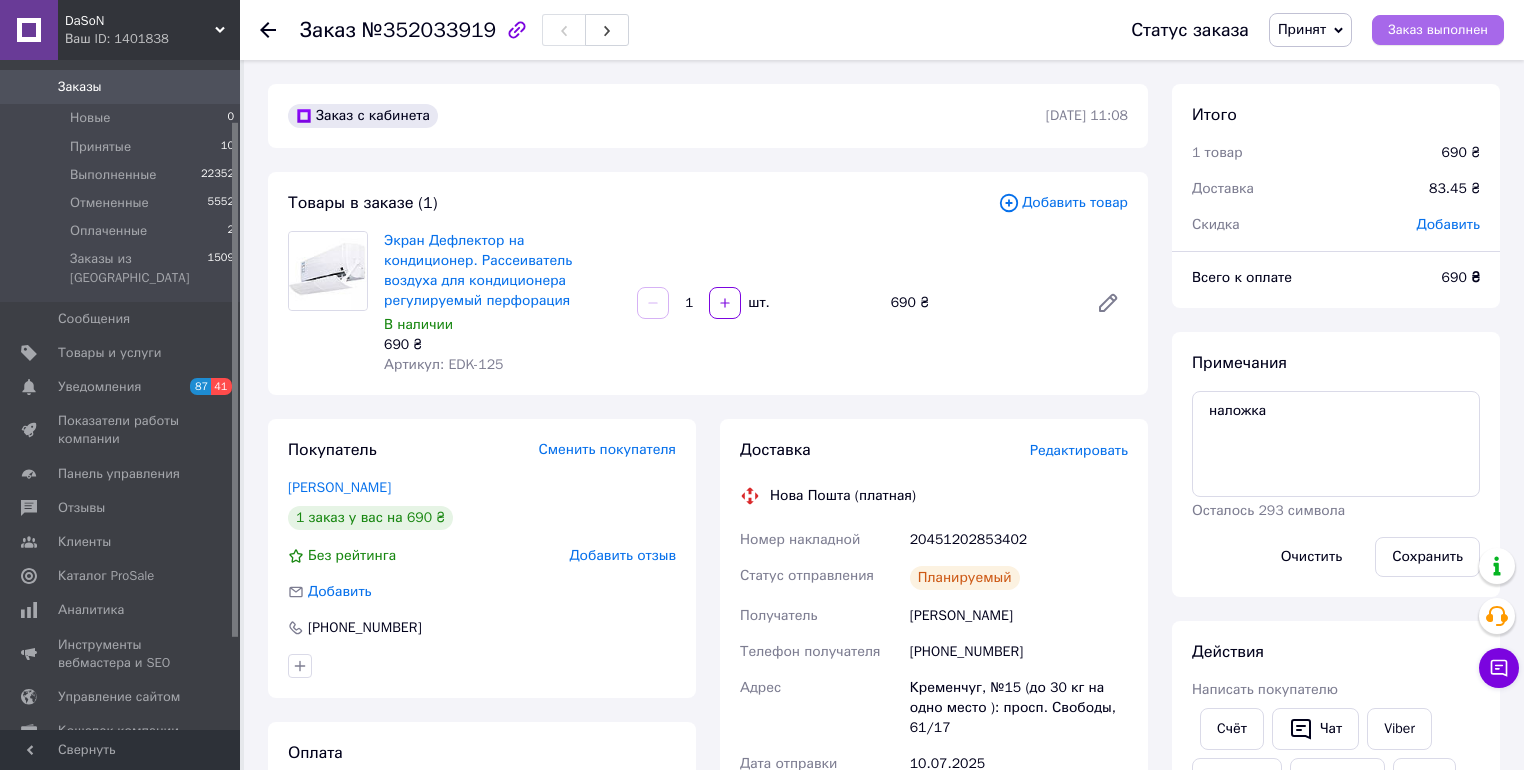 click on "Заказ выполнен" at bounding box center [1438, 30] 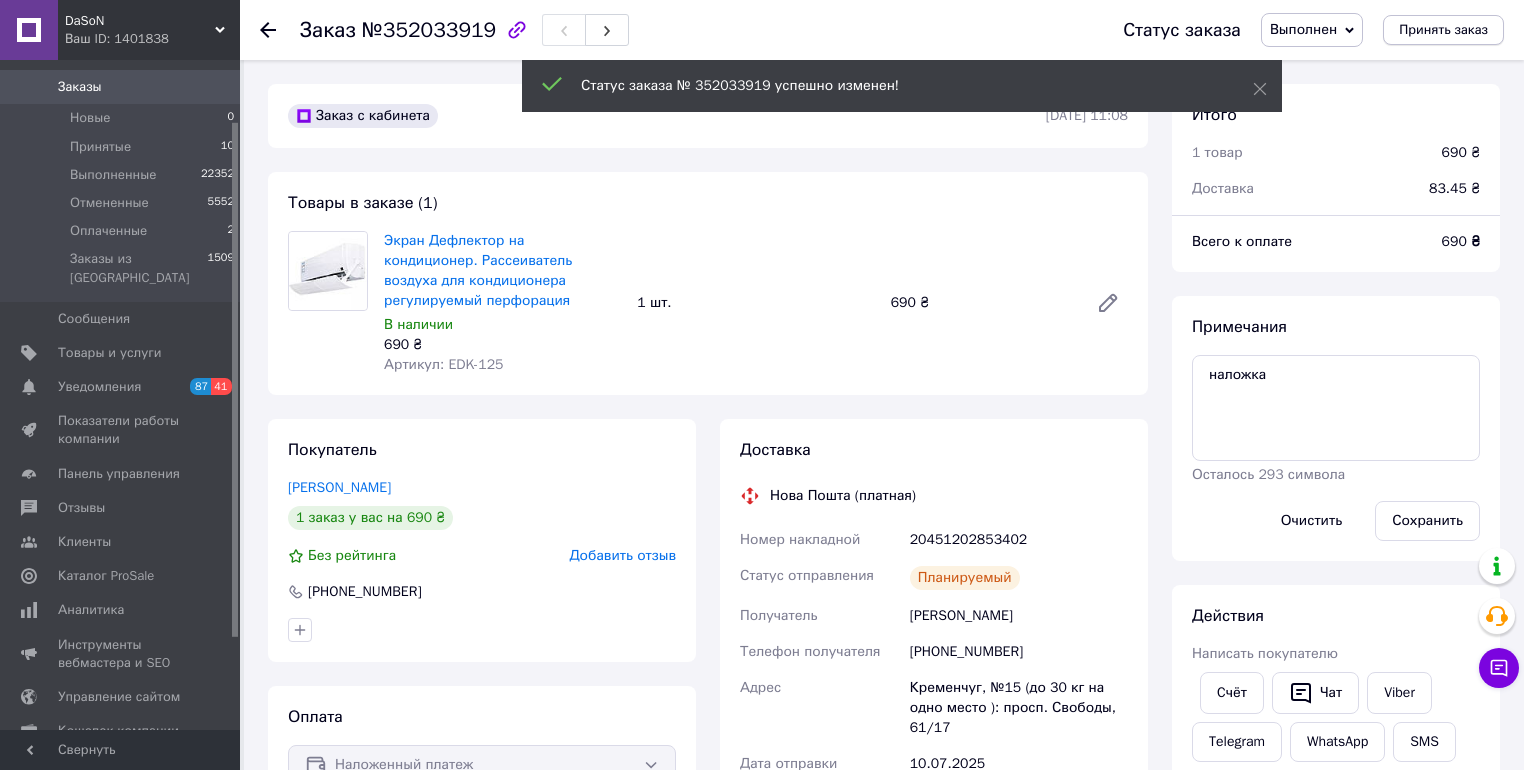 scroll, scrollTop: 237, scrollLeft: 0, axis: vertical 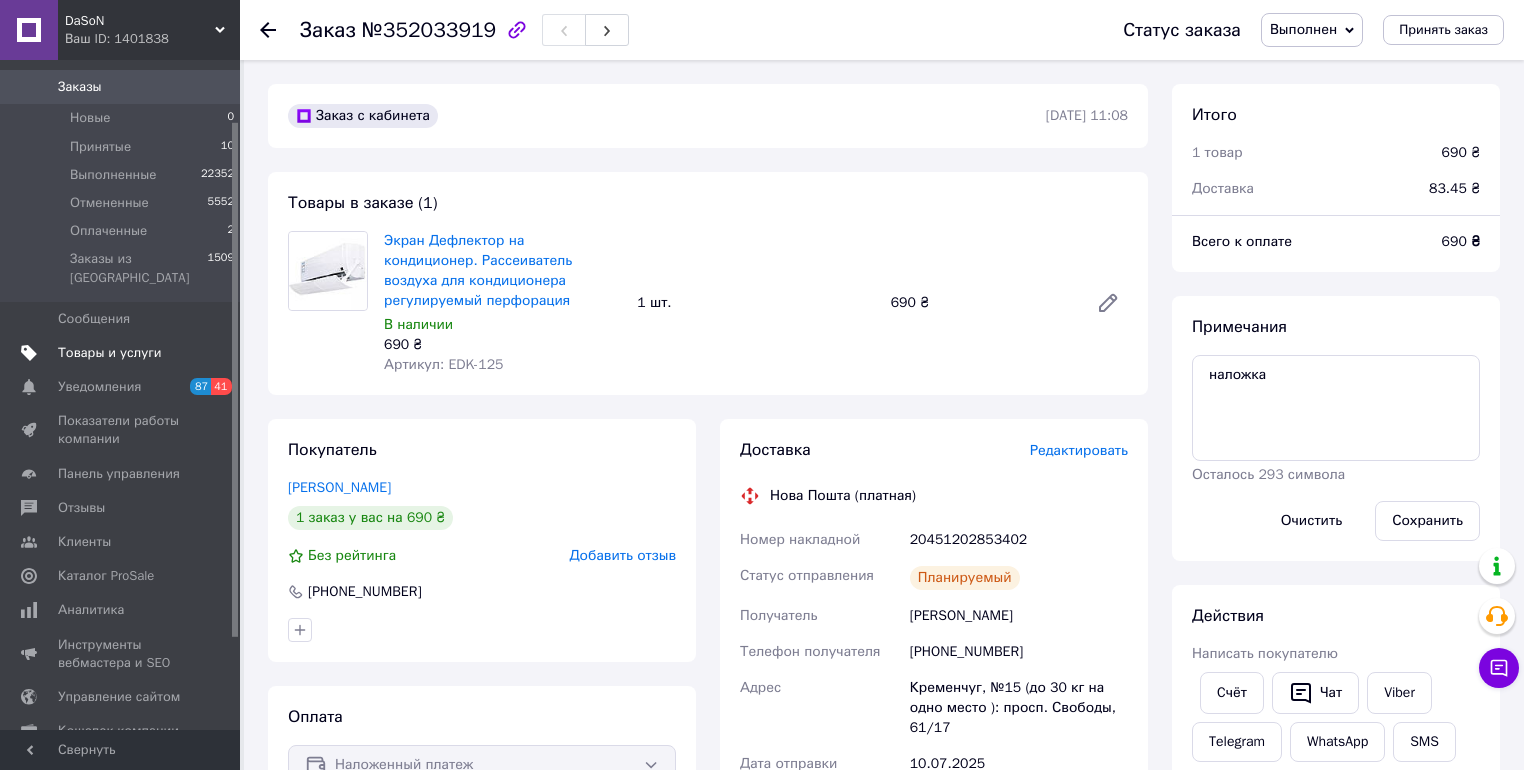 click on "Товары и услуги" at bounding box center (110, 353) 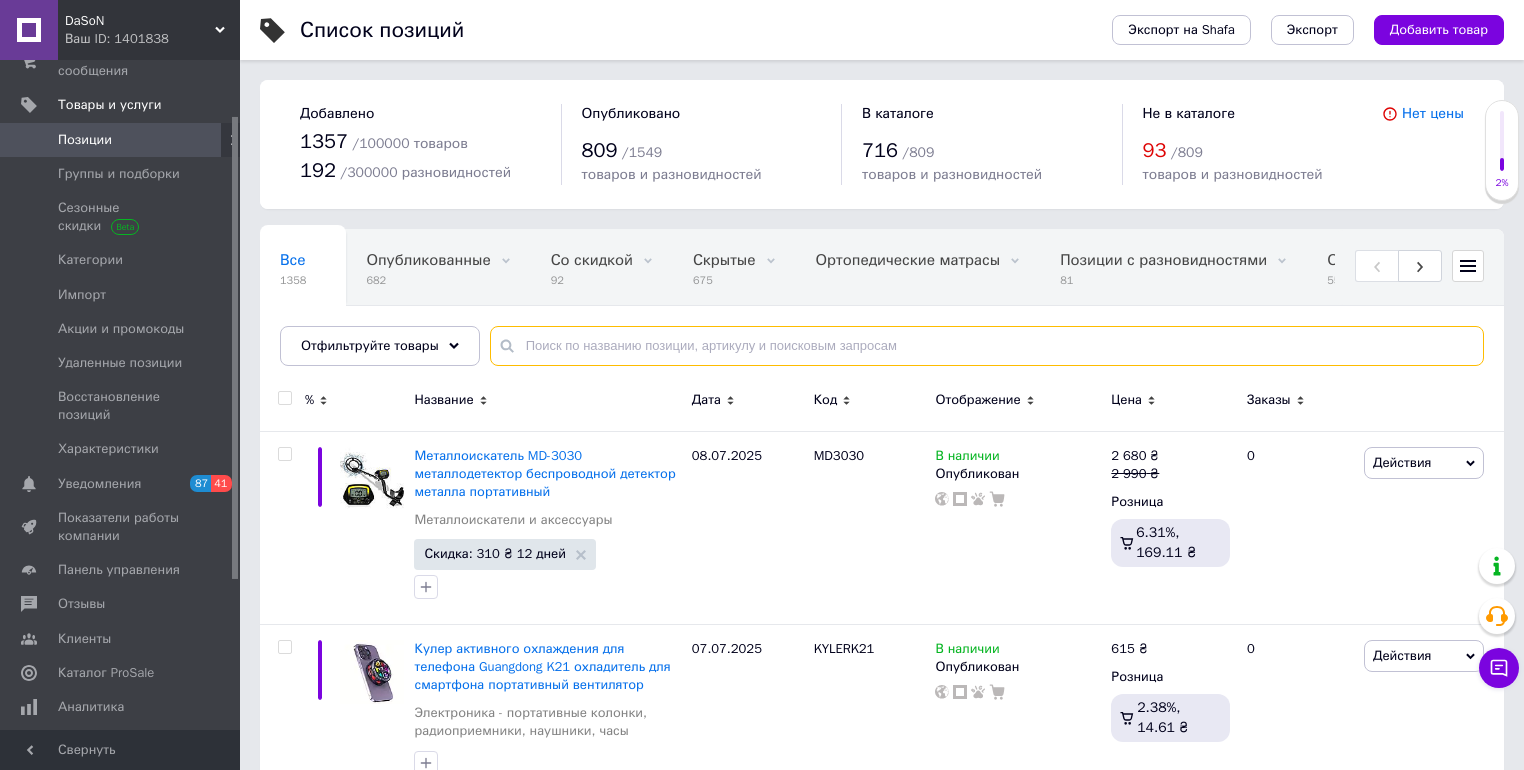 click at bounding box center (987, 346) 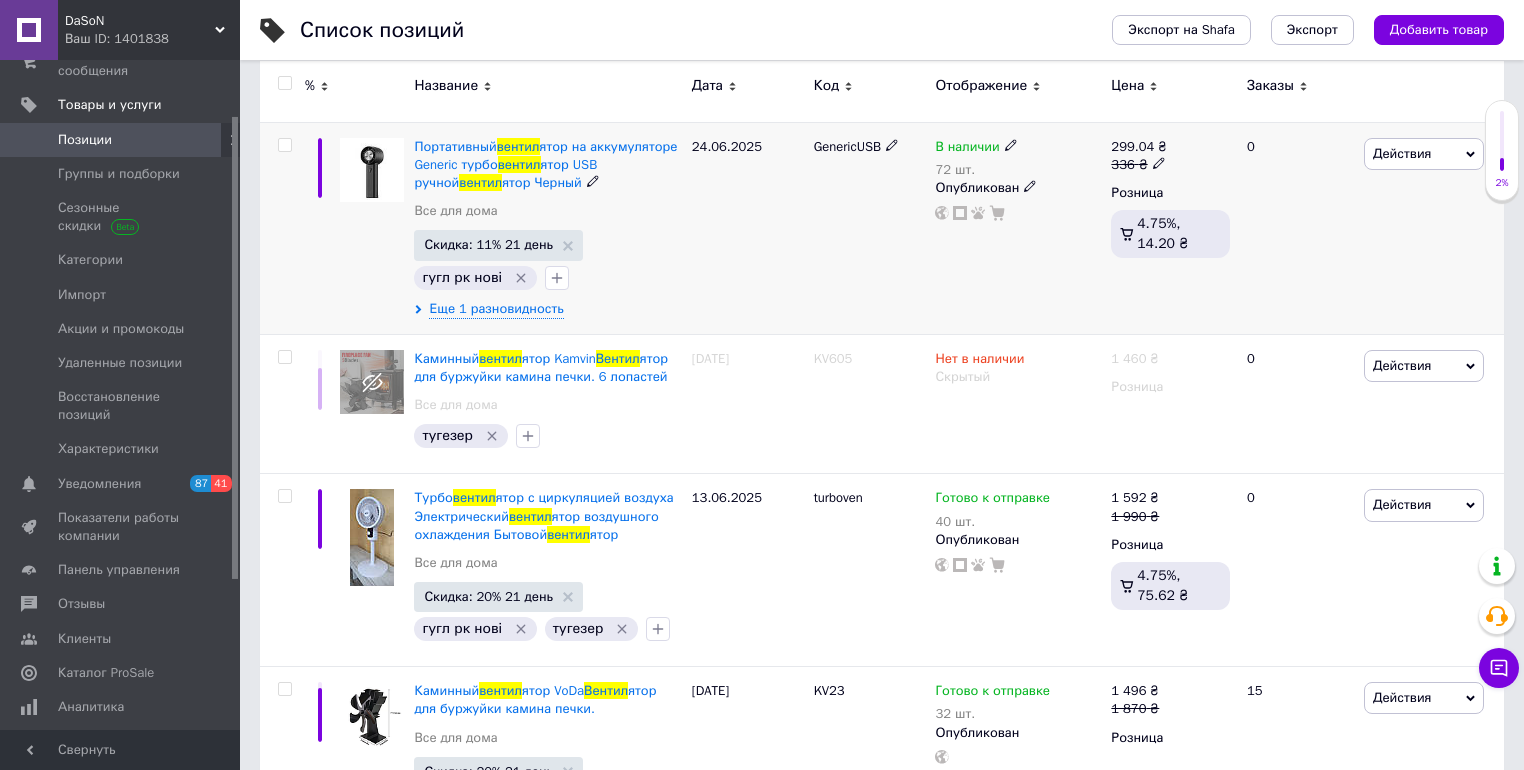 scroll, scrollTop: 0, scrollLeft: 0, axis: both 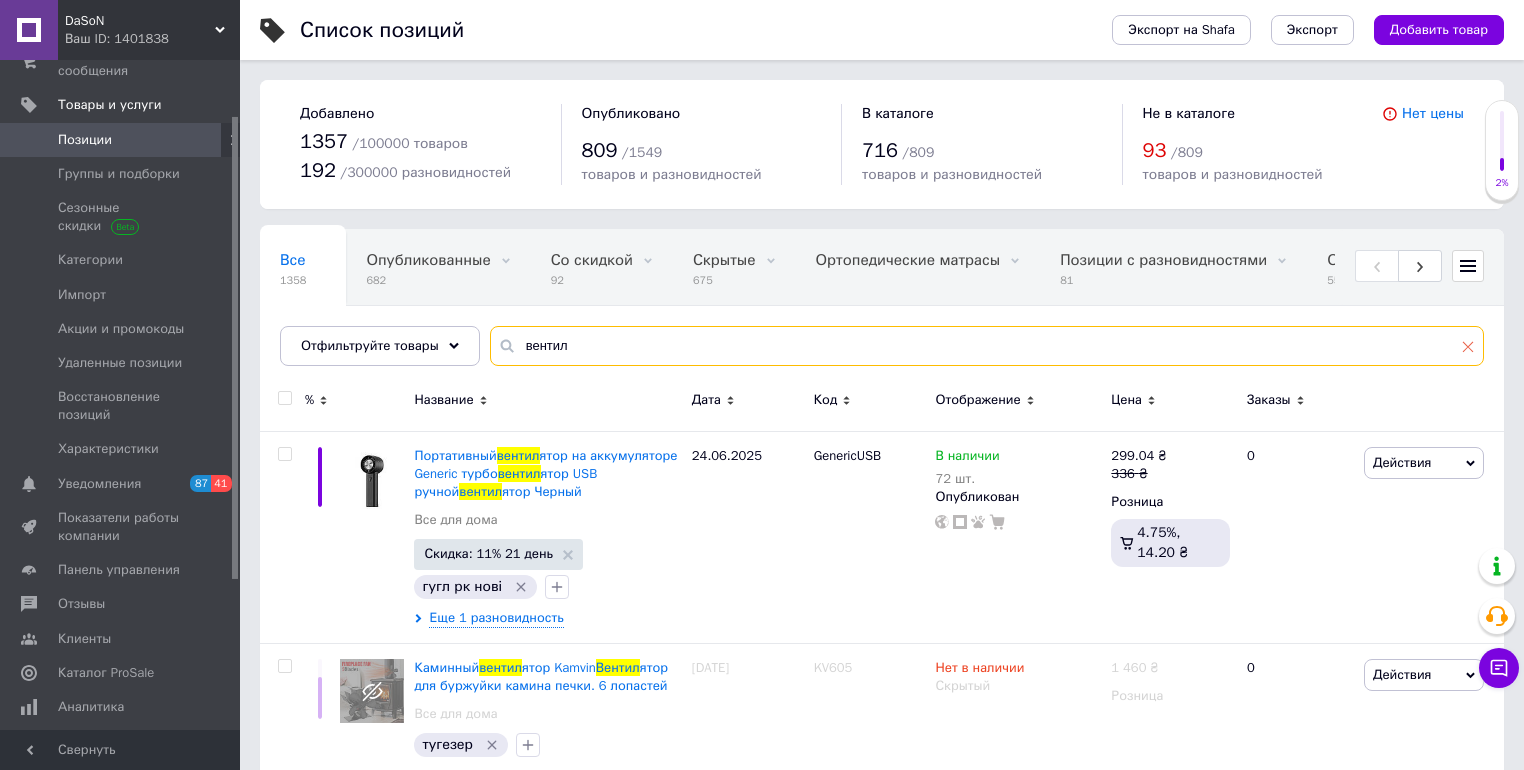 type on "вентил" 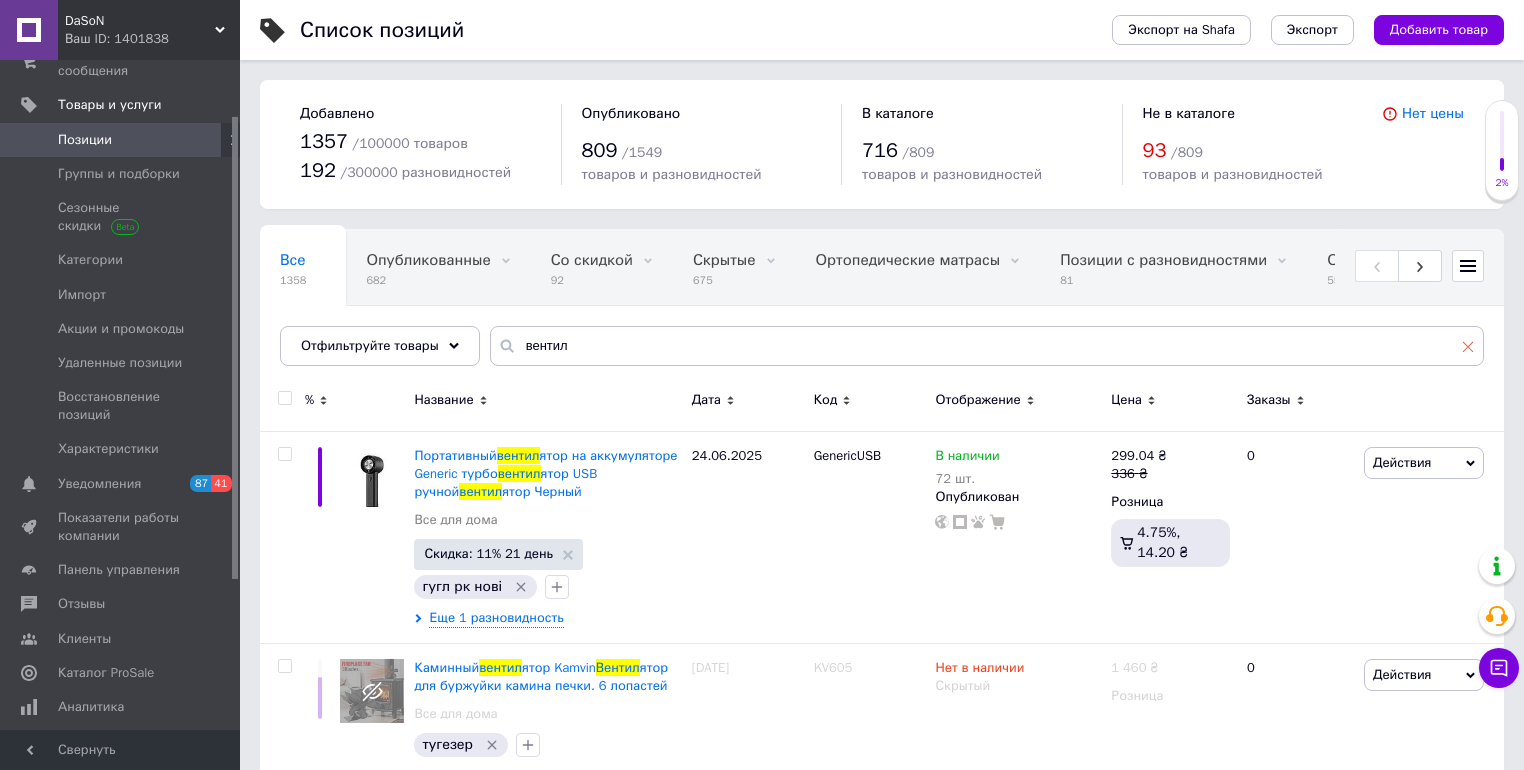 click 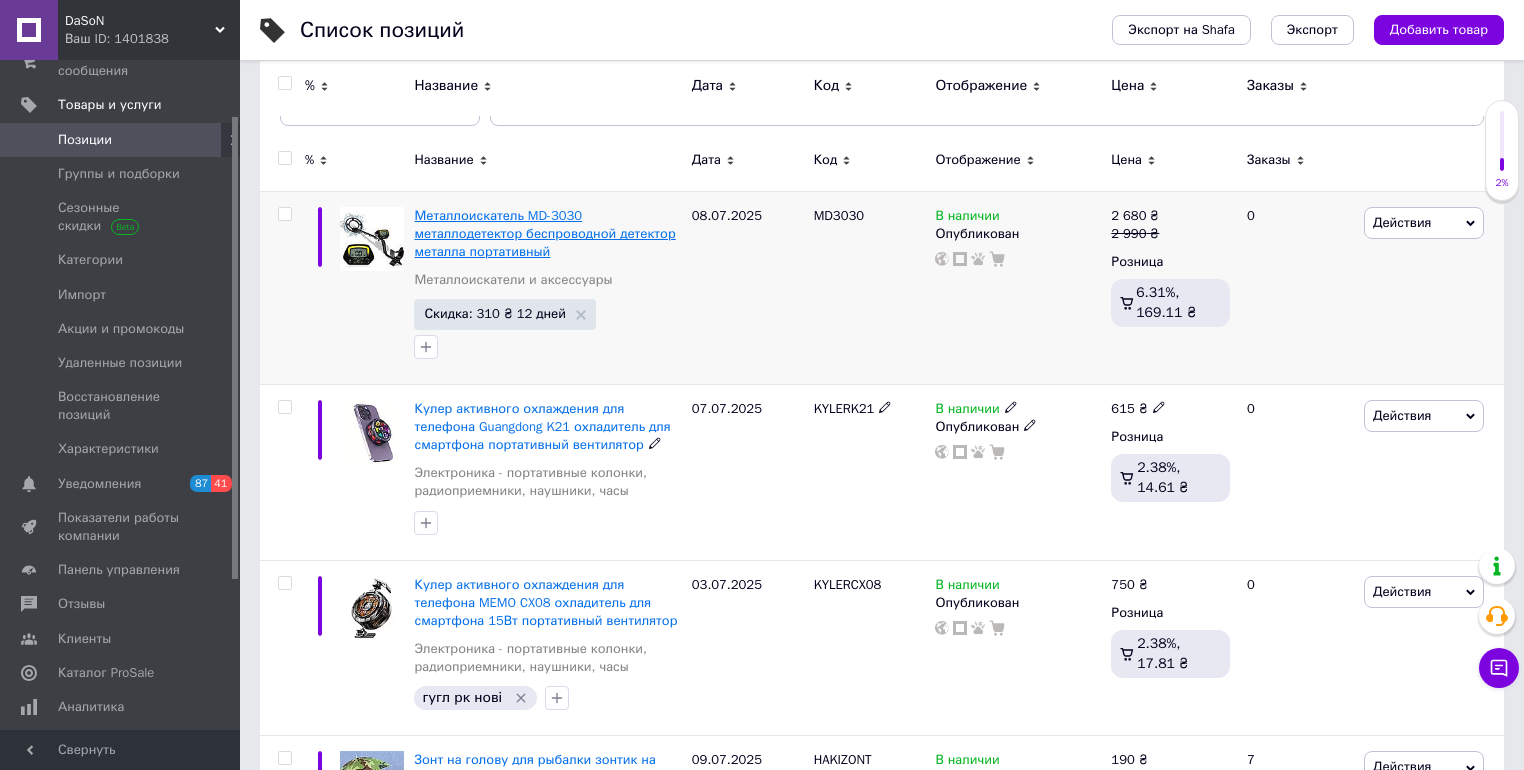 scroll, scrollTop: 560, scrollLeft: 0, axis: vertical 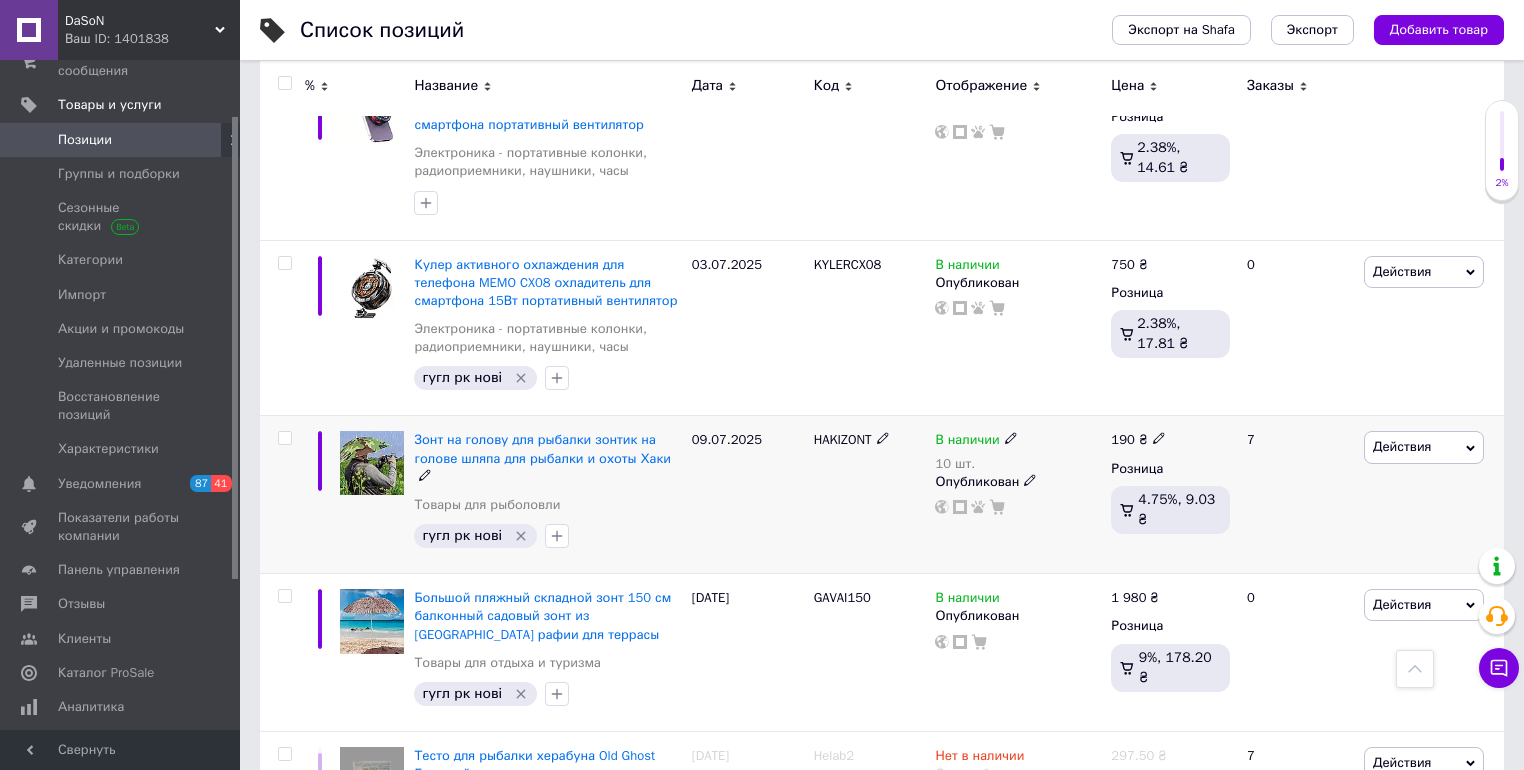 click 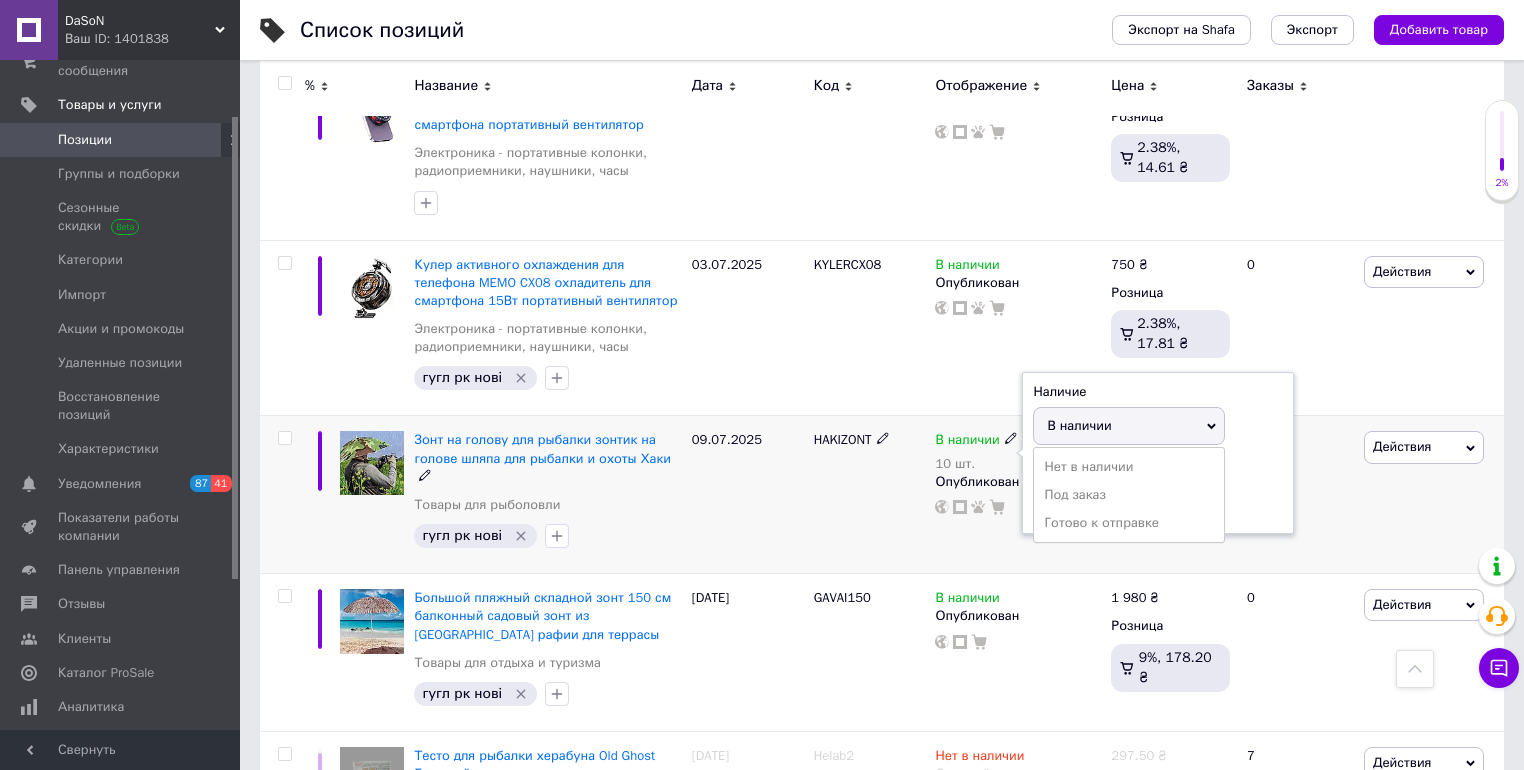 click on "В наличии" at bounding box center [1079, 425] 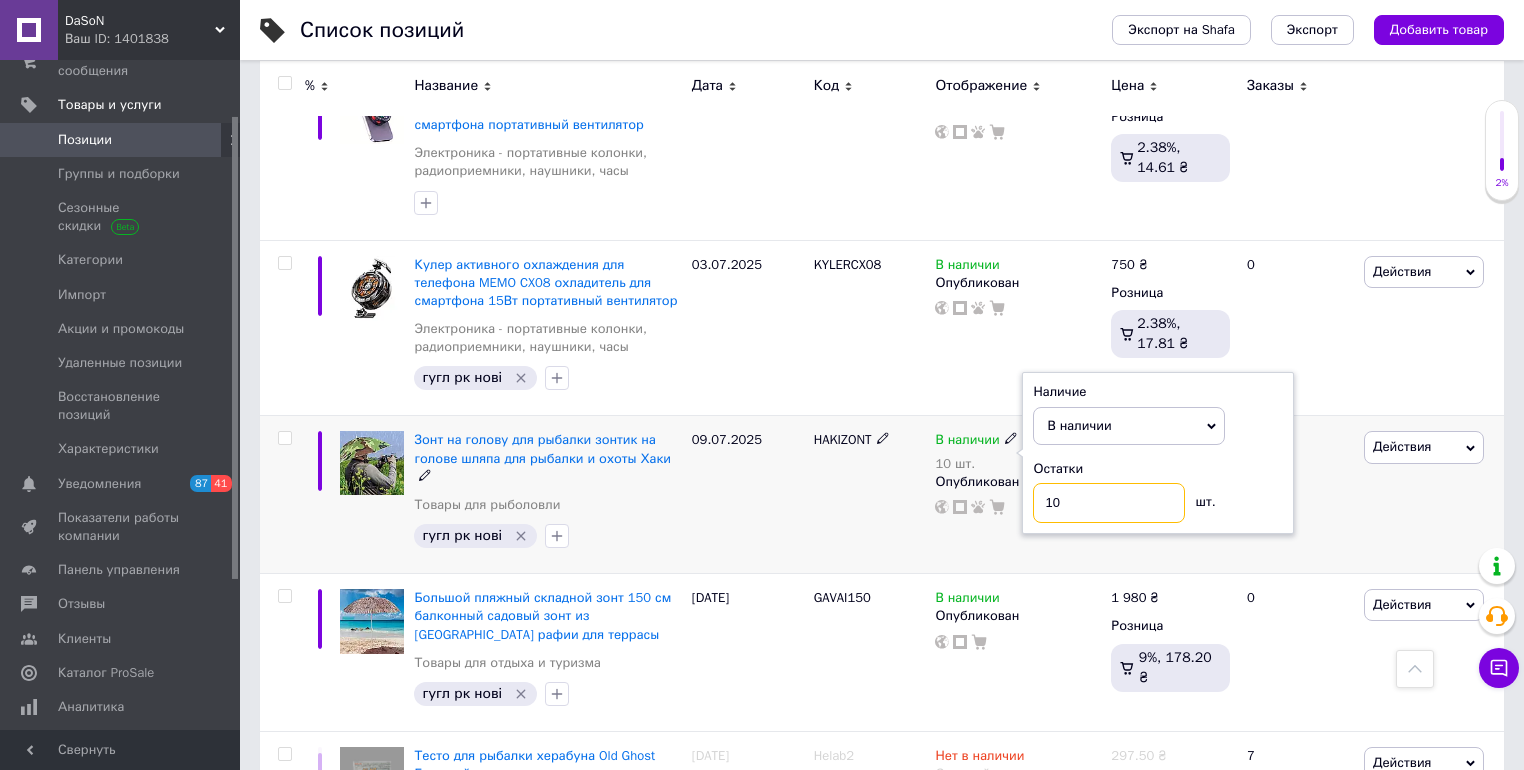 click on "10" at bounding box center [1109, 503] 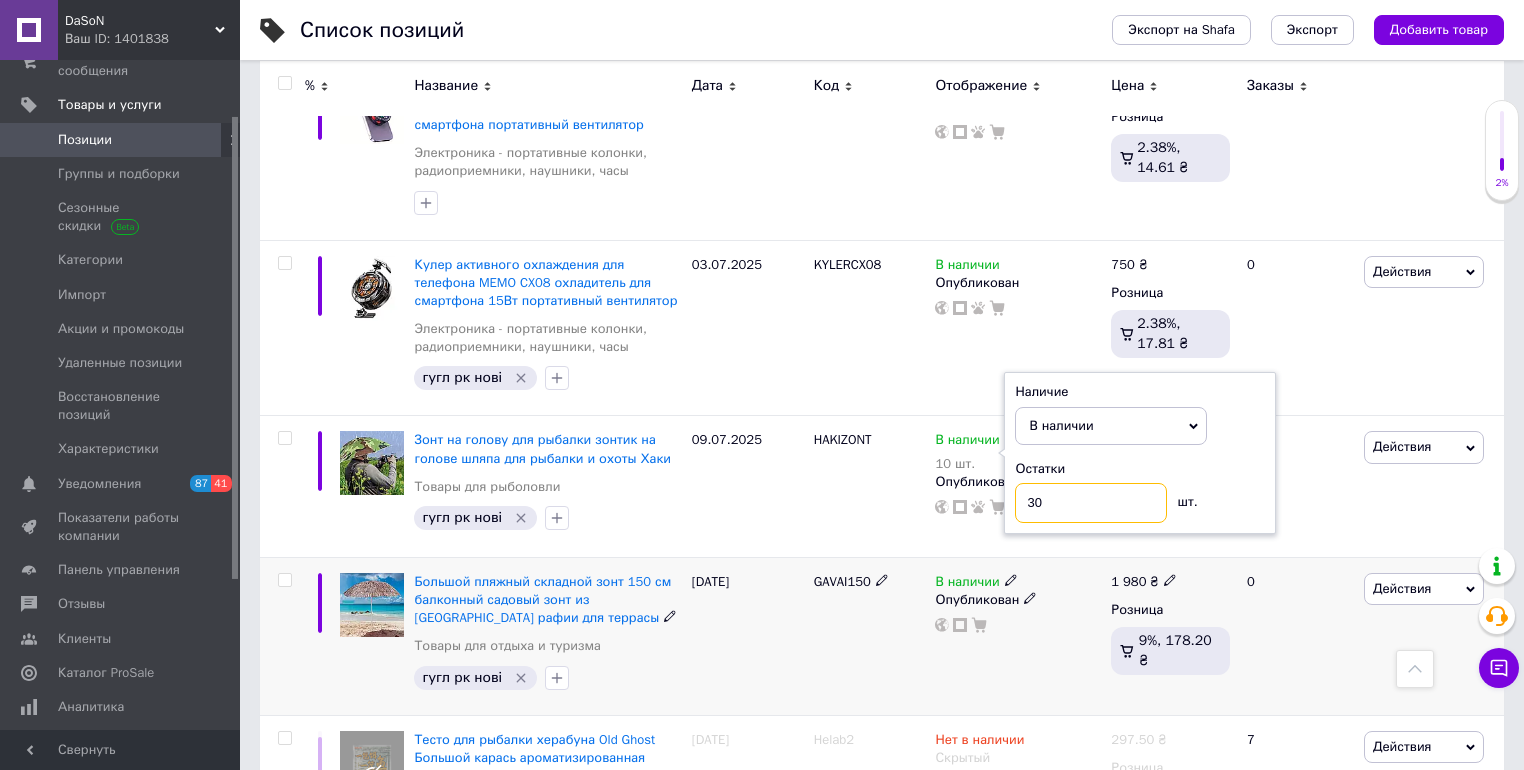 type on "30" 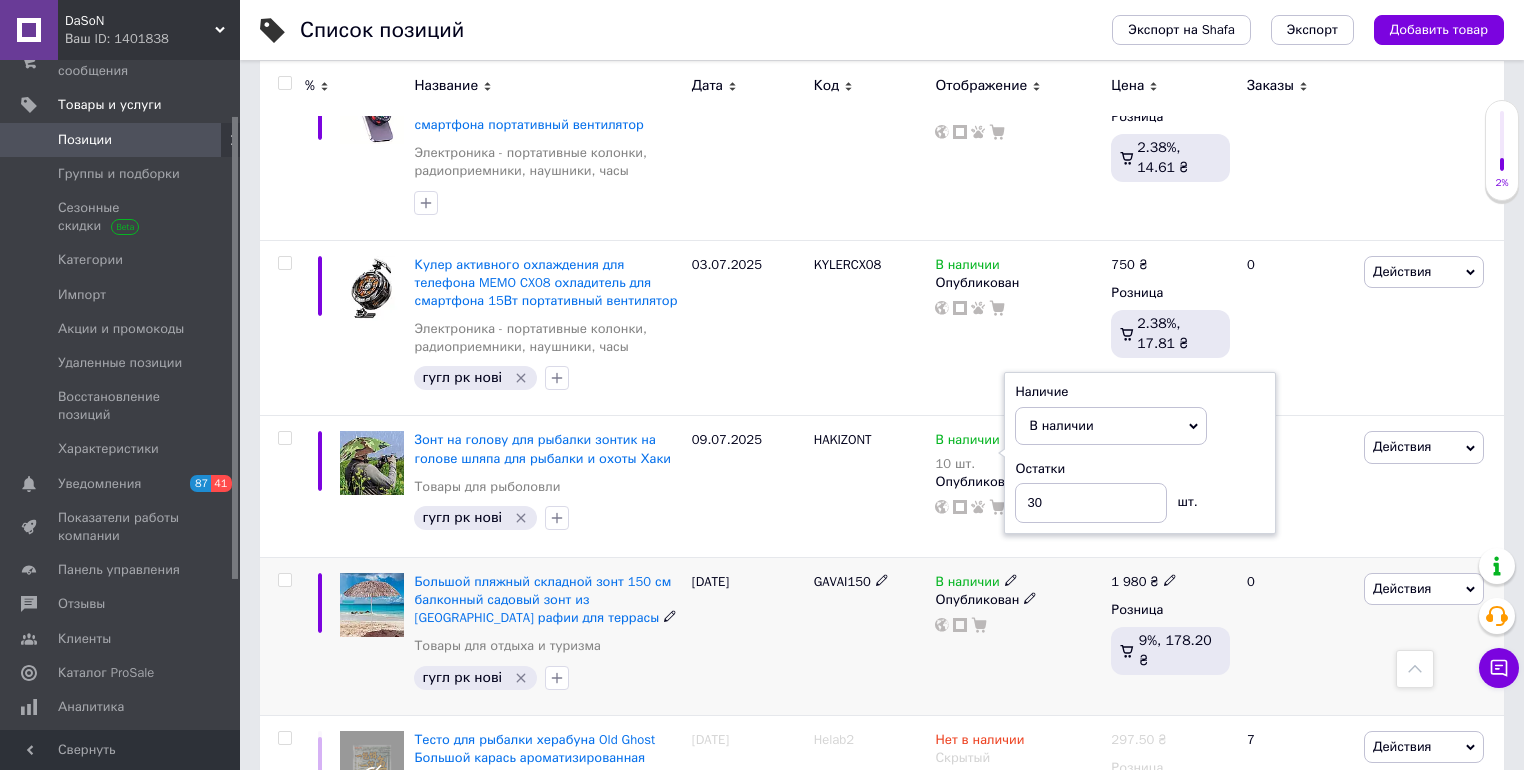 click on "GAVAI150" at bounding box center [870, 636] 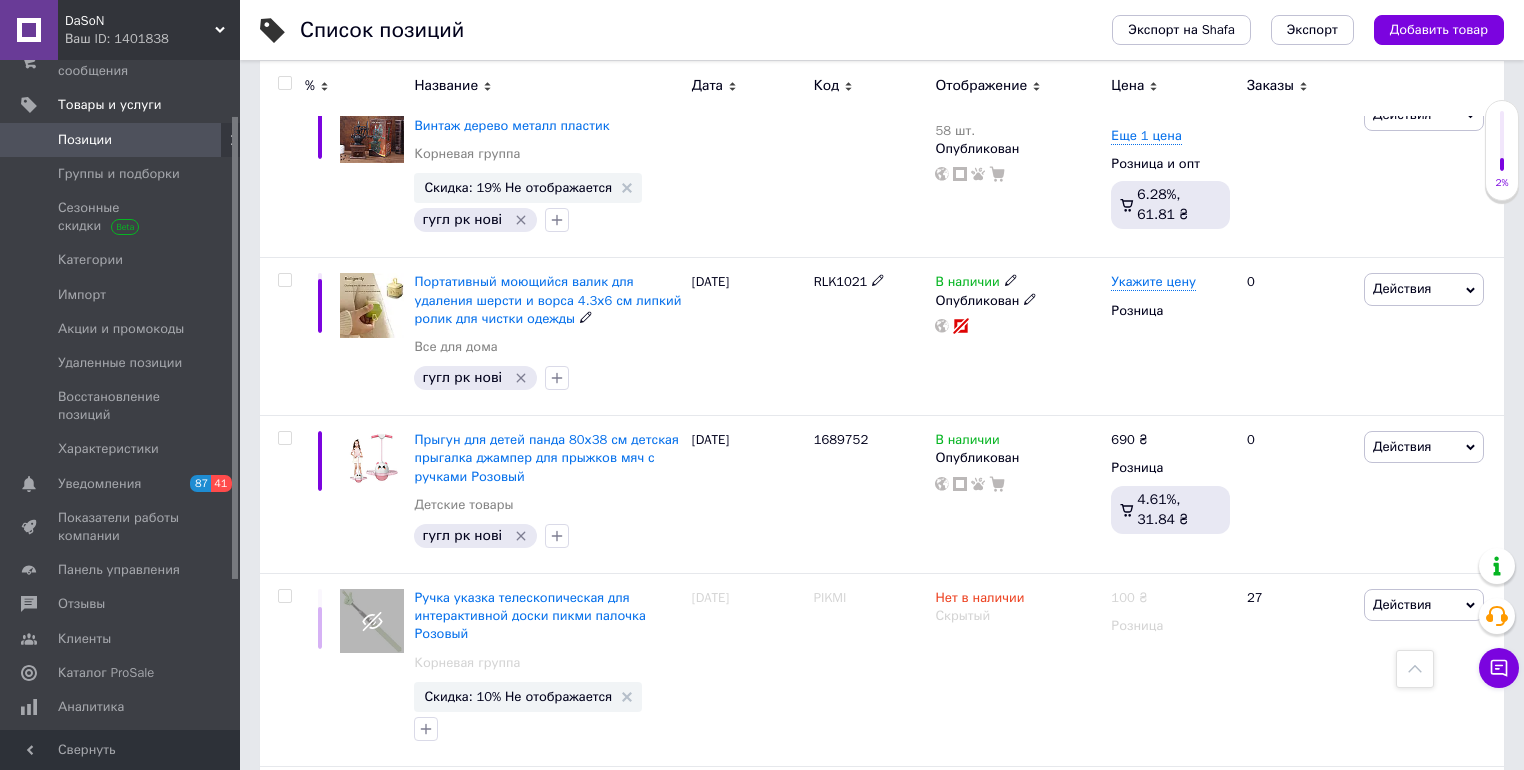 scroll, scrollTop: 2880, scrollLeft: 0, axis: vertical 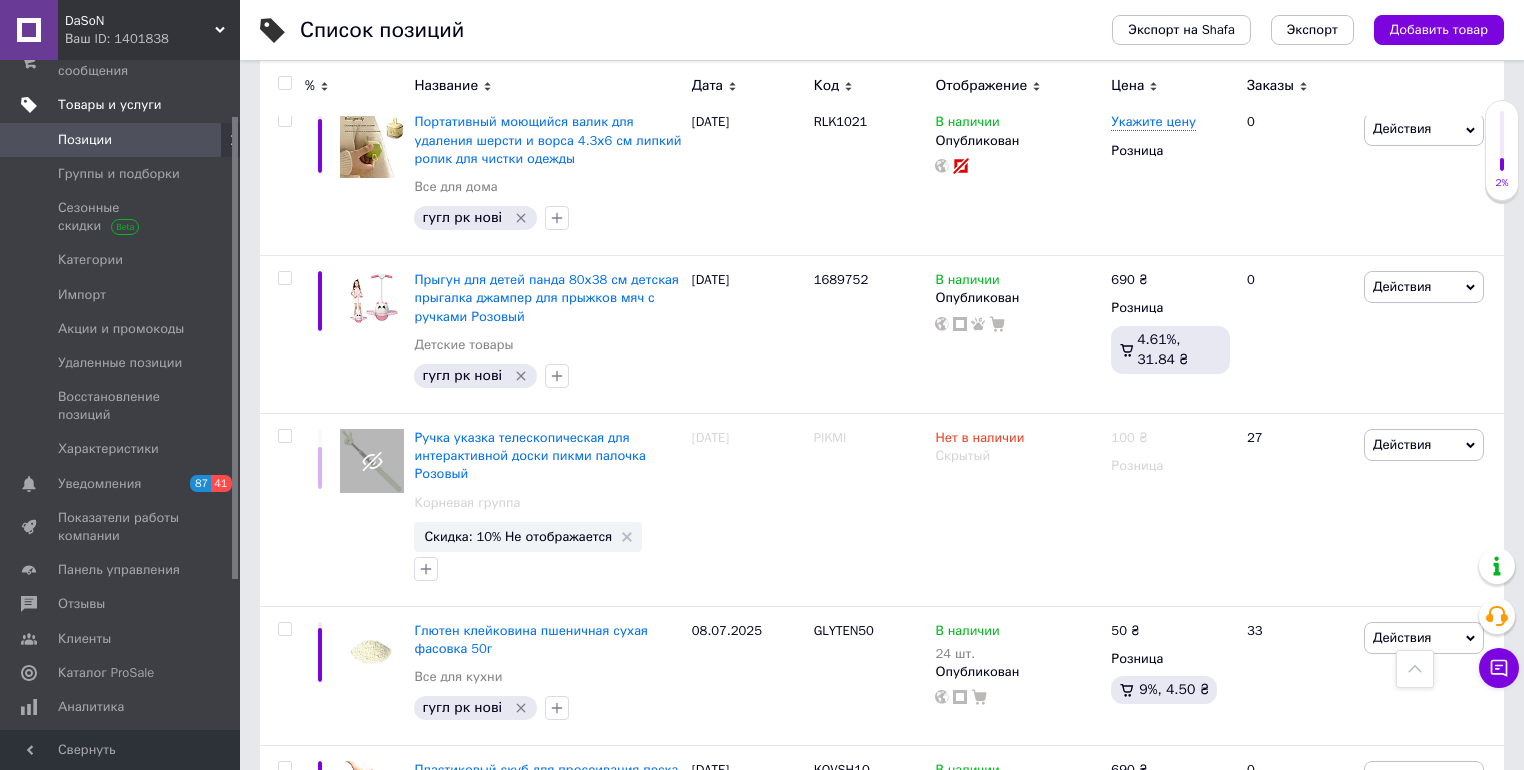 click on "Товары и услуги" at bounding box center [110, 105] 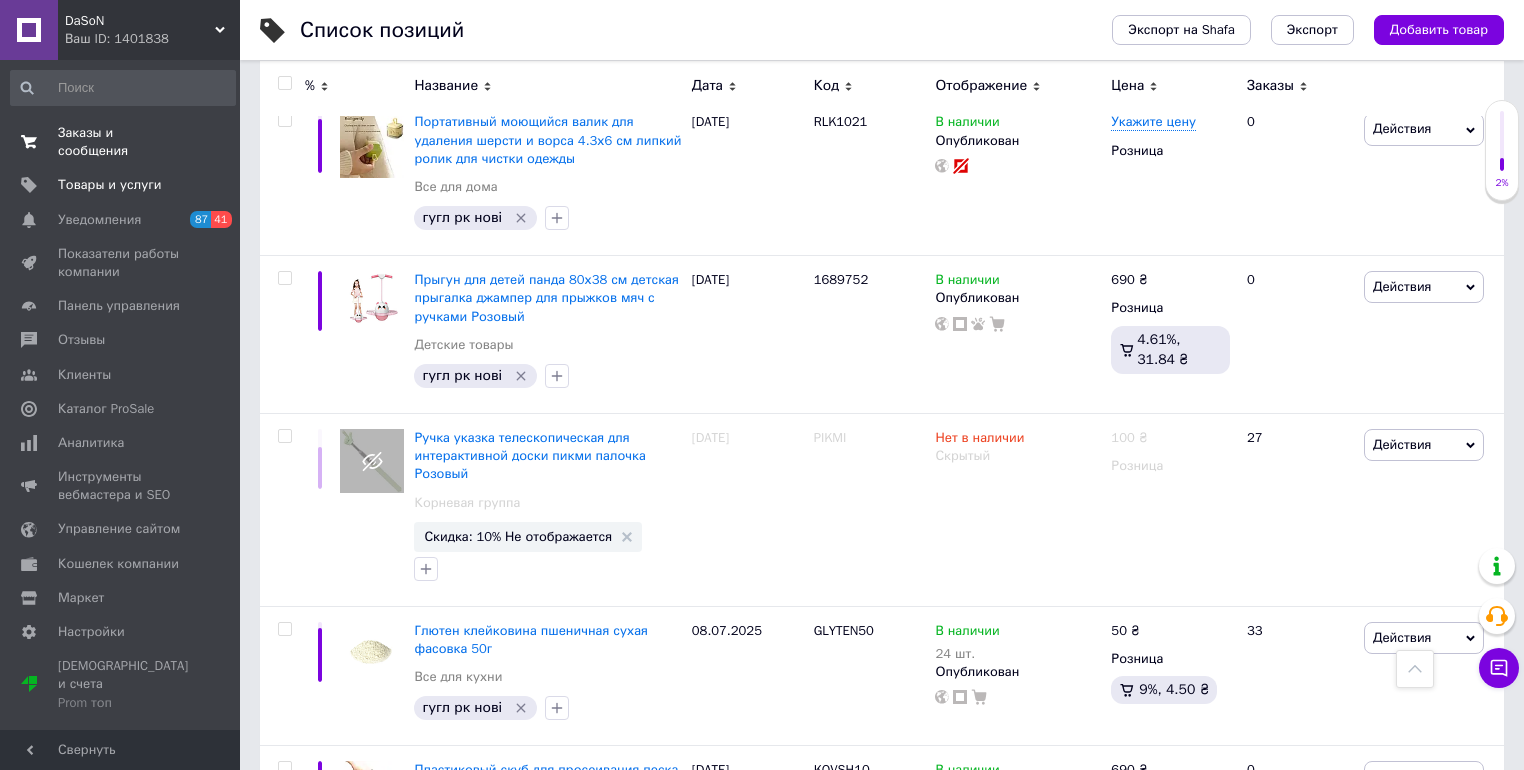 click on "Заказы и сообщения" at bounding box center (121, 142) 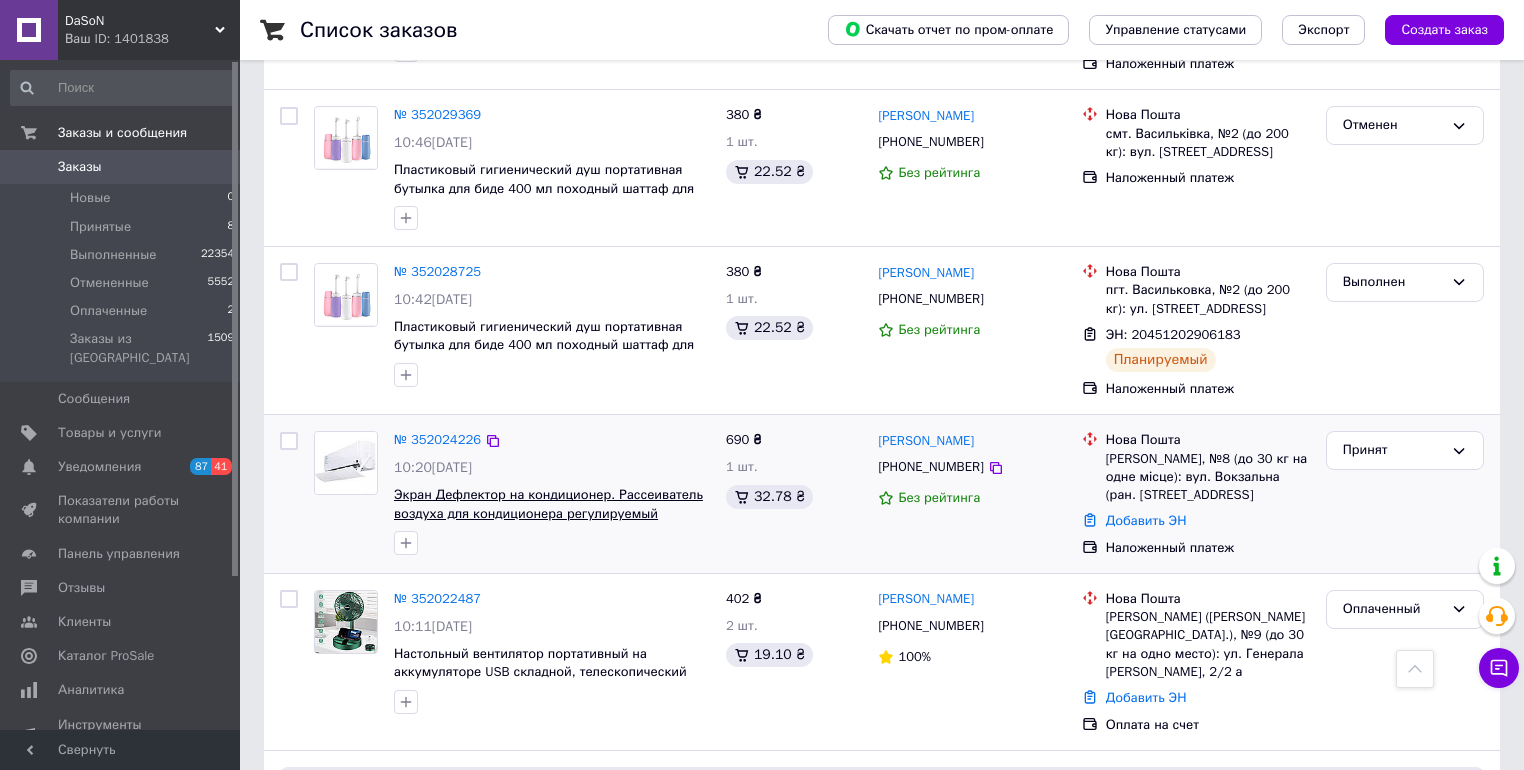 scroll, scrollTop: 720, scrollLeft: 0, axis: vertical 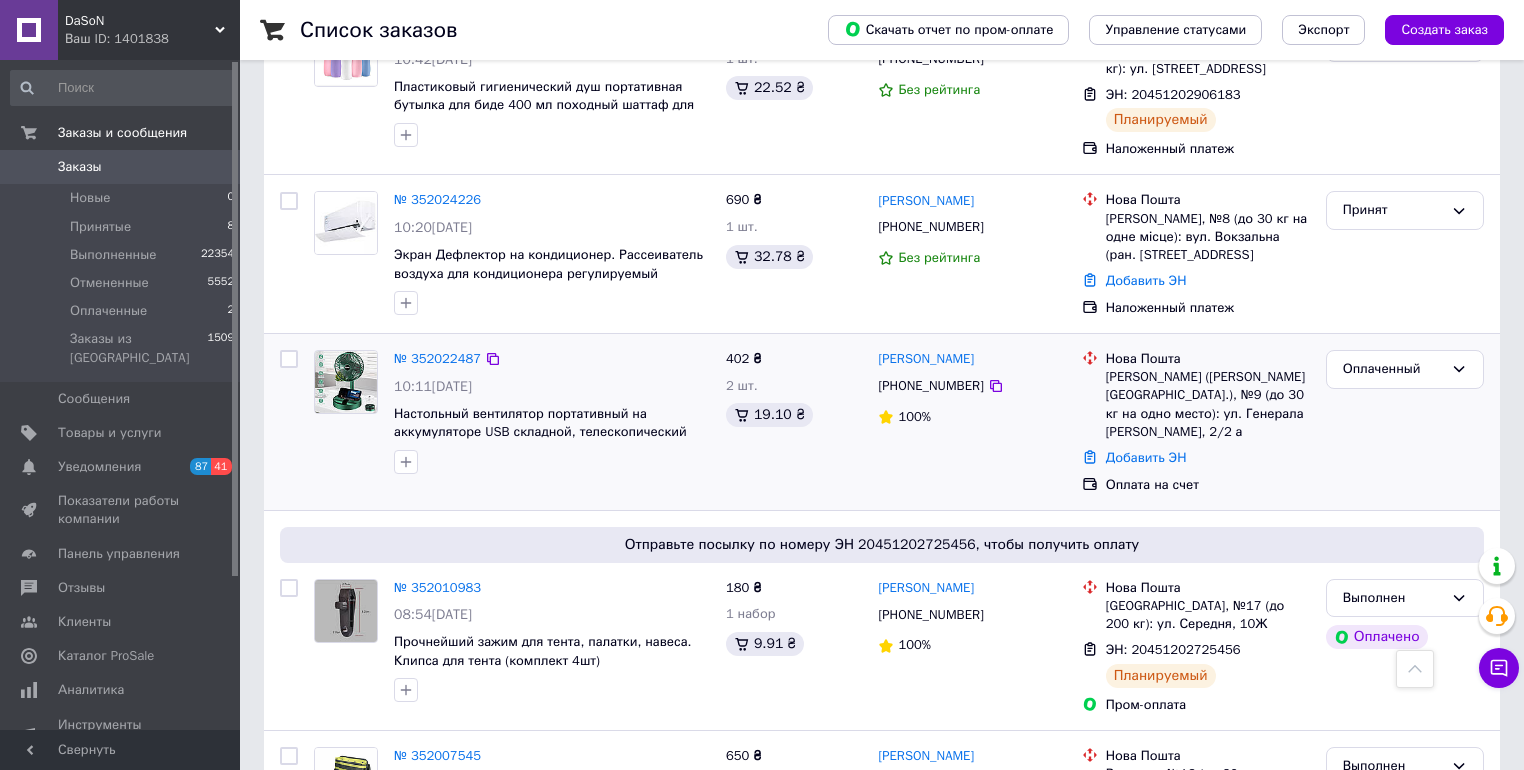 click on "№ 352022487" at bounding box center [437, 359] 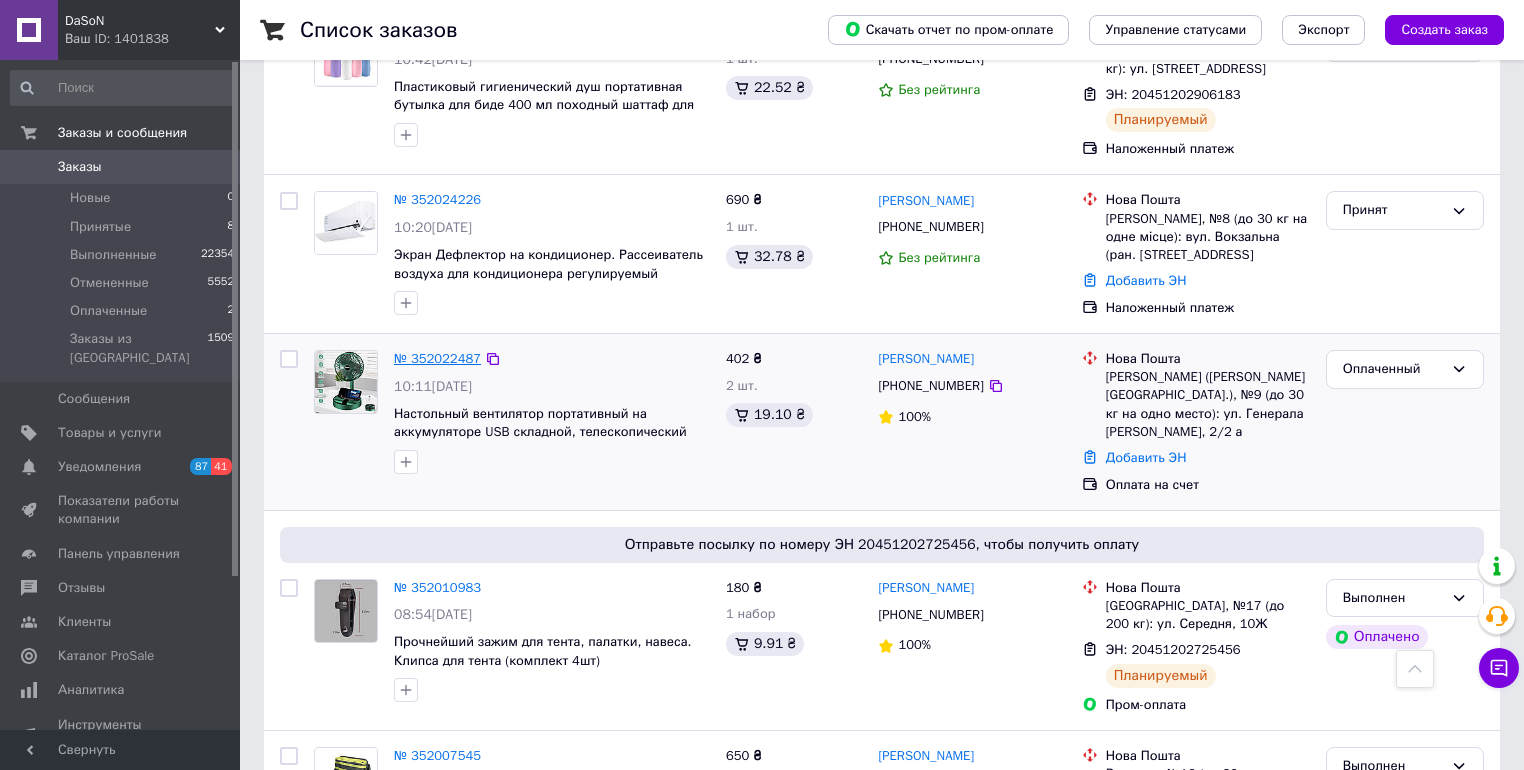 click on "№ 352022487" at bounding box center (437, 358) 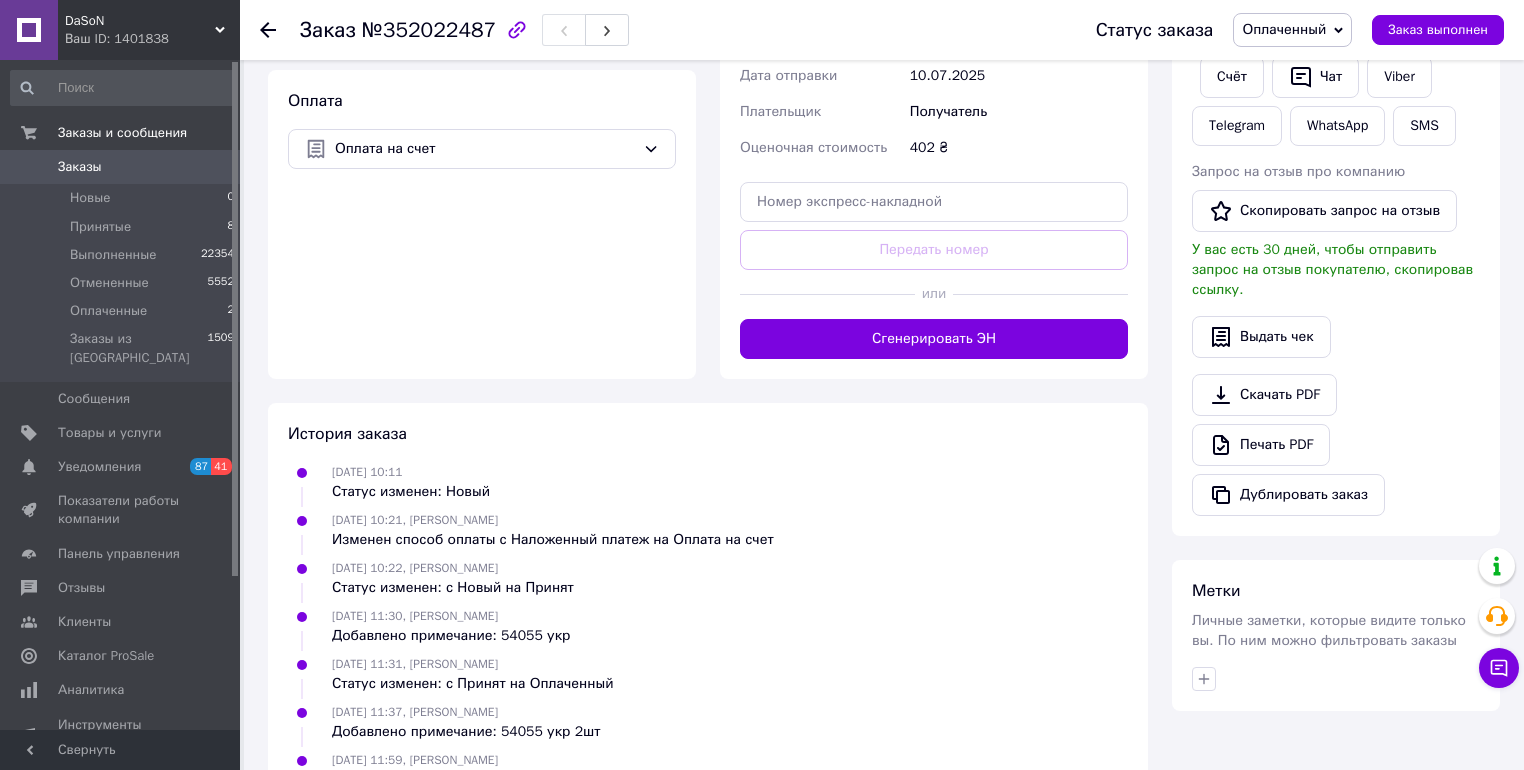 scroll, scrollTop: 240, scrollLeft: 0, axis: vertical 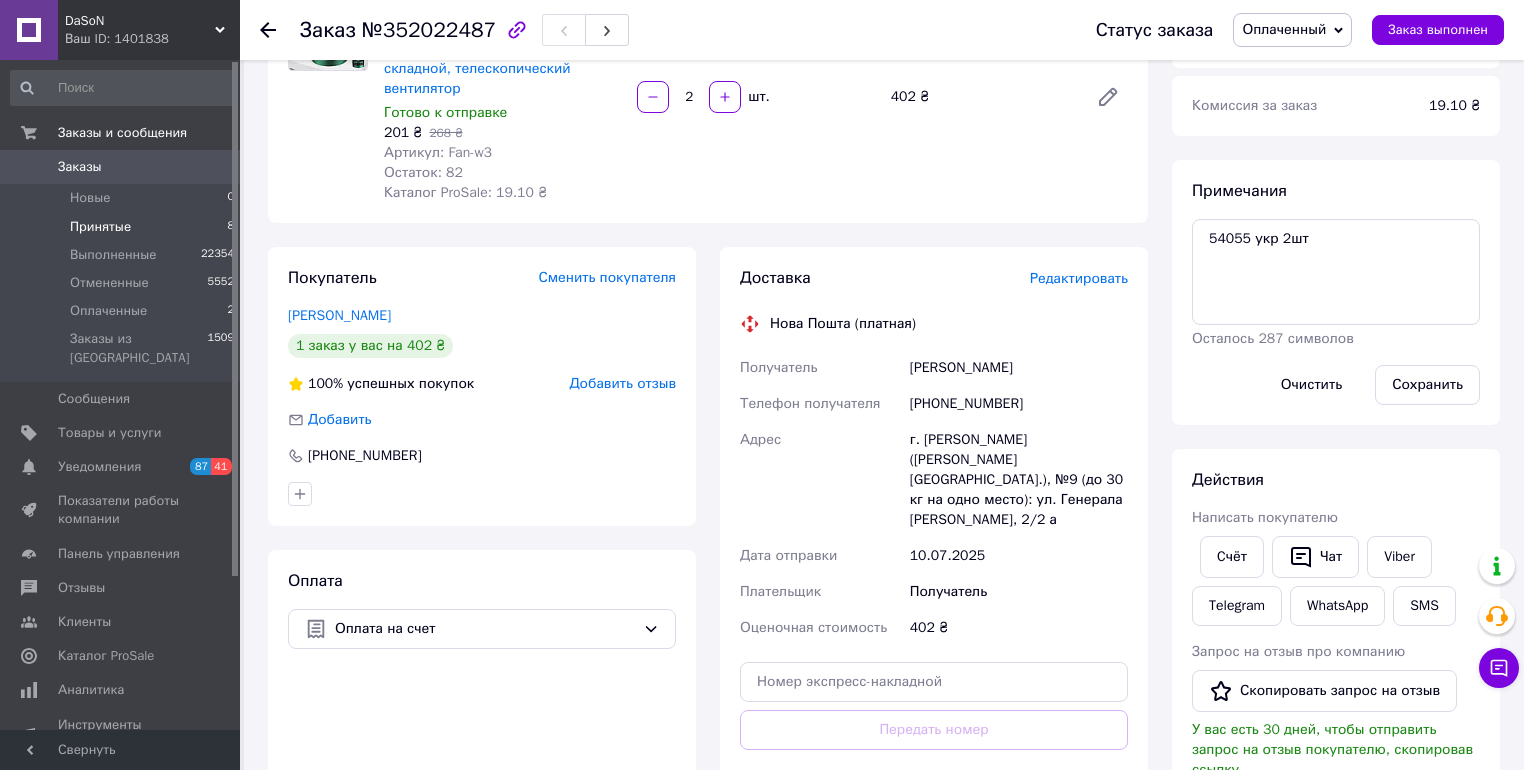 click on "Принятые" at bounding box center (100, 227) 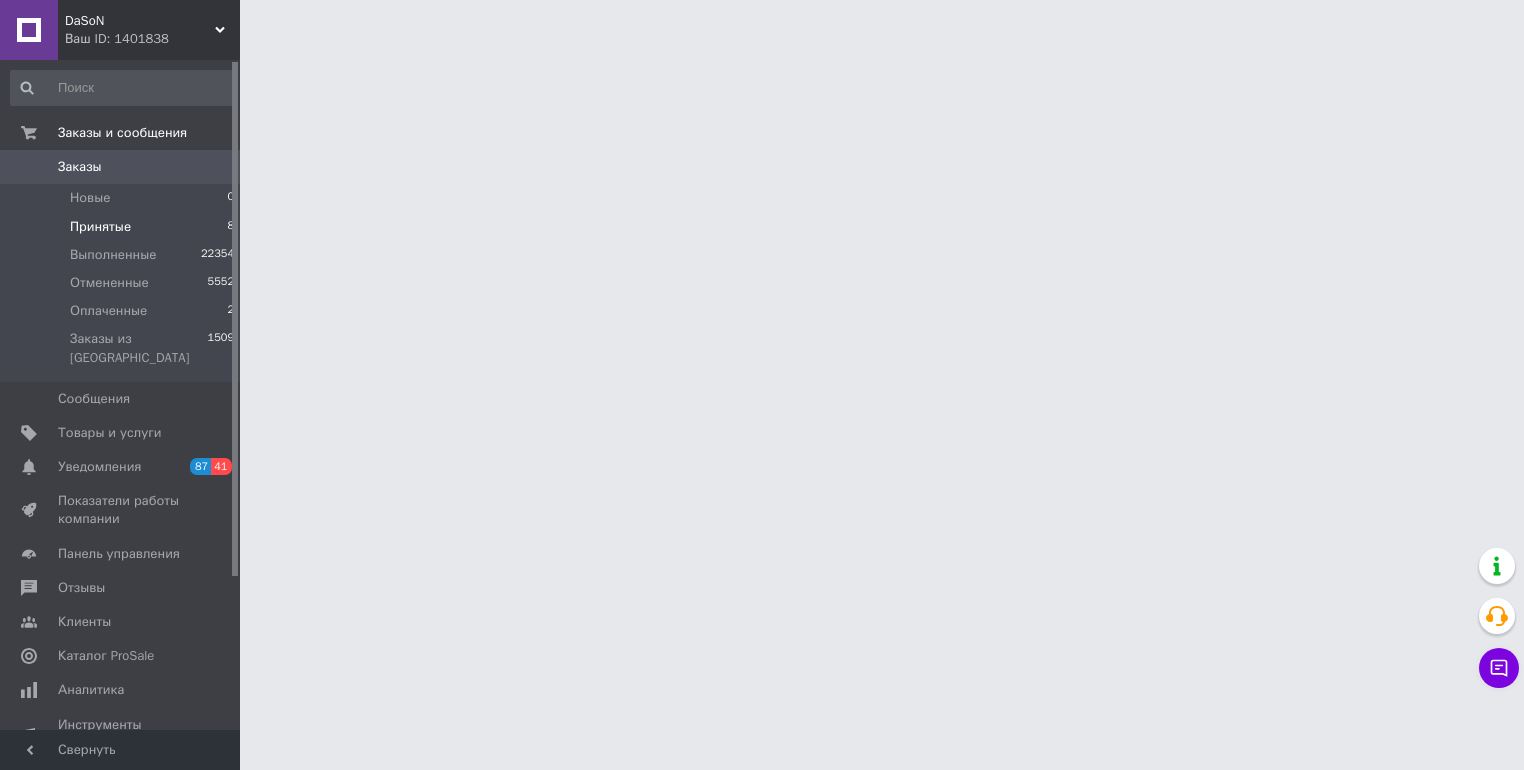 scroll, scrollTop: 0, scrollLeft: 0, axis: both 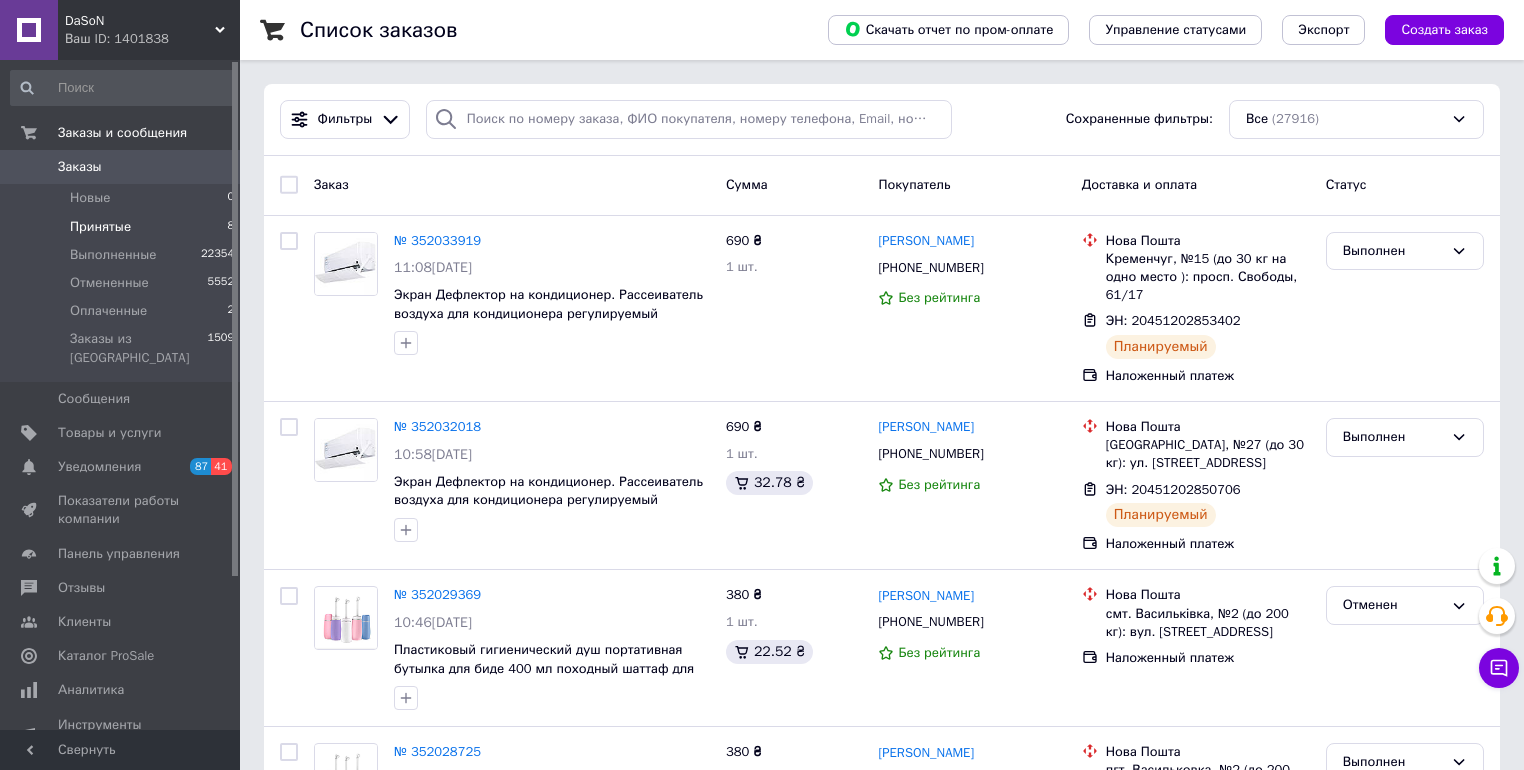 click on "Принятые" at bounding box center (100, 227) 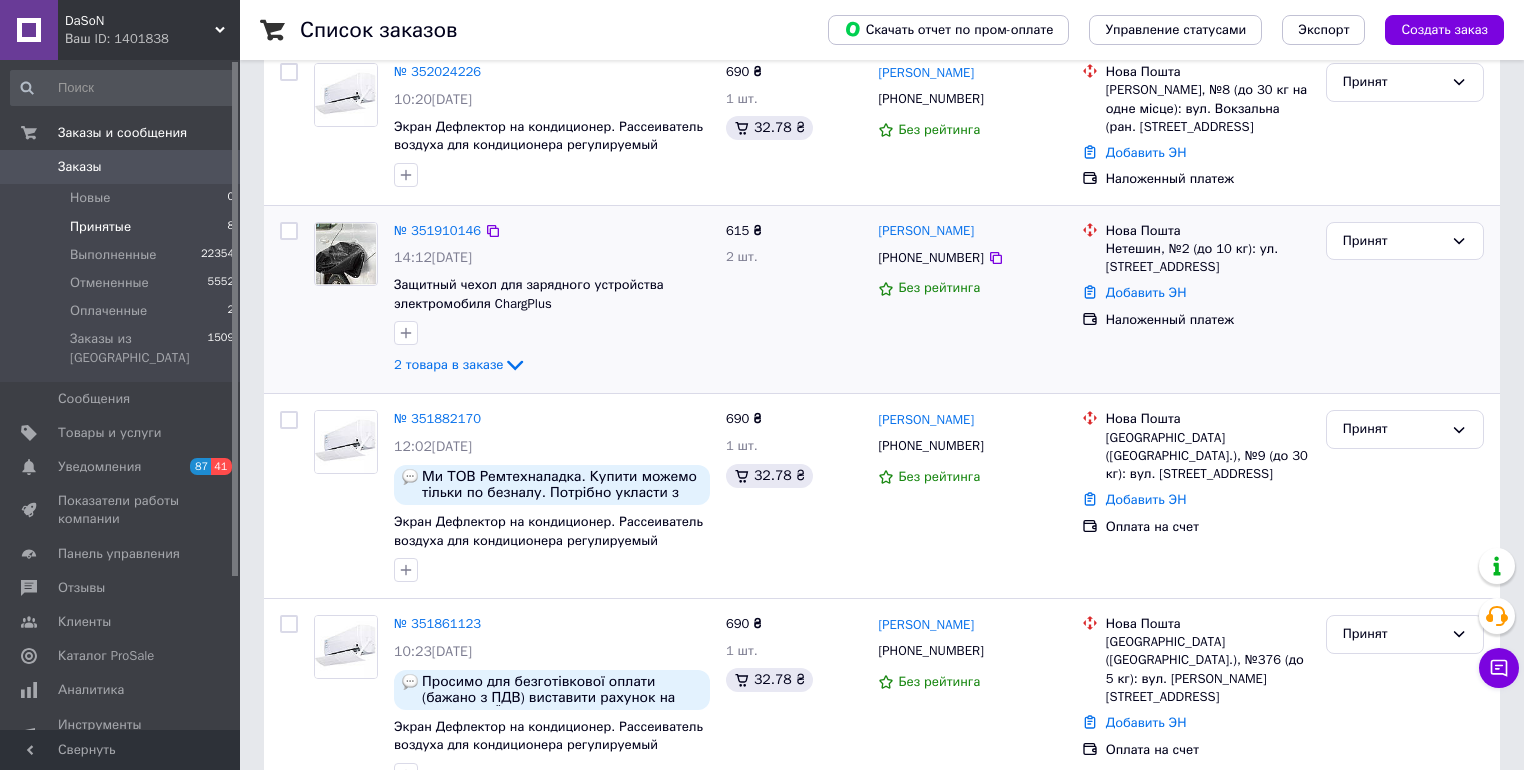 scroll, scrollTop: 80, scrollLeft: 0, axis: vertical 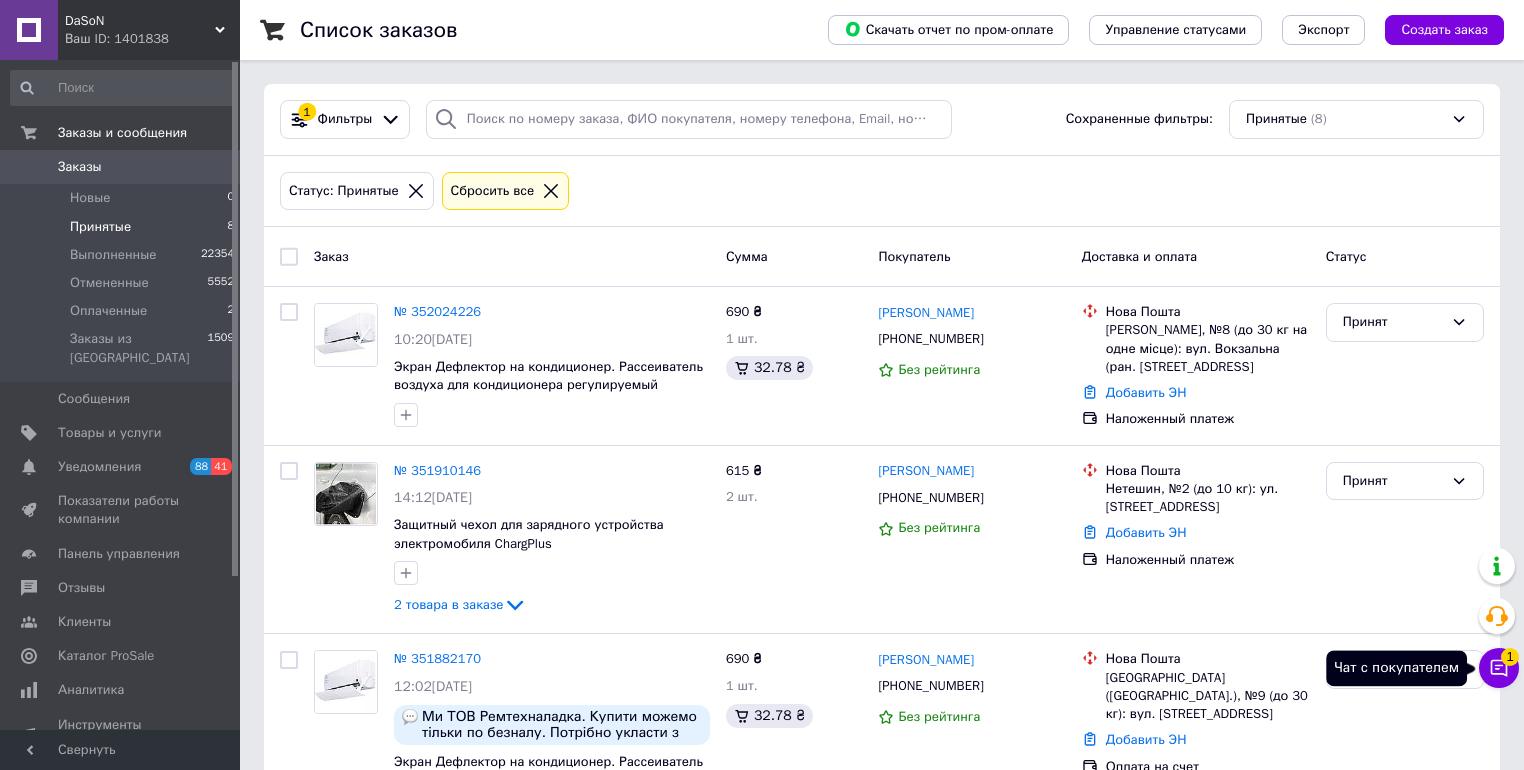 click 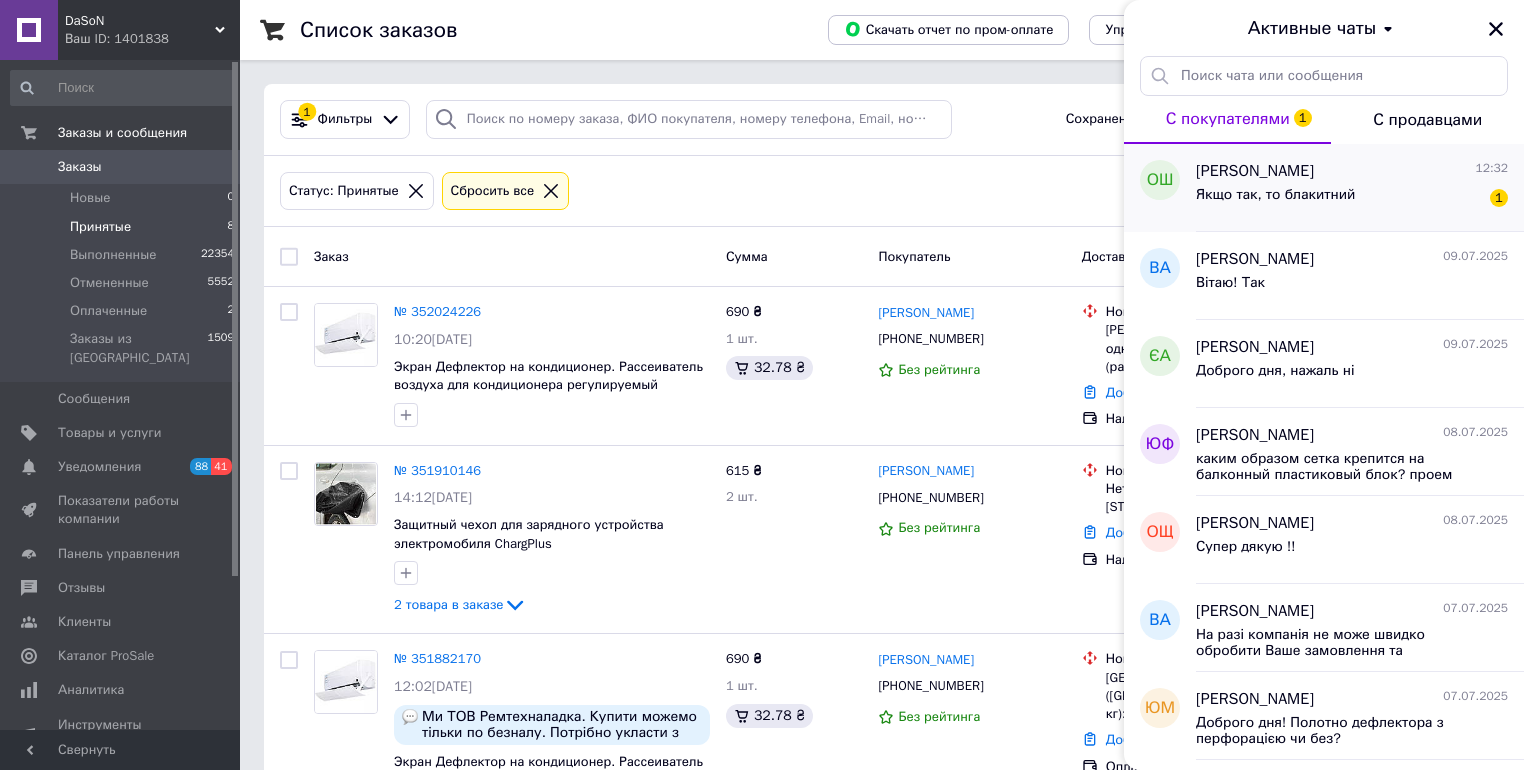 click on "Якщо так, то блакитний 1" at bounding box center (1352, 199) 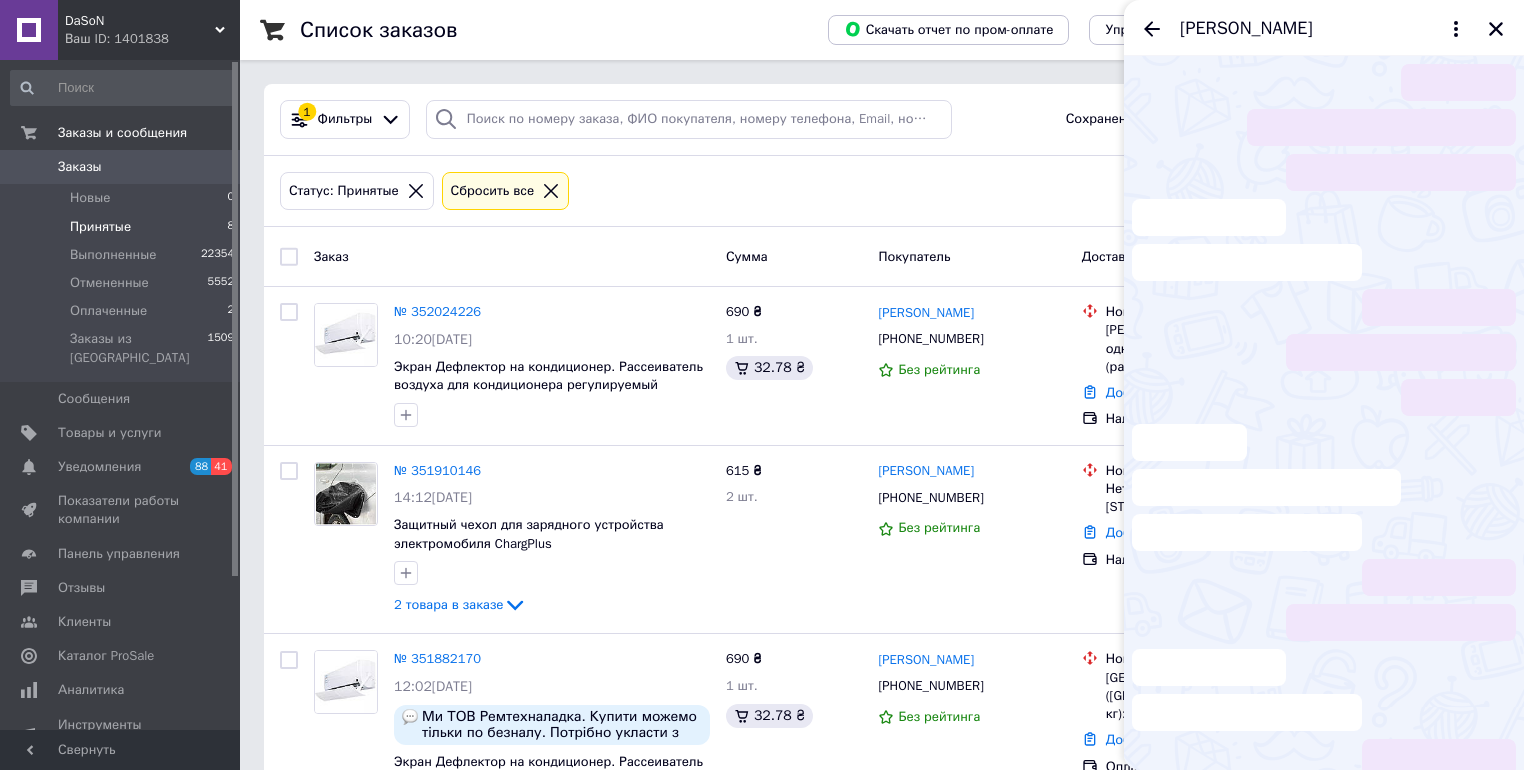 scroll, scrollTop: 82, scrollLeft: 0, axis: vertical 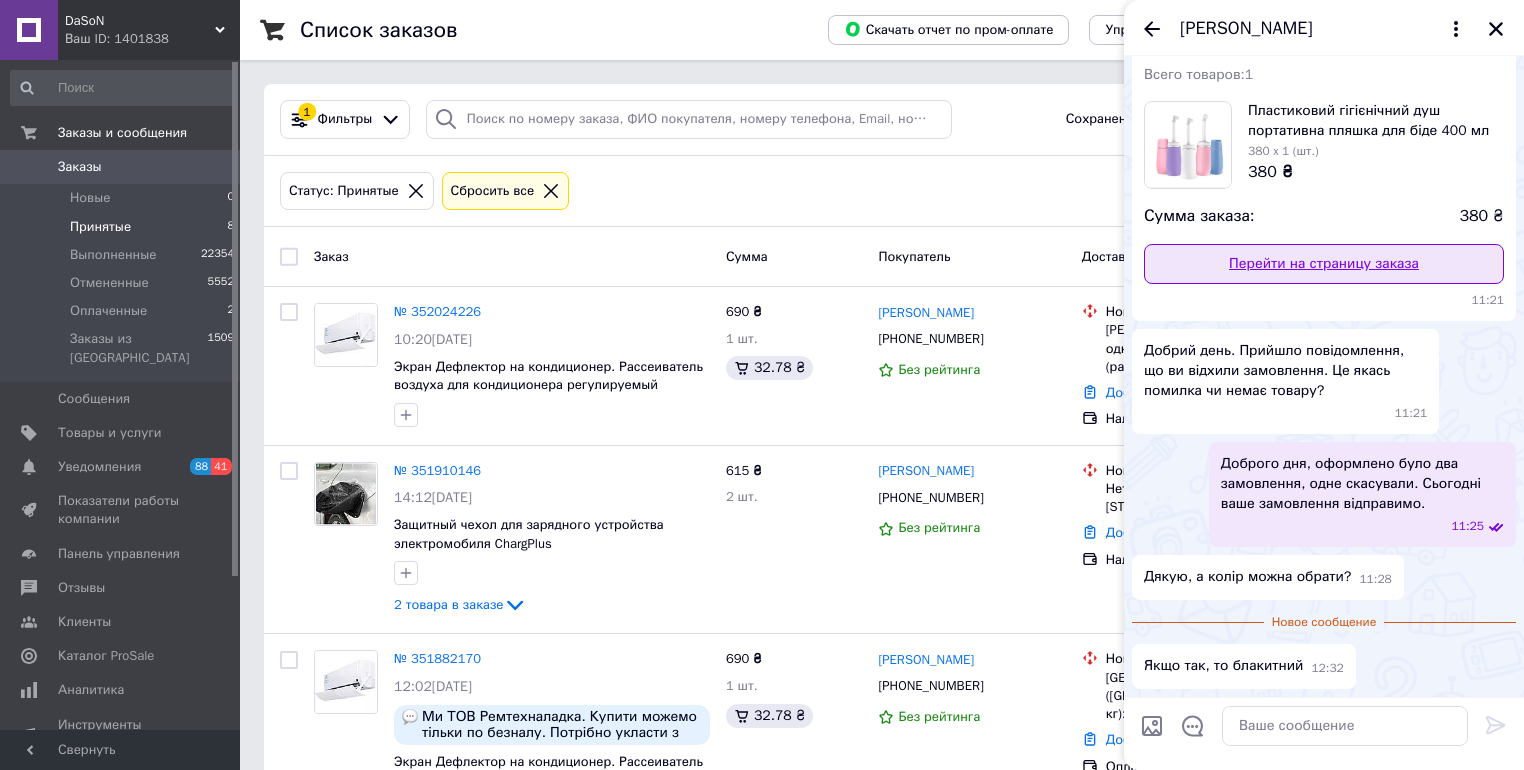 click on "Перейти на страницу заказа" at bounding box center [1324, 264] 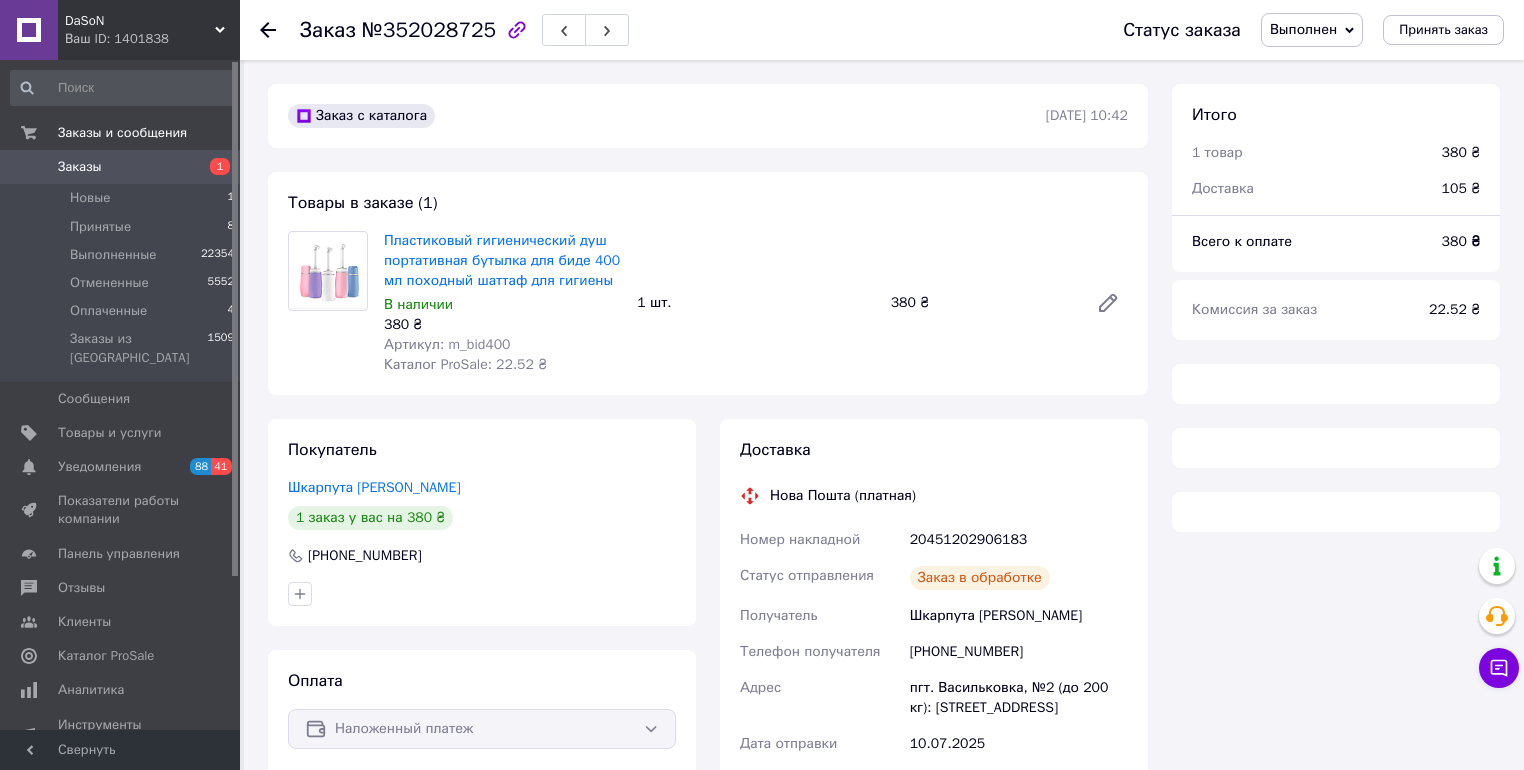 scroll, scrollTop: 80, scrollLeft: 0, axis: vertical 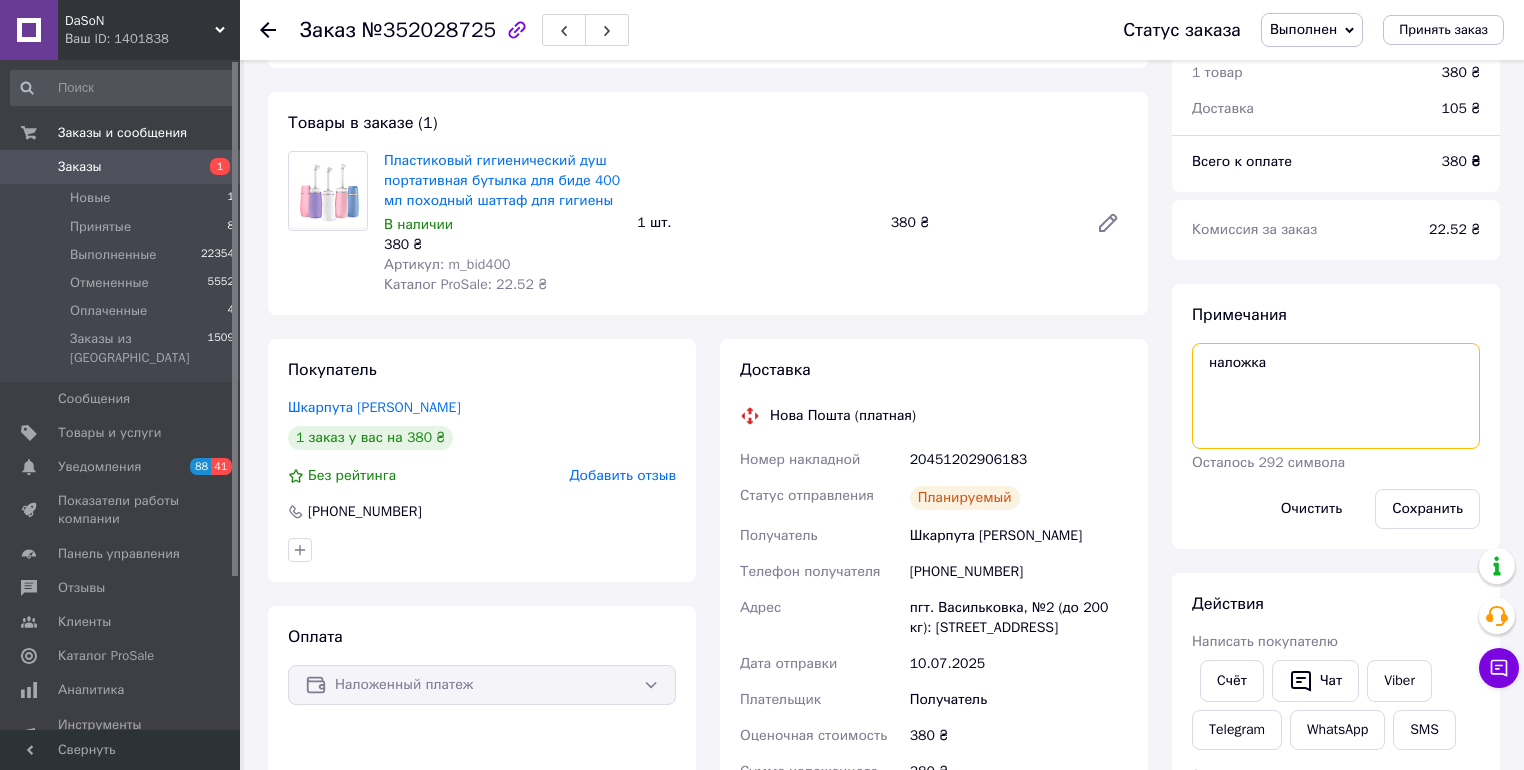 click on "наложка" at bounding box center (1336, 396) 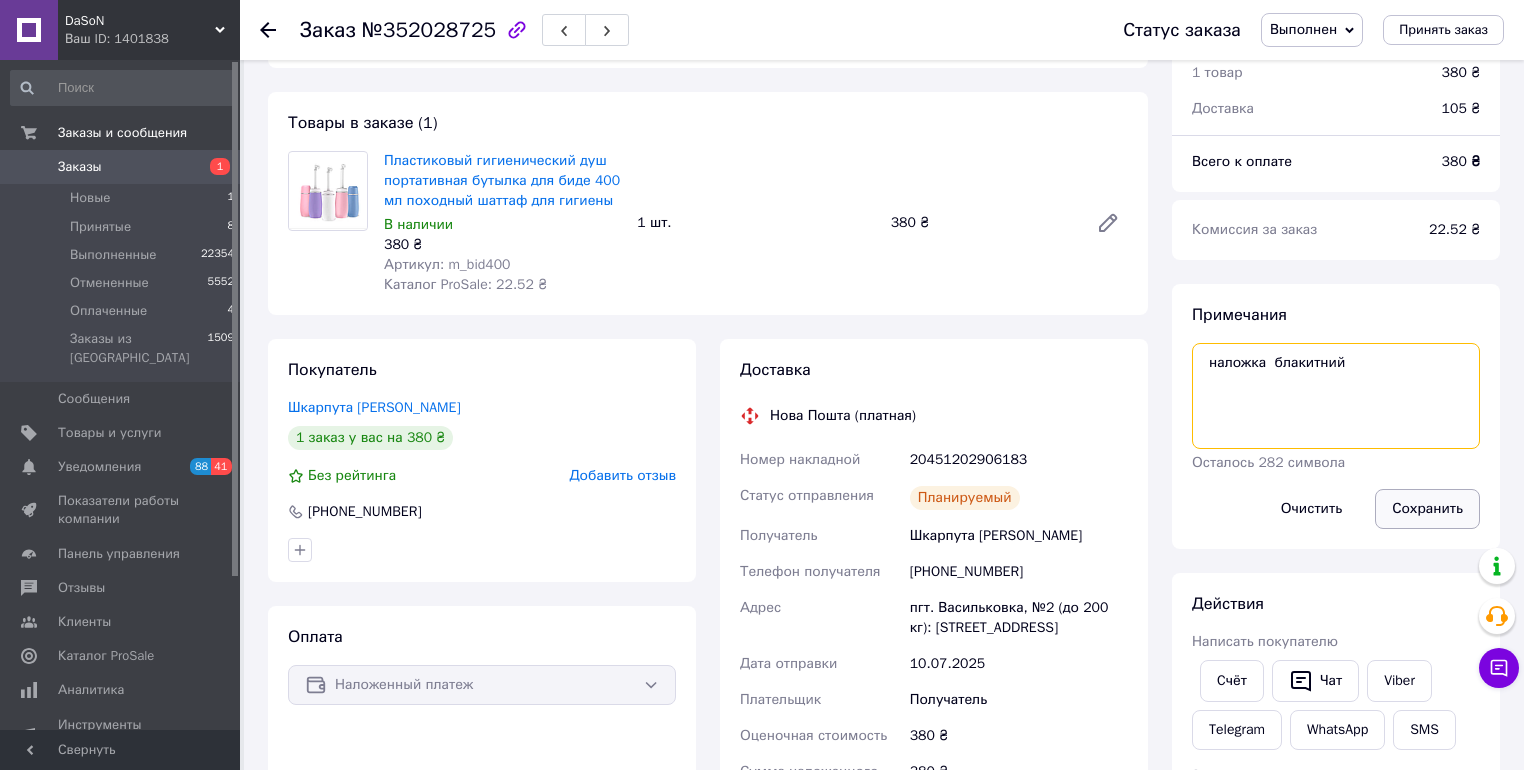 type on "наложка  блакитний" 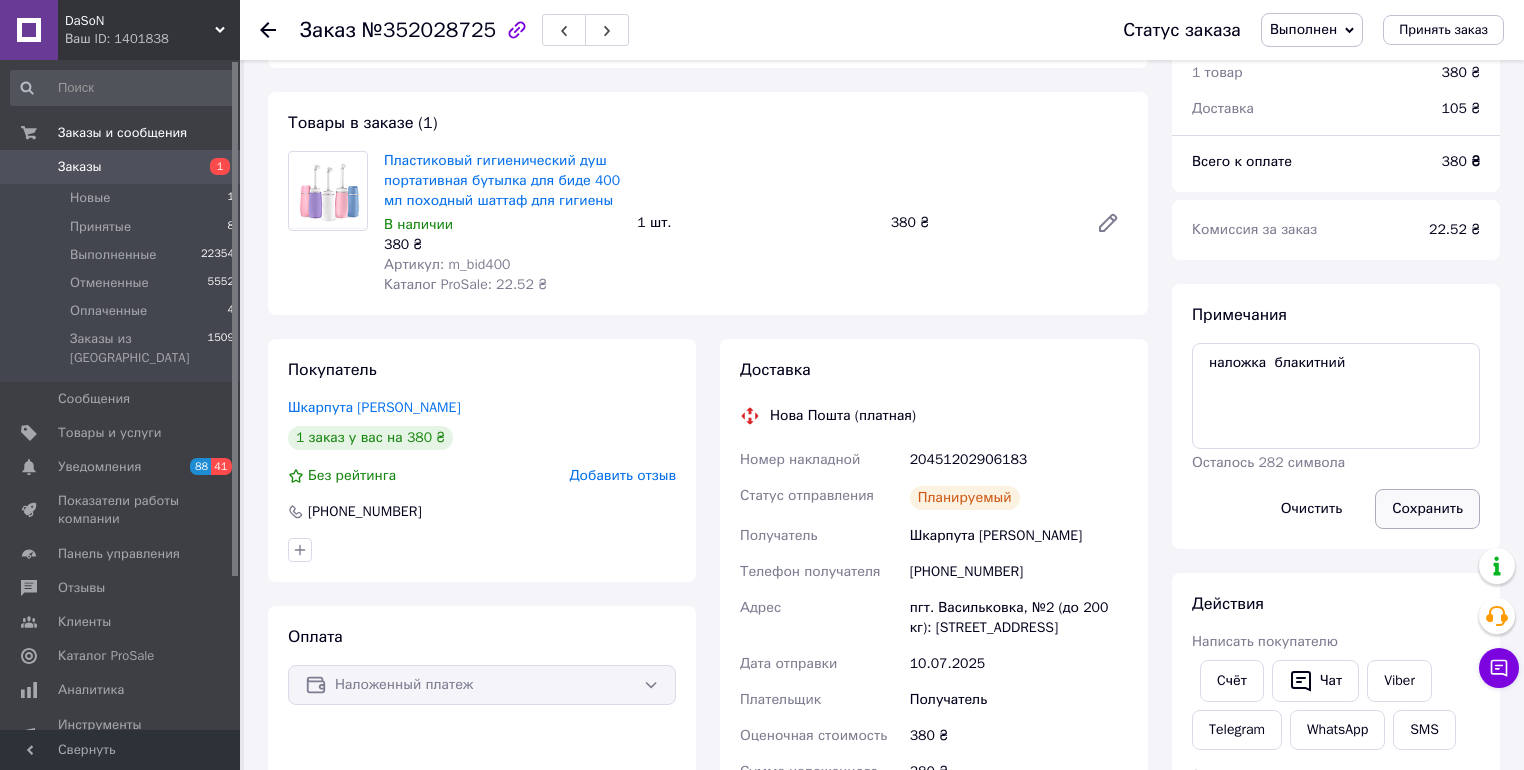 click on "Сохранить" at bounding box center [1427, 509] 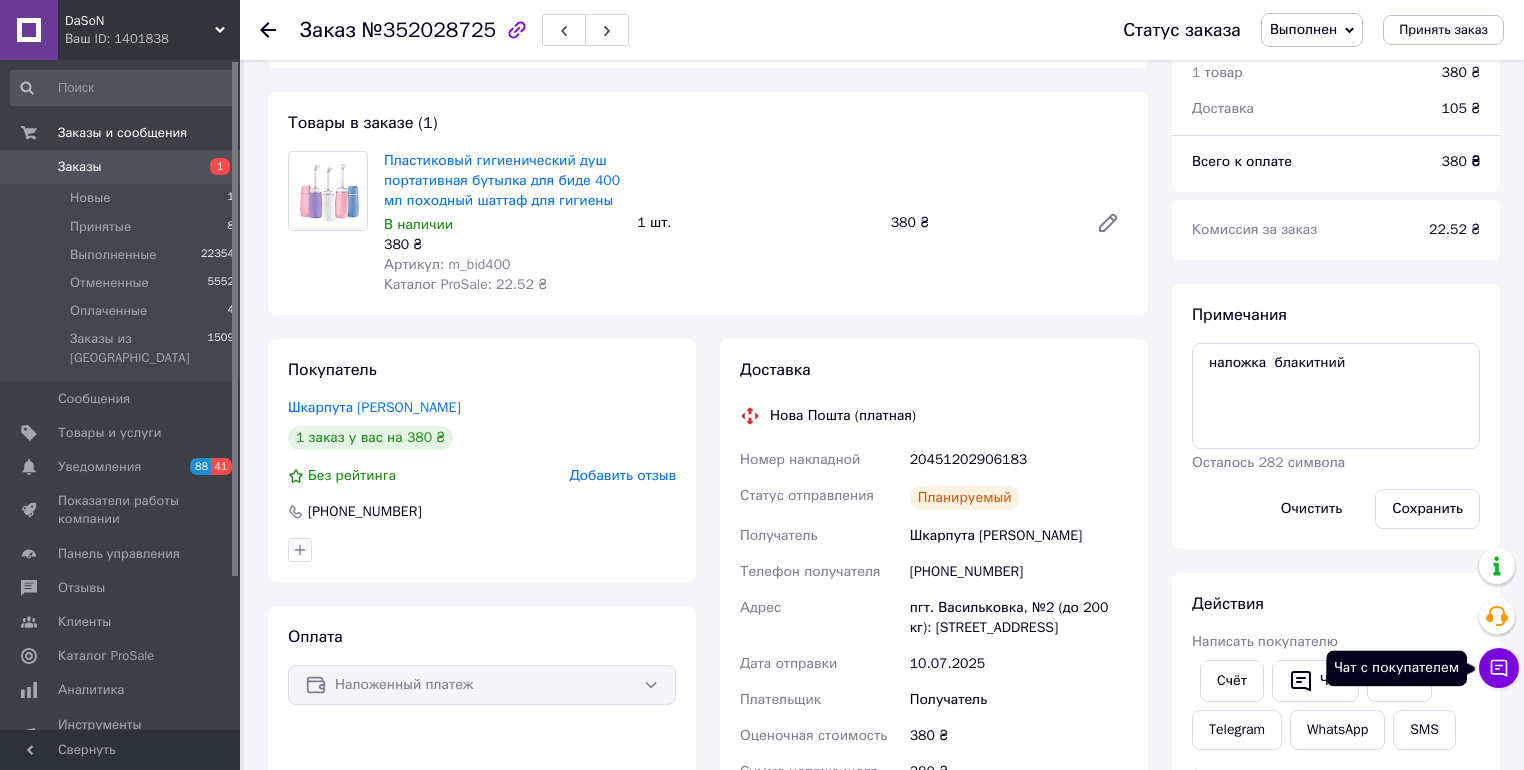 click on "Чат с покупателем" at bounding box center (1499, 668) 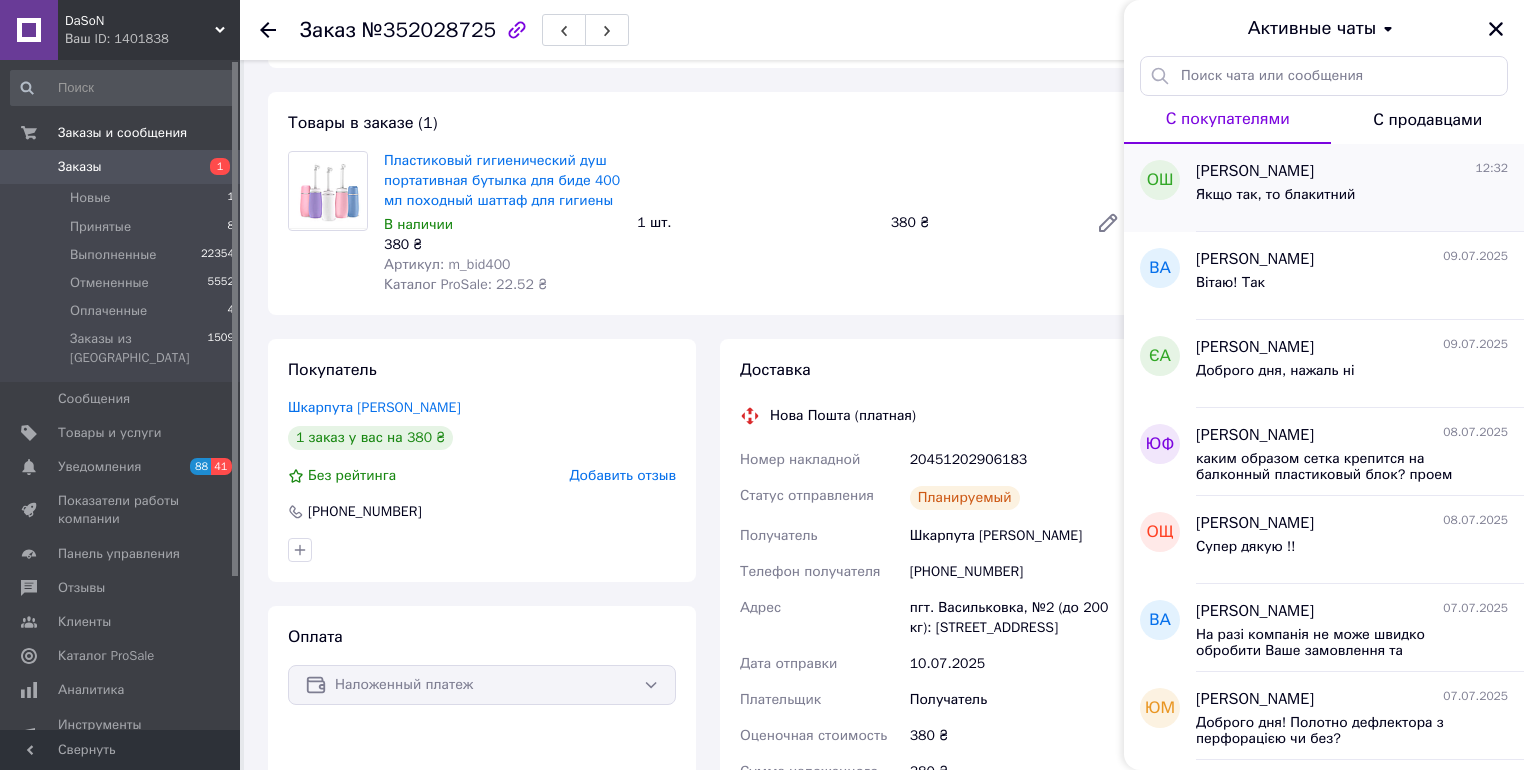 click on "Якщо так, то блакитний" at bounding box center (1275, 195) 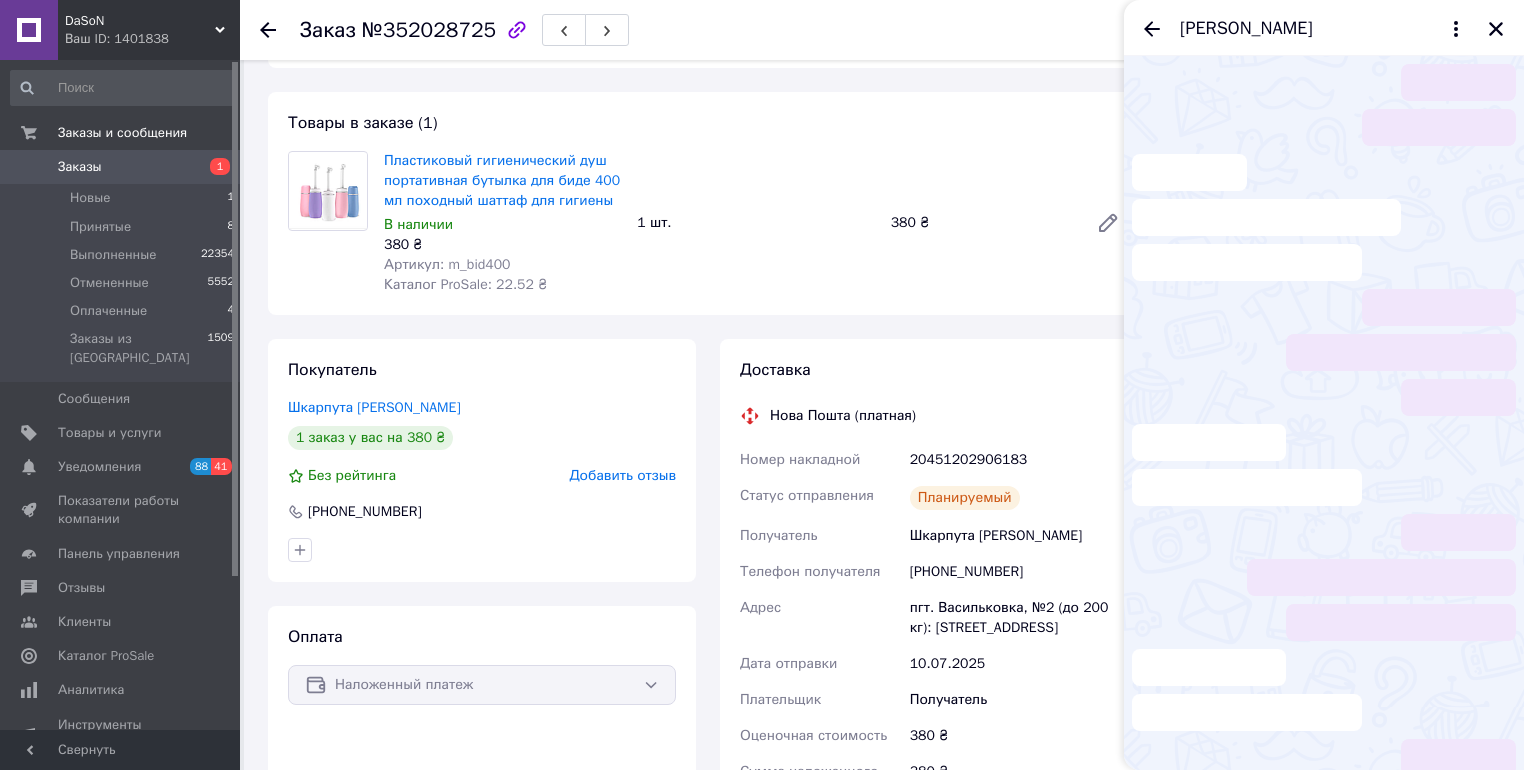 scroll, scrollTop: 45, scrollLeft: 0, axis: vertical 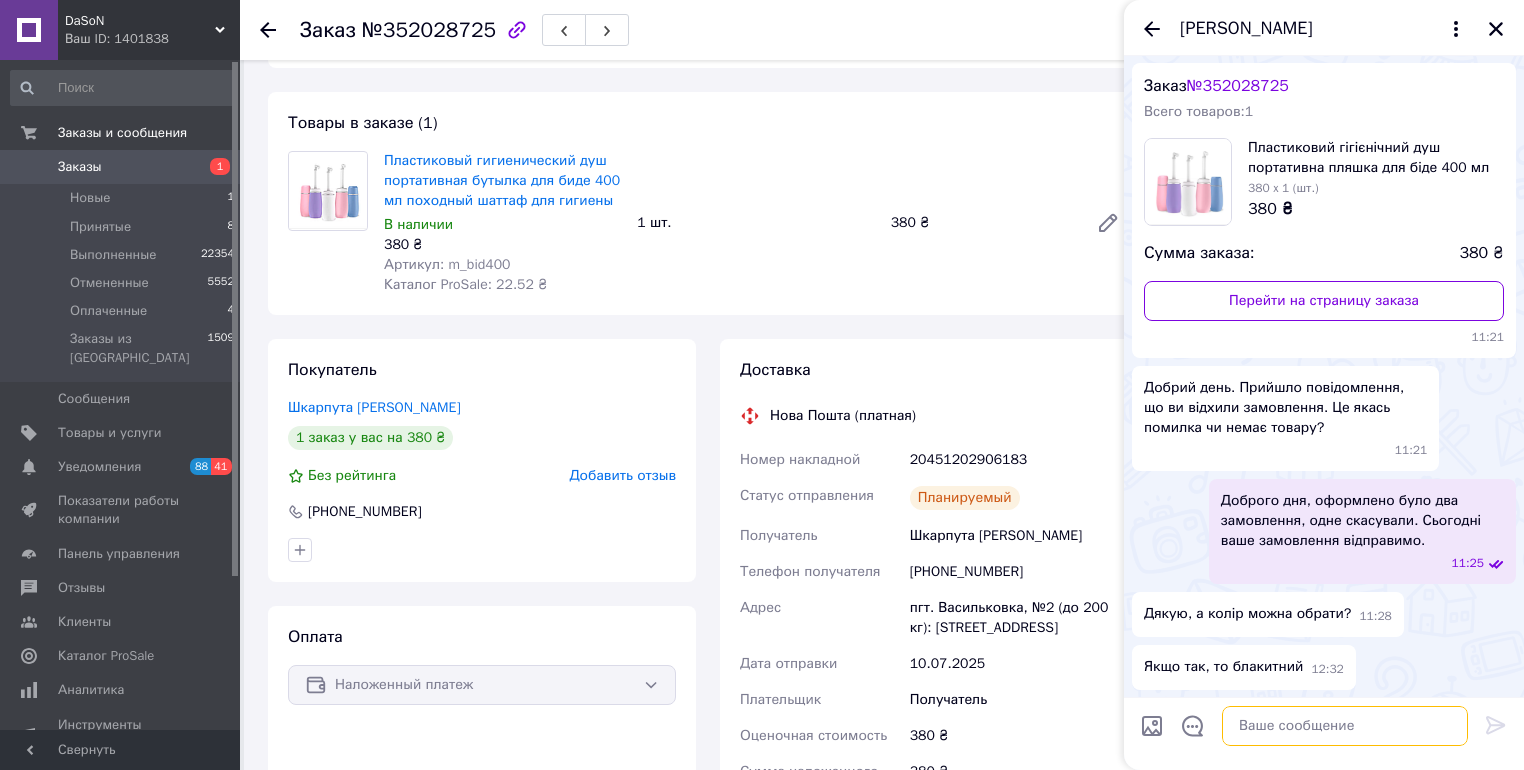 click at bounding box center (1345, 726) 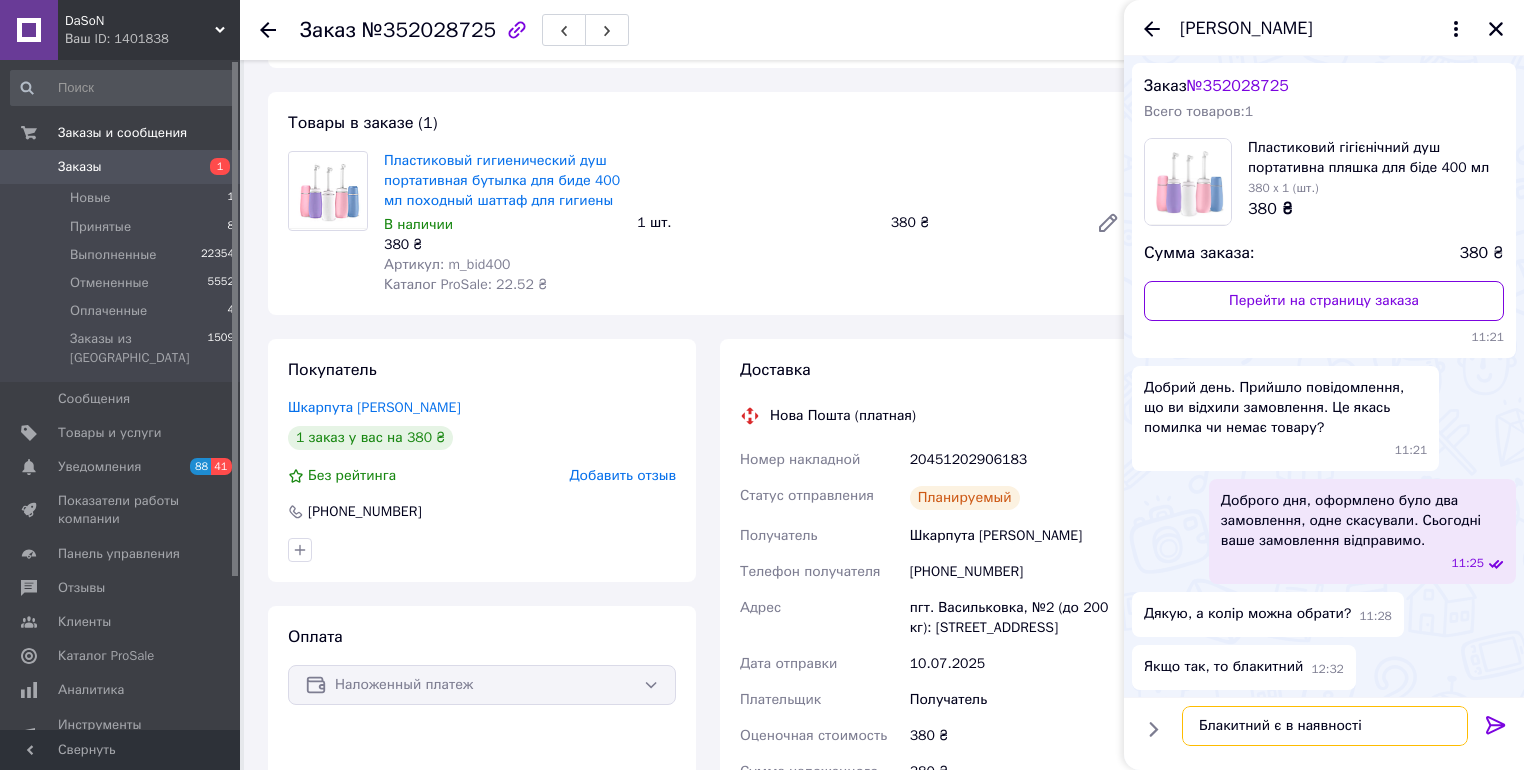 scroll, scrollTop: 12, scrollLeft: 0, axis: vertical 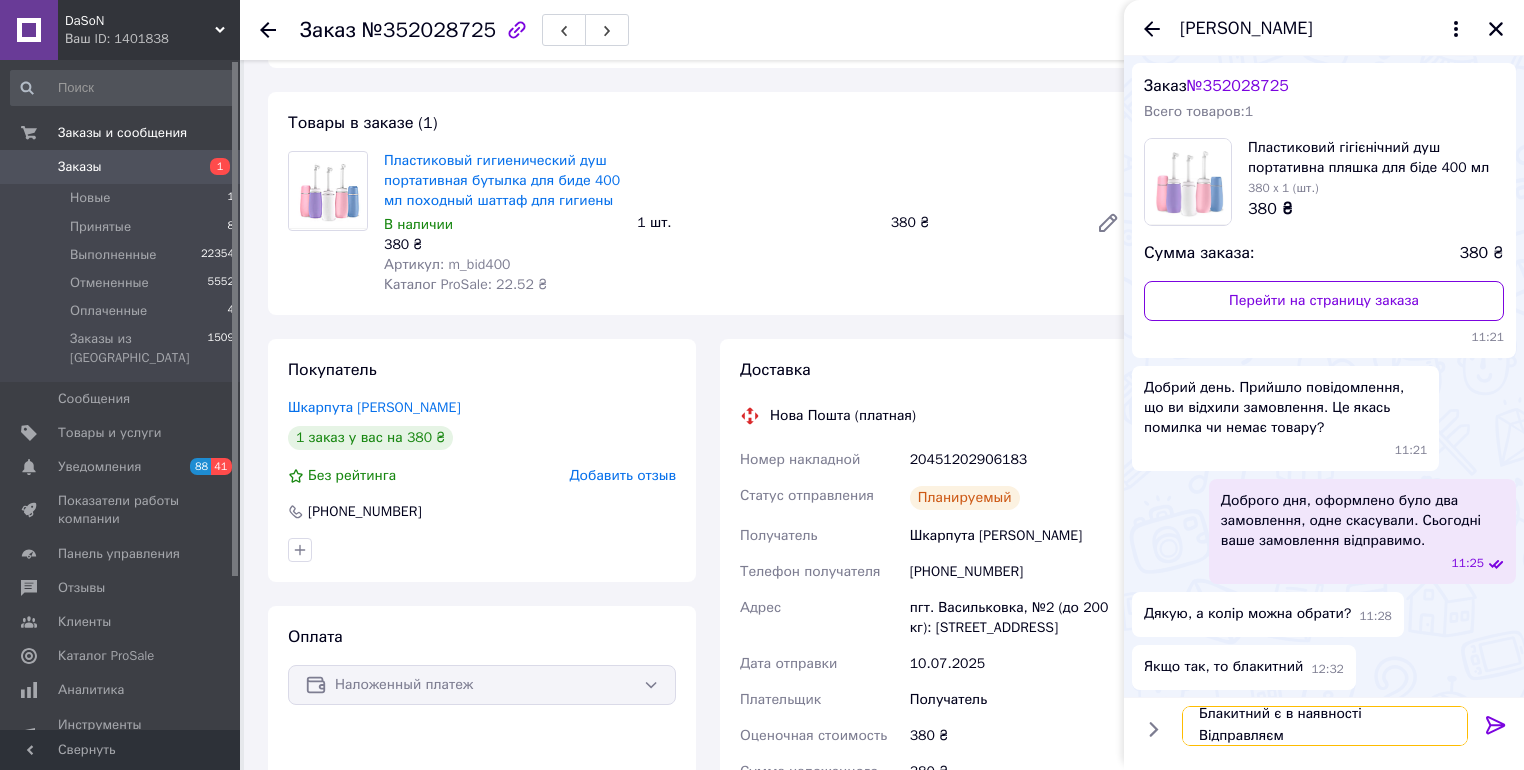 type on "Блакитний є в наявності
Відправляємо" 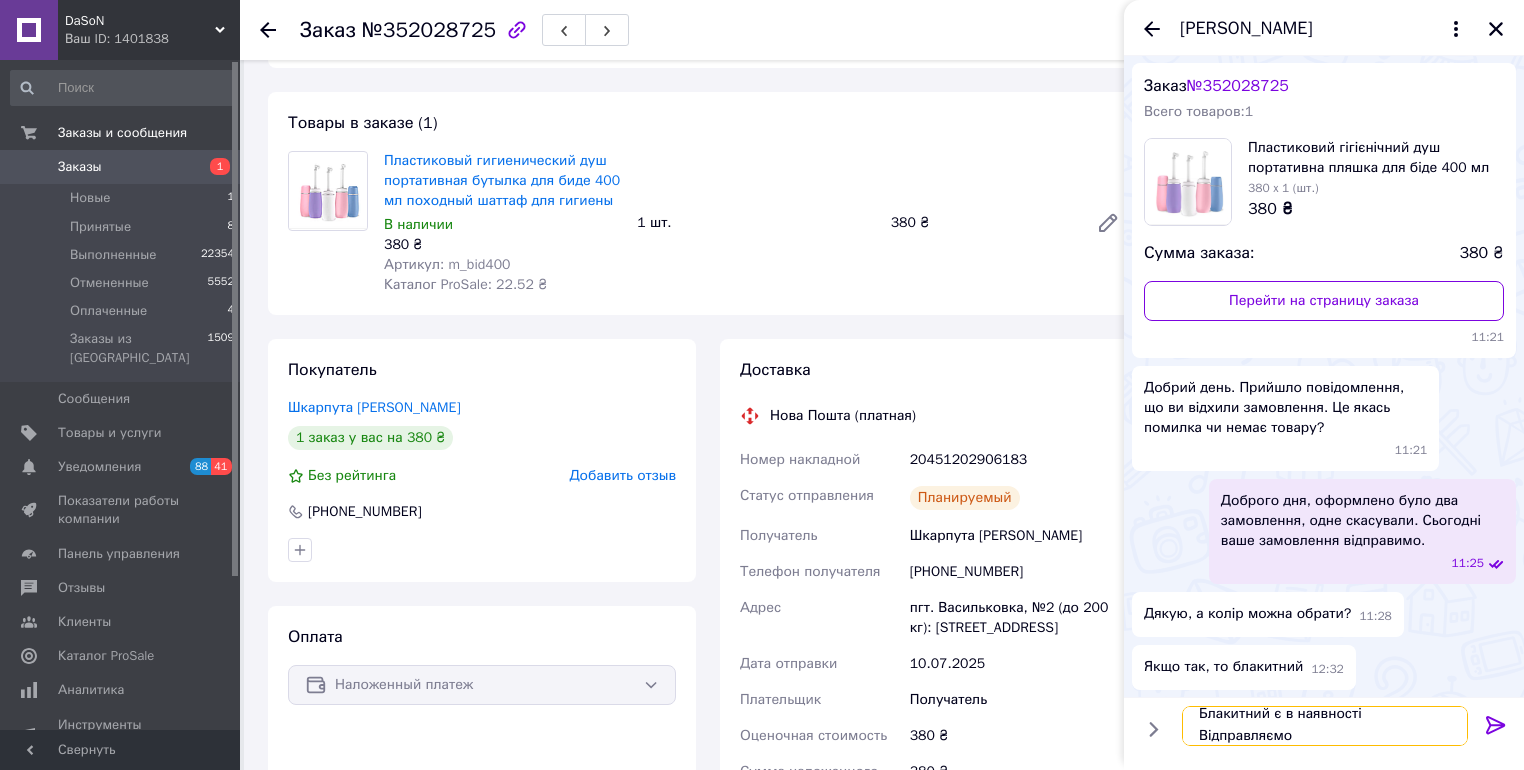 type 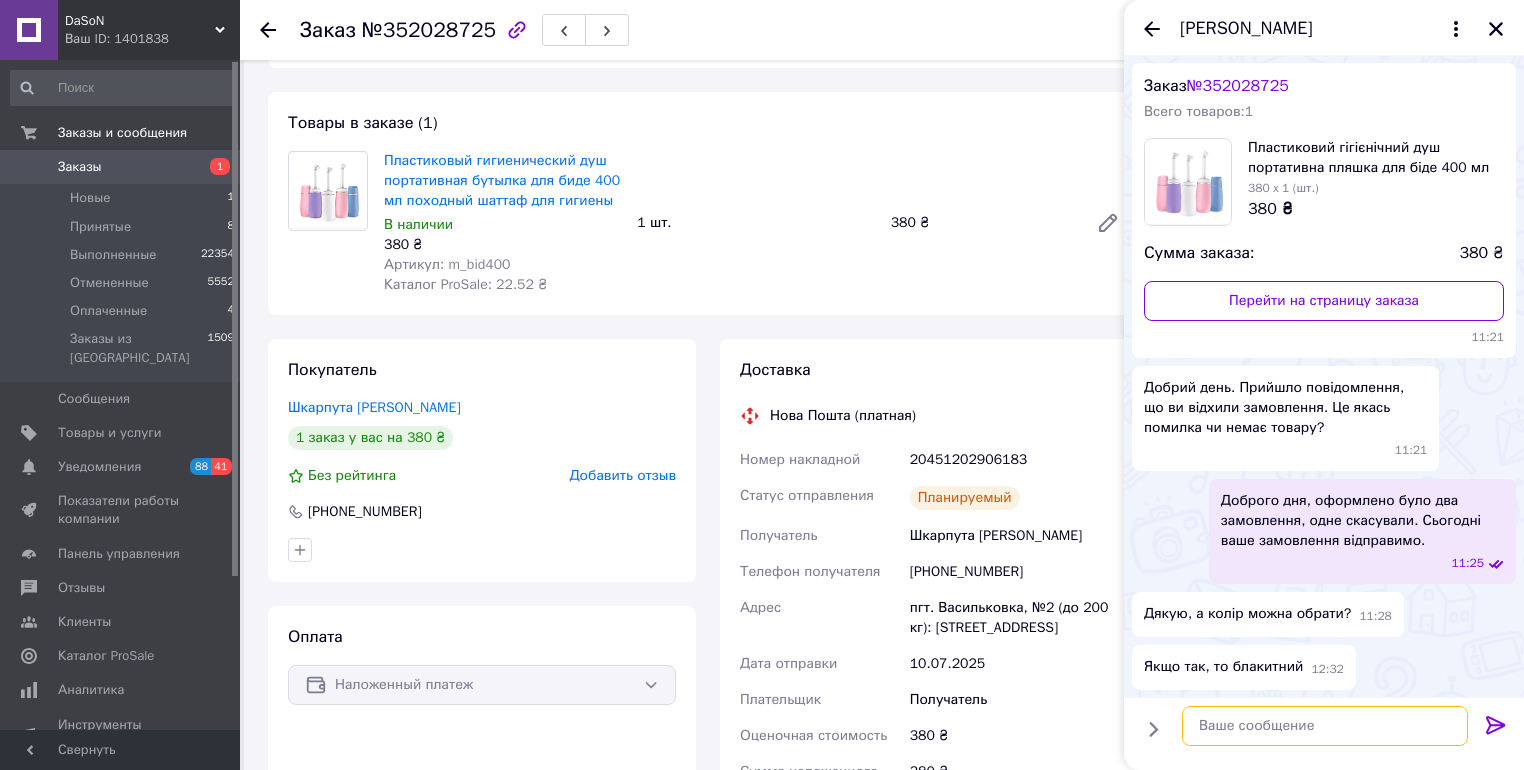 scroll, scrollTop: 0, scrollLeft: 0, axis: both 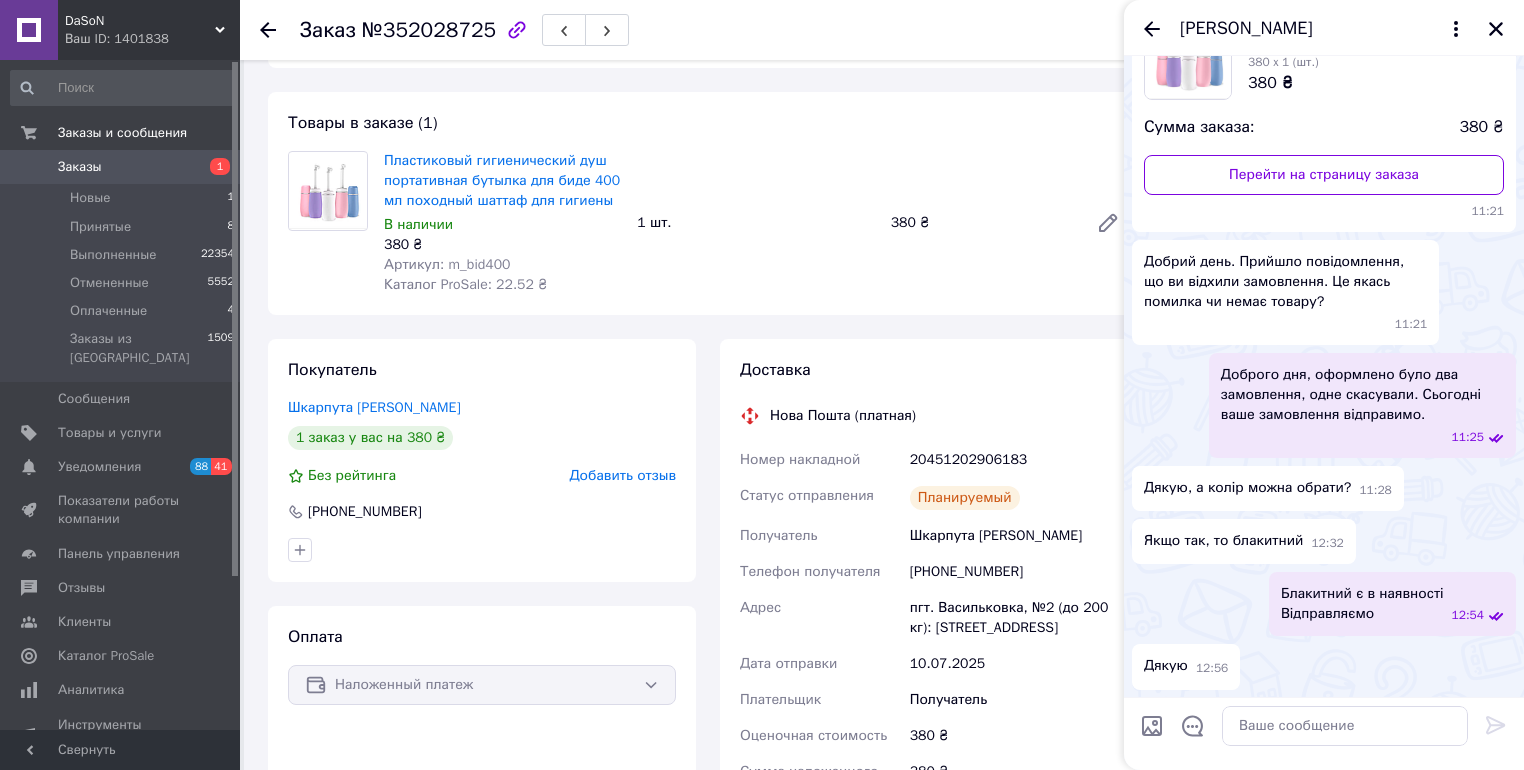 click on "[PERSON_NAME]" at bounding box center [1324, 28] 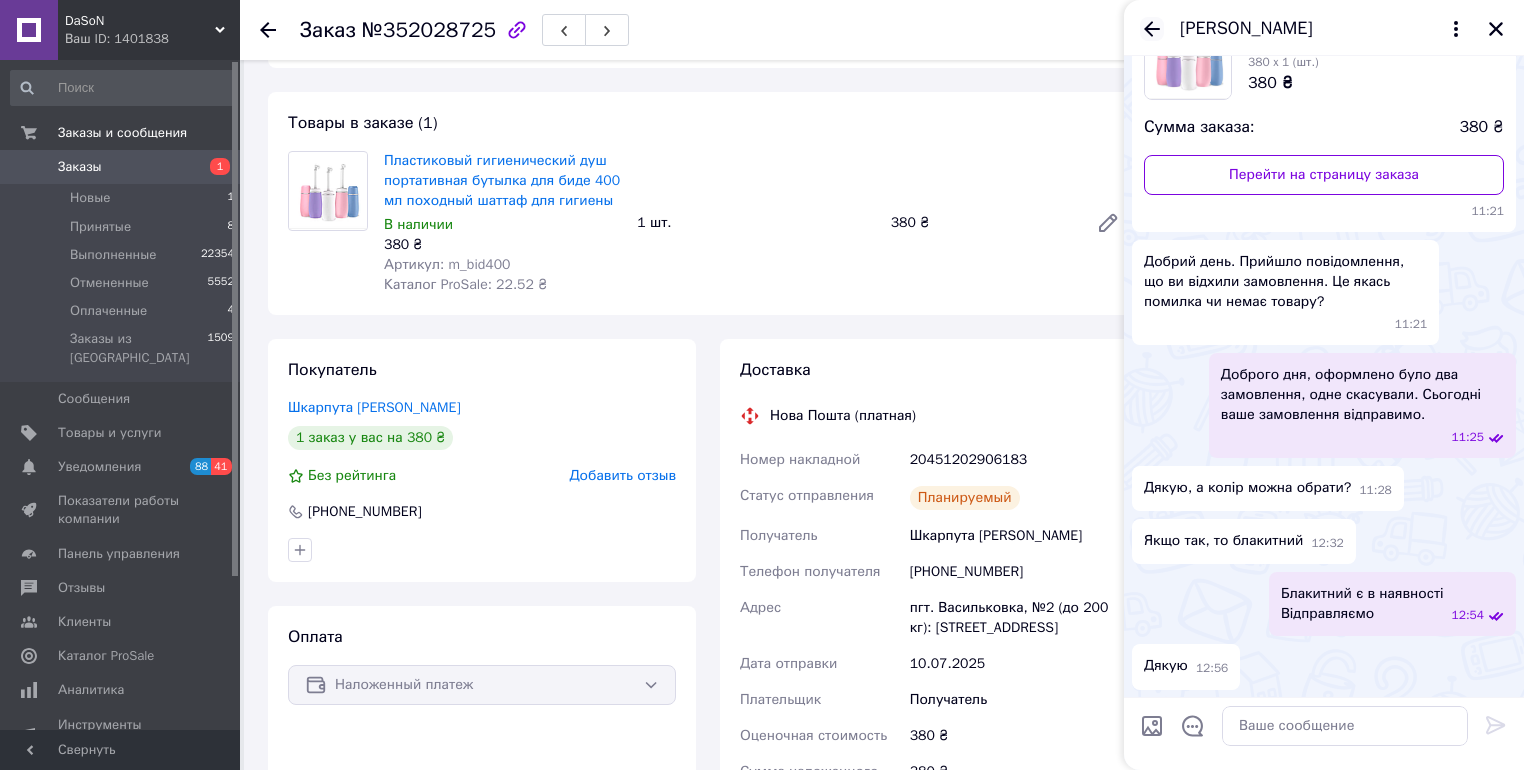click 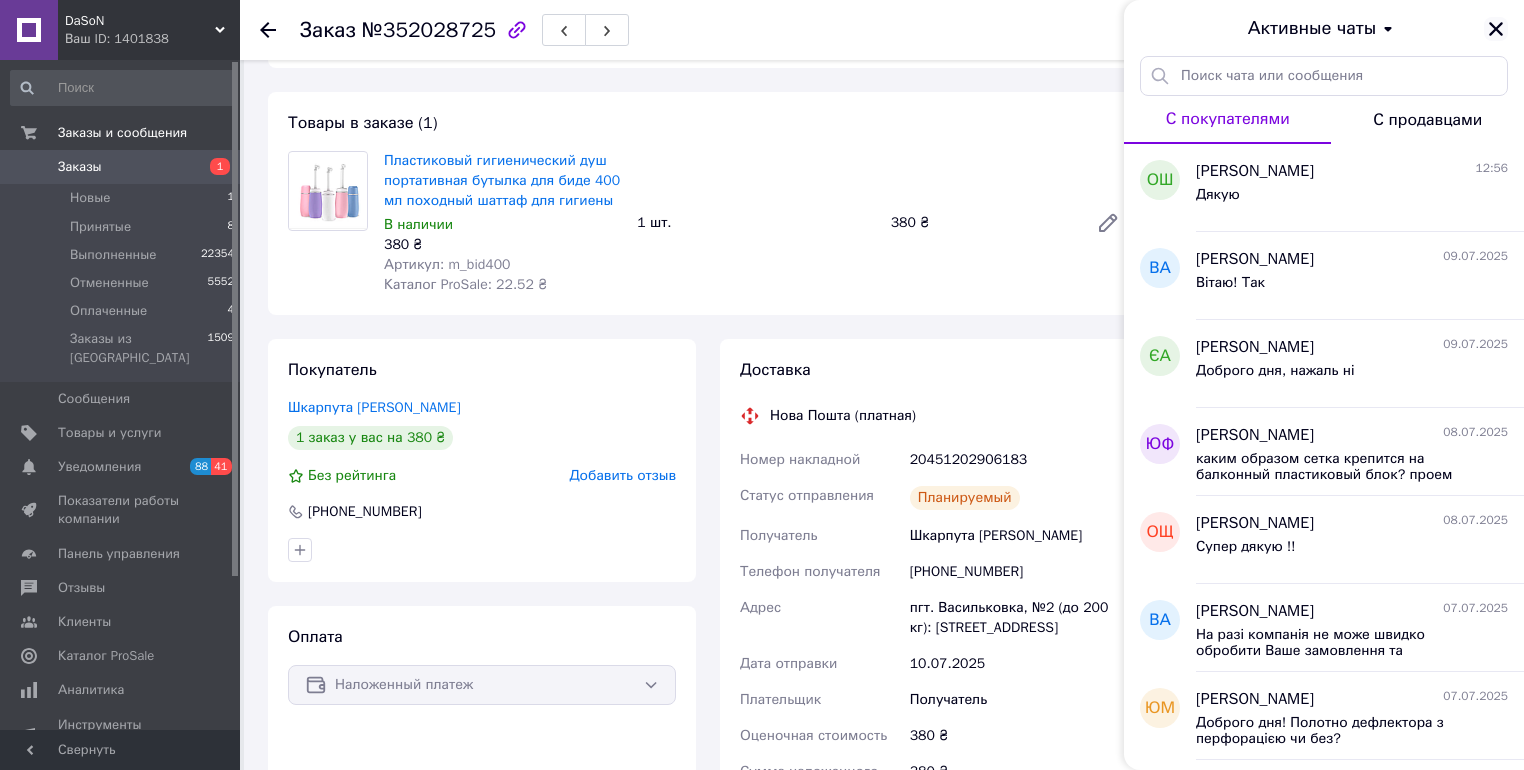 click 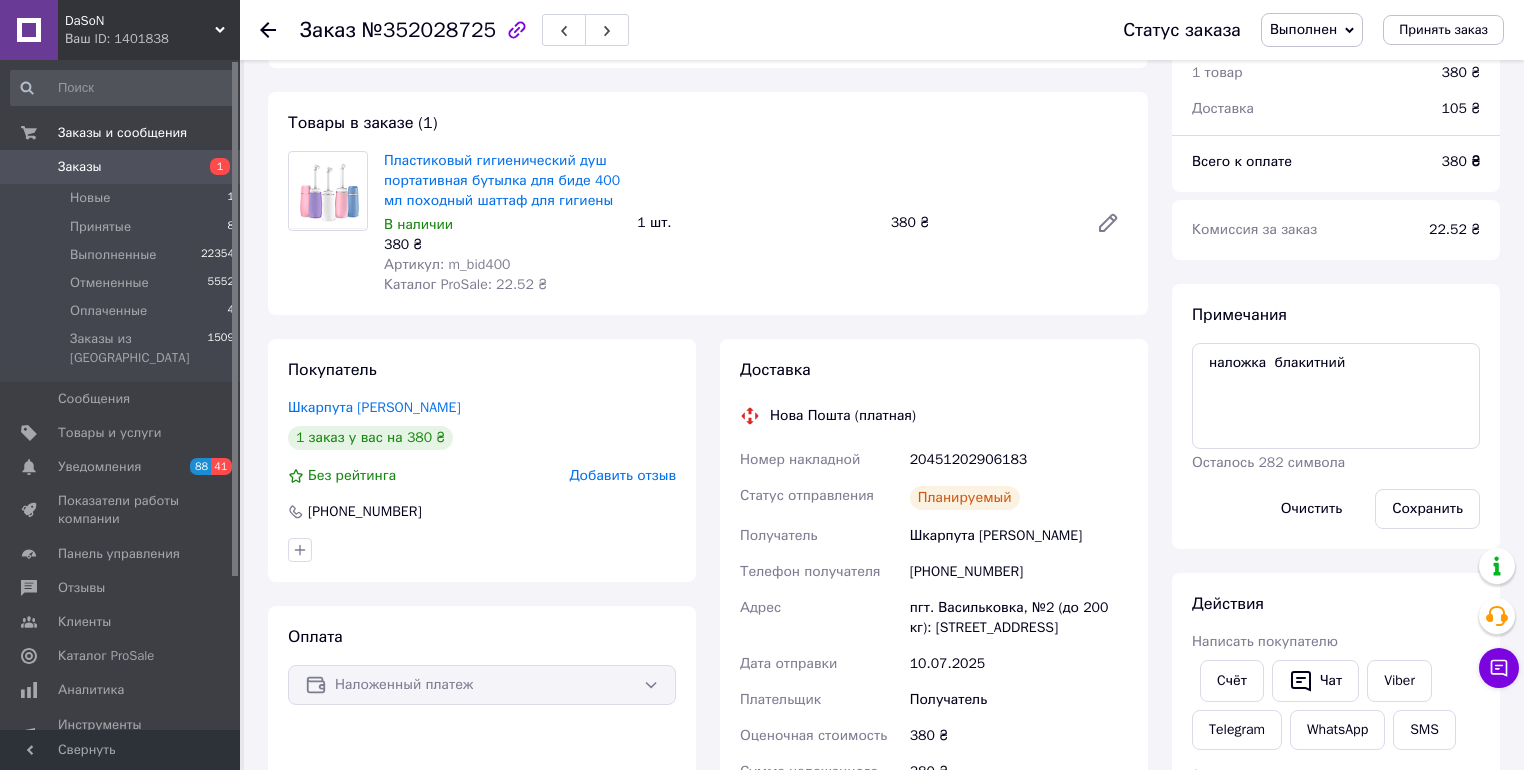 click on "Заказы" at bounding box center (121, 167) 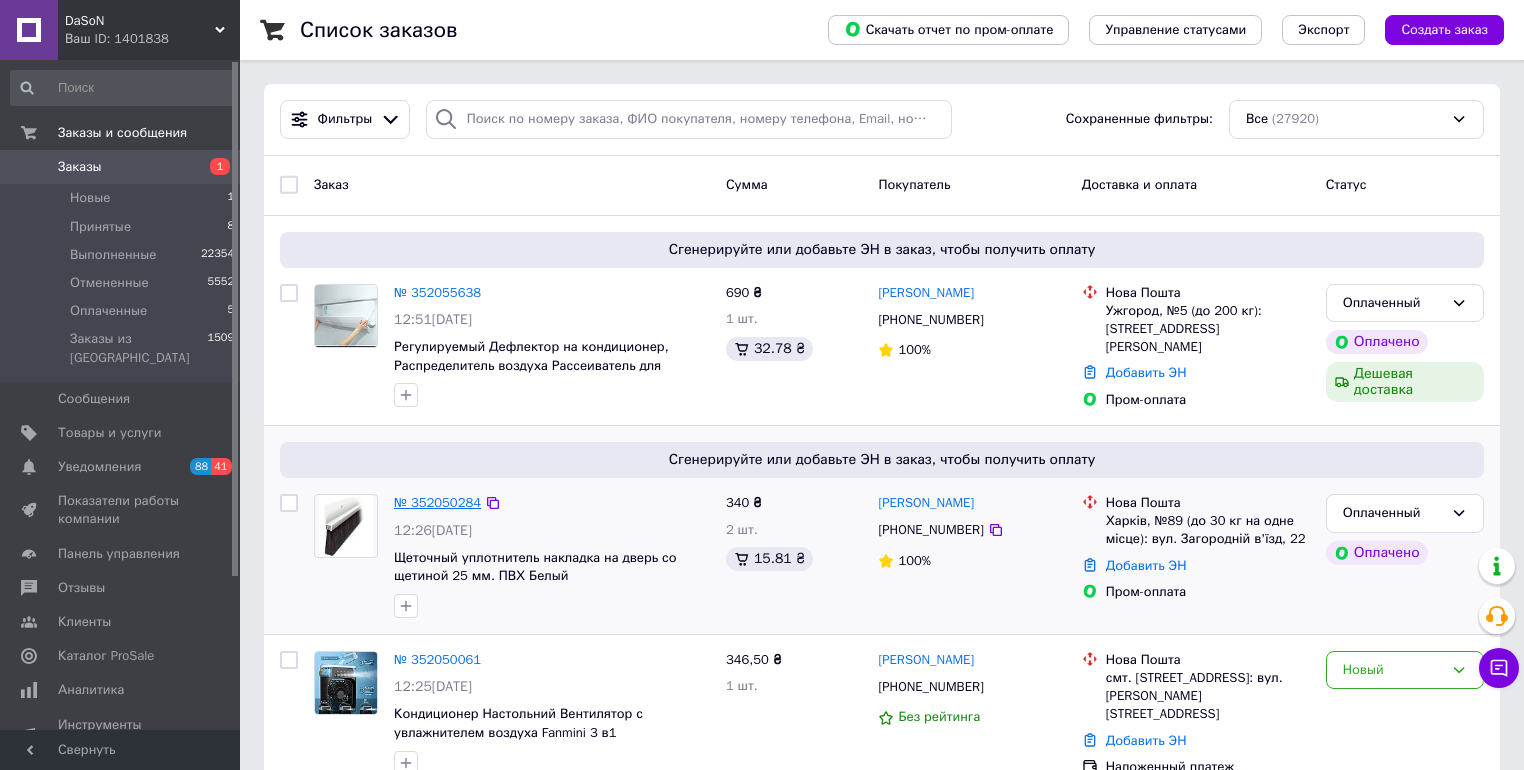 click on "№ 352050284" at bounding box center (437, 502) 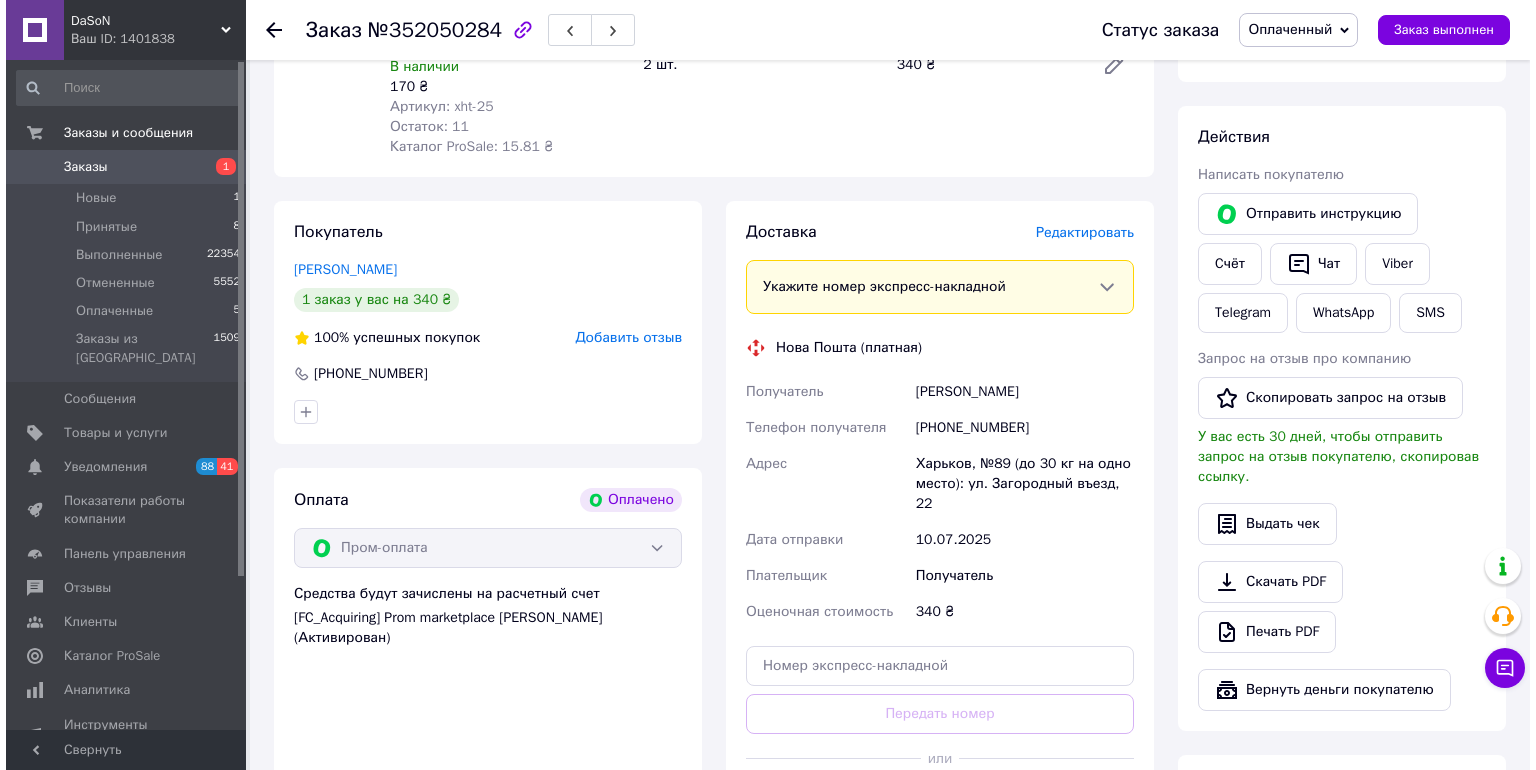 scroll, scrollTop: 0, scrollLeft: 0, axis: both 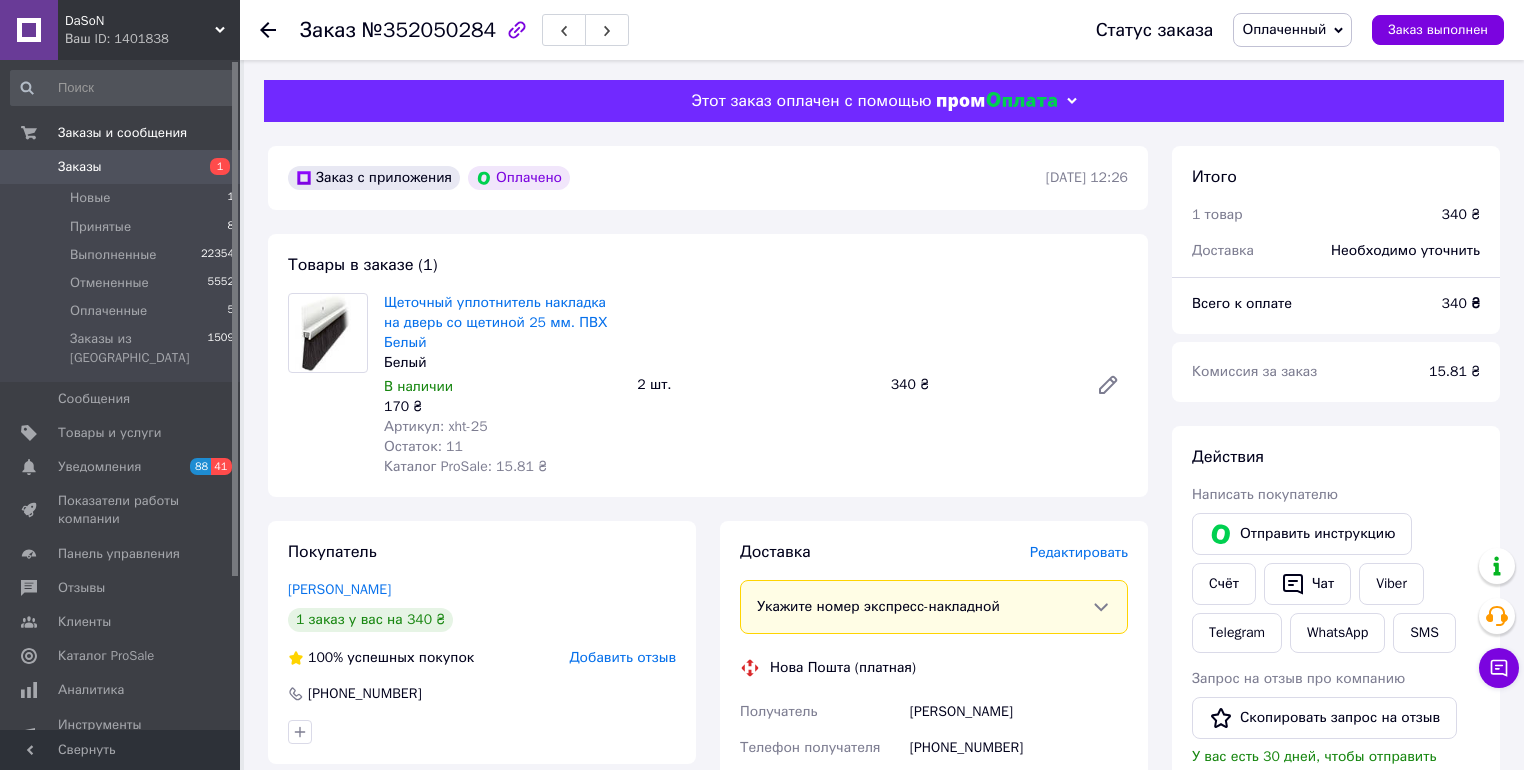 click on "Редактировать" at bounding box center [1079, 552] 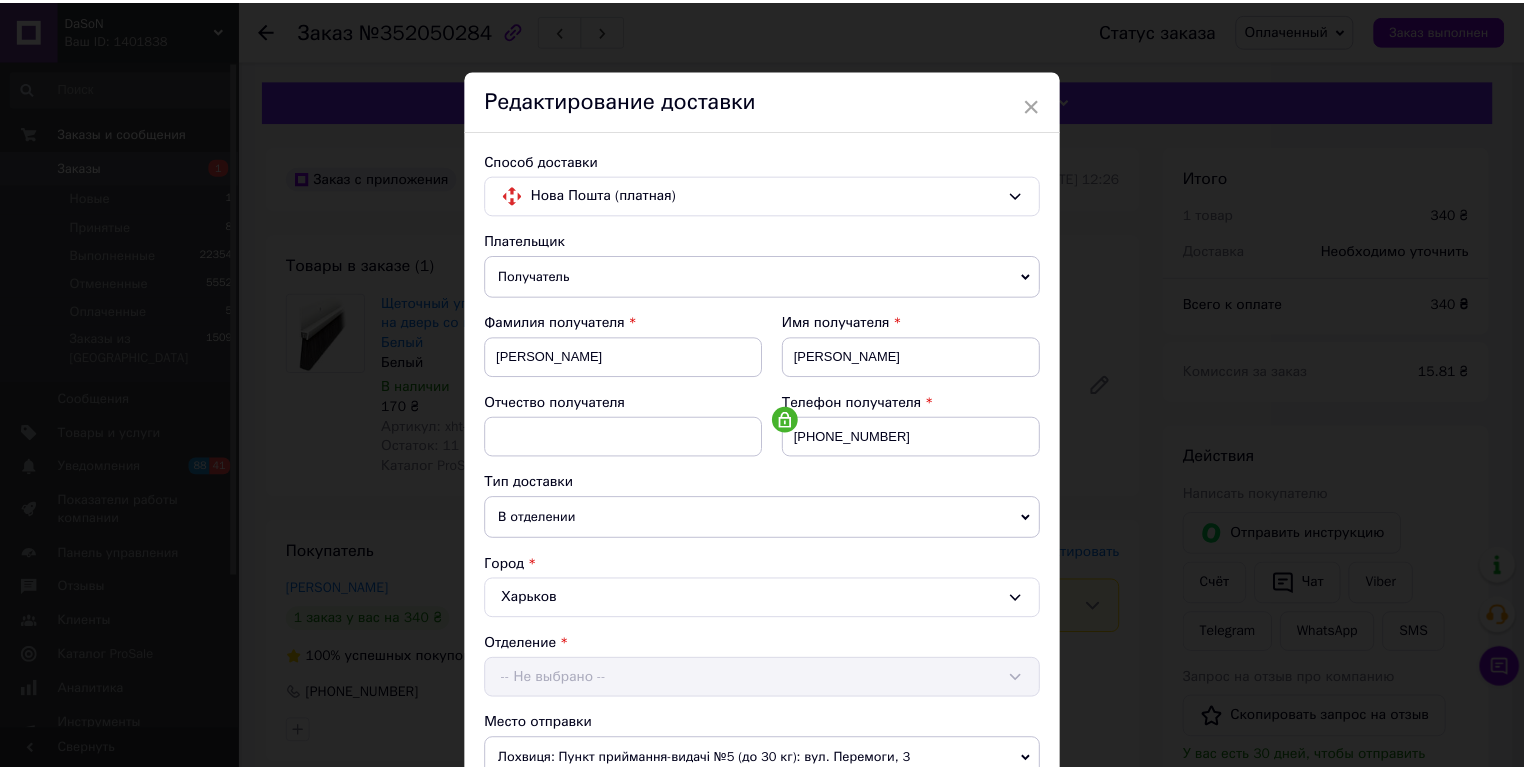scroll, scrollTop: 552, scrollLeft: 0, axis: vertical 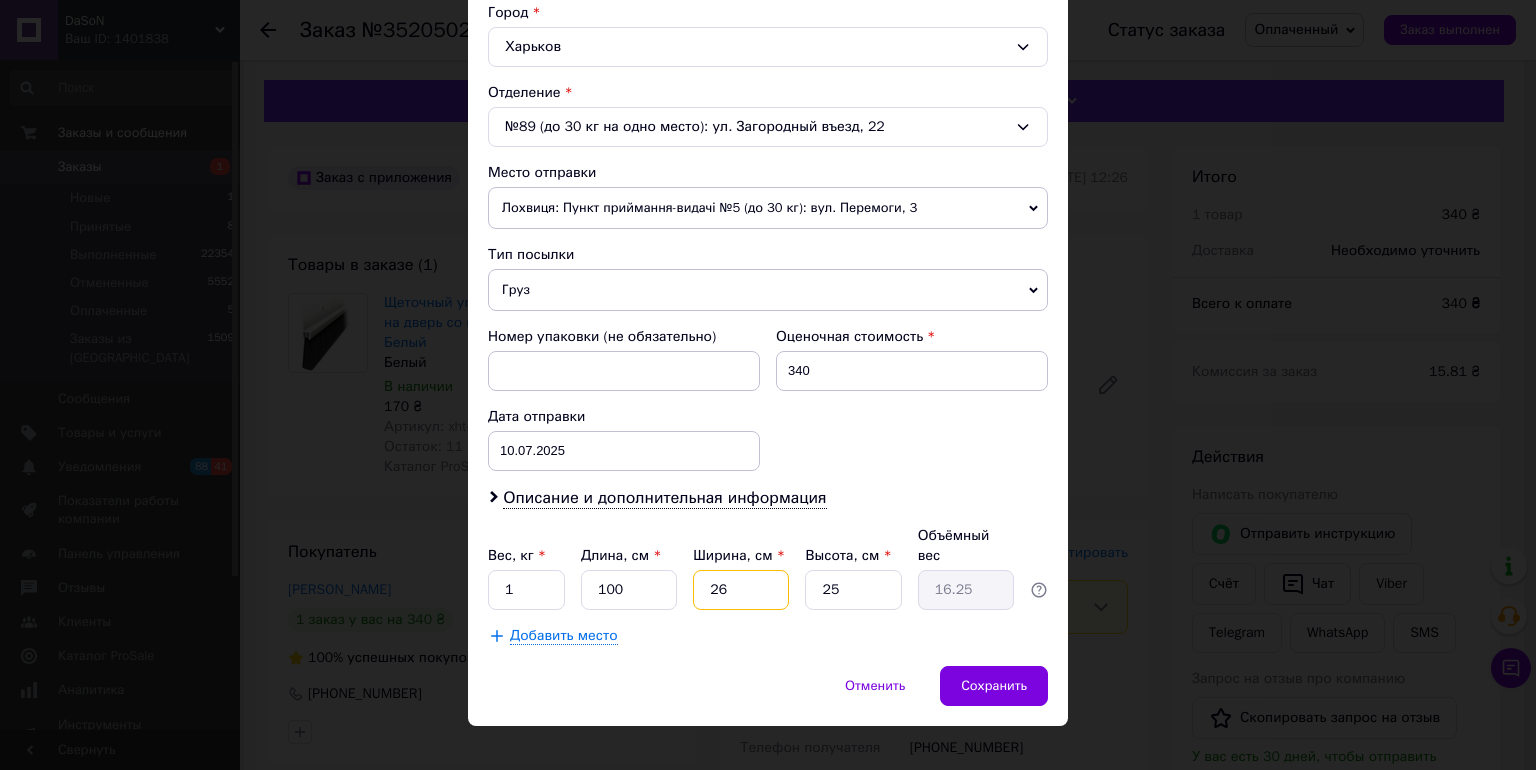 click on "26" at bounding box center [741, 590] 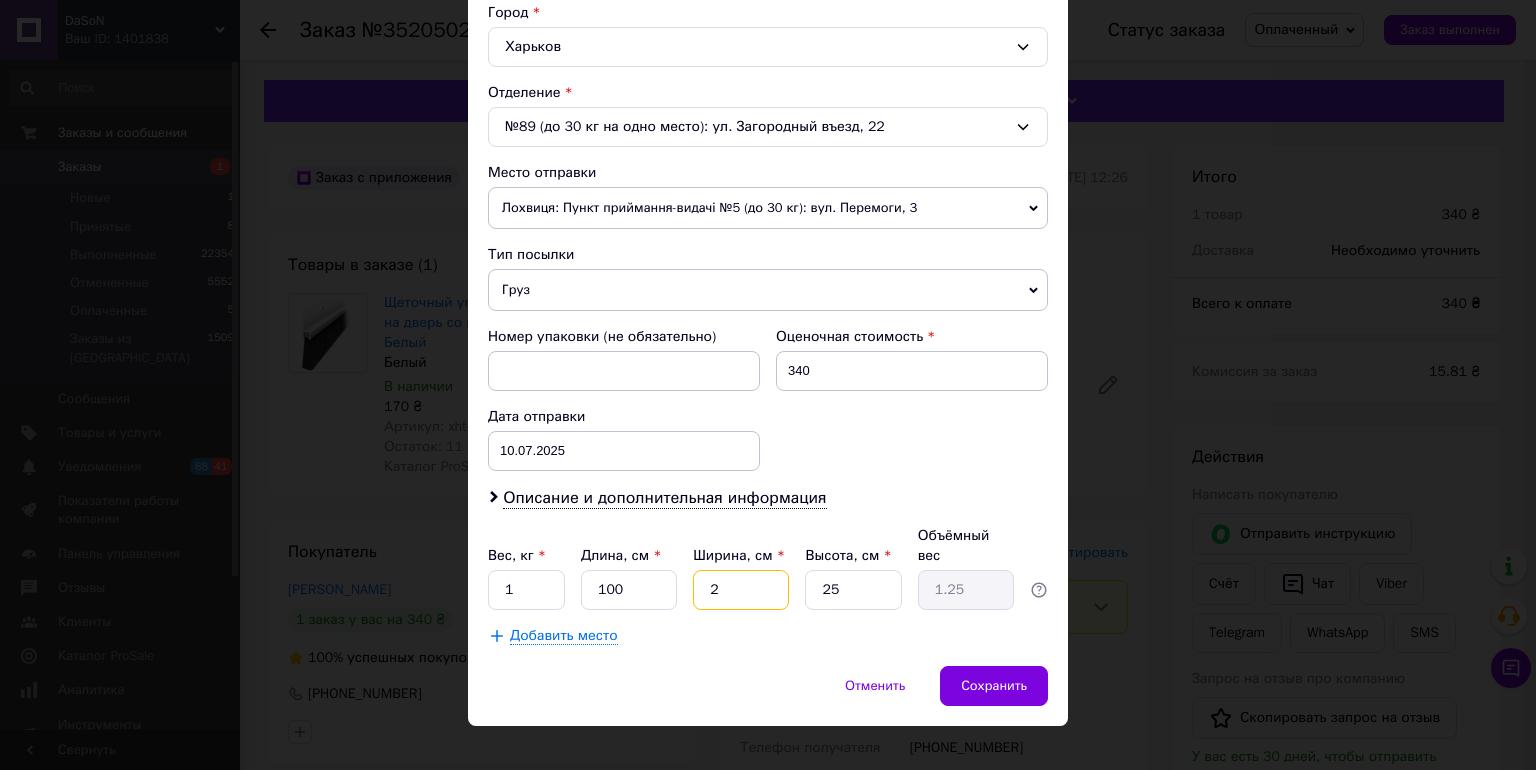 type 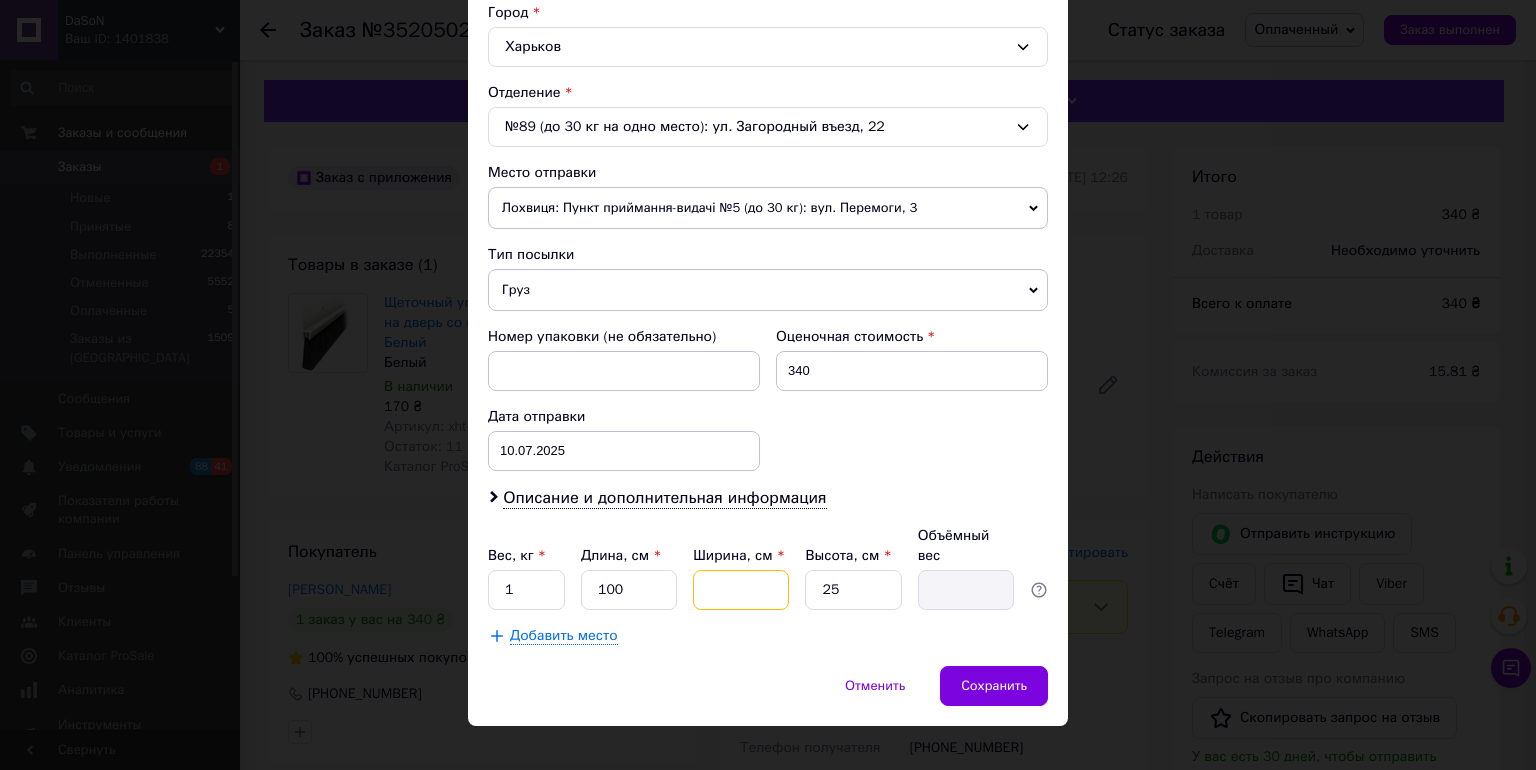 type on "1" 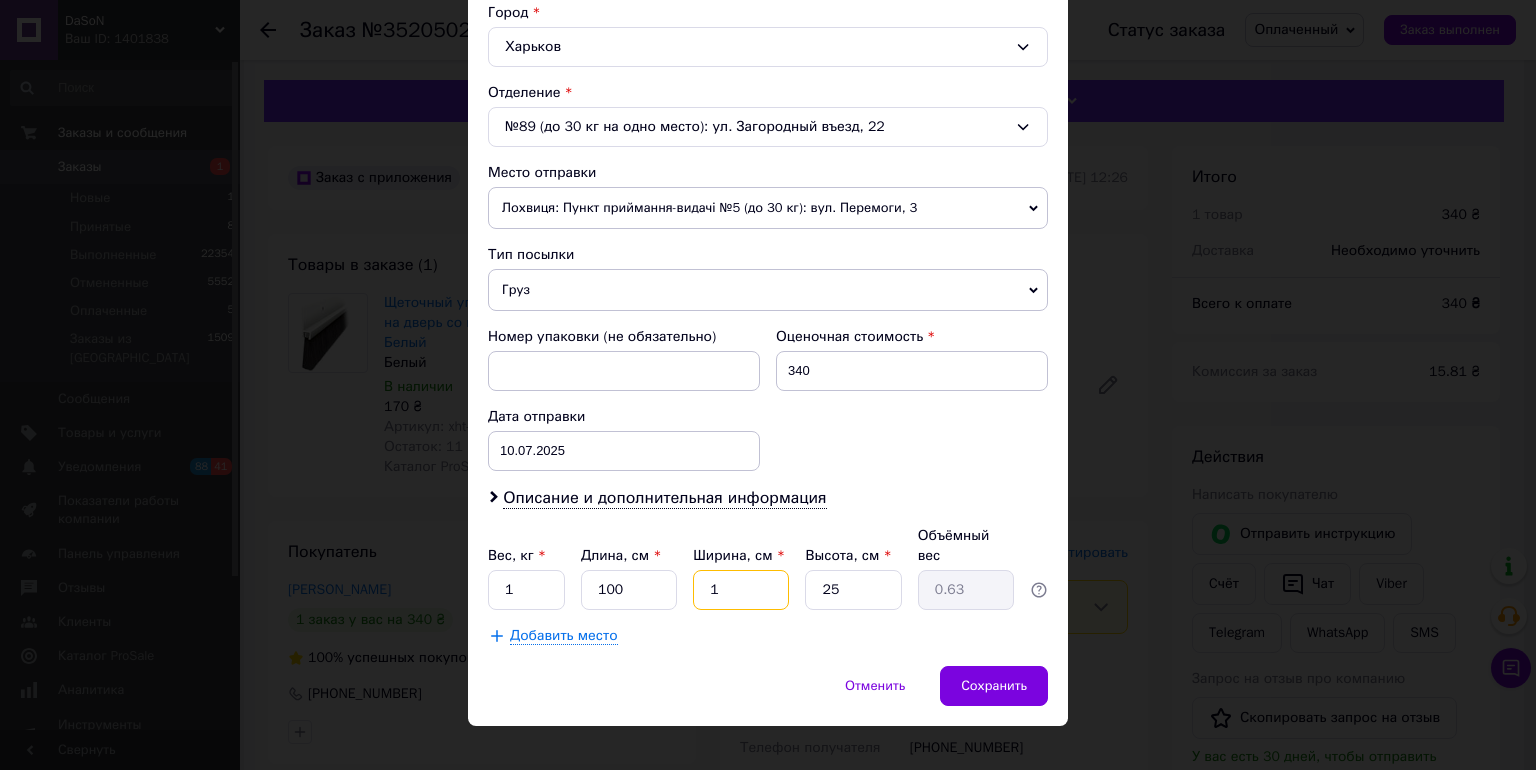 type on "10" 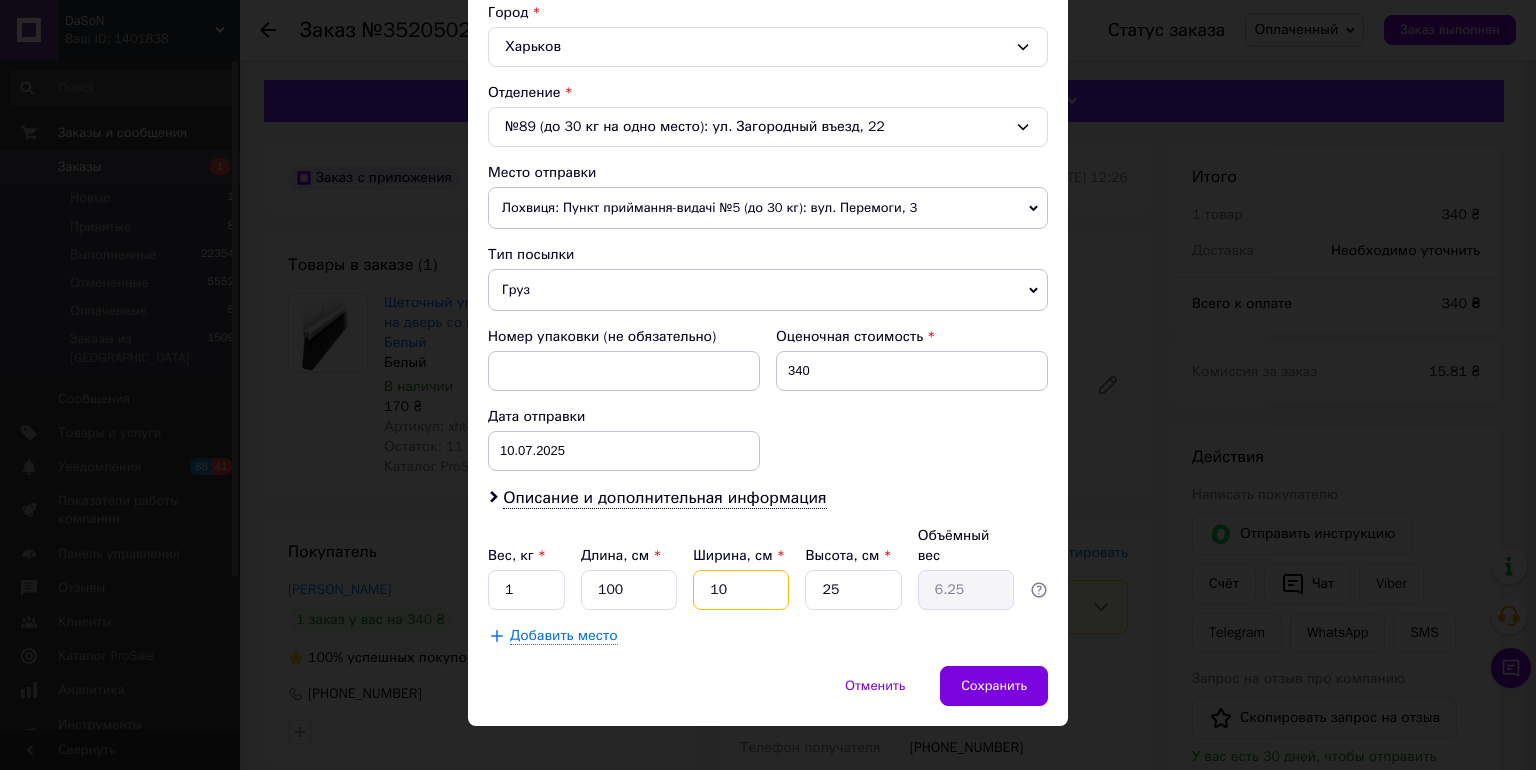 type on "10" 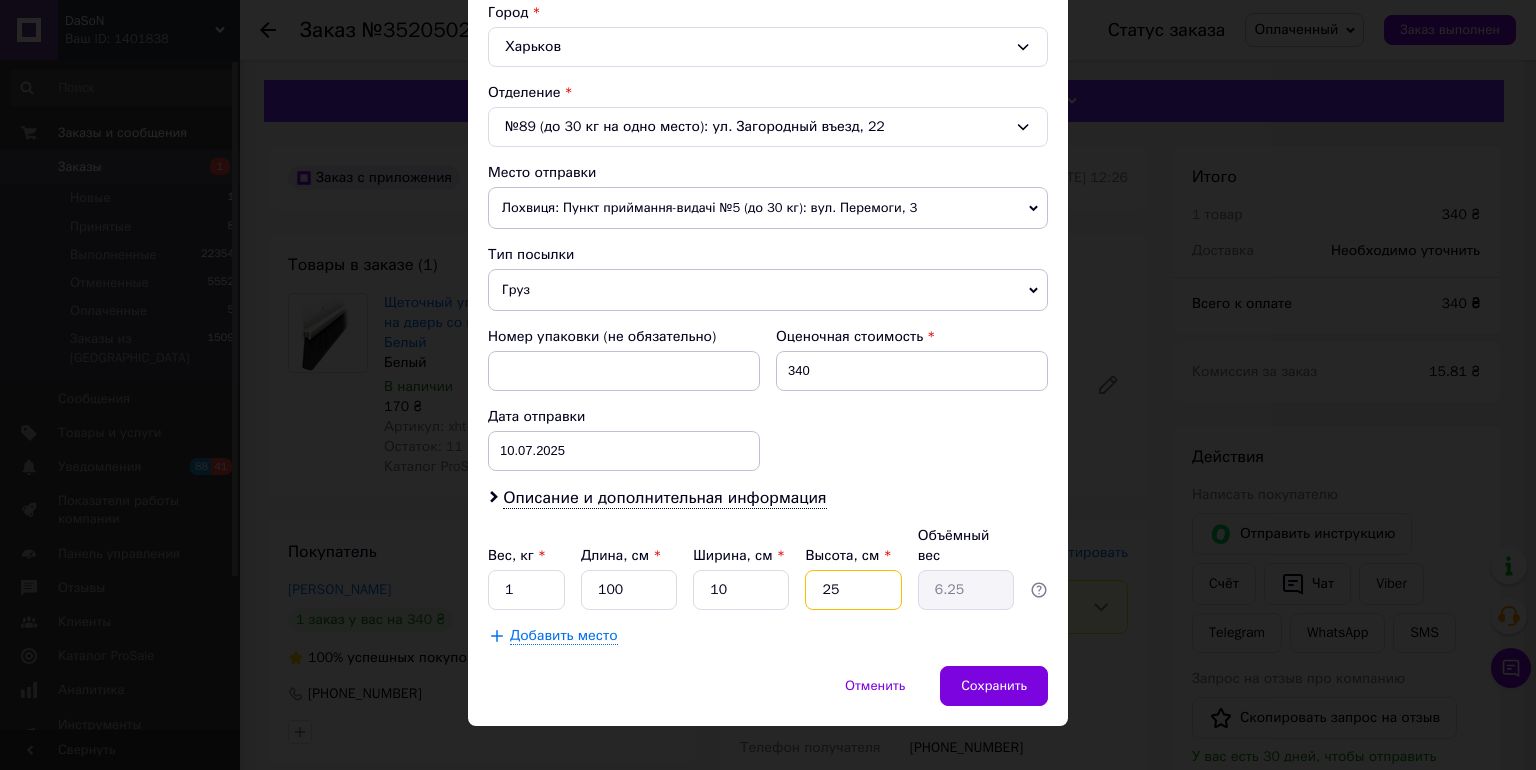 click on "25" at bounding box center [853, 590] 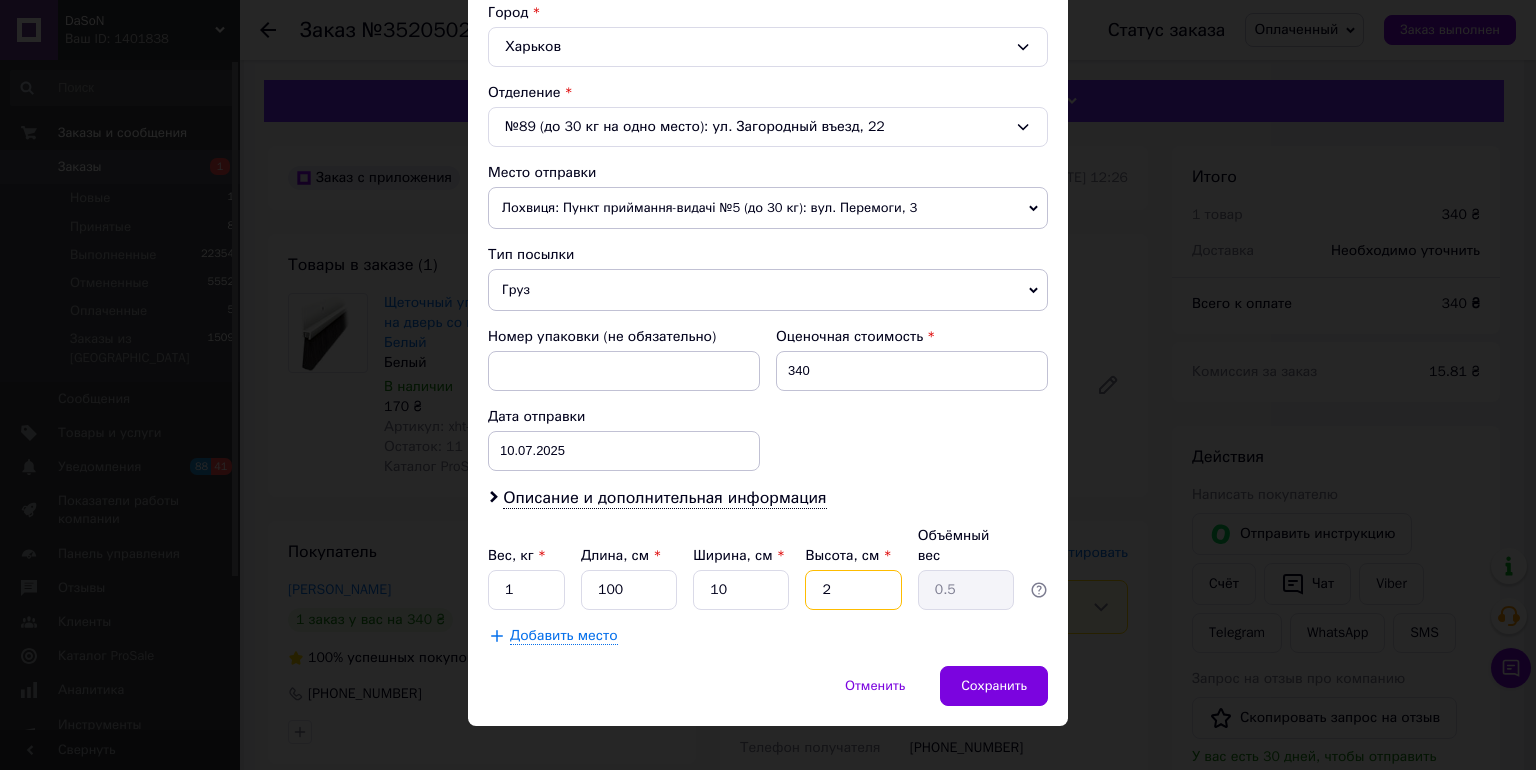 type 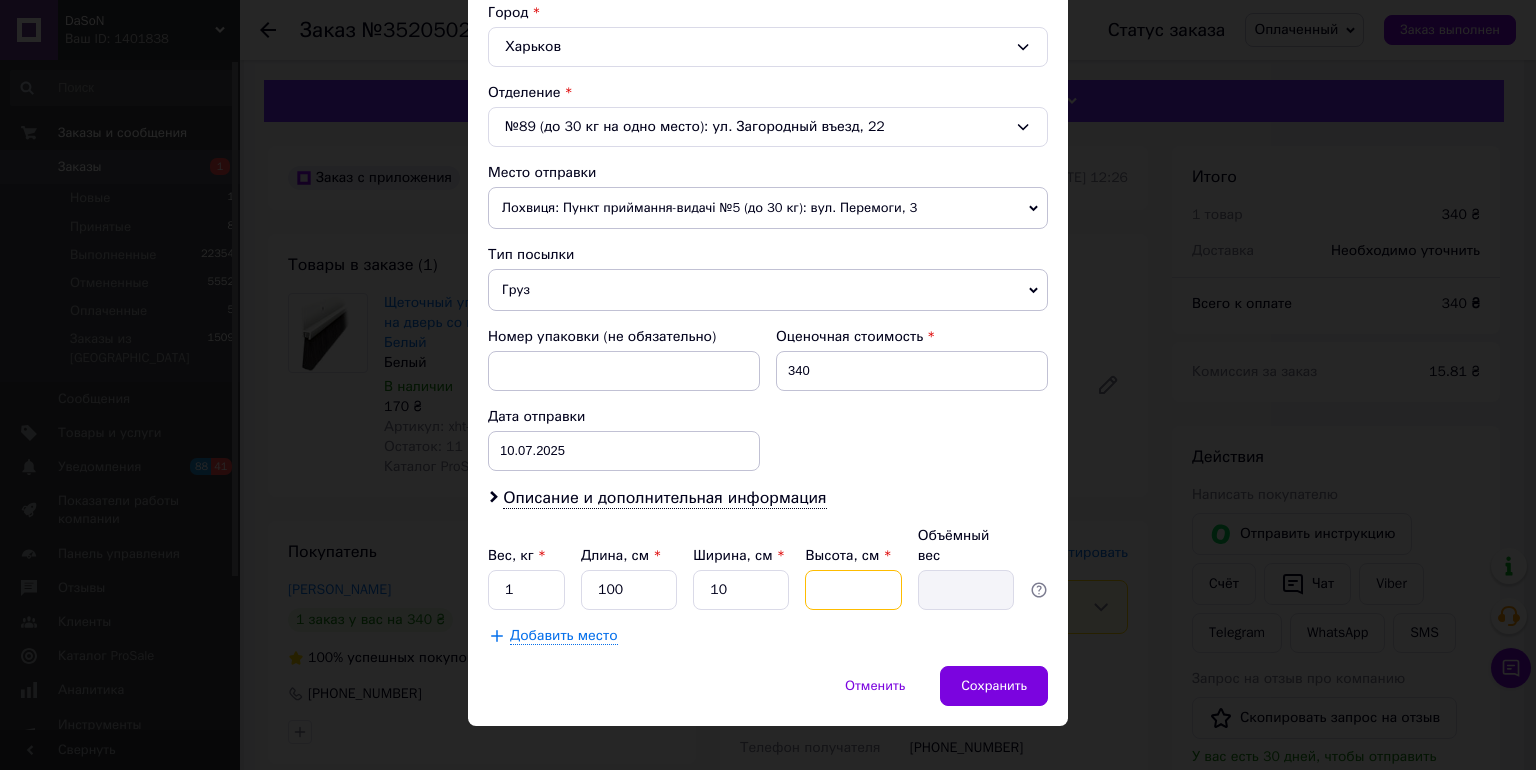 type on "3" 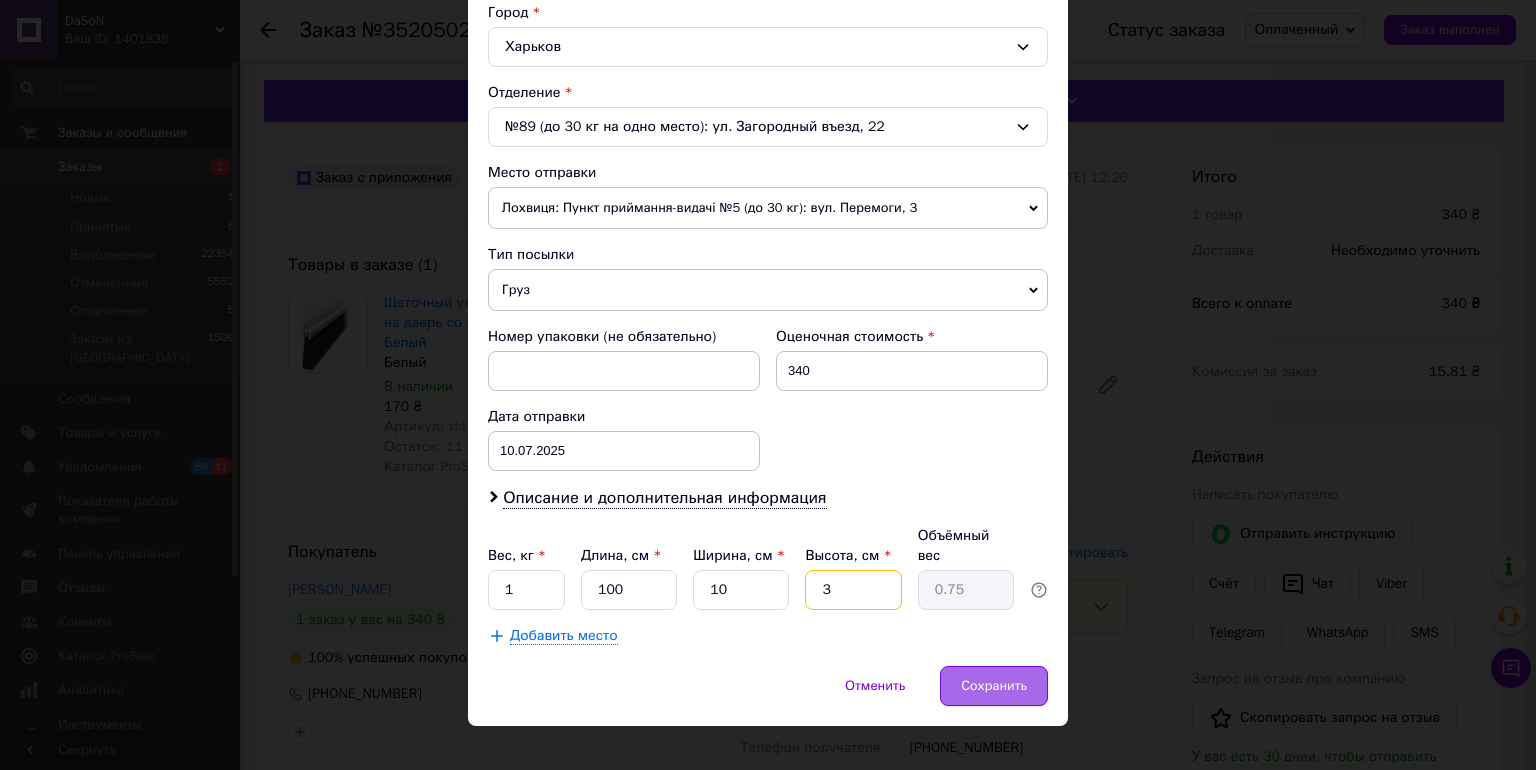 type on "3" 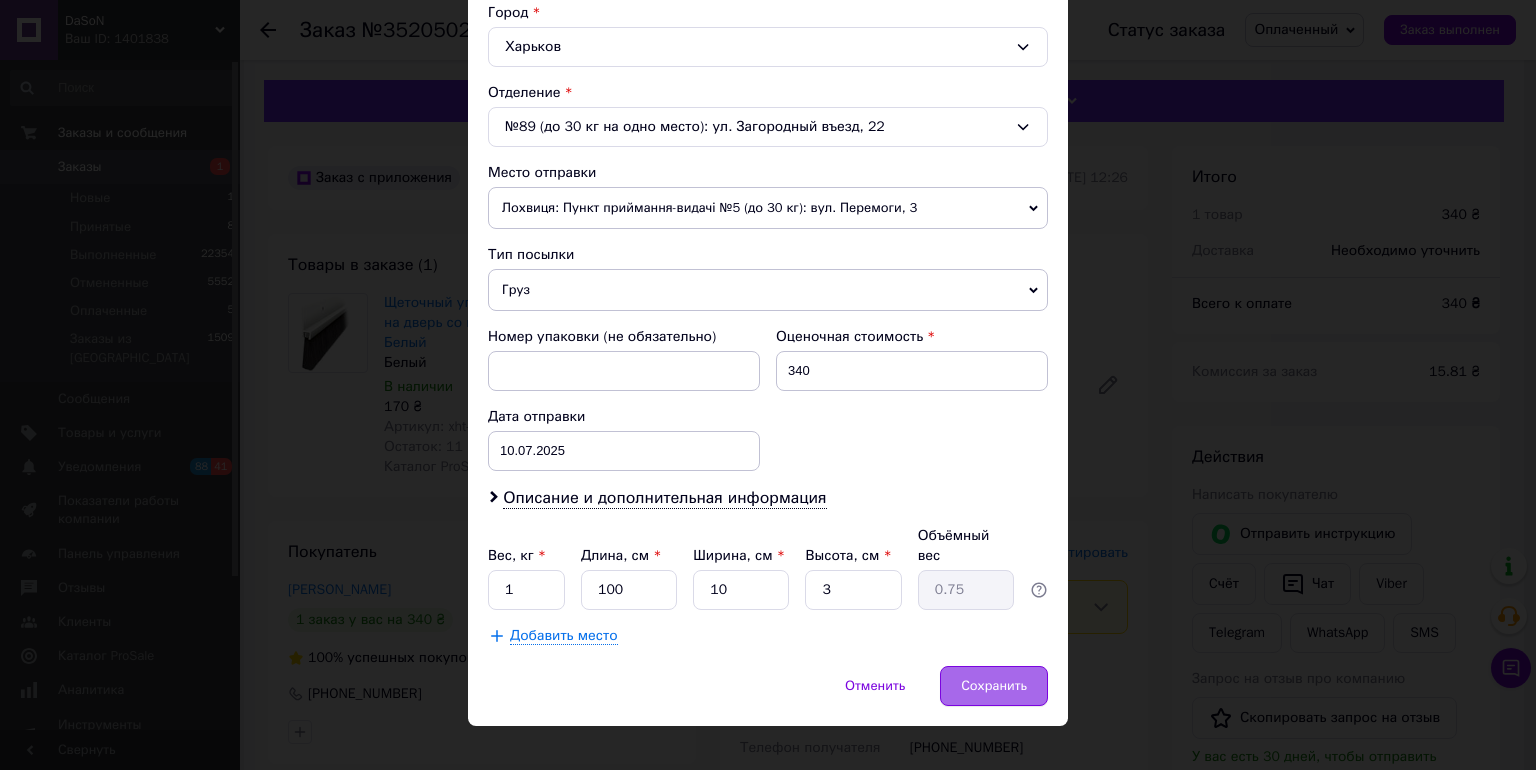 click on "Сохранить" at bounding box center (994, 686) 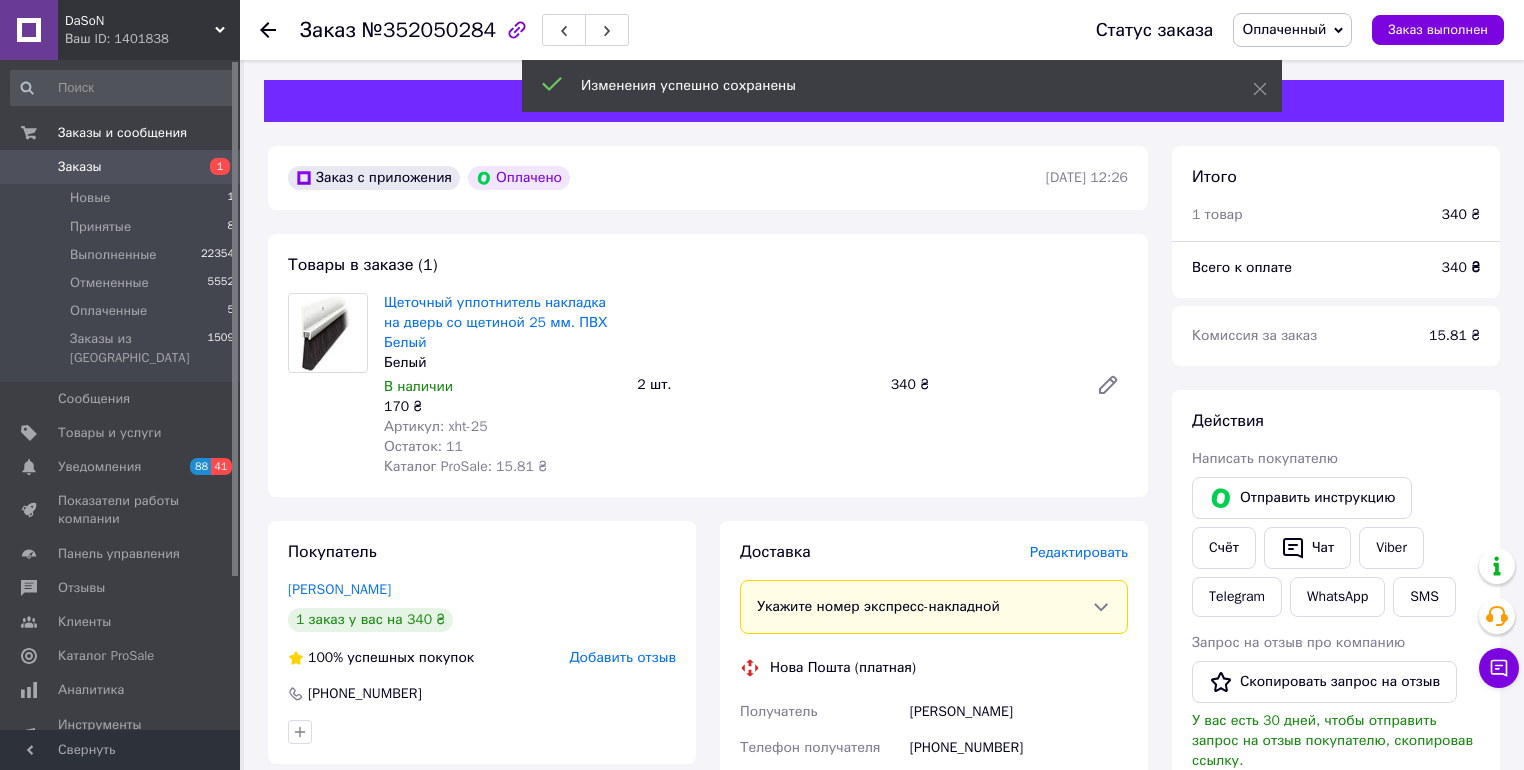 scroll, scrollTop: 320, scrollLeft: 0, axis: vertical 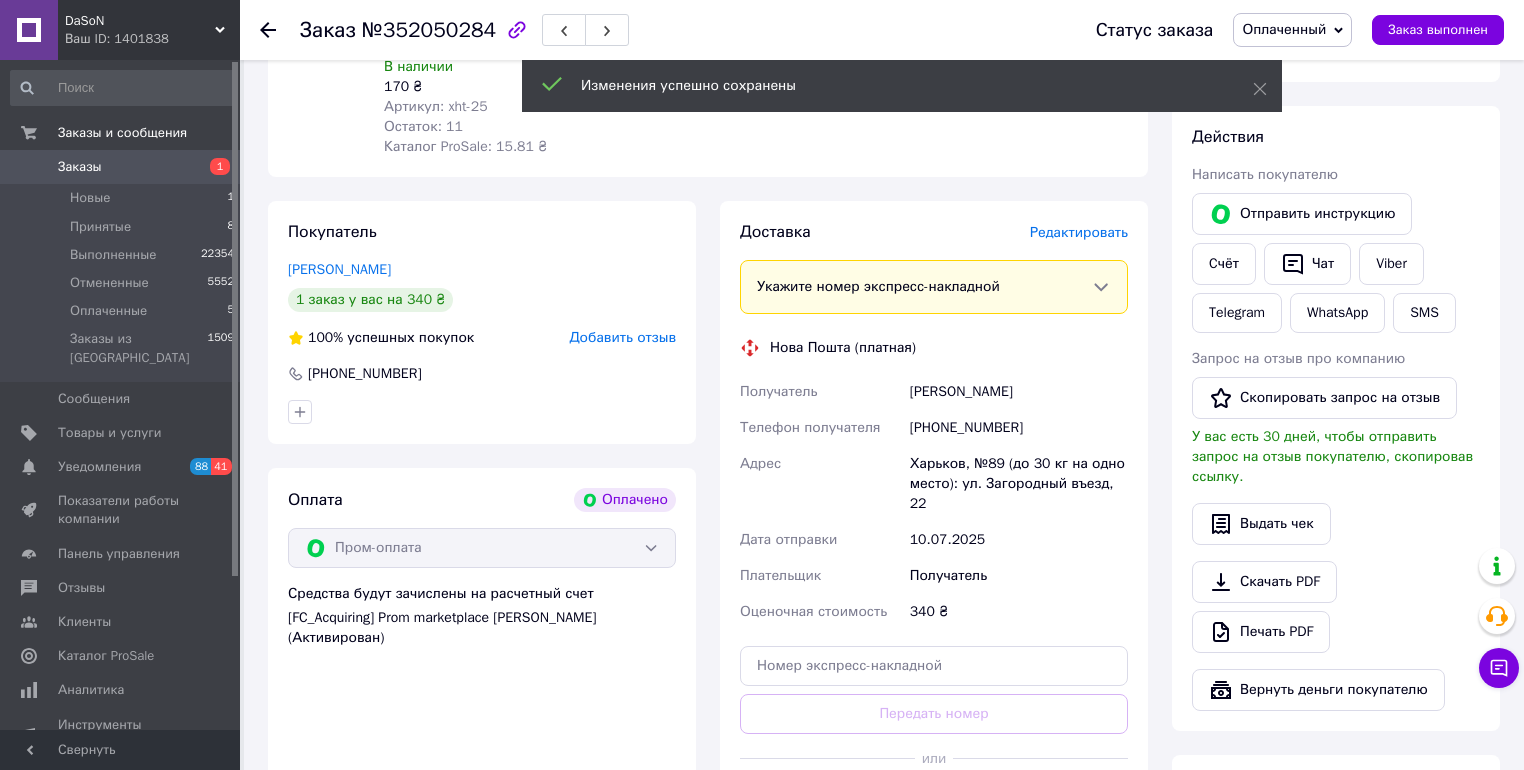 click on "Сгенерировать ЭН" at bounding box center (934, 803) 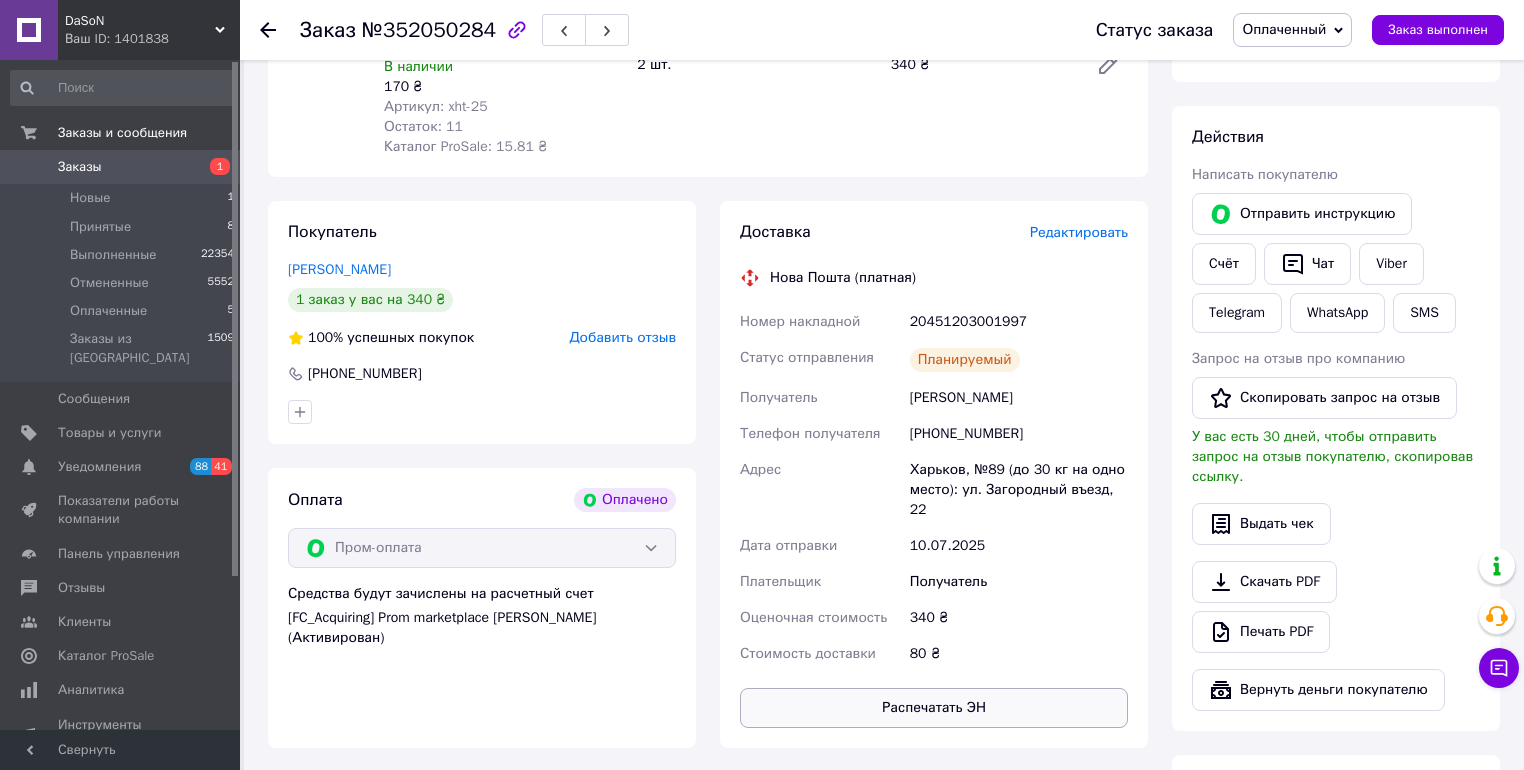 click on "Распечатать ЭН" at bounding box center (934, 708) 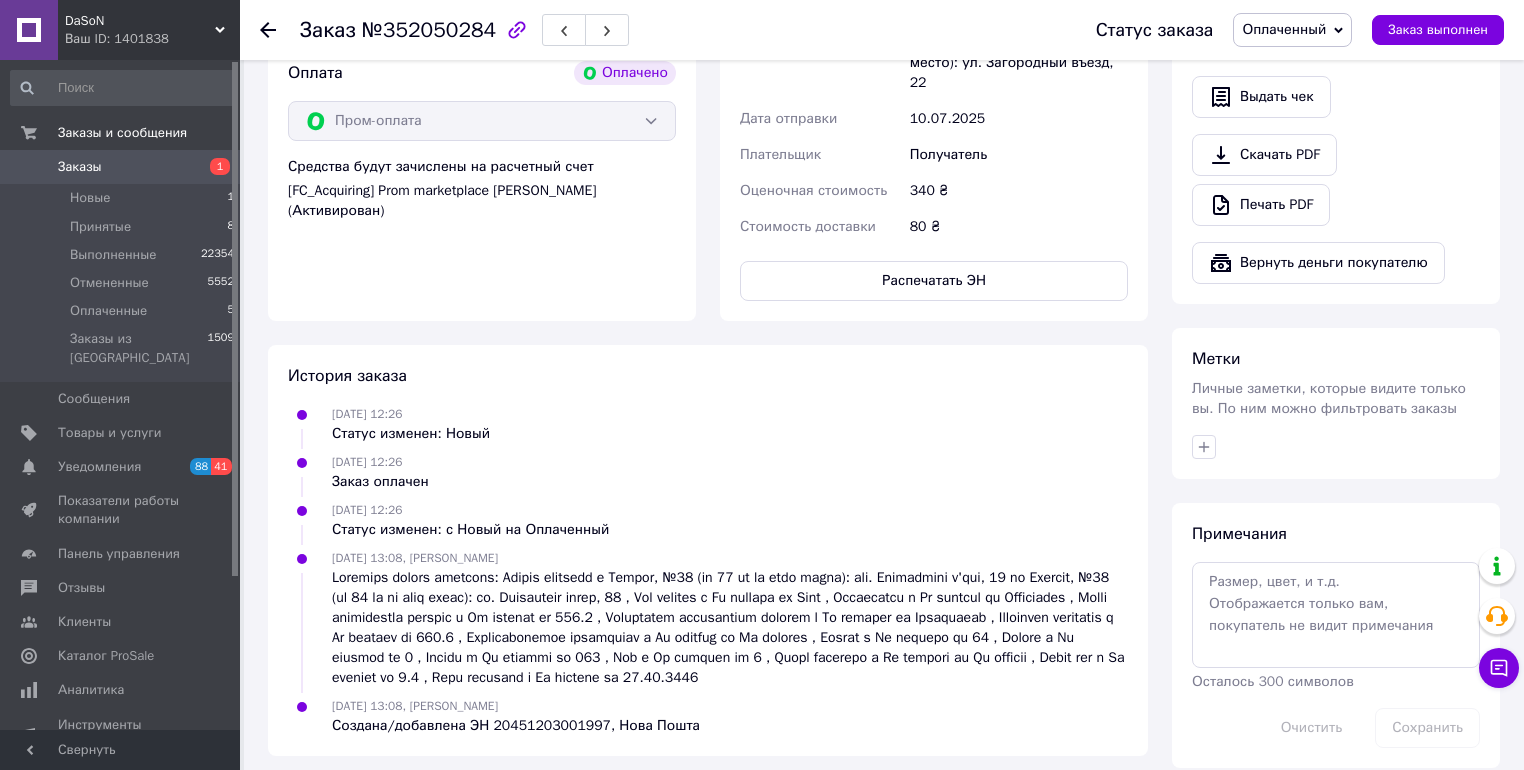 scroll, scrollTop: 267, scrollLeft: 0, axis: vertical 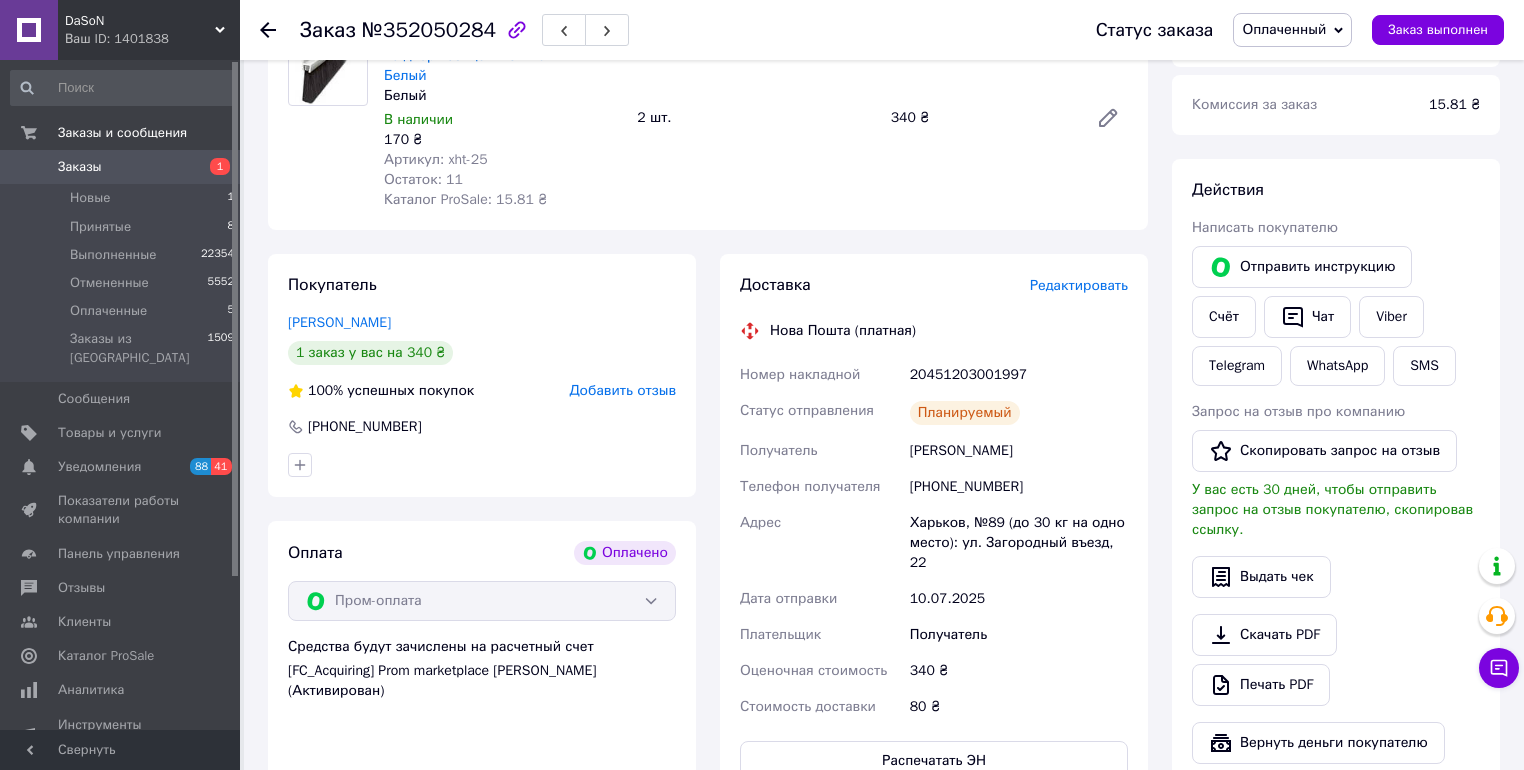 click on "20451203001997" at bounding box center (1019, 375) 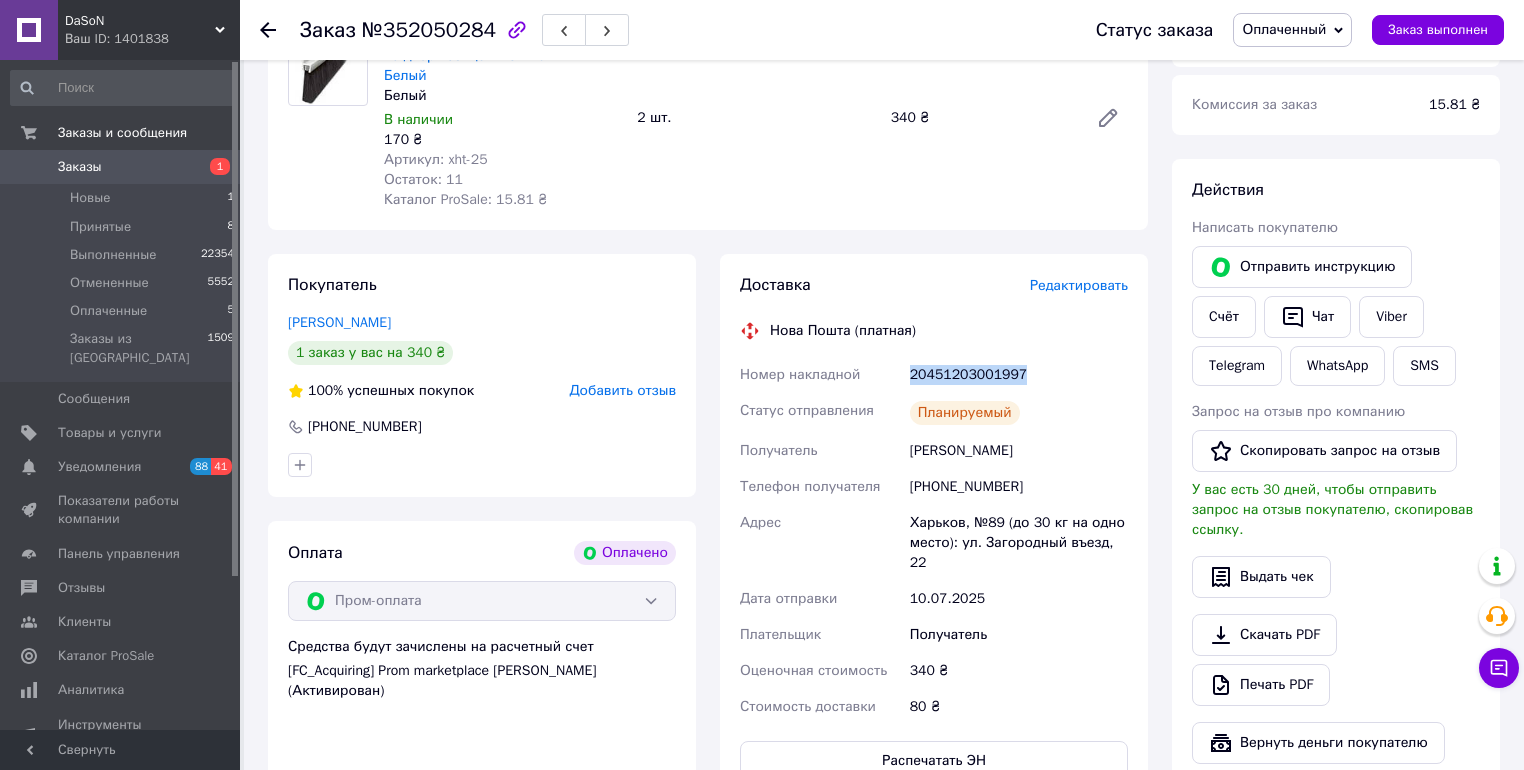 click on "20451203001997" at bounding box center (1019, 375) 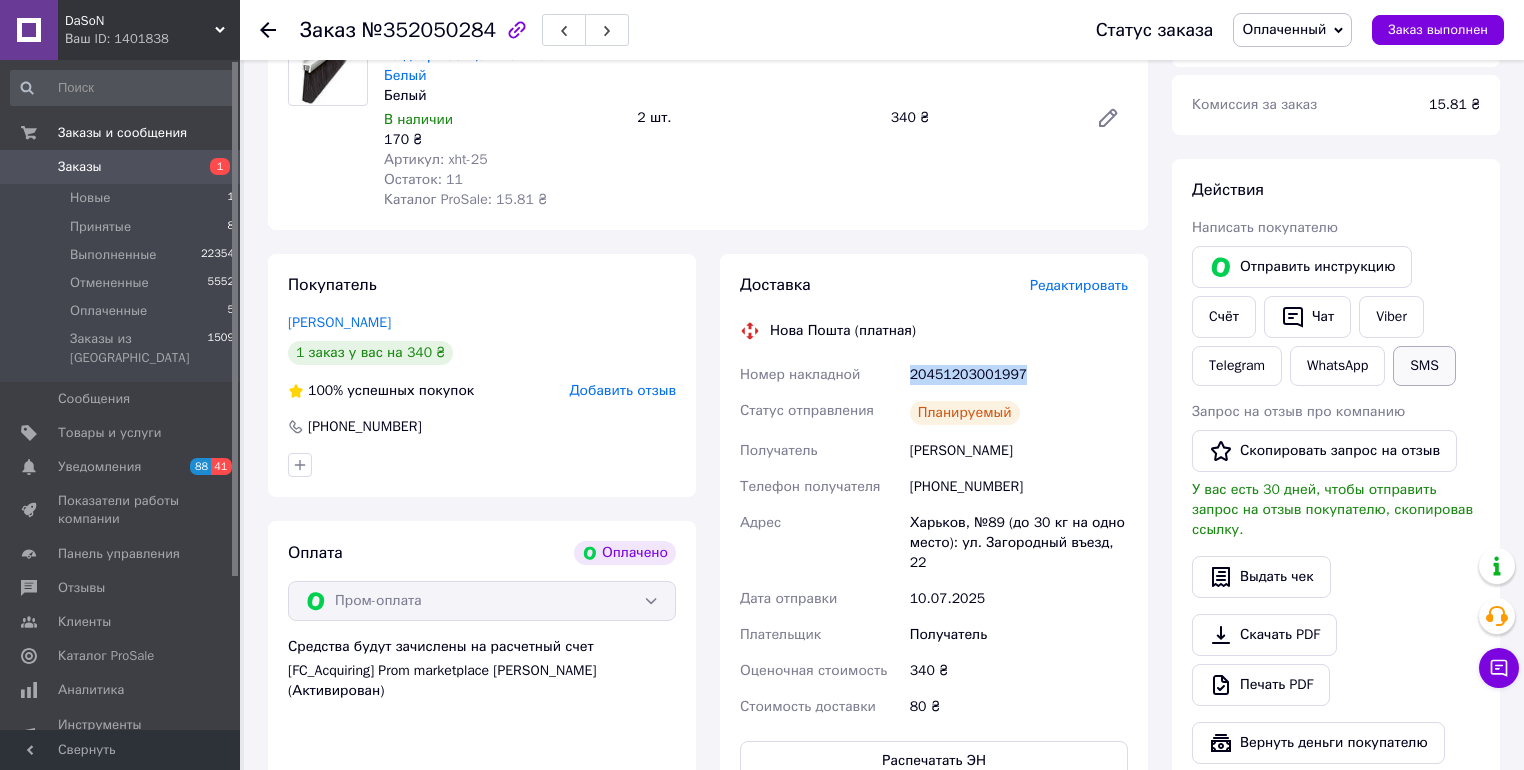 click on "SMS" at bounding box center [1424, 366] 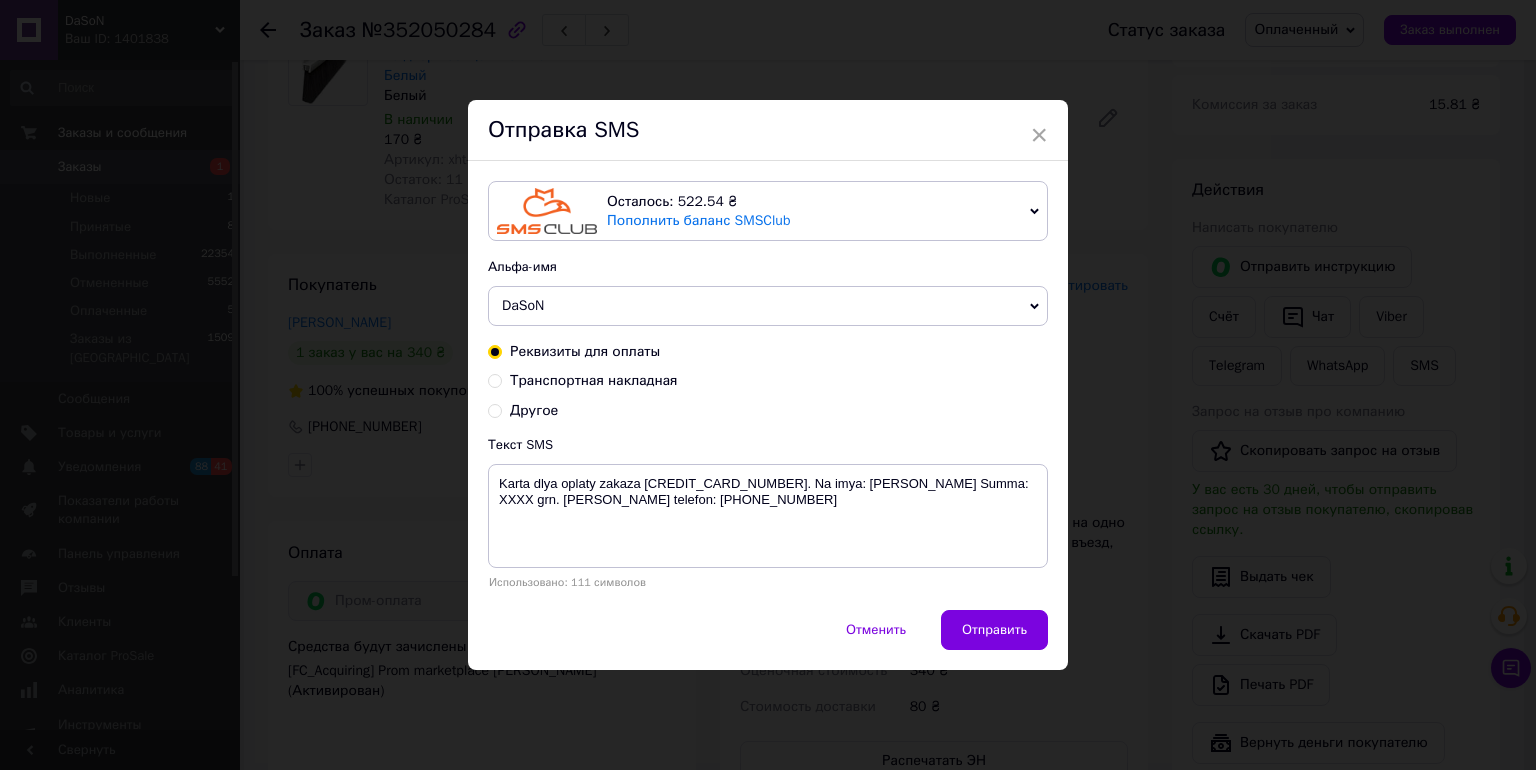 click on "Транспортная накладная" at bounding box center [594, 380] 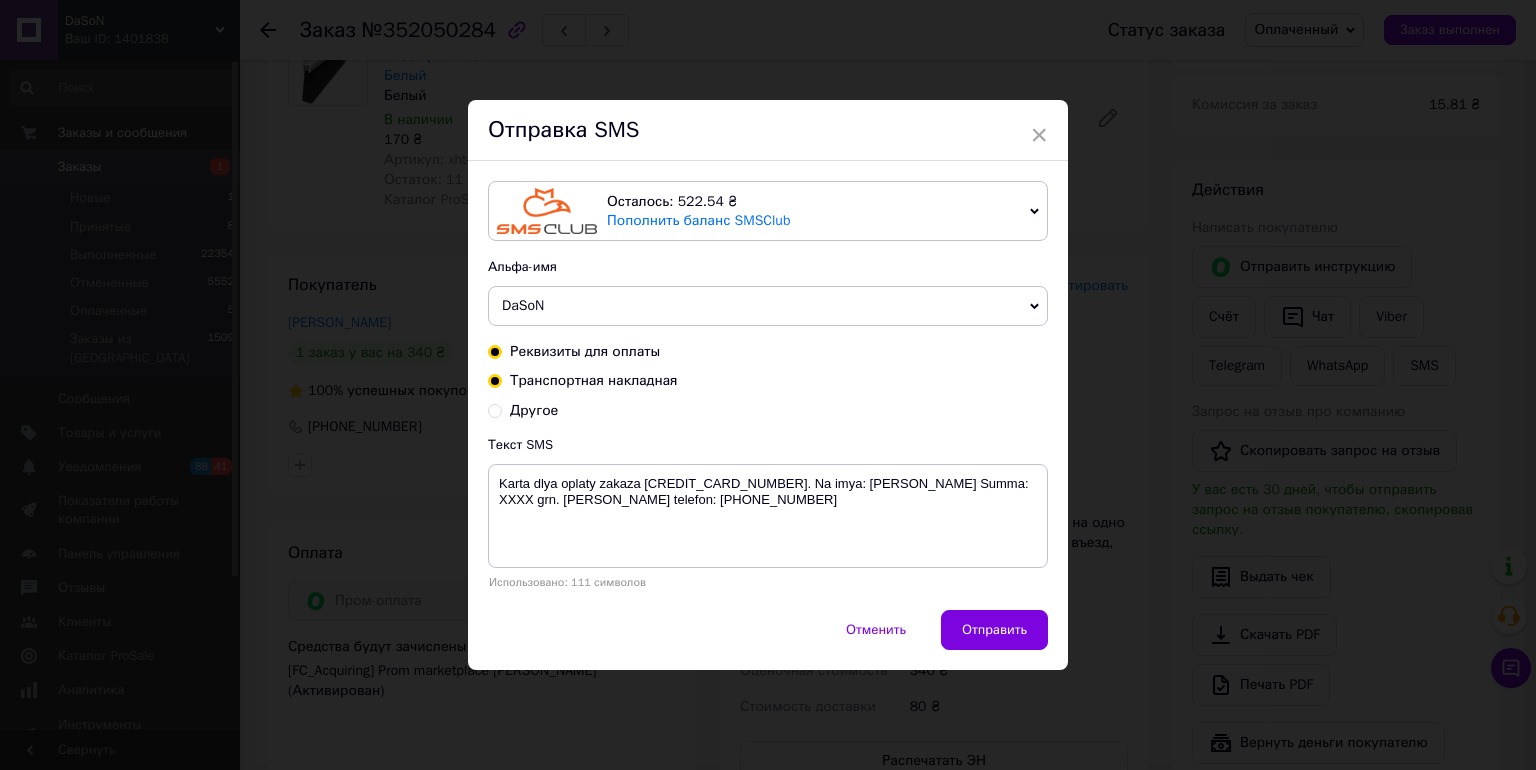 radio on "true" 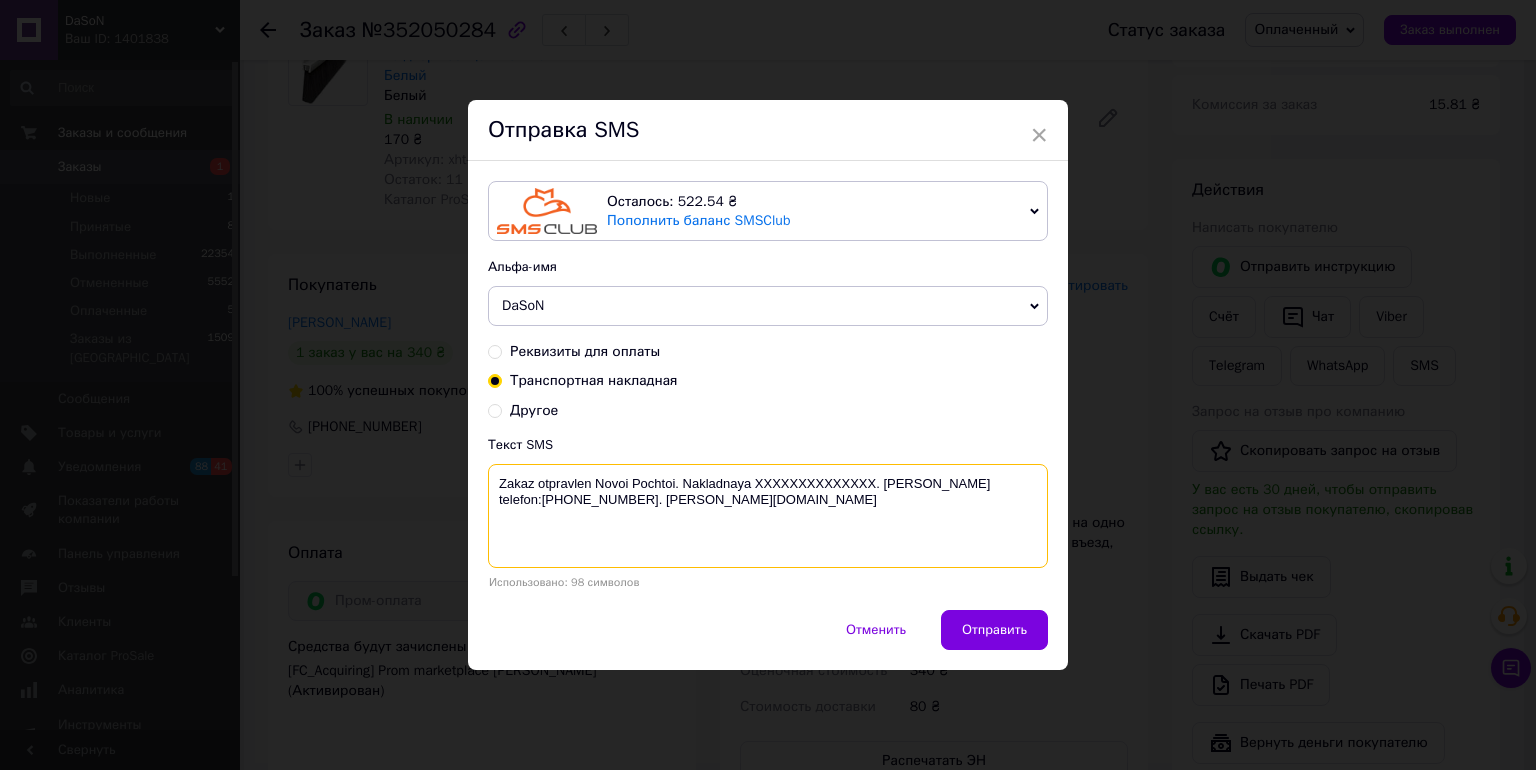 click on "Zakaz otpravlen Novoi Pochtoi. Nakladnaya XXXXXXXXXXXXXX. [PERSON_NAME] telefon:[PHONE_NUMBER]. [PERSON_NAME][DOMAIN_NAME]" at bounding box center (768, 516) 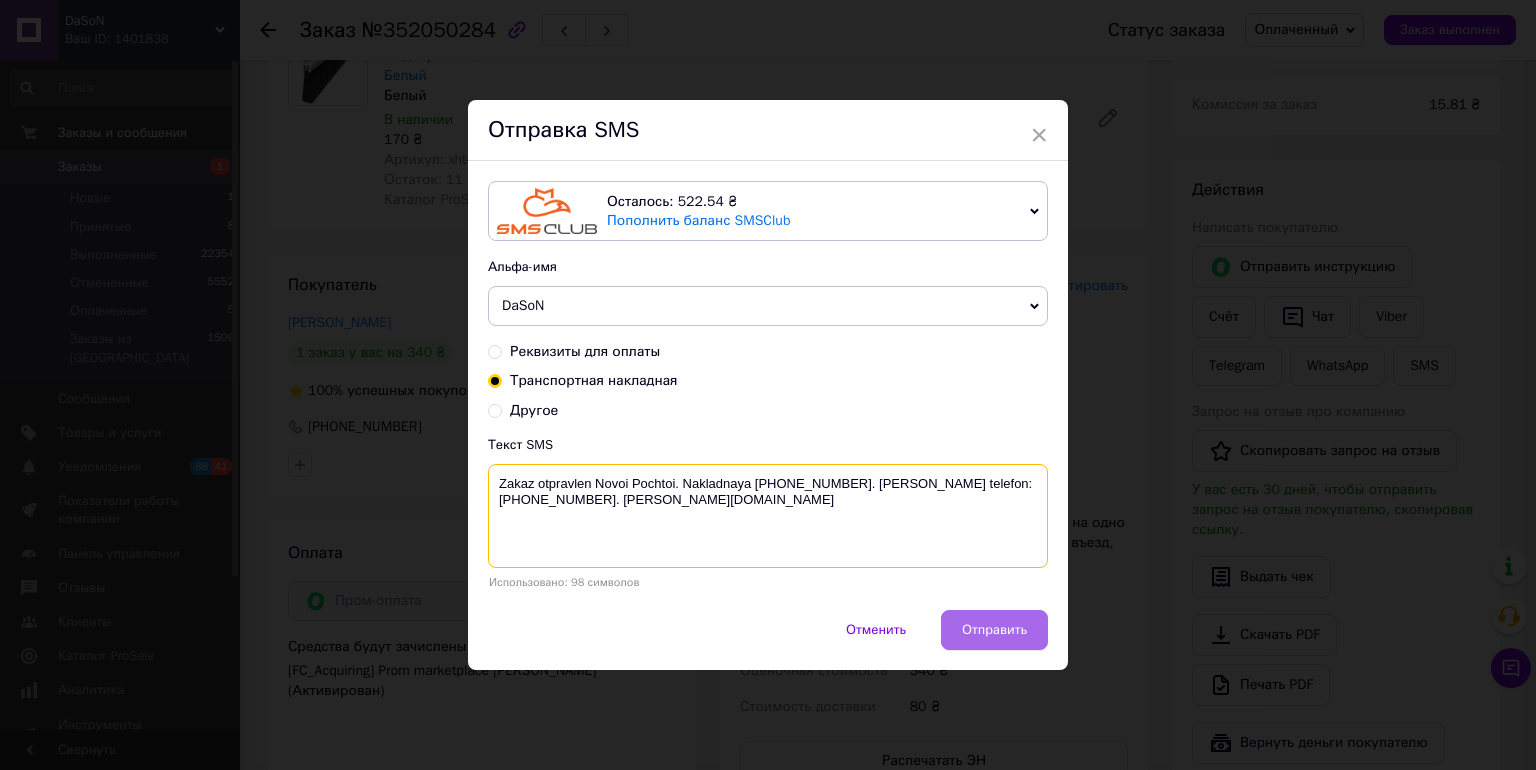 type on "Zakaz otpravlen Novoi Pochtoi. Nakladnaya 20451203001997. Nash telefon:+380676377753. dason.com.ua" 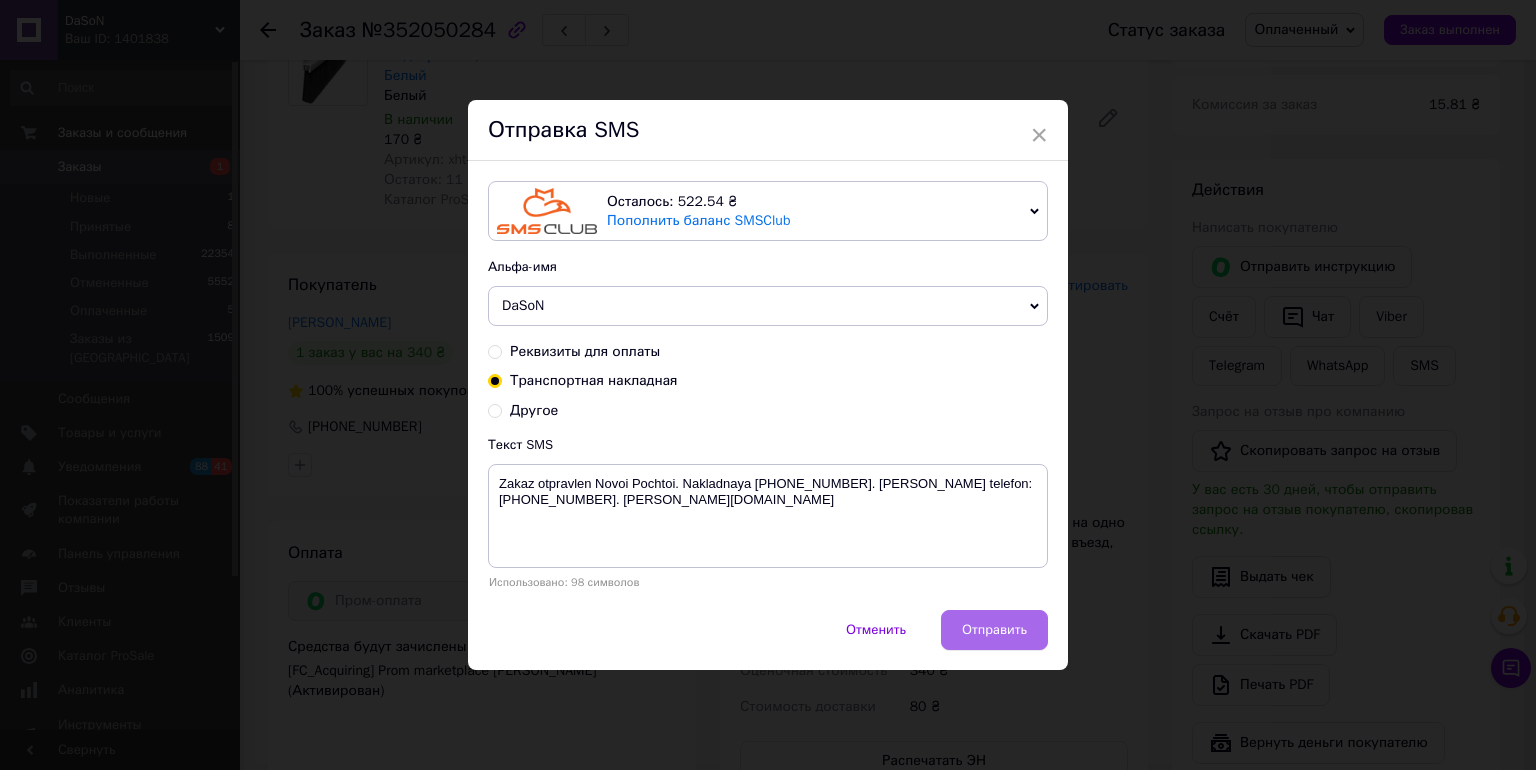 click on "Отправить" at bounding box center (994, 630) 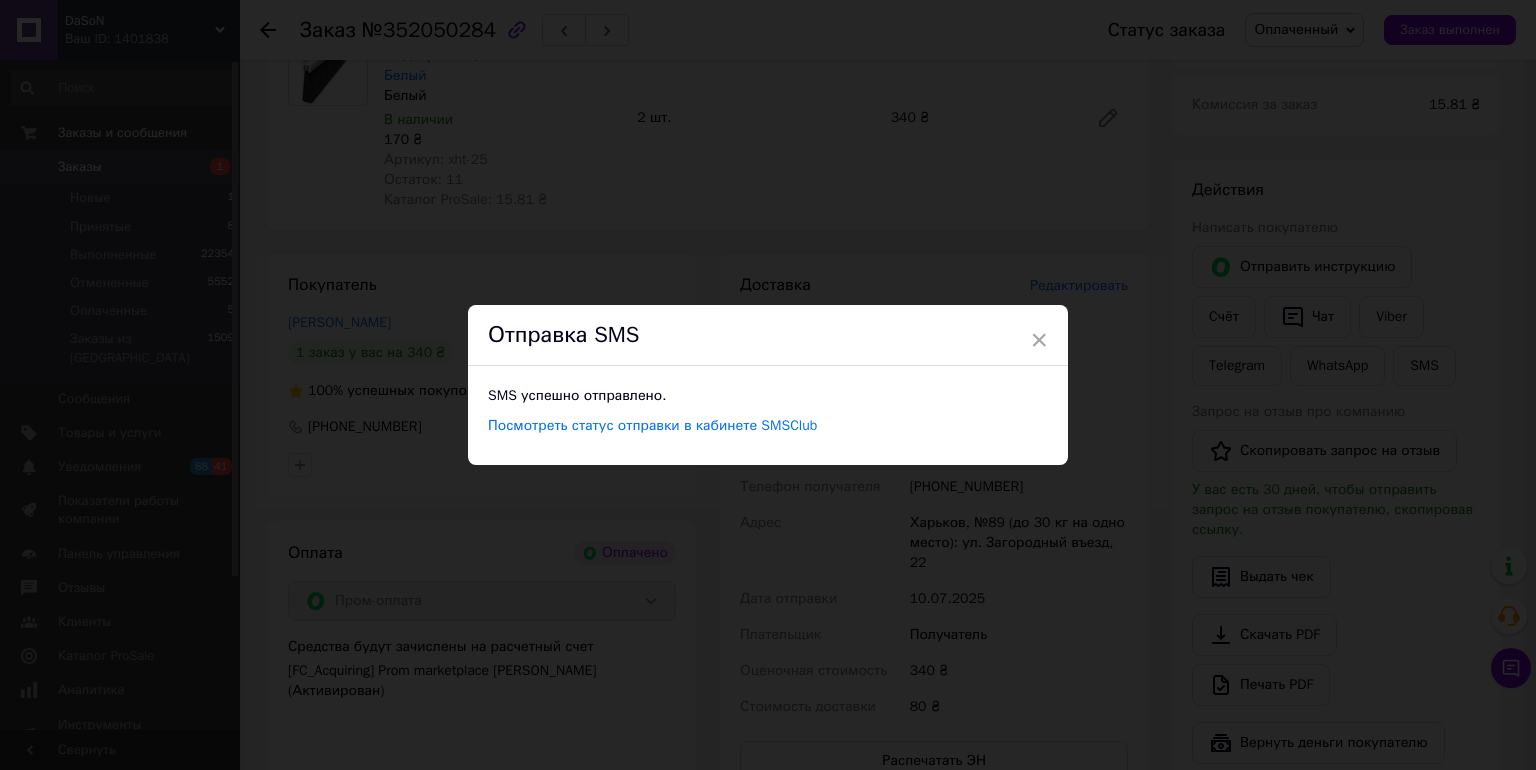 click on "× Отправка SMS SMS успешно отправлено. Посмотреть статус отправки в кабинете SMSClub" at bounding box center (768, 385) 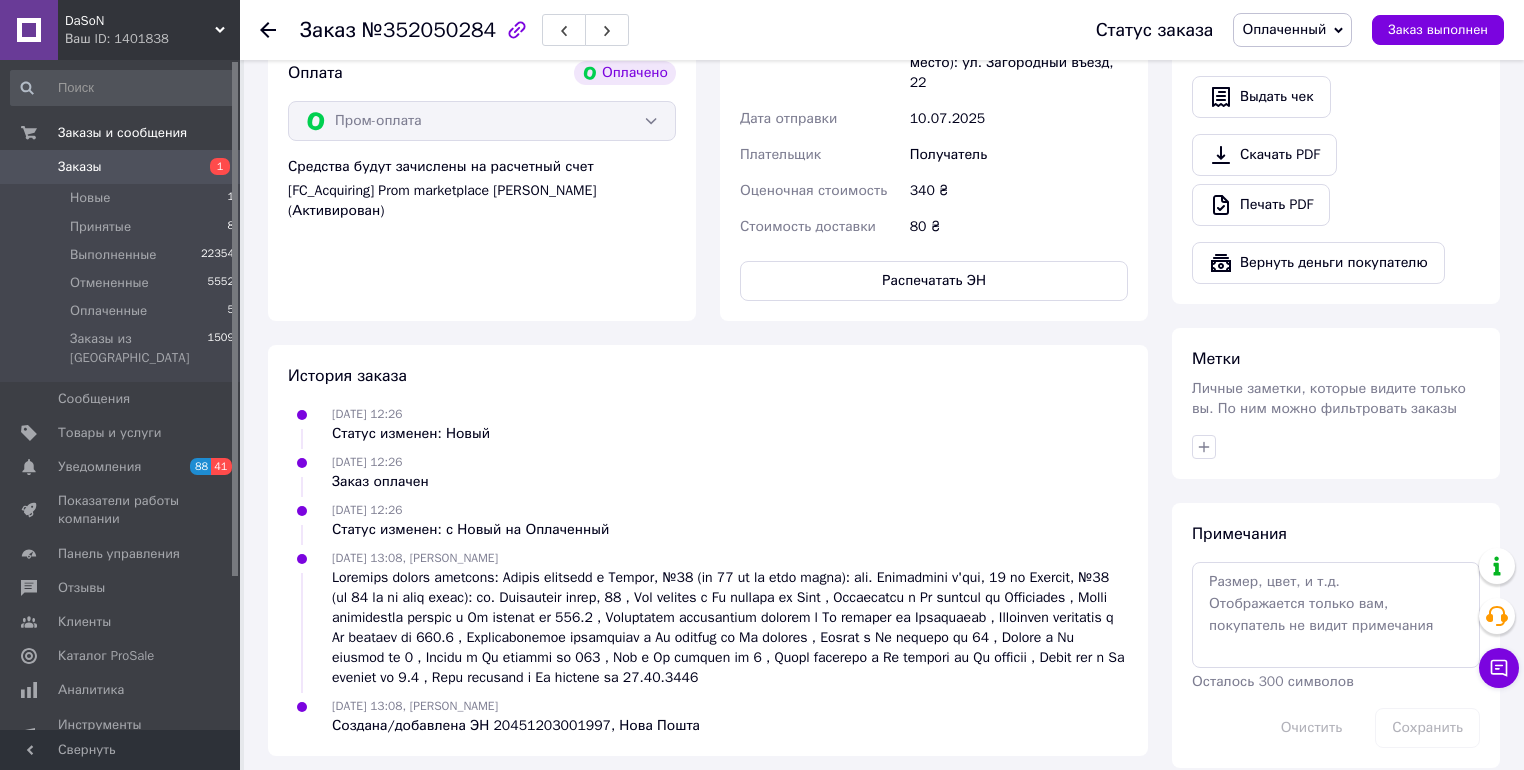 scroll, scrollTop: 507, scrollLeft: 0, axis: vertical 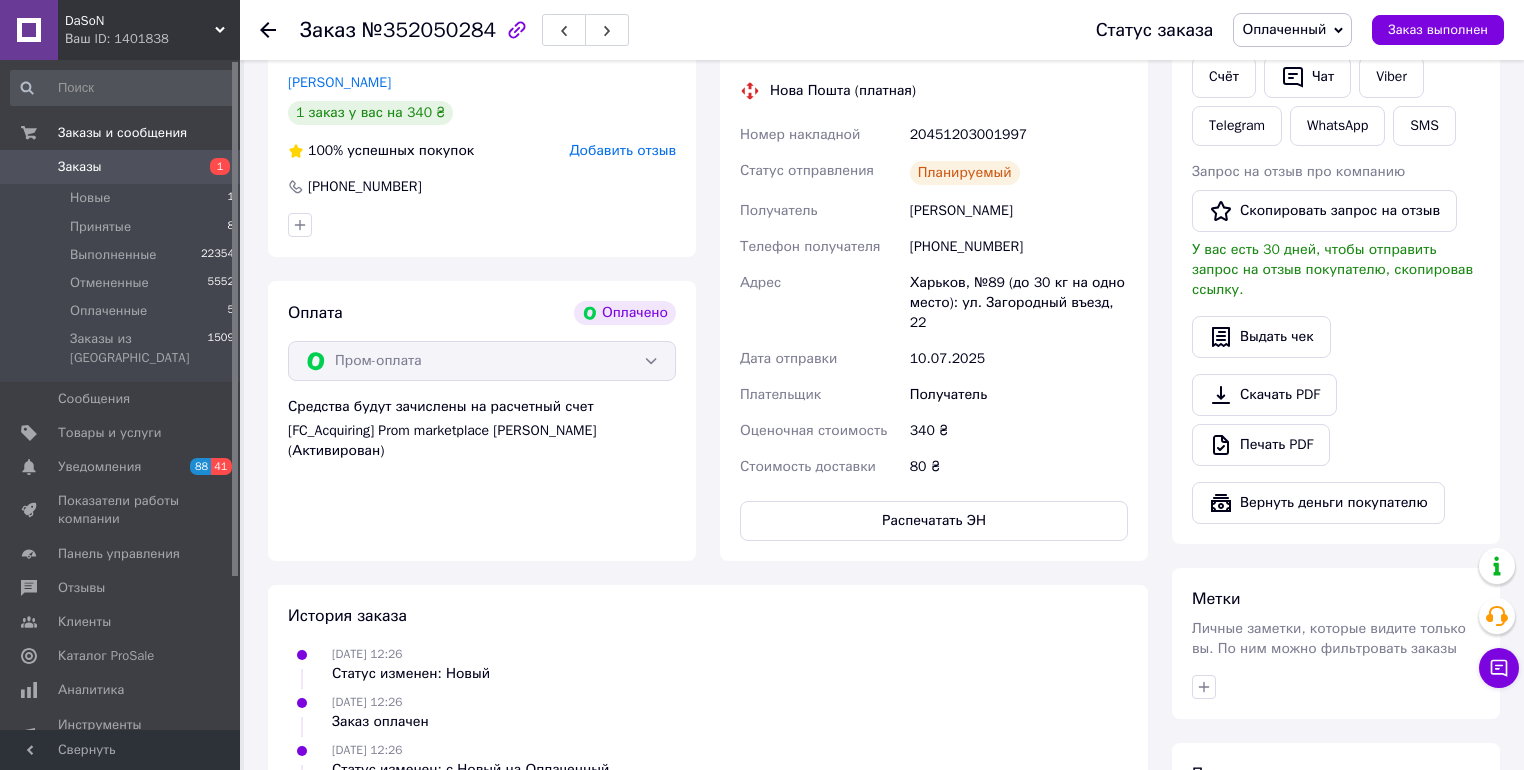 click on "20451203001997" at bounding box center [1019, 135] 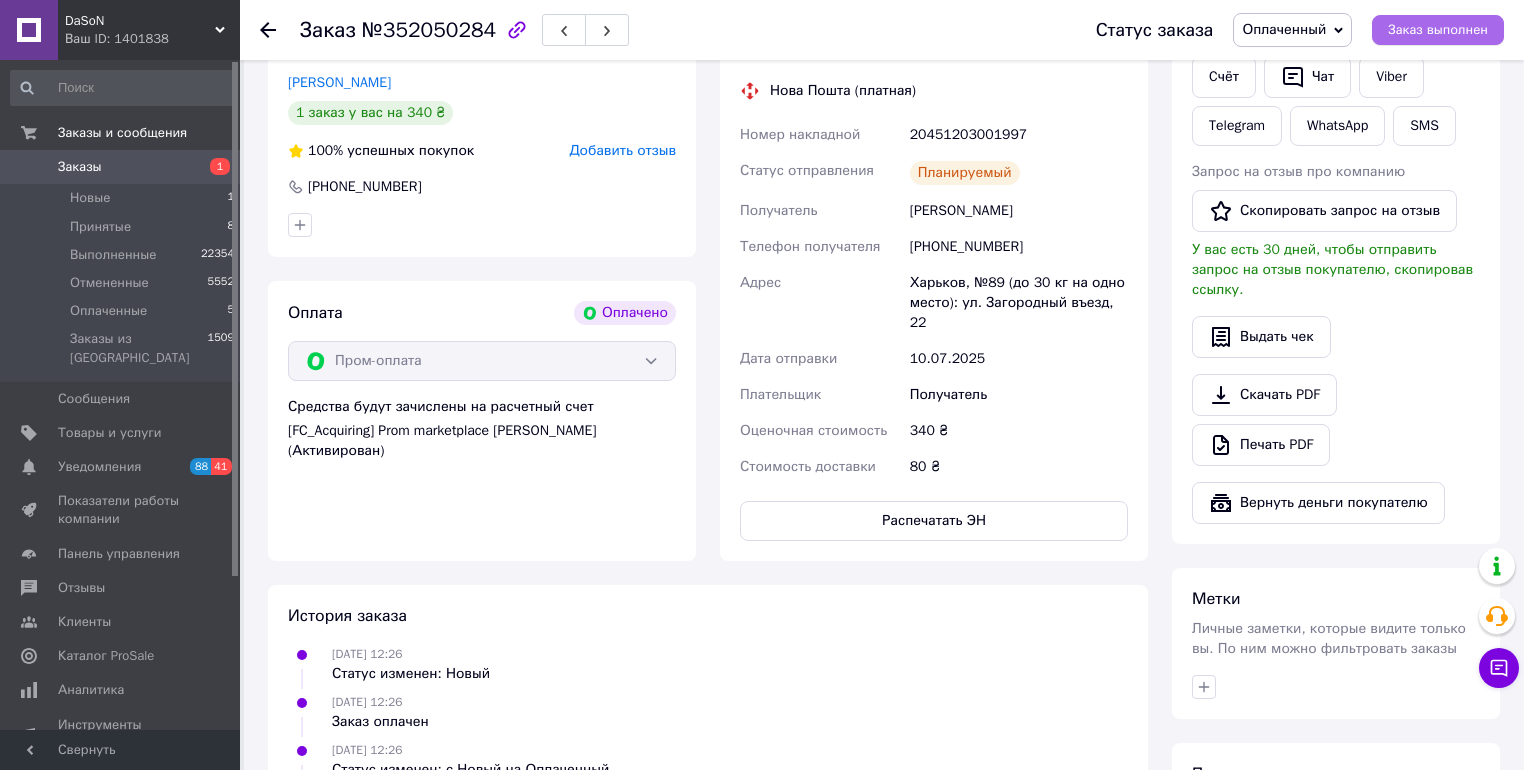 click on "Заказ выполнен" at bounding box center [1438, 30] 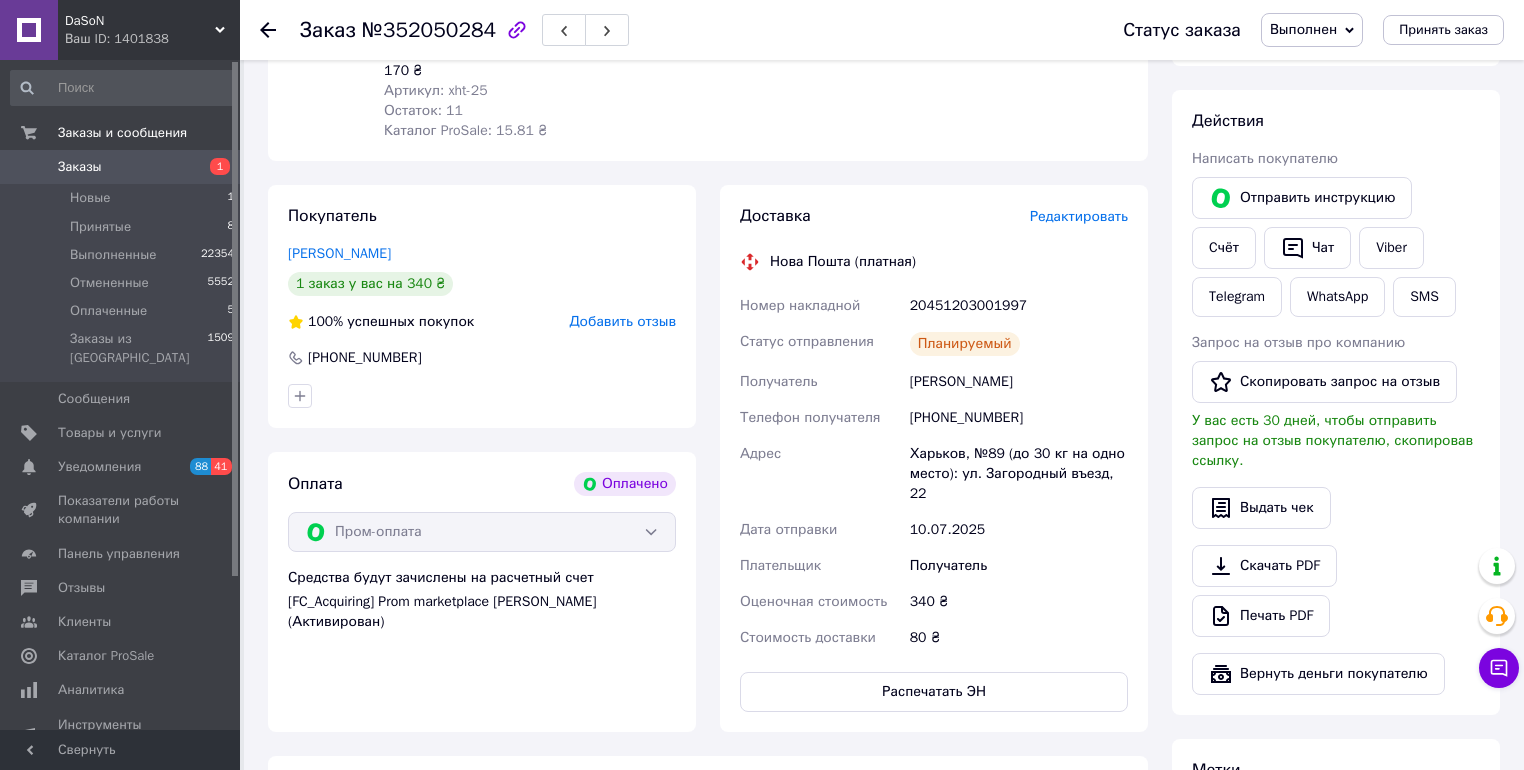 scroll, scrollTop: 0, scrollLeft: 0, axis: both 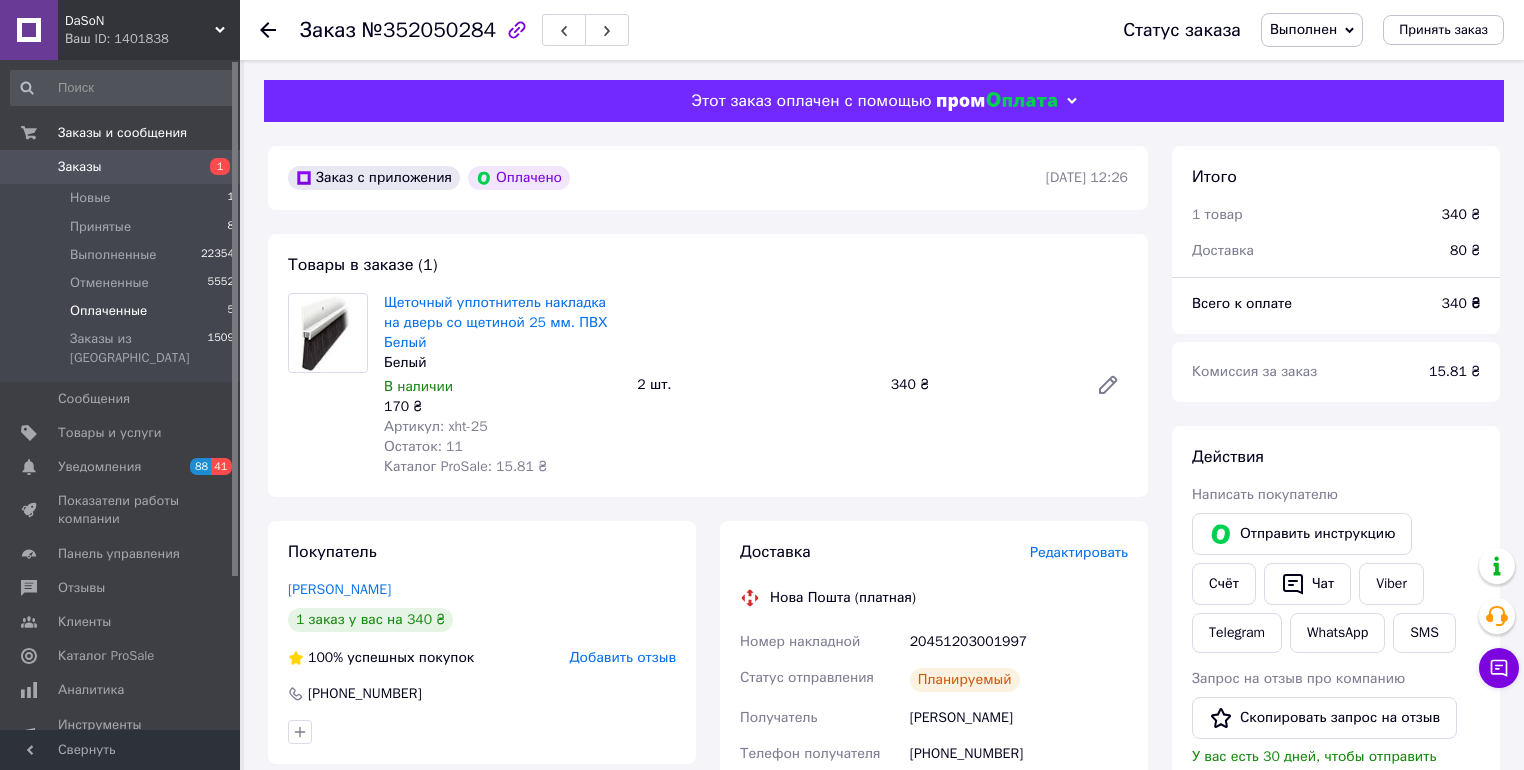 click on "Оплаченные" at bounding box center (108, 311) 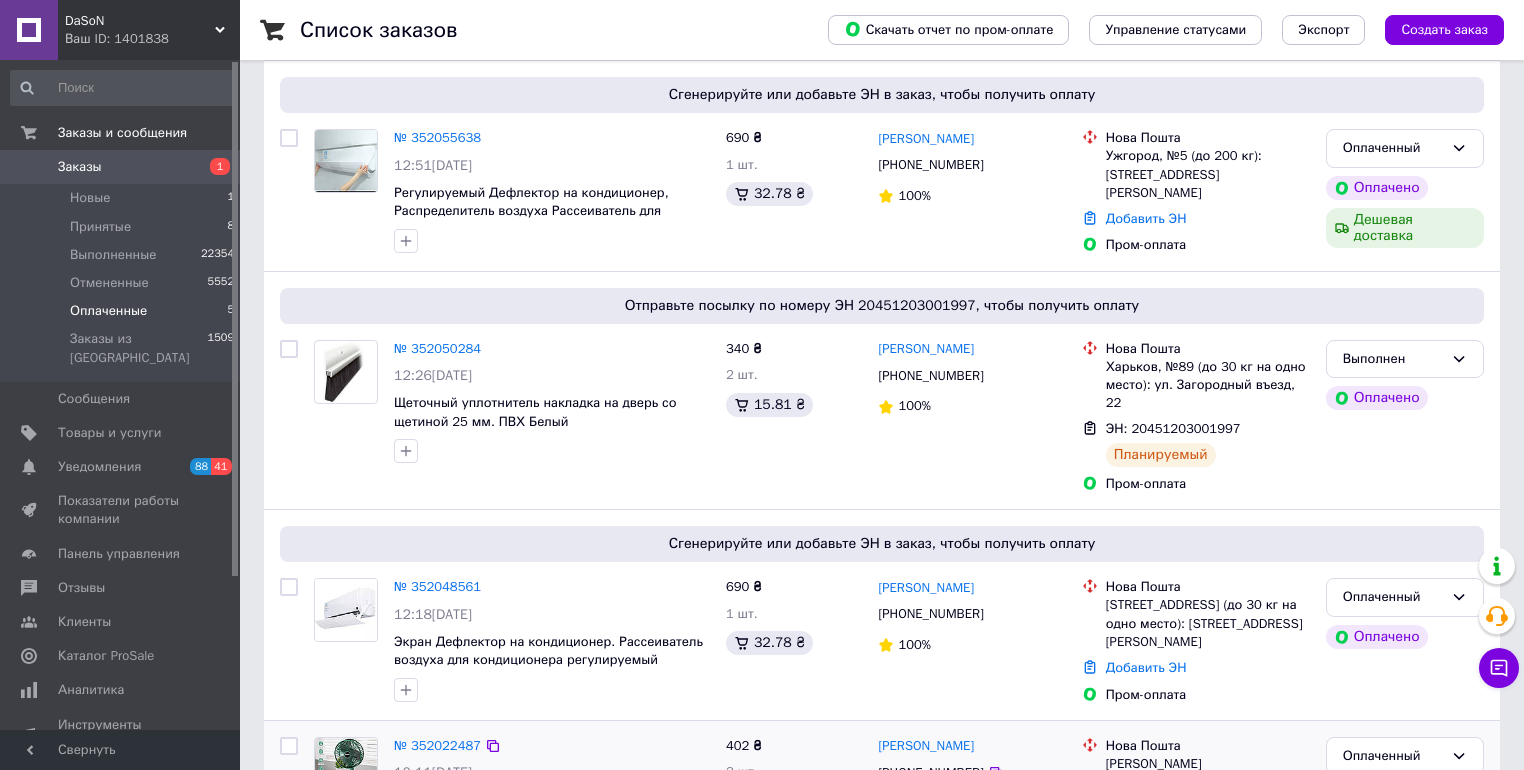 scroll, scrollTop: 0, scrollLeft: 0, axis: both 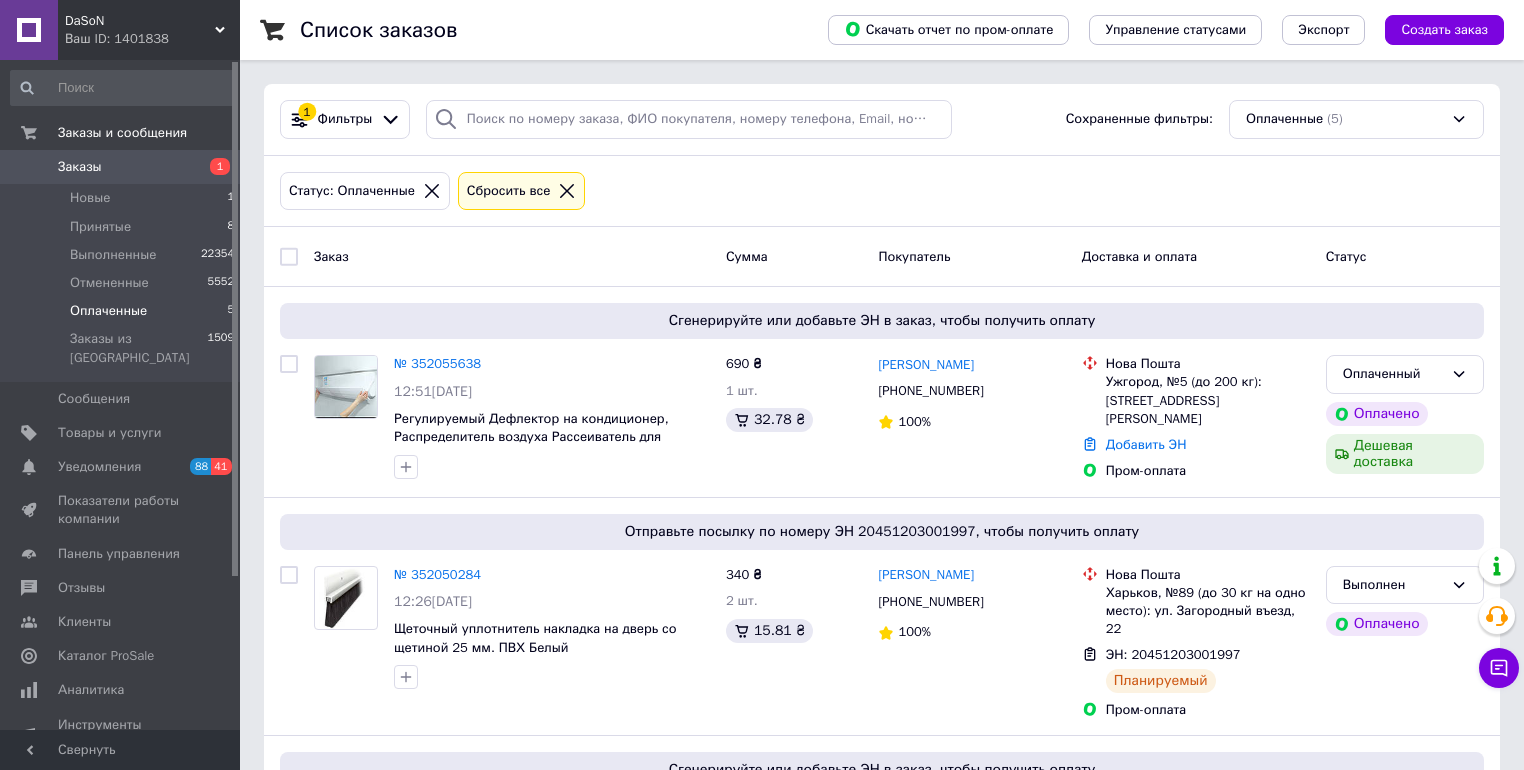 click on "Заказы" at bounding box center [121, 167] 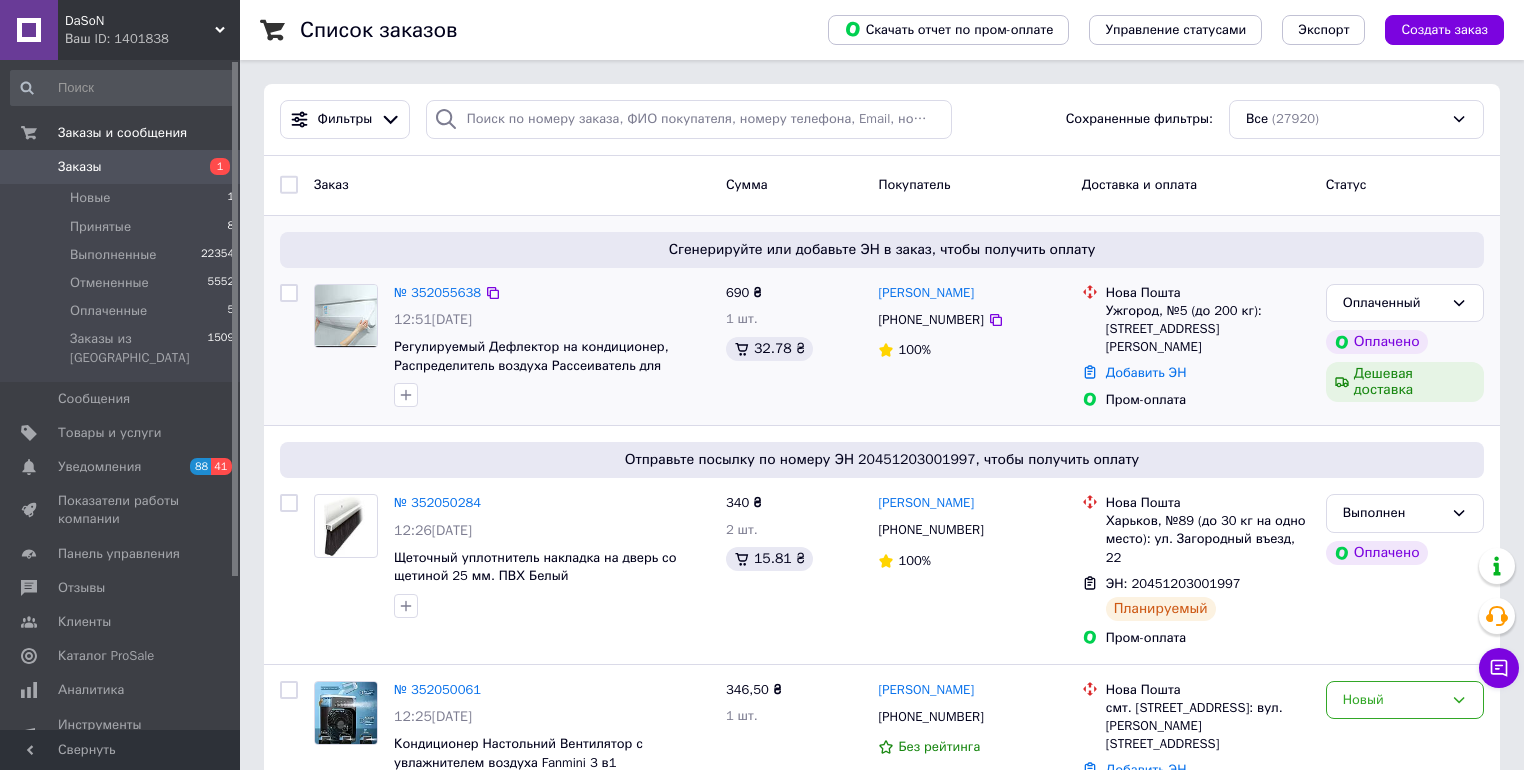 scroll, scrollTop: 160, scrollLeft: 0, axis: vertical 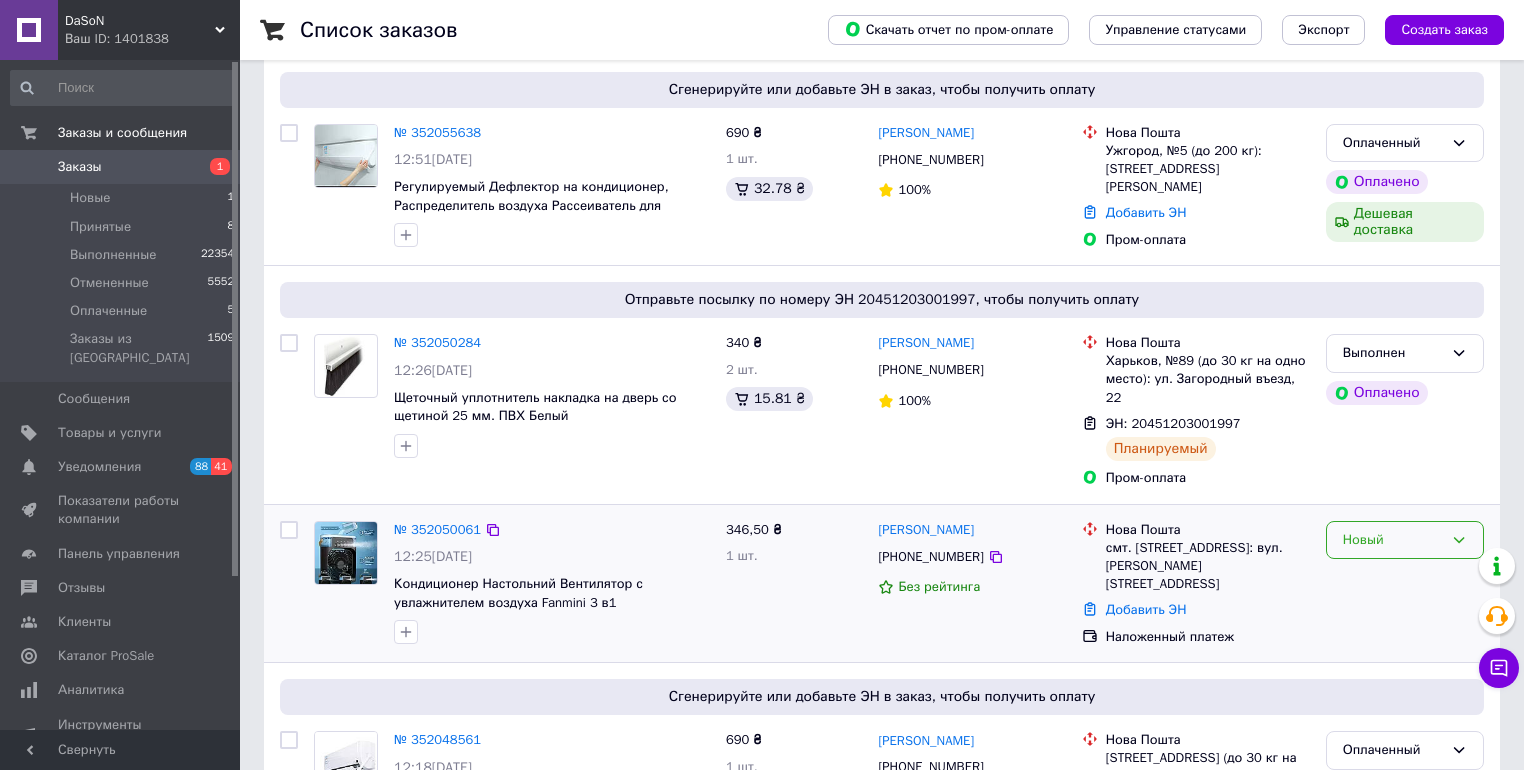 click on "Новый" at bounding box center (1393, 540) 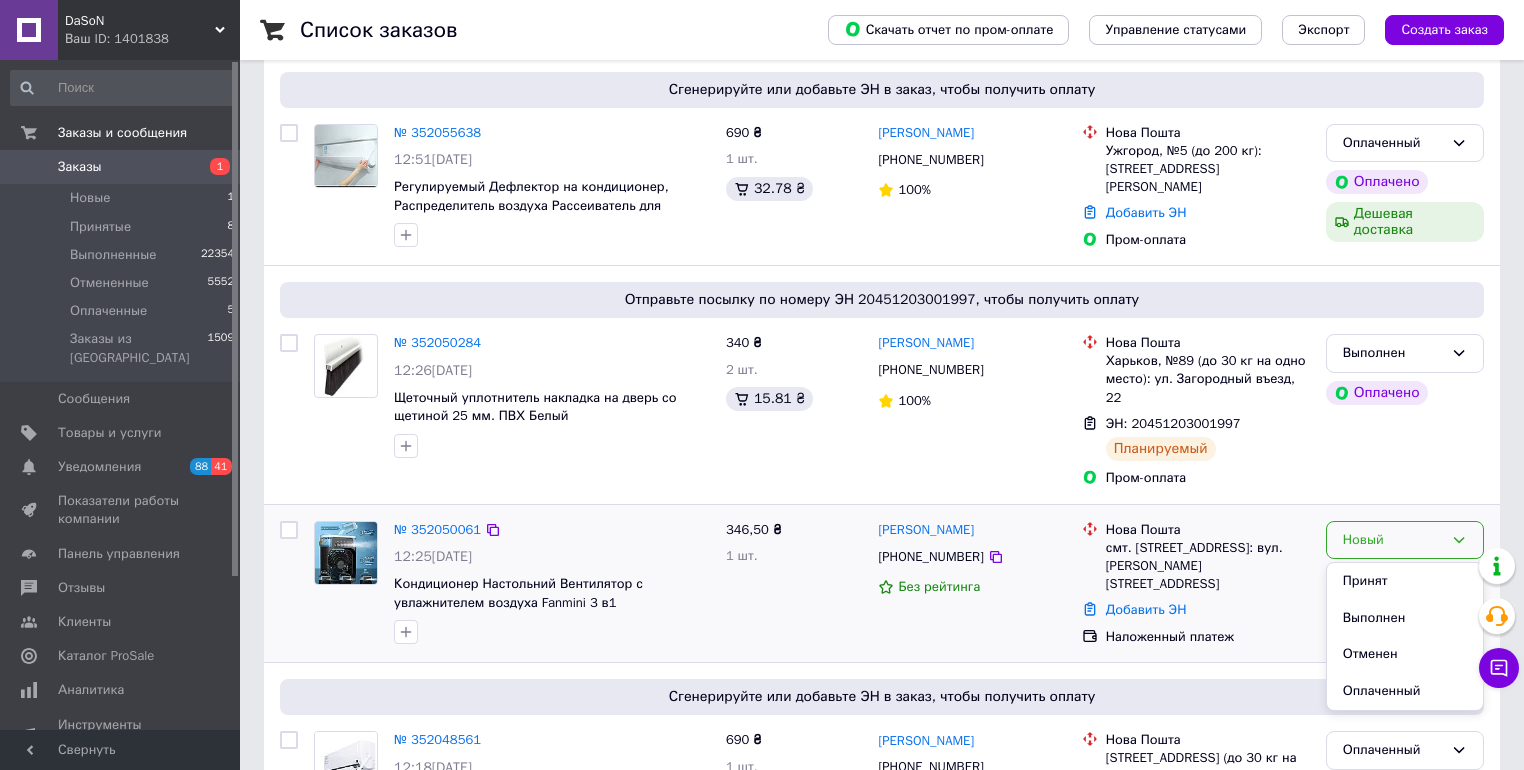 drag, startPoint x: 1363, startPoint y: 560, endPoint x: 1030, endPoint y: 513, distance: 336.30048 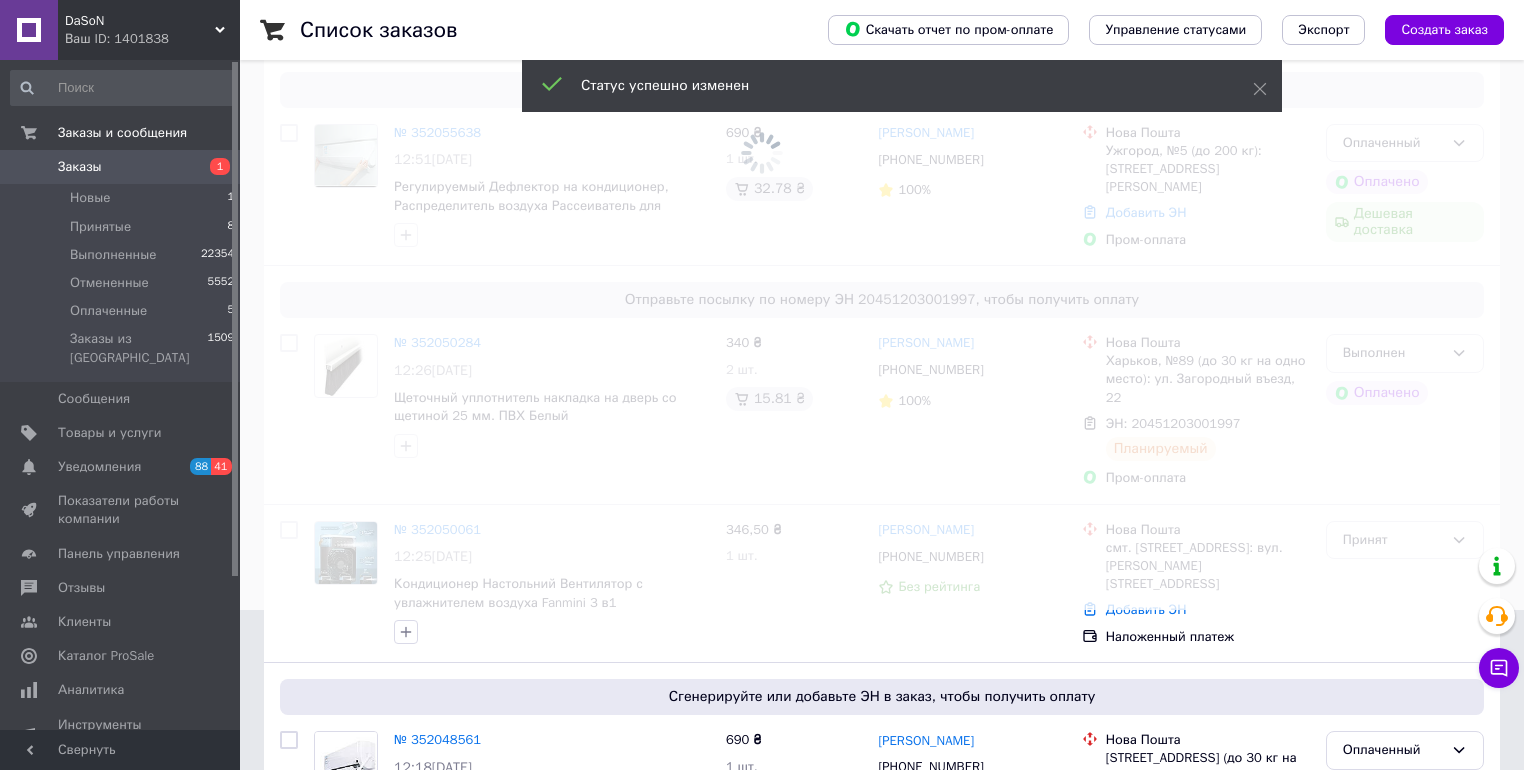 click at bounding box center [762, 225] 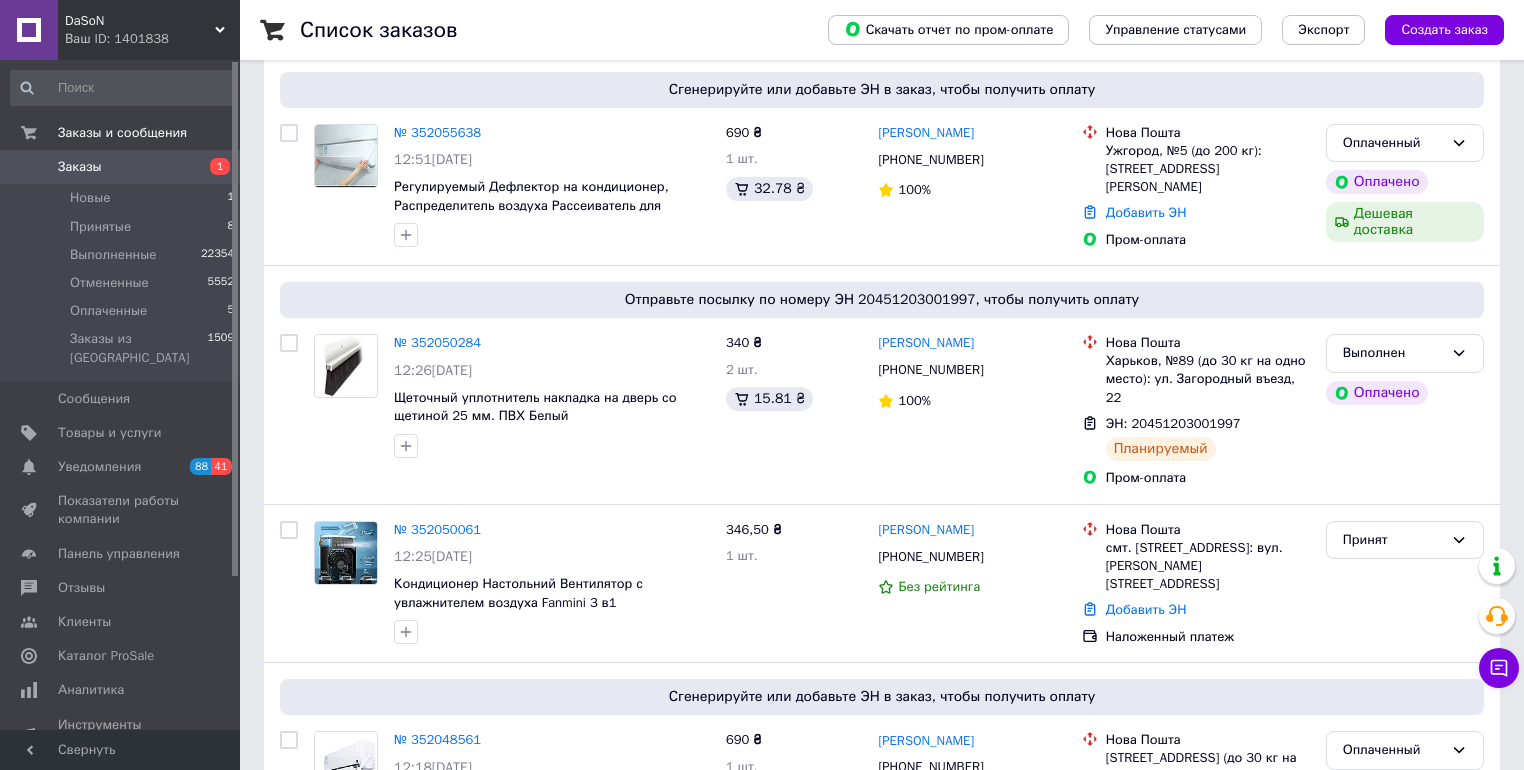 click on "№ 352050061" at bounding box center [437, 529] 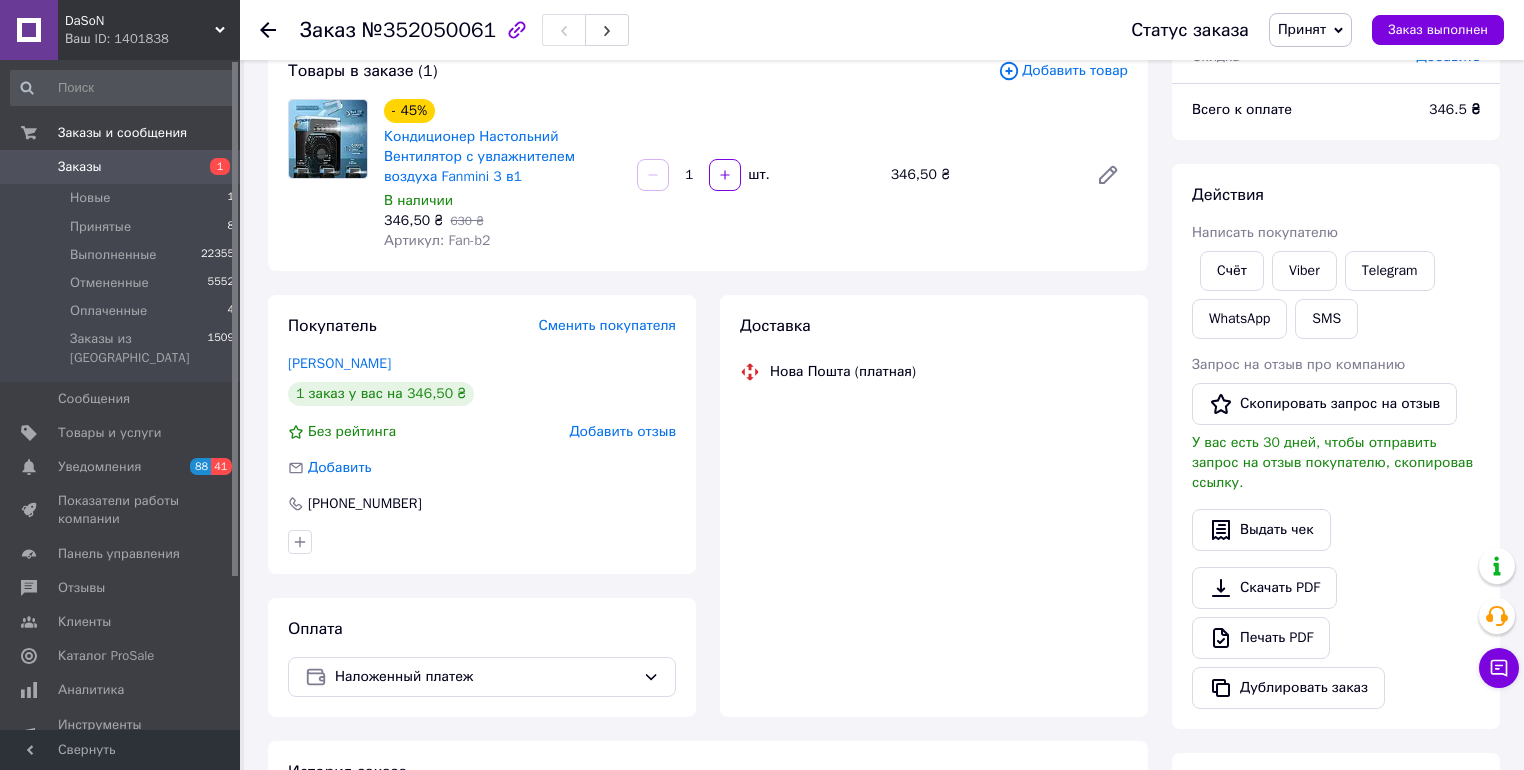 scroll, scrollTop: 160, scrollLeft: 0, axis: vertical 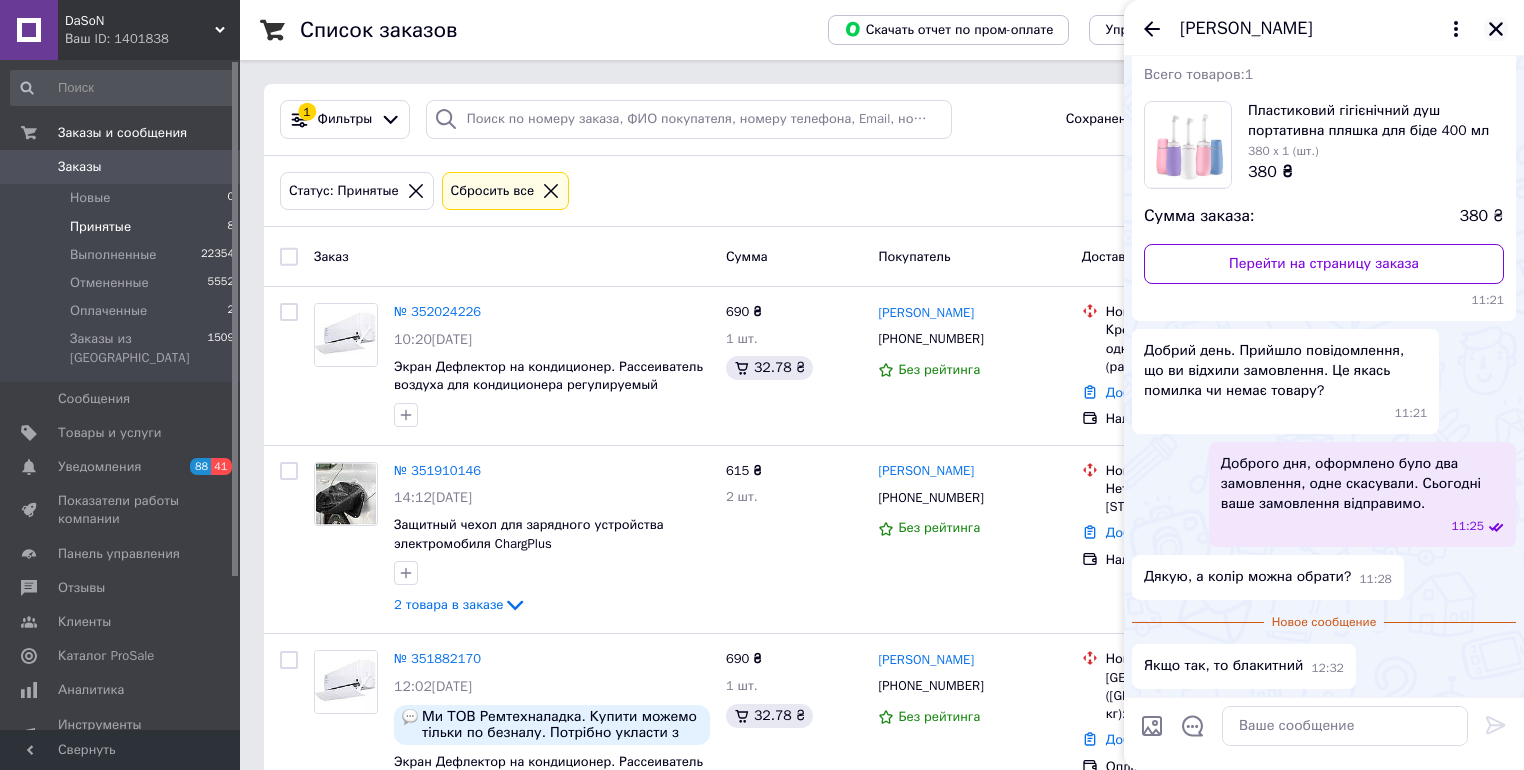 click 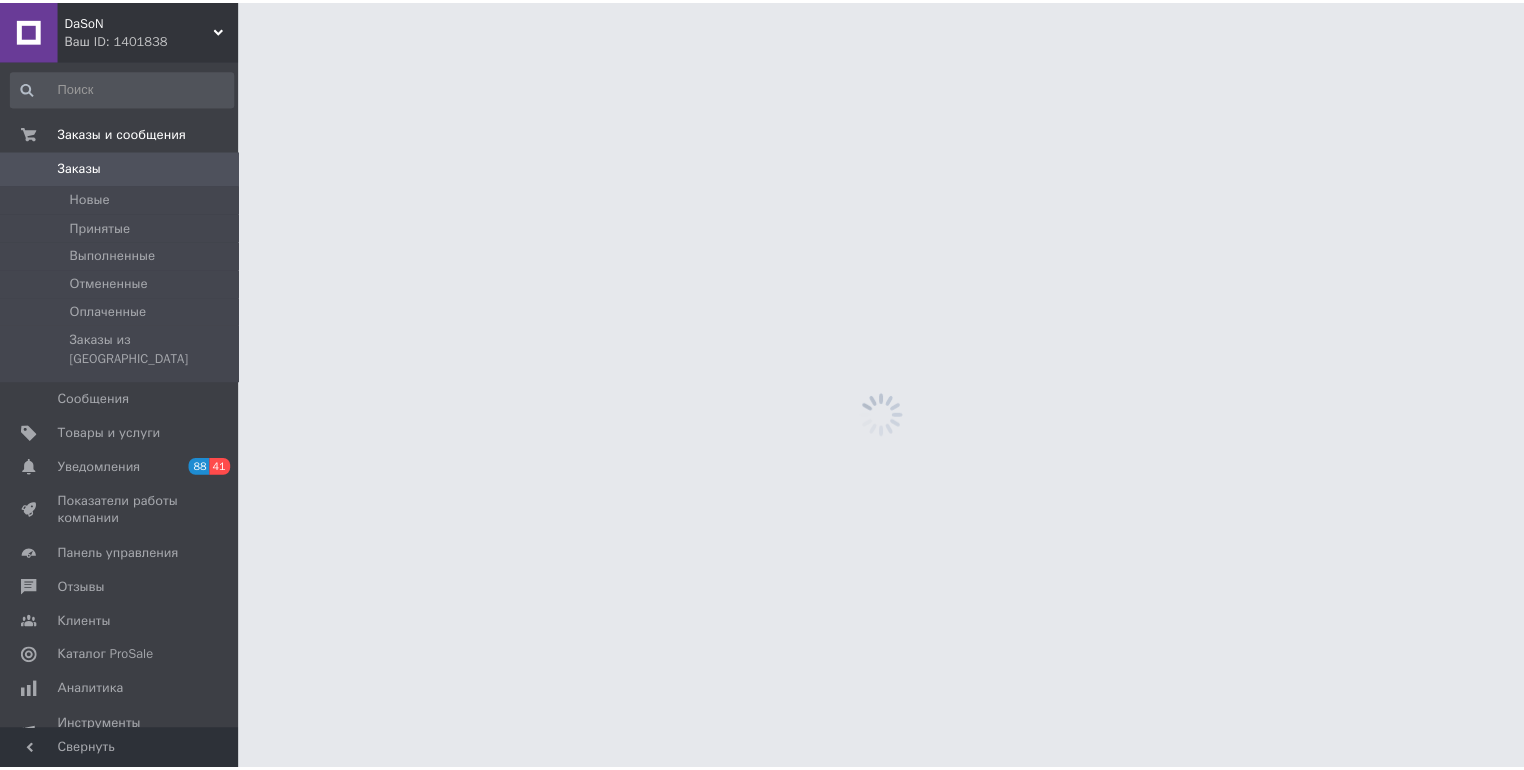 scroll, scrollTop: 0, scrollLeft: 0, axis: both 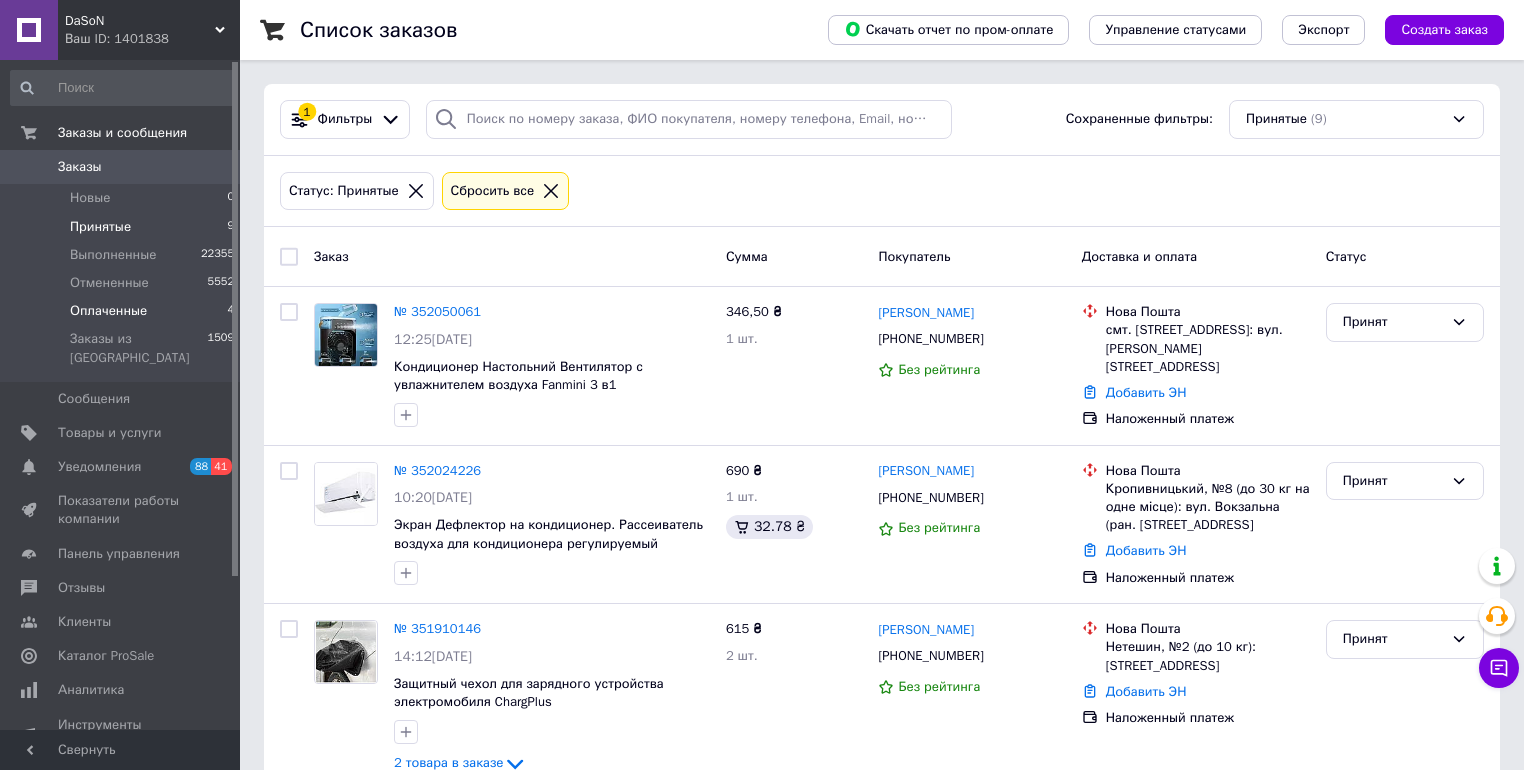 click on "Оплаченные" at bounding box center [108, 311] 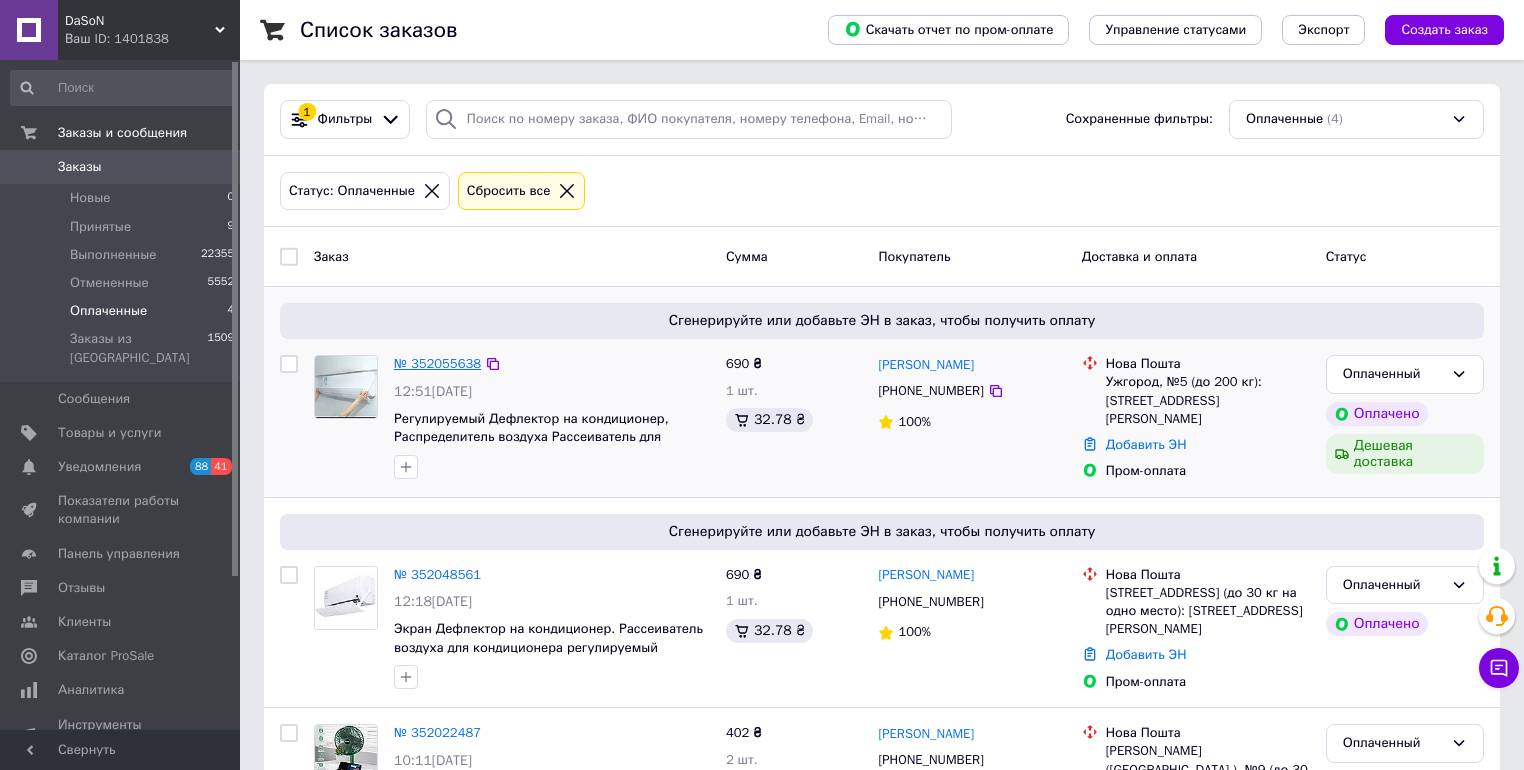 click on "№ 352055638" at bounding box center (437, 363) 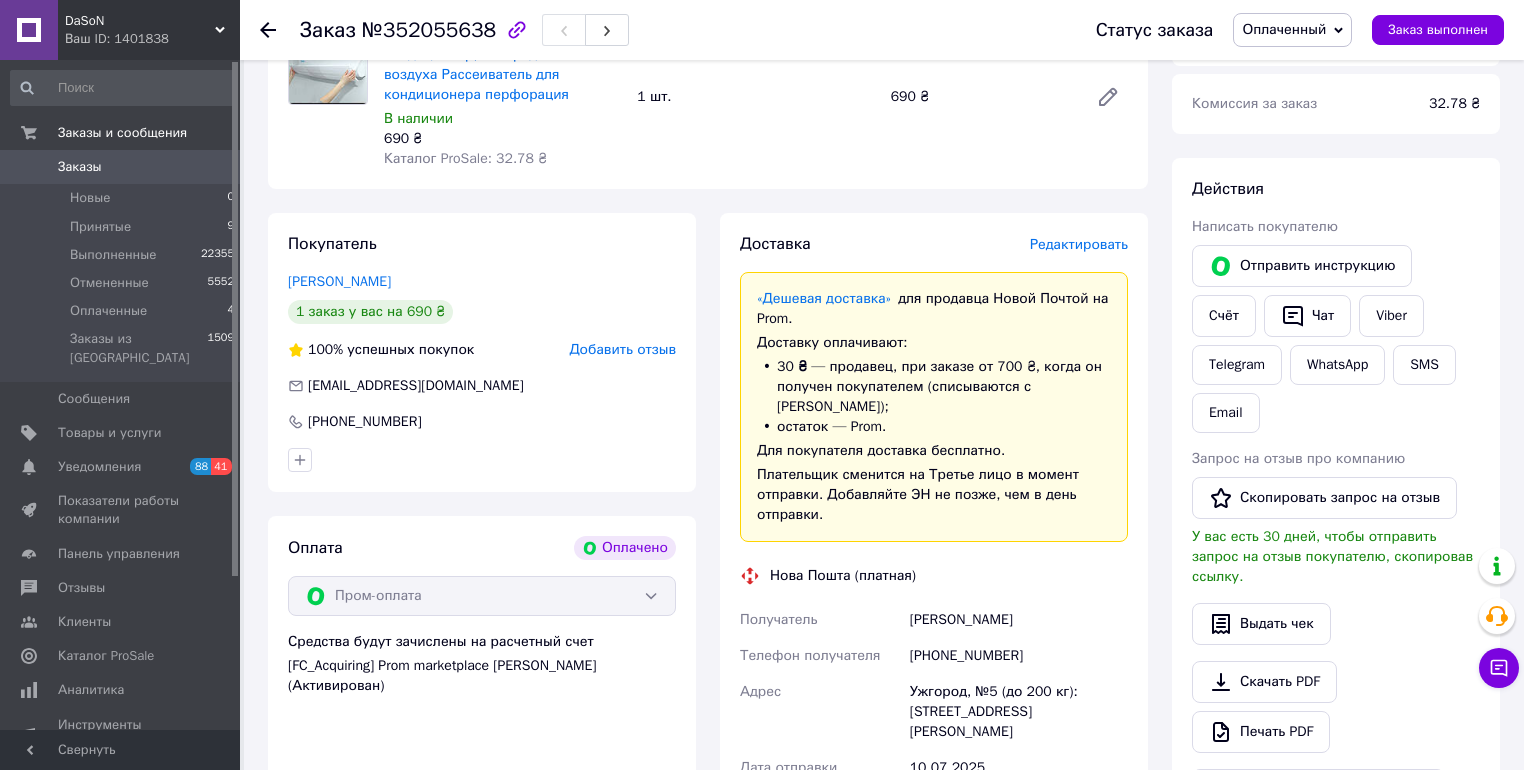 scroll, scrollTop: 748, scrollLeft: 0, axis: vertical 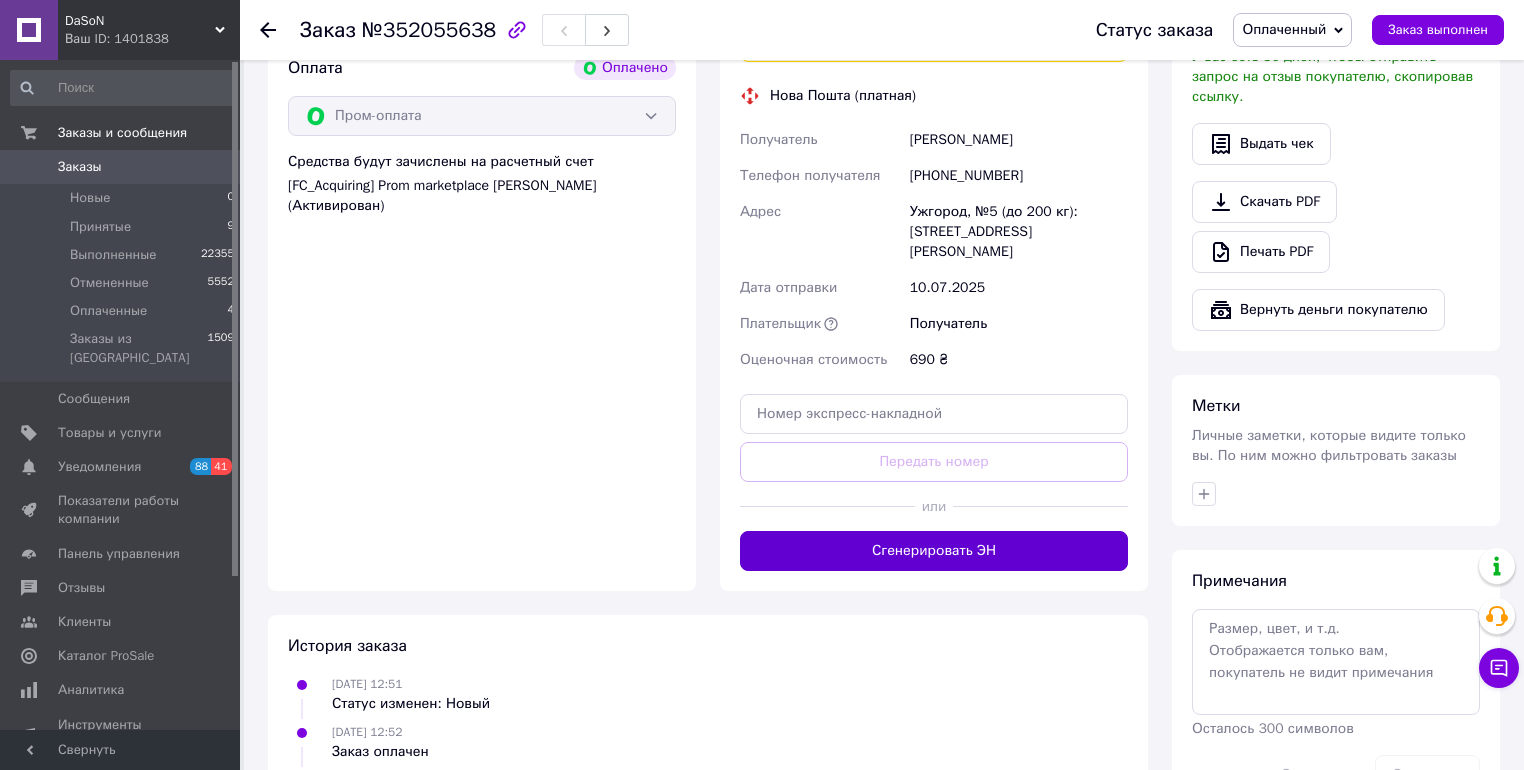 click on "Сгенерировать ЭН" at bounding box center [934, 551] 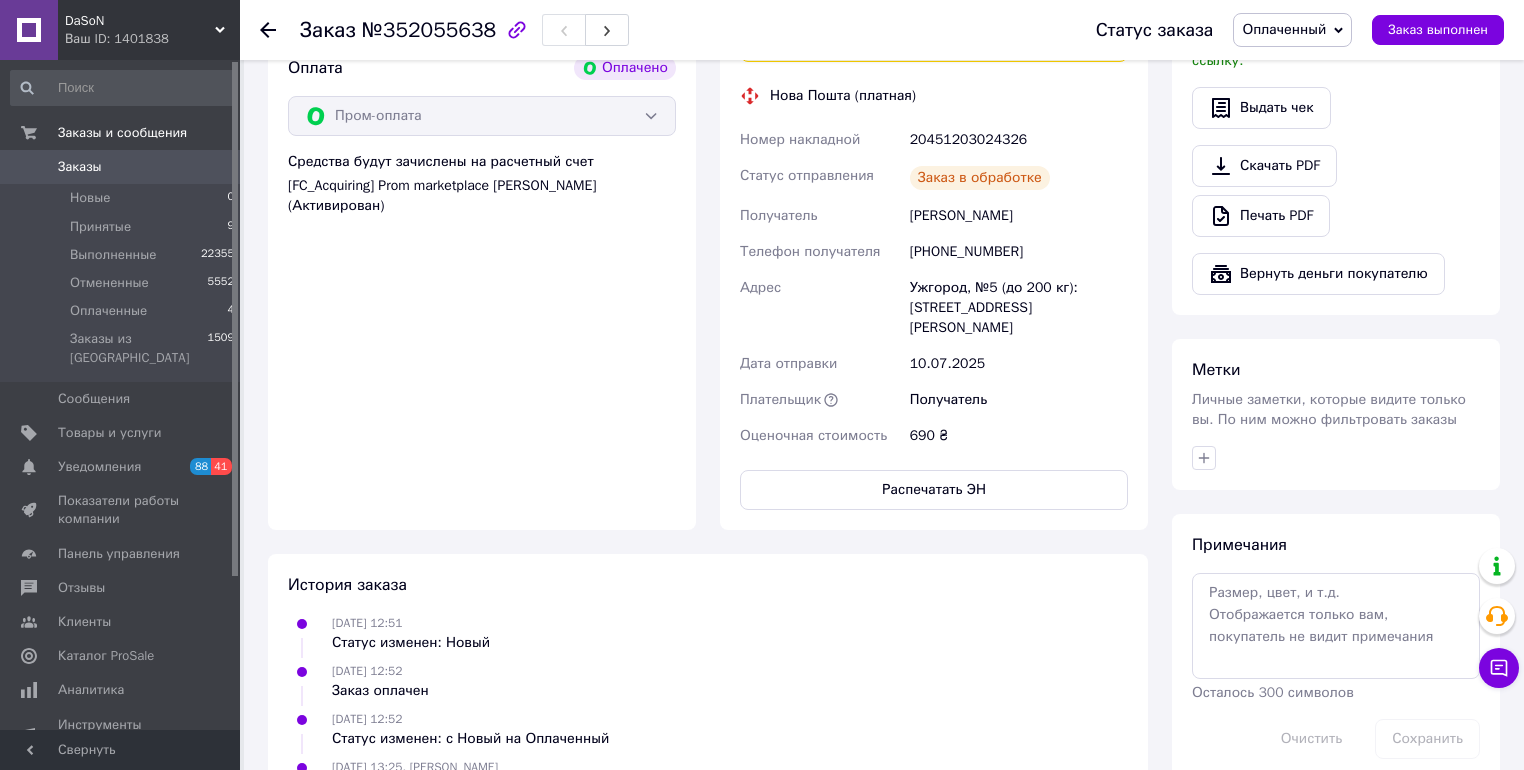 scroll, scrollTop: 588, scrollLeft: 0, axis: vertical 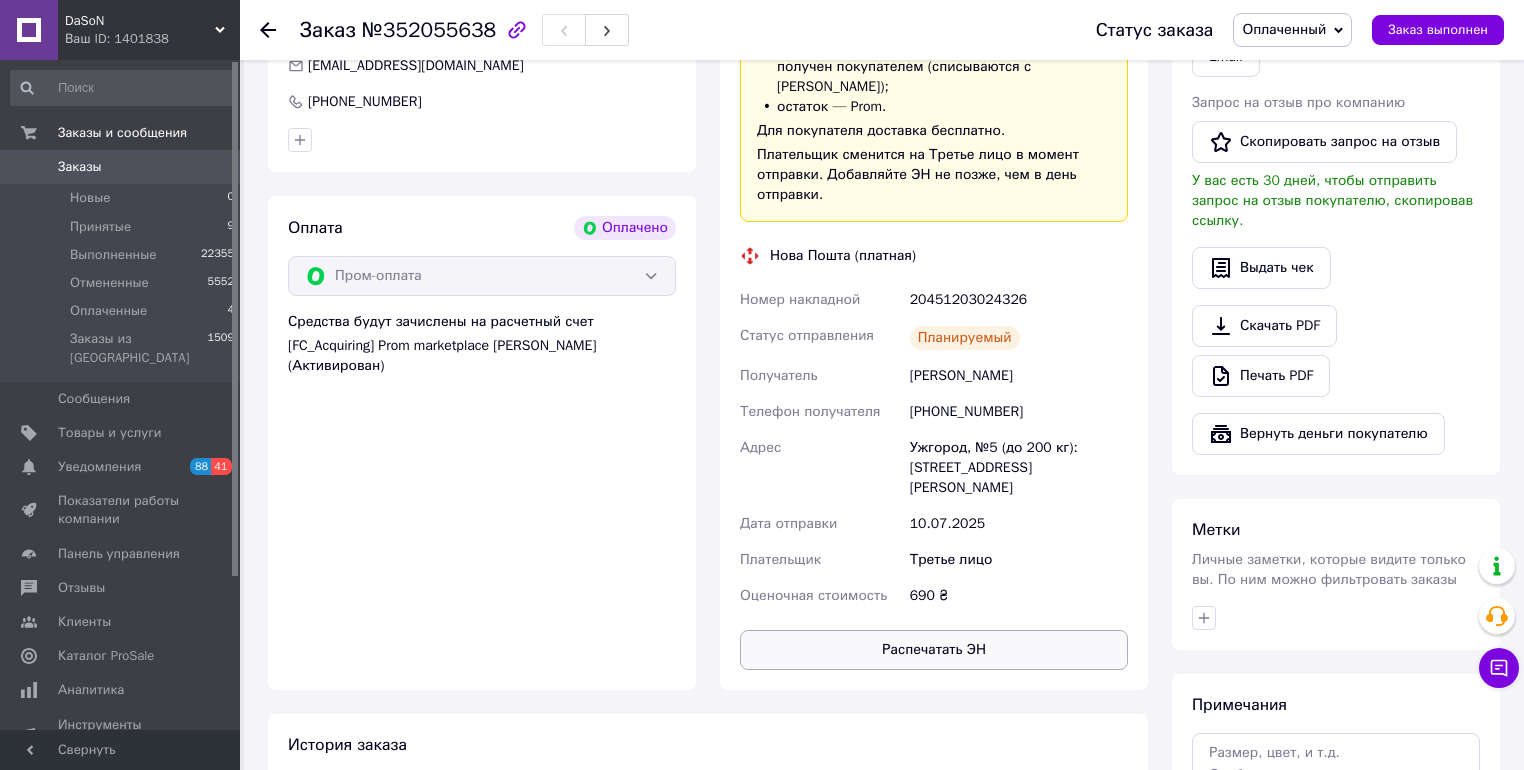 click on "Распечатать ЭН" at bounding box center (934, 650) 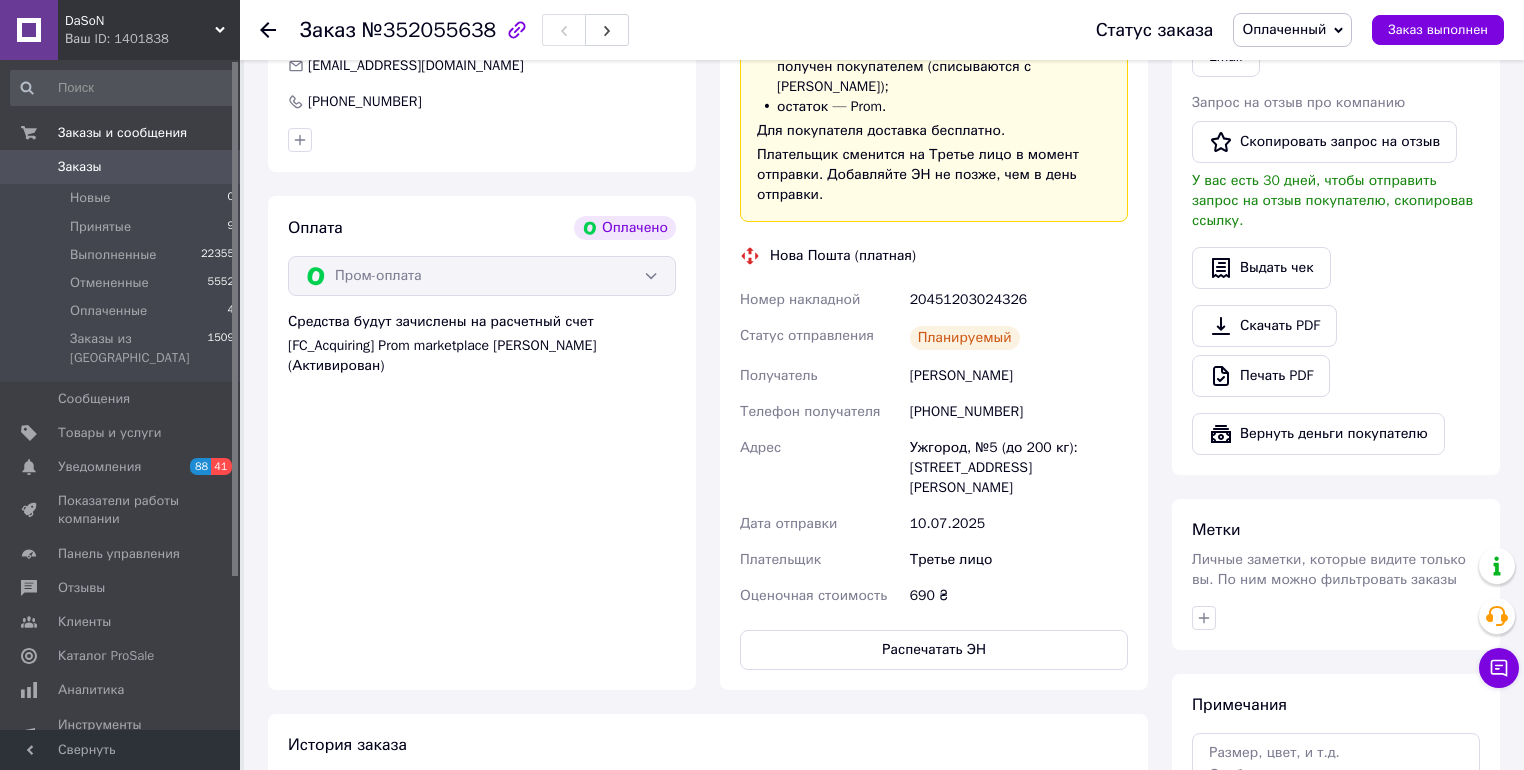 click on "20451203024326" at bounding box center (1019, 300) 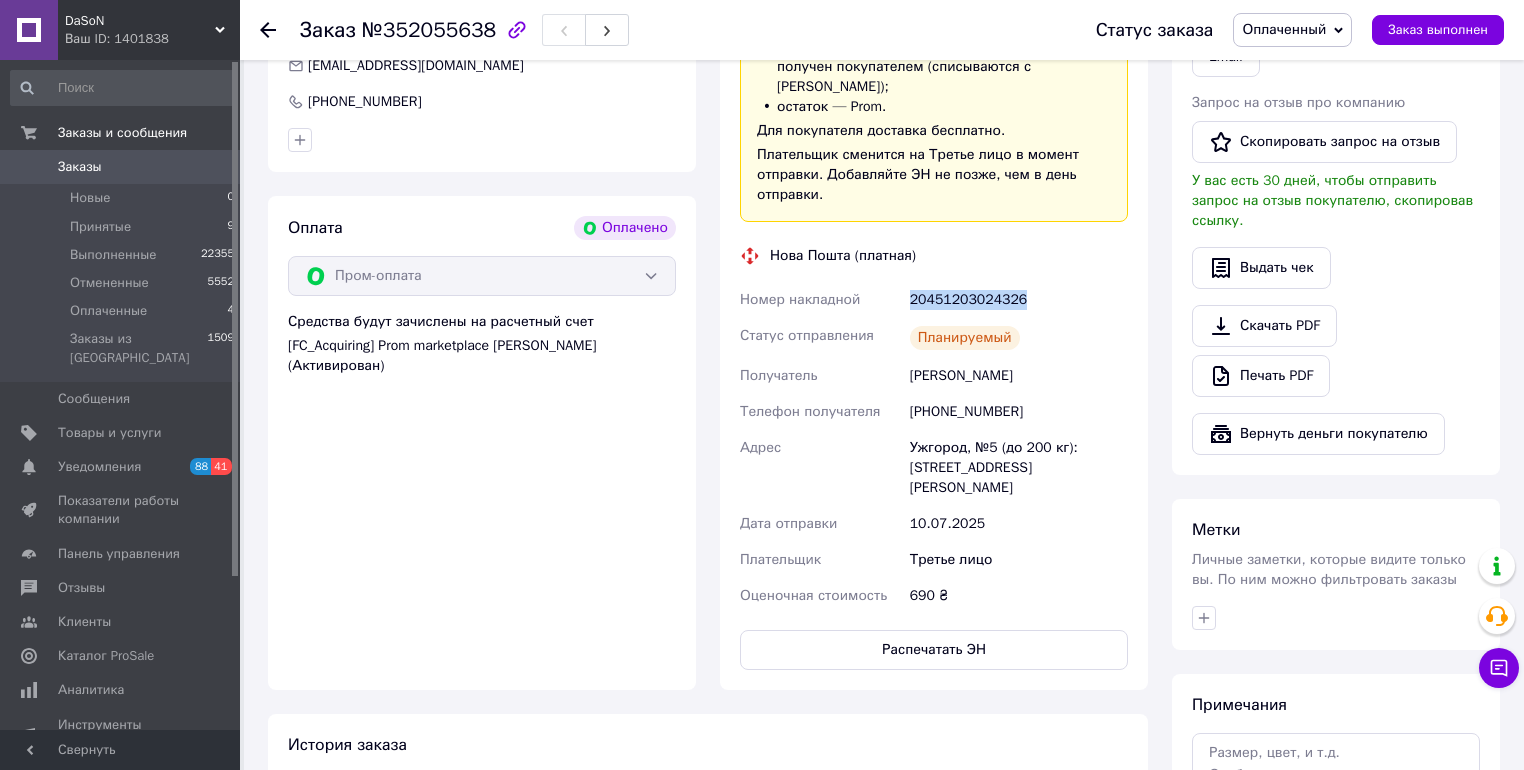 click on "20451203024326" at bounding box center (1019, 300) 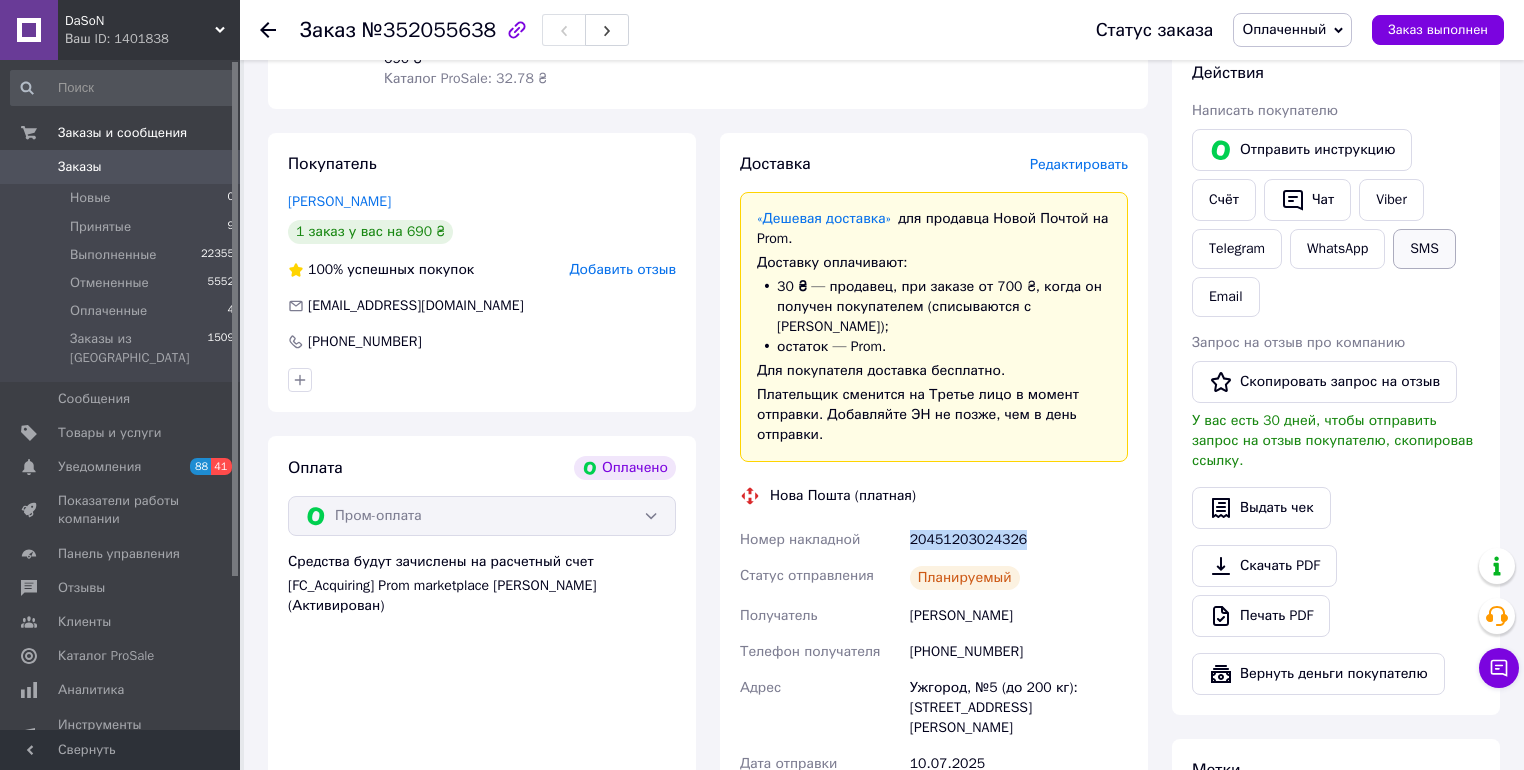 click on "SMS" at bounding box center [1424, 249] 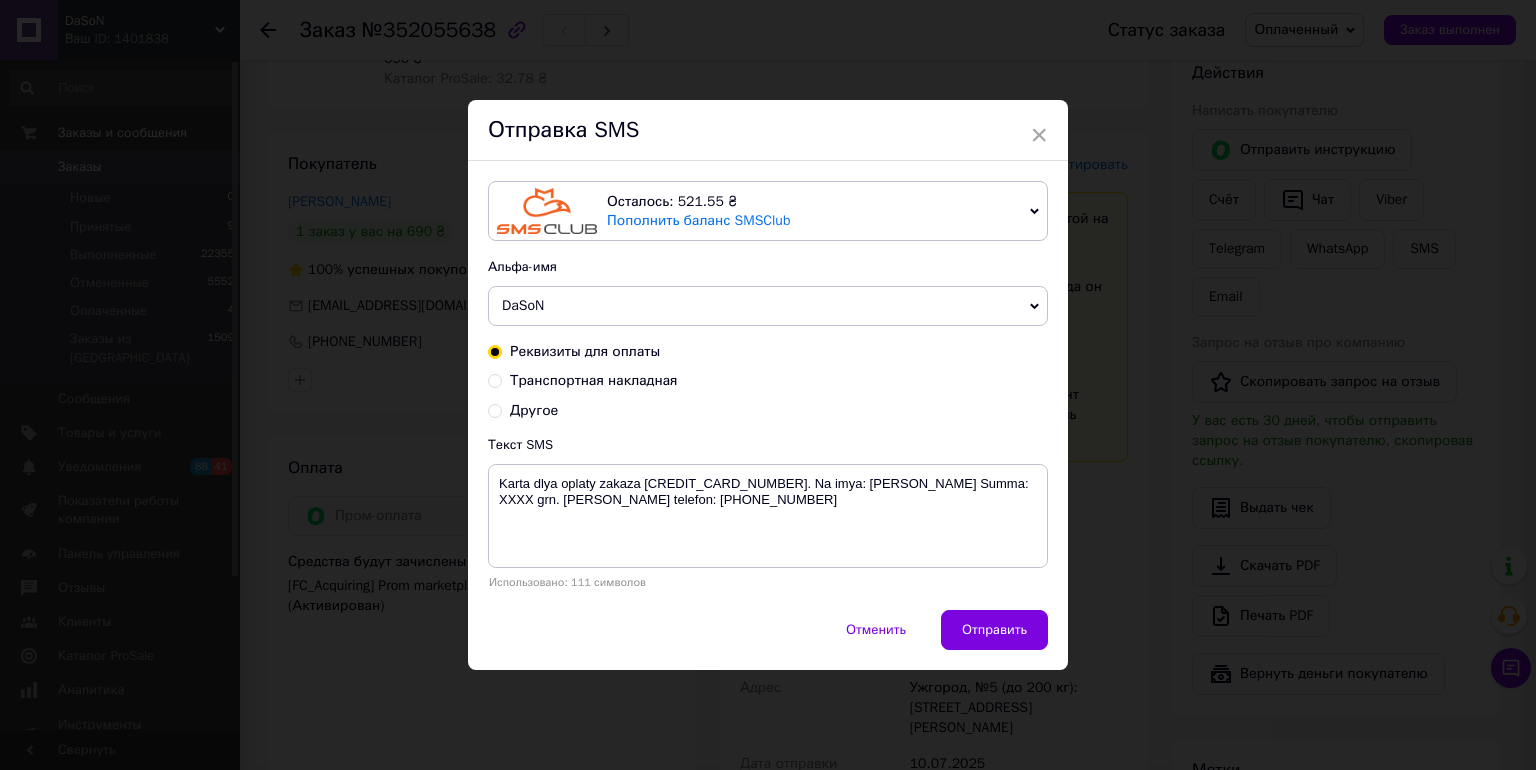click on "Транспортная накладная" at bounding box center [594, 380] 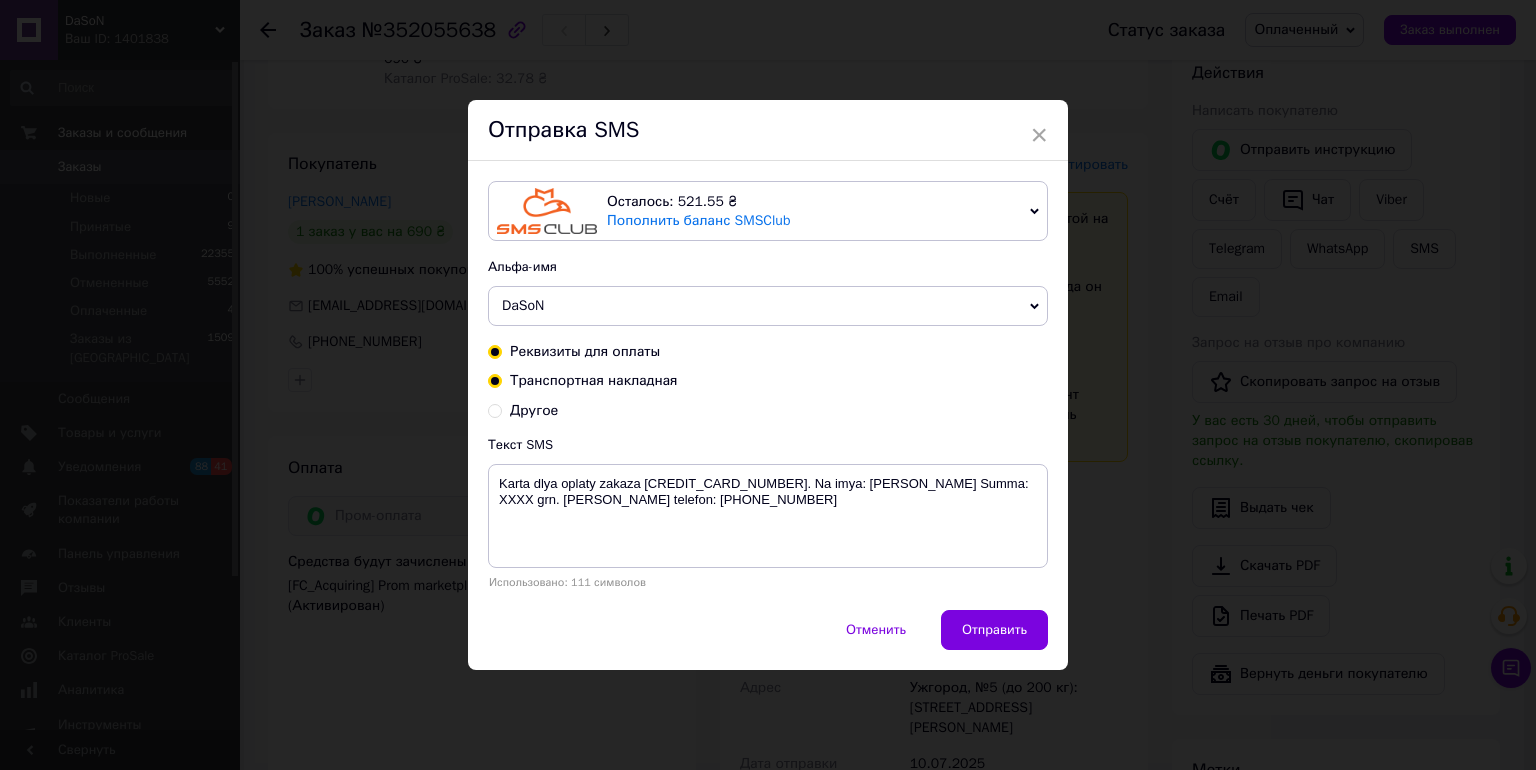 radio on "true" 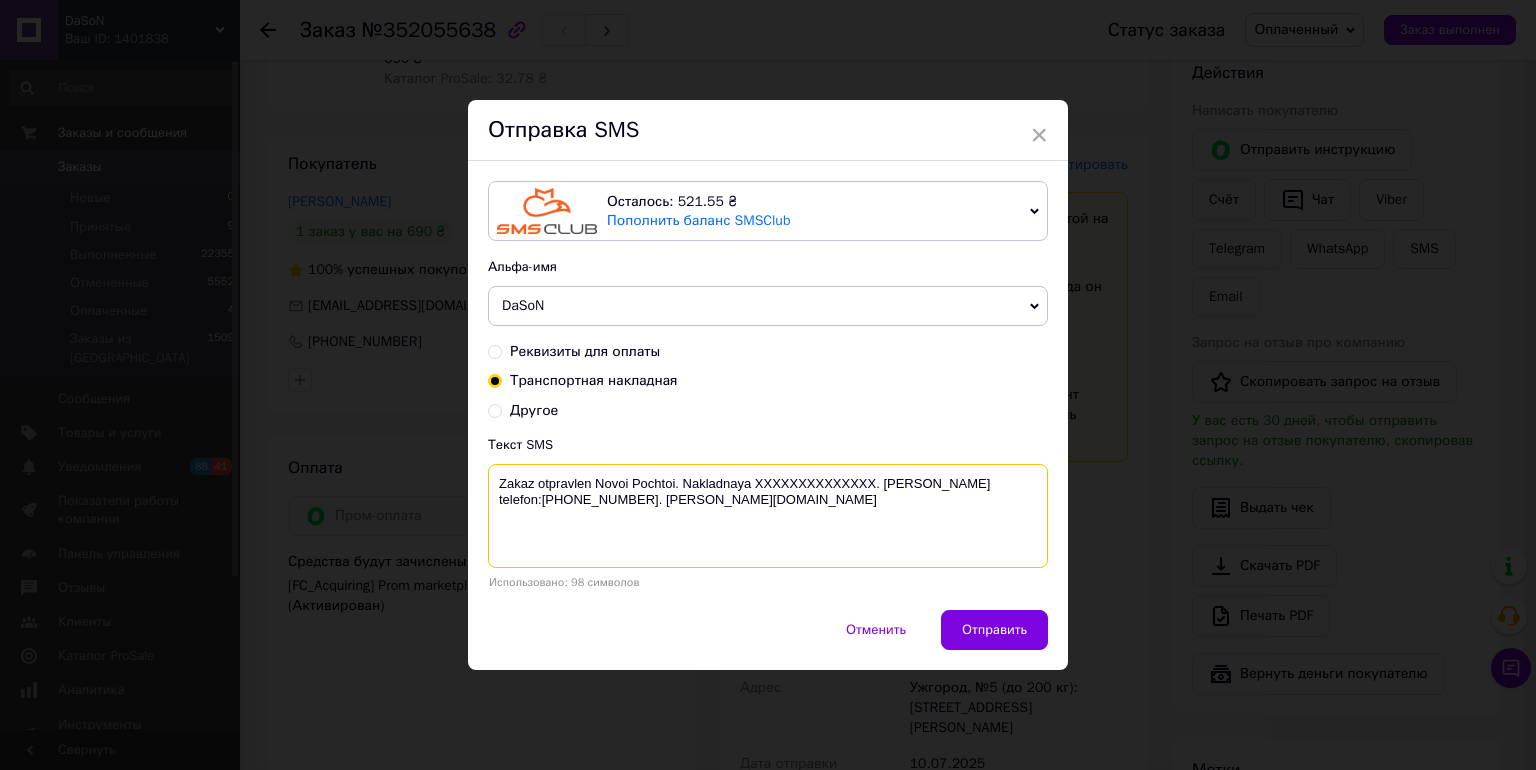 click on "Zakaz otpravlen Novoi Pochtoi. Nakladnaya XXXXXXXXXXXXXX. [PERSON_NAME] telefon:[PHONE_NUMBER]. [PERSON_NAME][DOMAIN_NAME]" at bounding box center (768, 516) 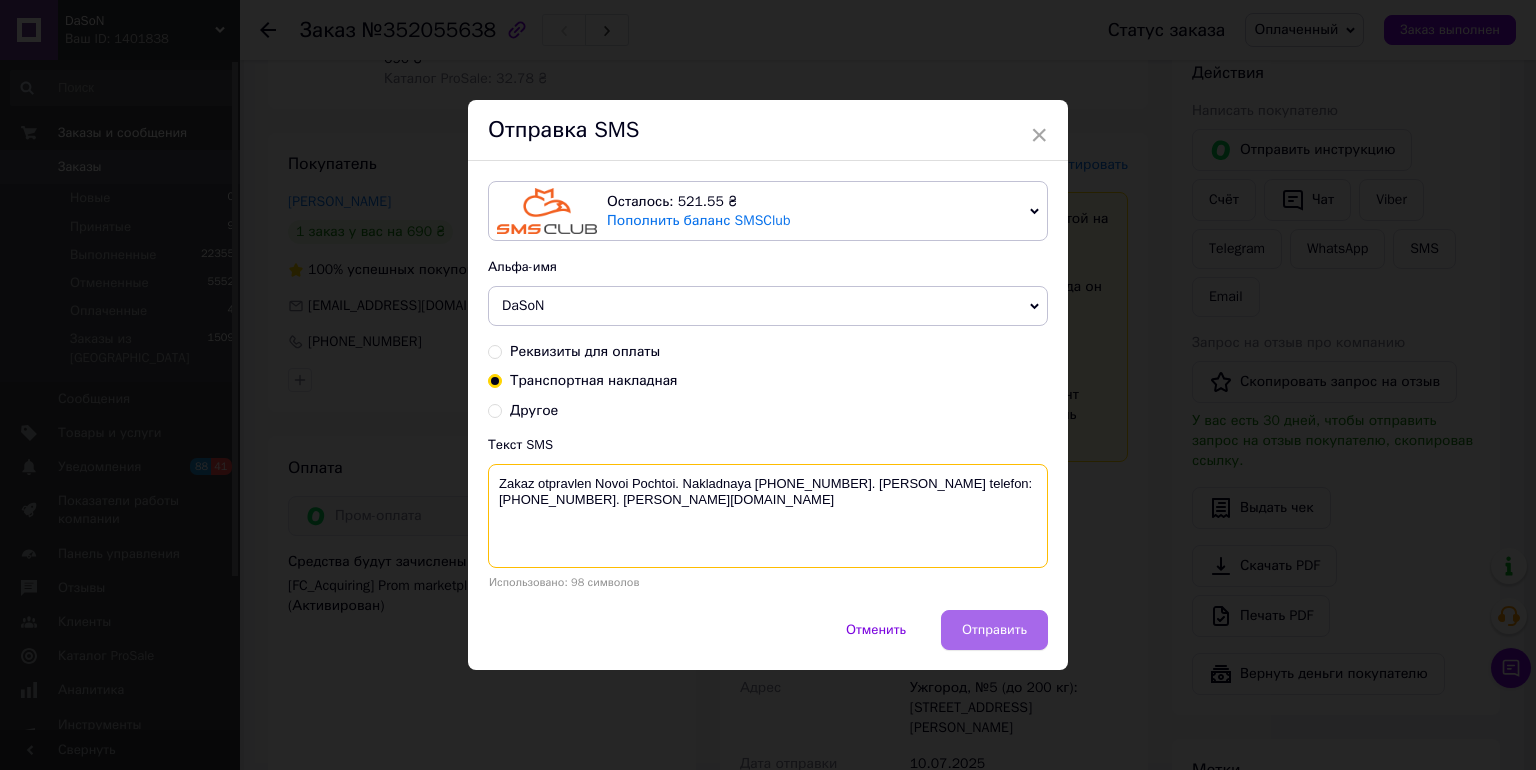 type on "Zakaz otpravlen Novoi Pochtoi. Nakladnaya [PHONE_NUMBER]. [PERSON_NAME] telefon:[PHONE_NUMBER]. [PERSON_NAME][DOMAIN_NAME]" 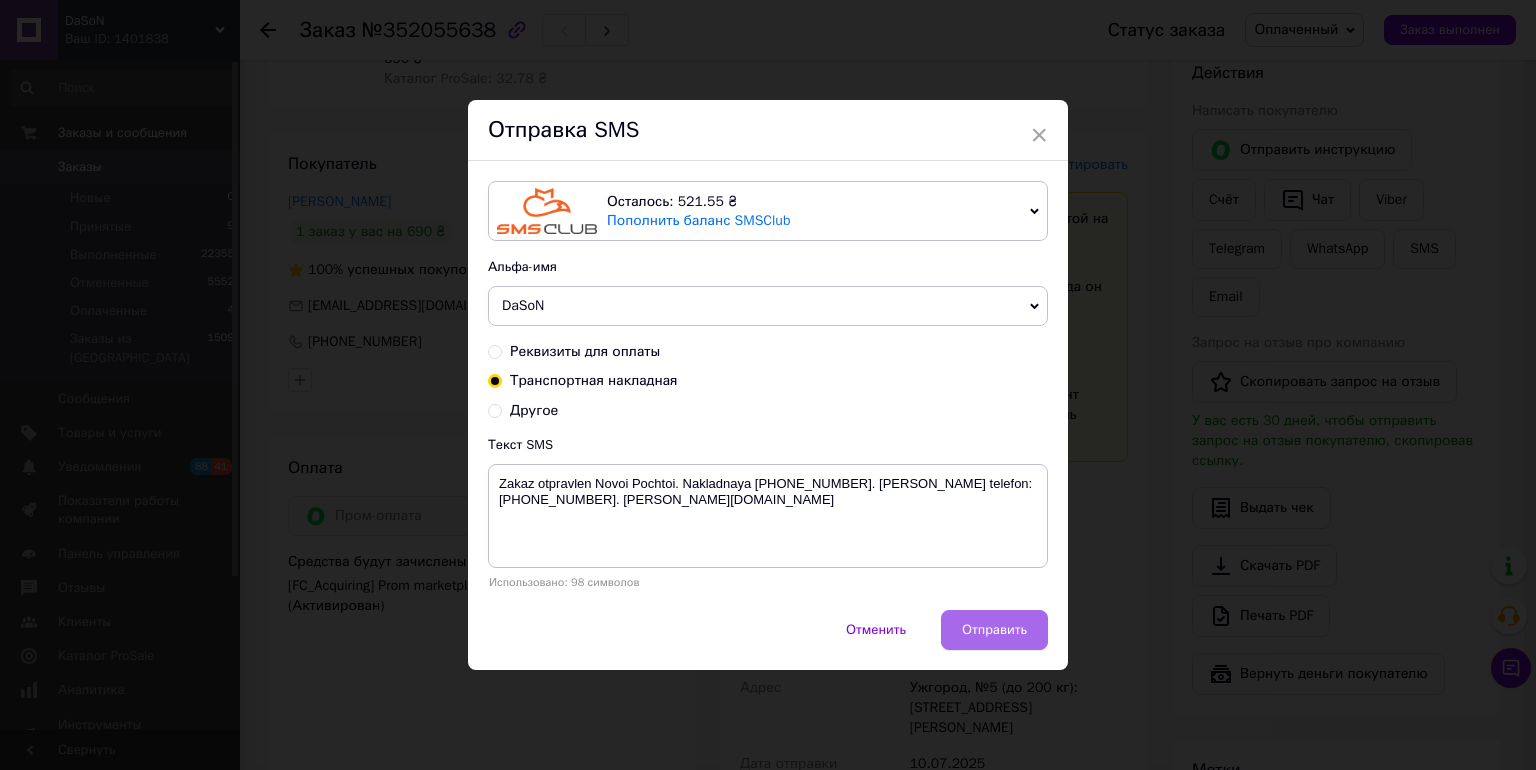 click on "Отправить" at bounding box center (994, 630) 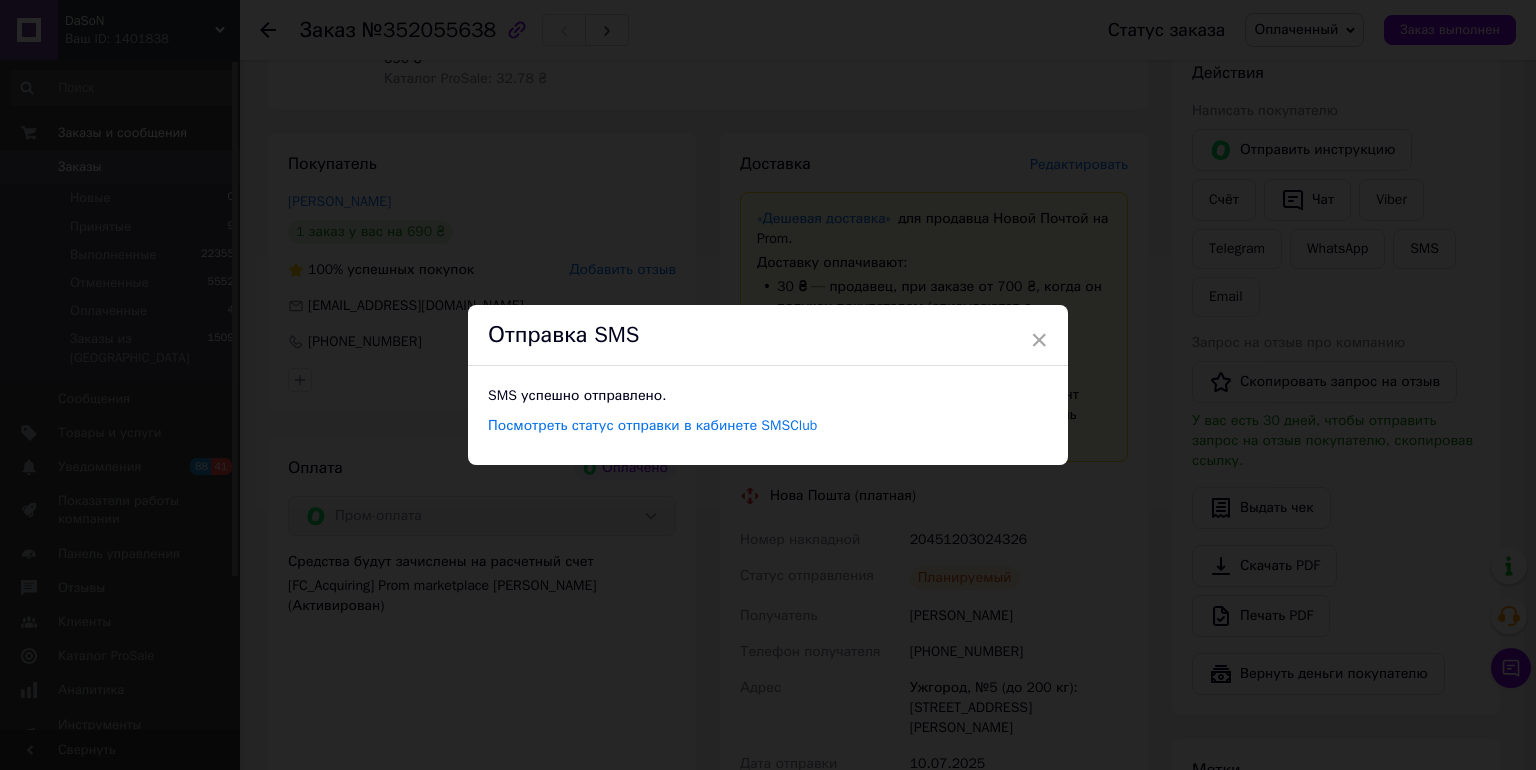 click on "× Отправка SMS SMS успешно отправлено. Посмотреть статус отправки в кабинете SMSClub" at bounding box center [768, 385] 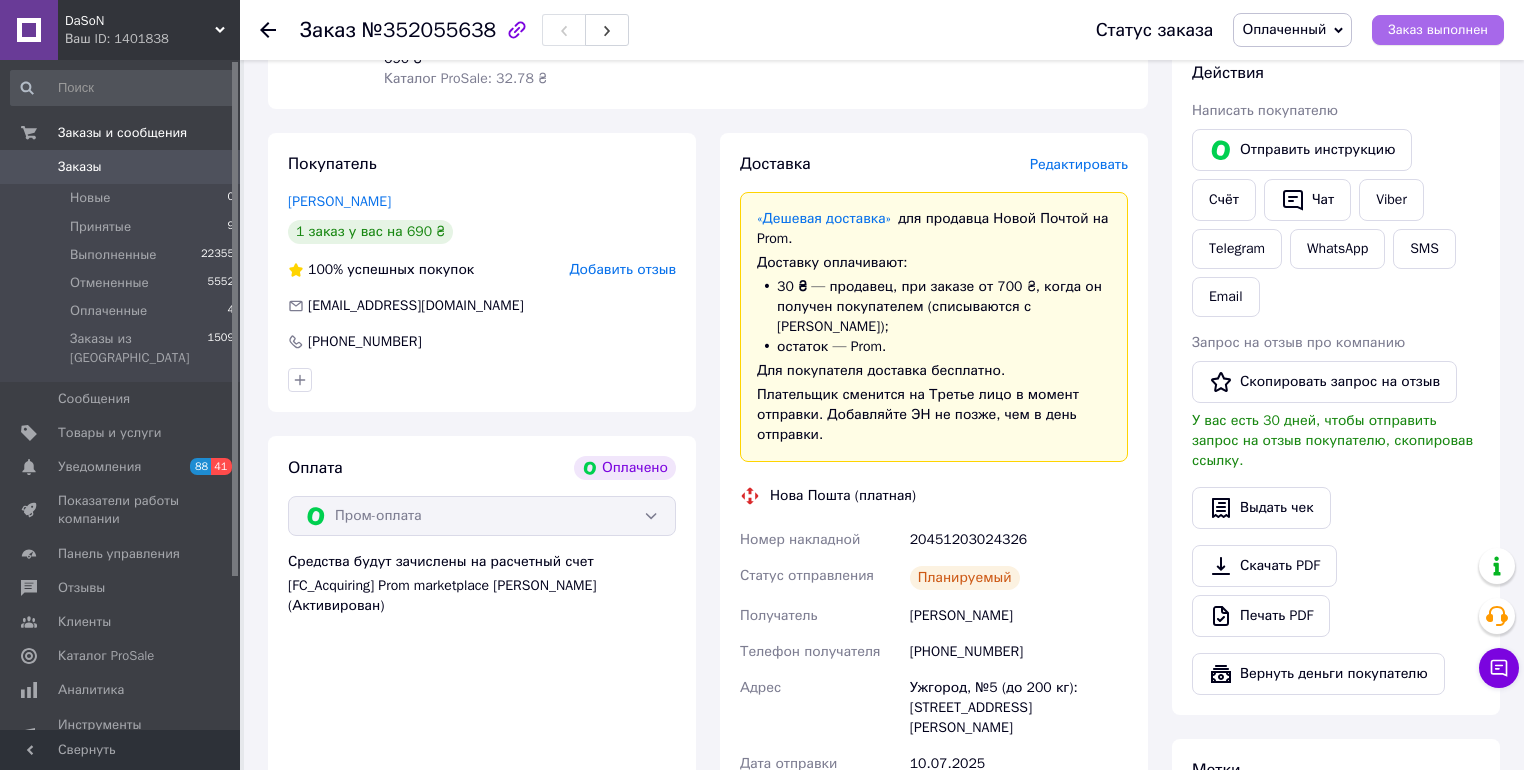 click on "Заказ выполнен" at bounding box center (1438, 30) 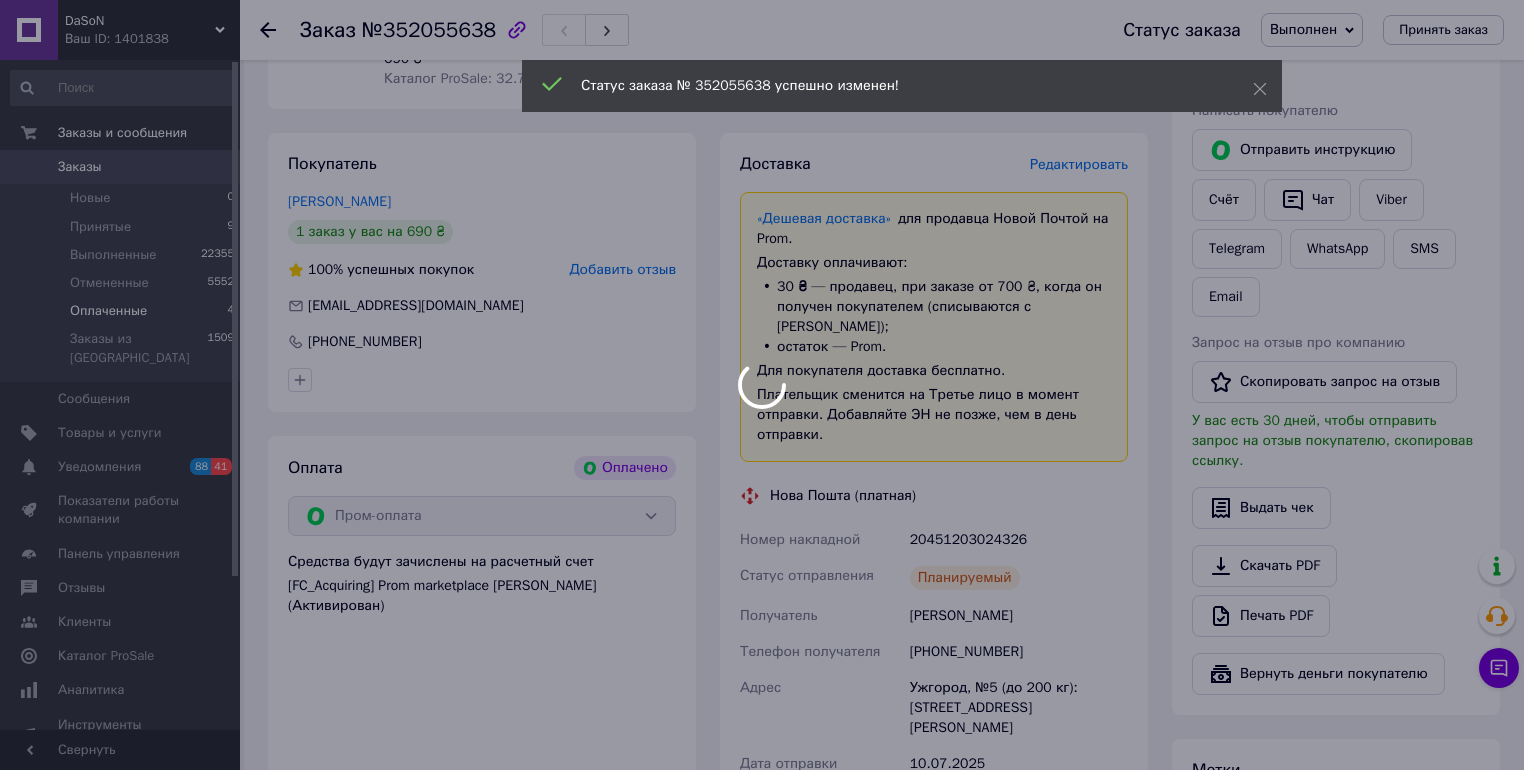 click at bounding box center [762, 385] 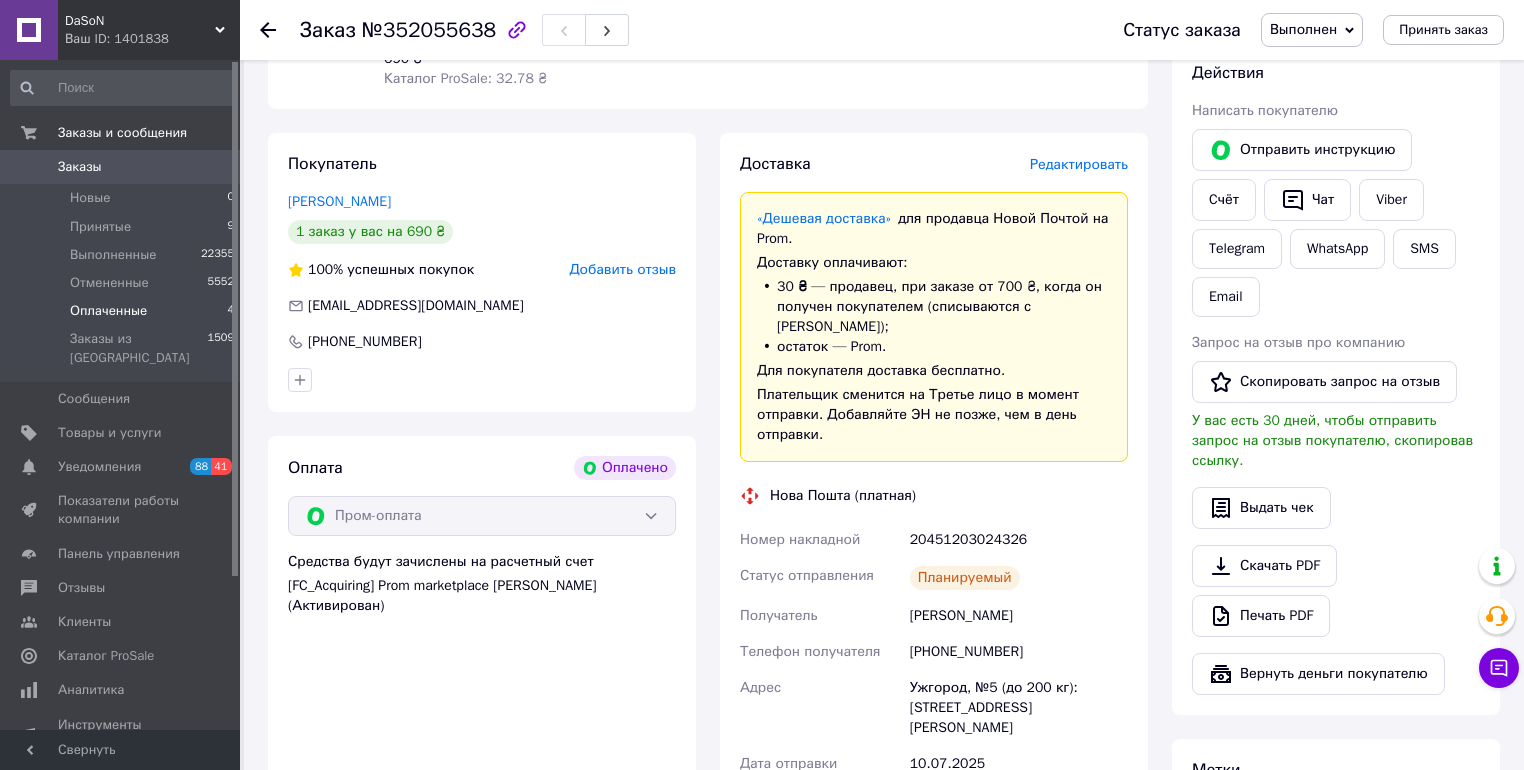 click on "Оплаченные" at bounding box center (108, 311) 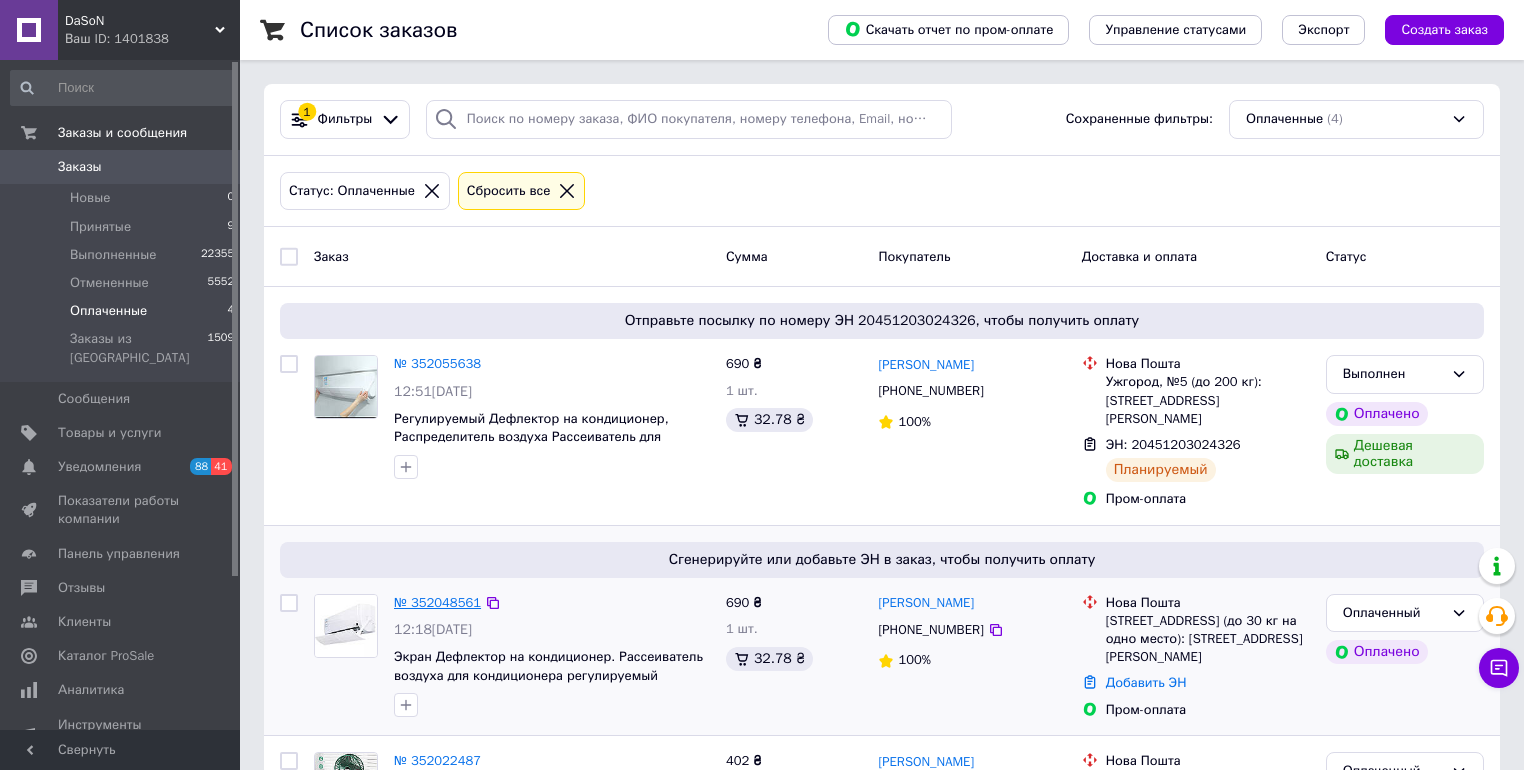 click on "№ 352048561" at bounding box center [437, 602] 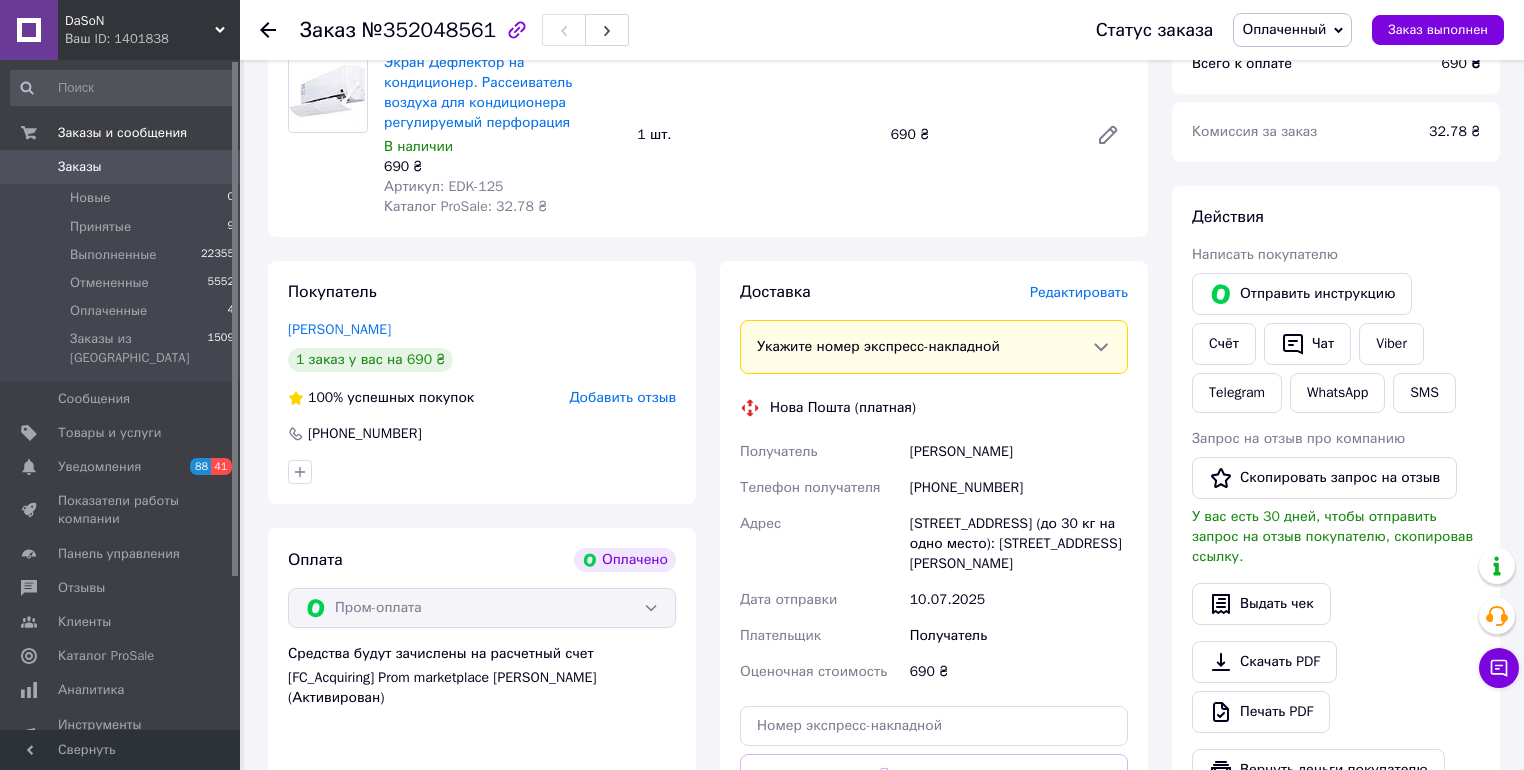 scroll, scrollTop: 747, scrollLeft: 0, axis: vertical 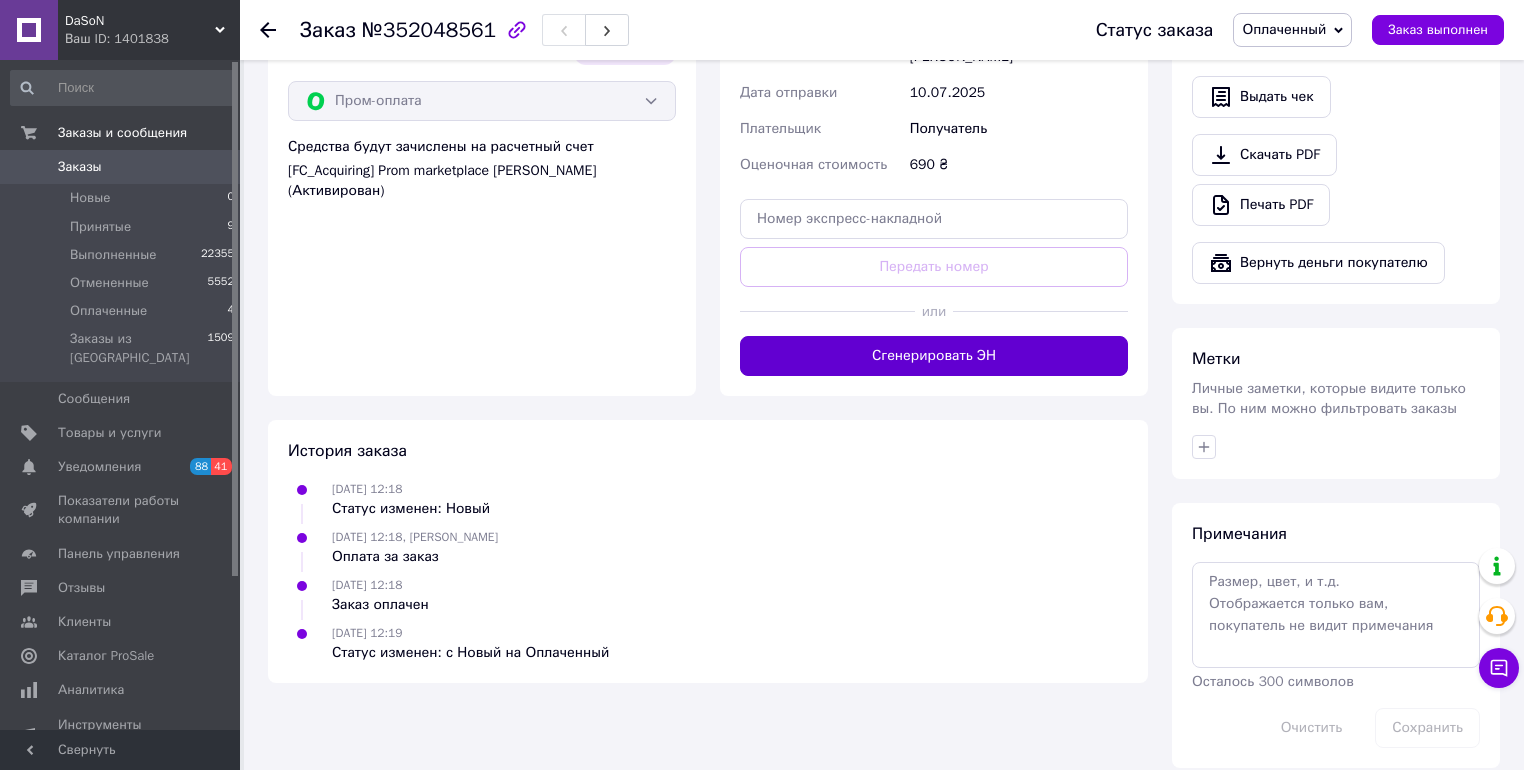 click on "Сгенерировать ЭН" at bounding box center (934, 356) 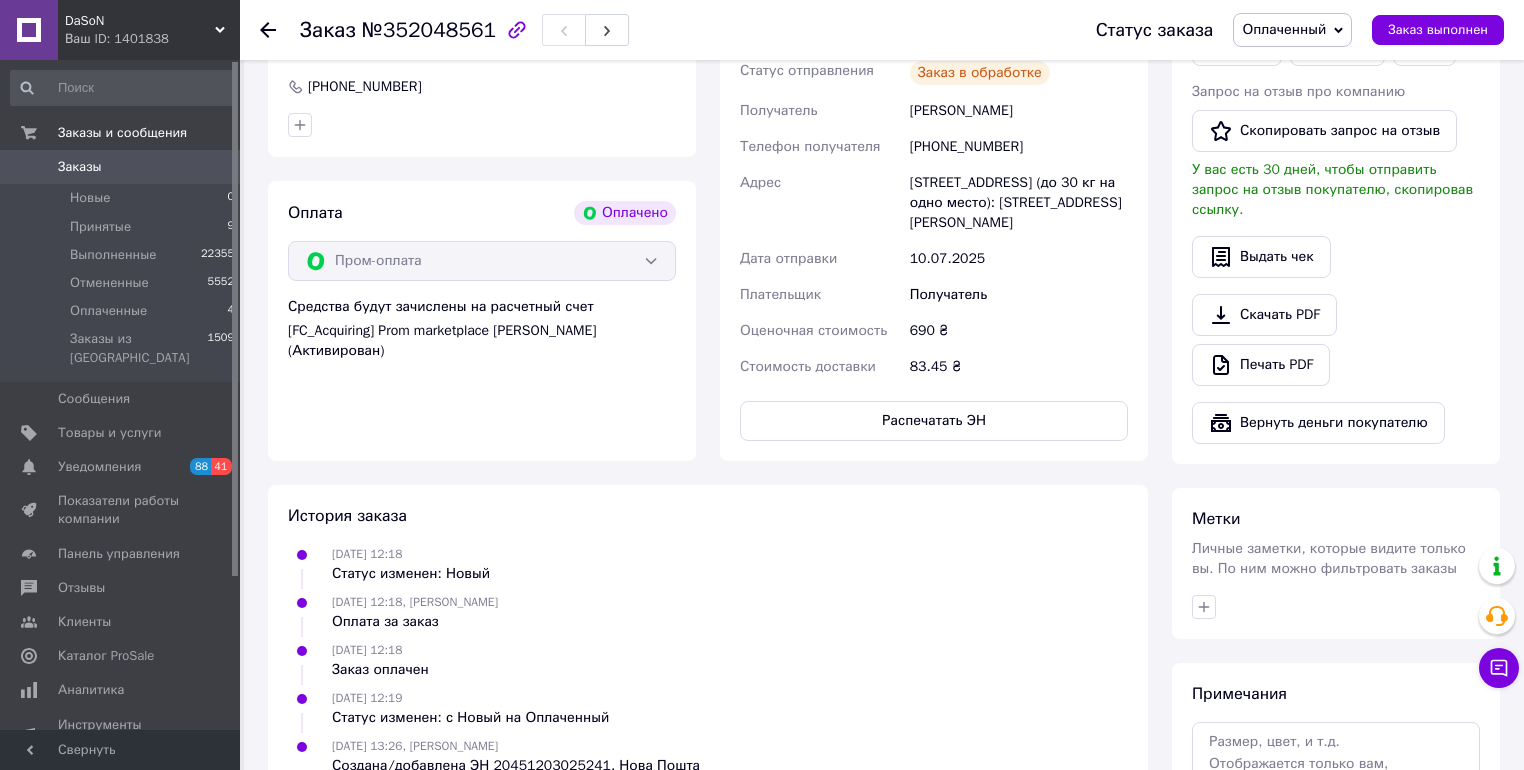 scroll, scrollTop: 507, scrollLeft: 0, axis: vertical 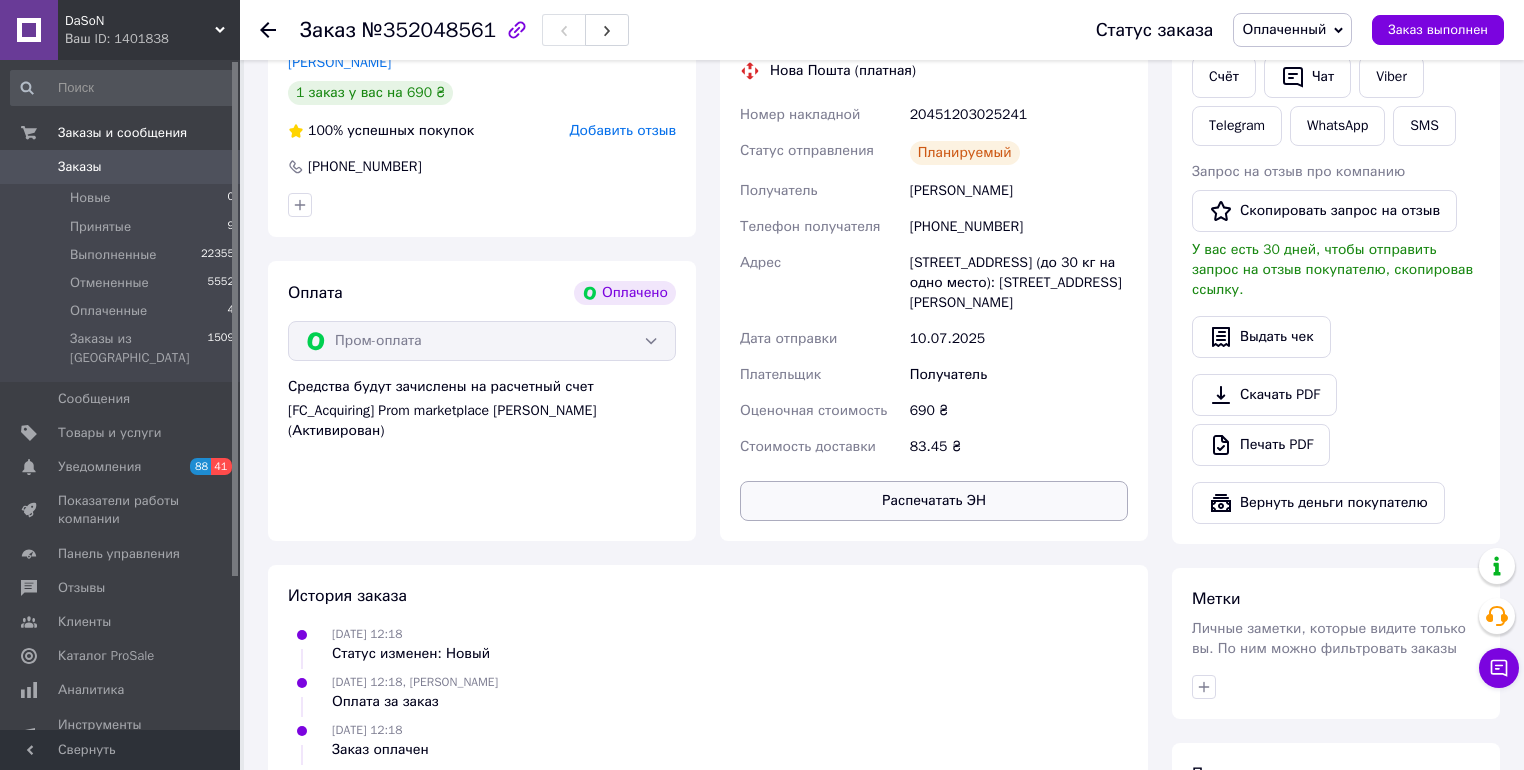click on "Распечатать ЭН" at bounding box center (934, 501) 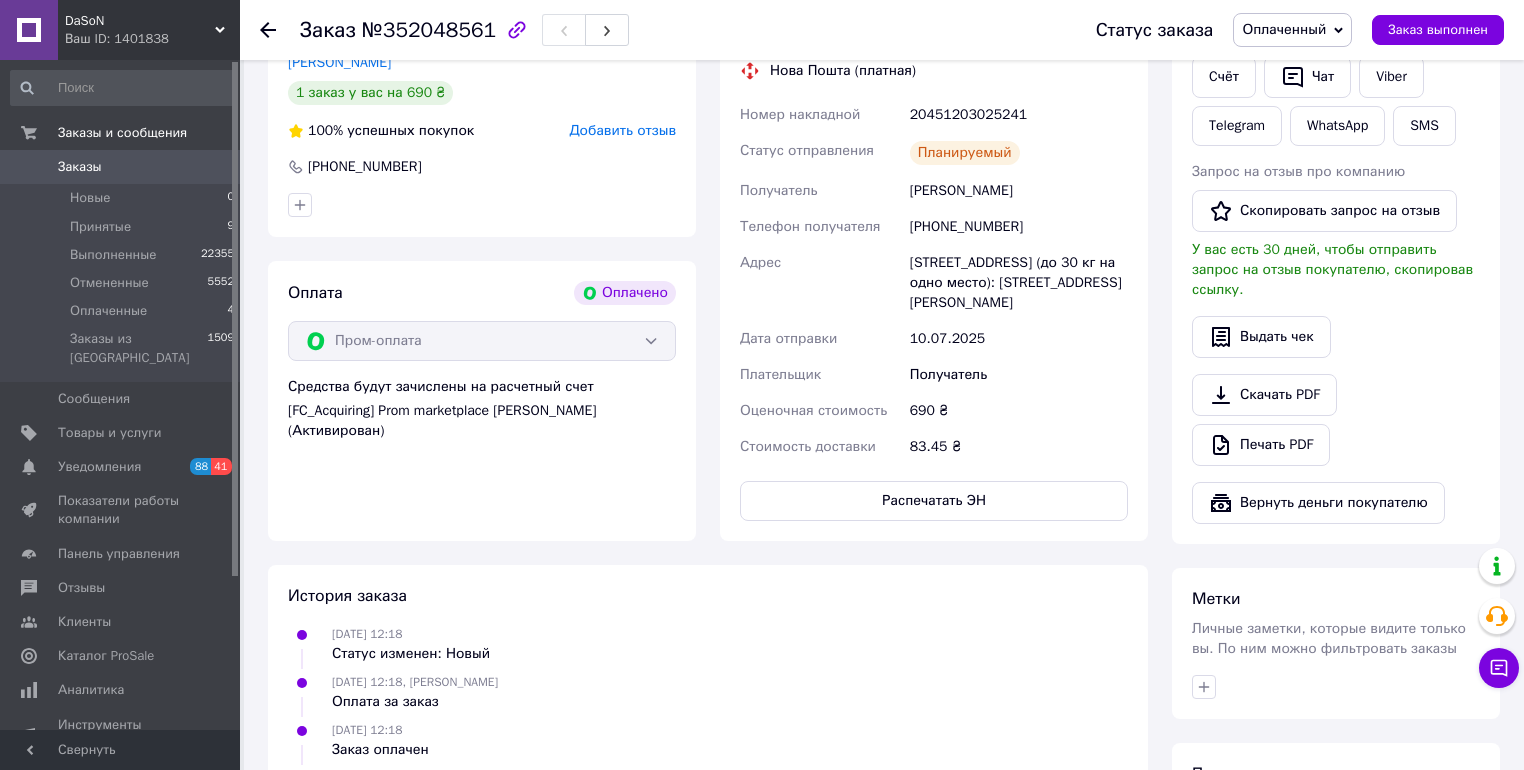 scroll, scrollTop: 187, scrollLeft: 0, axis: vertical 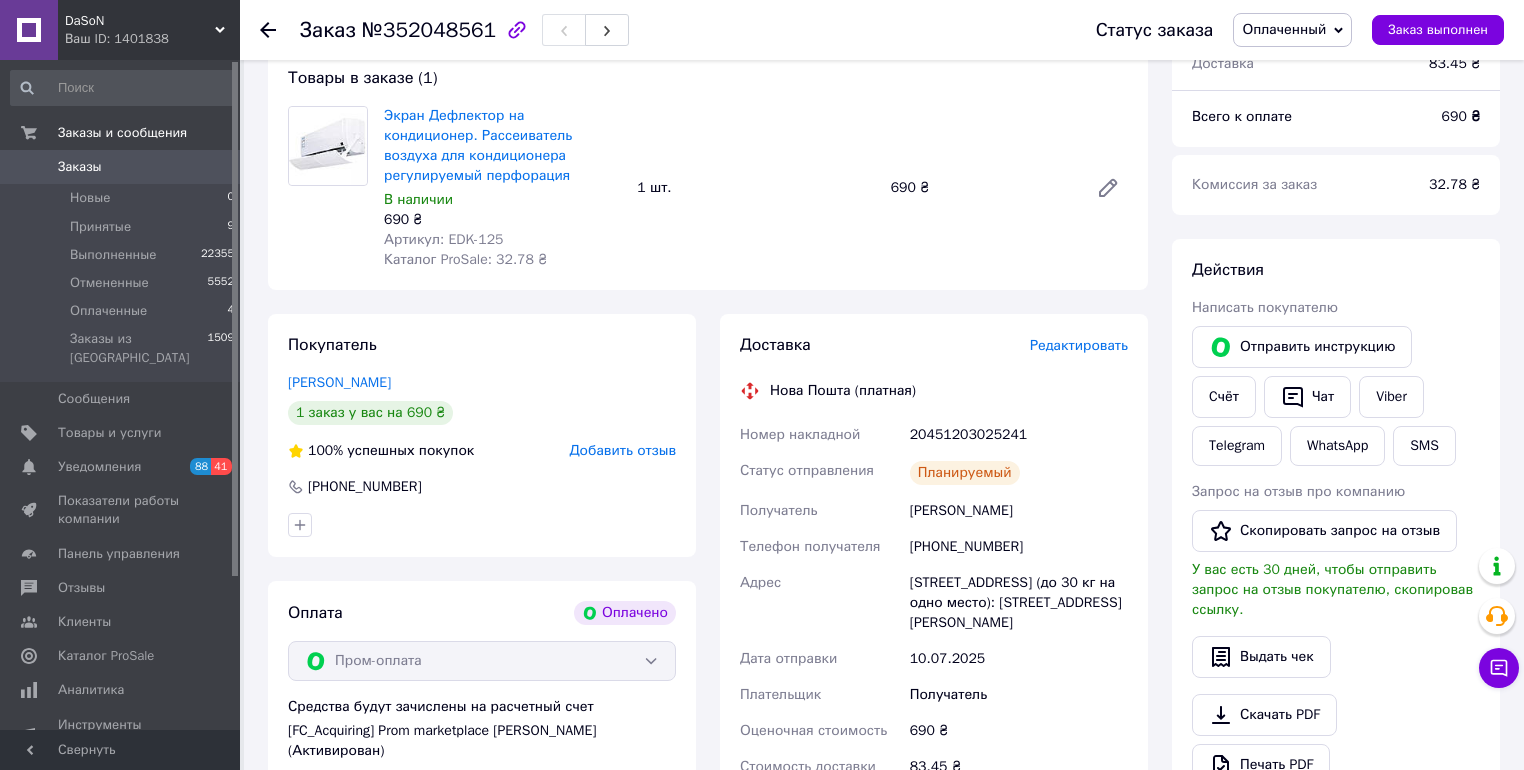 click on "20451203025241" at bounding box center [1019, 435] 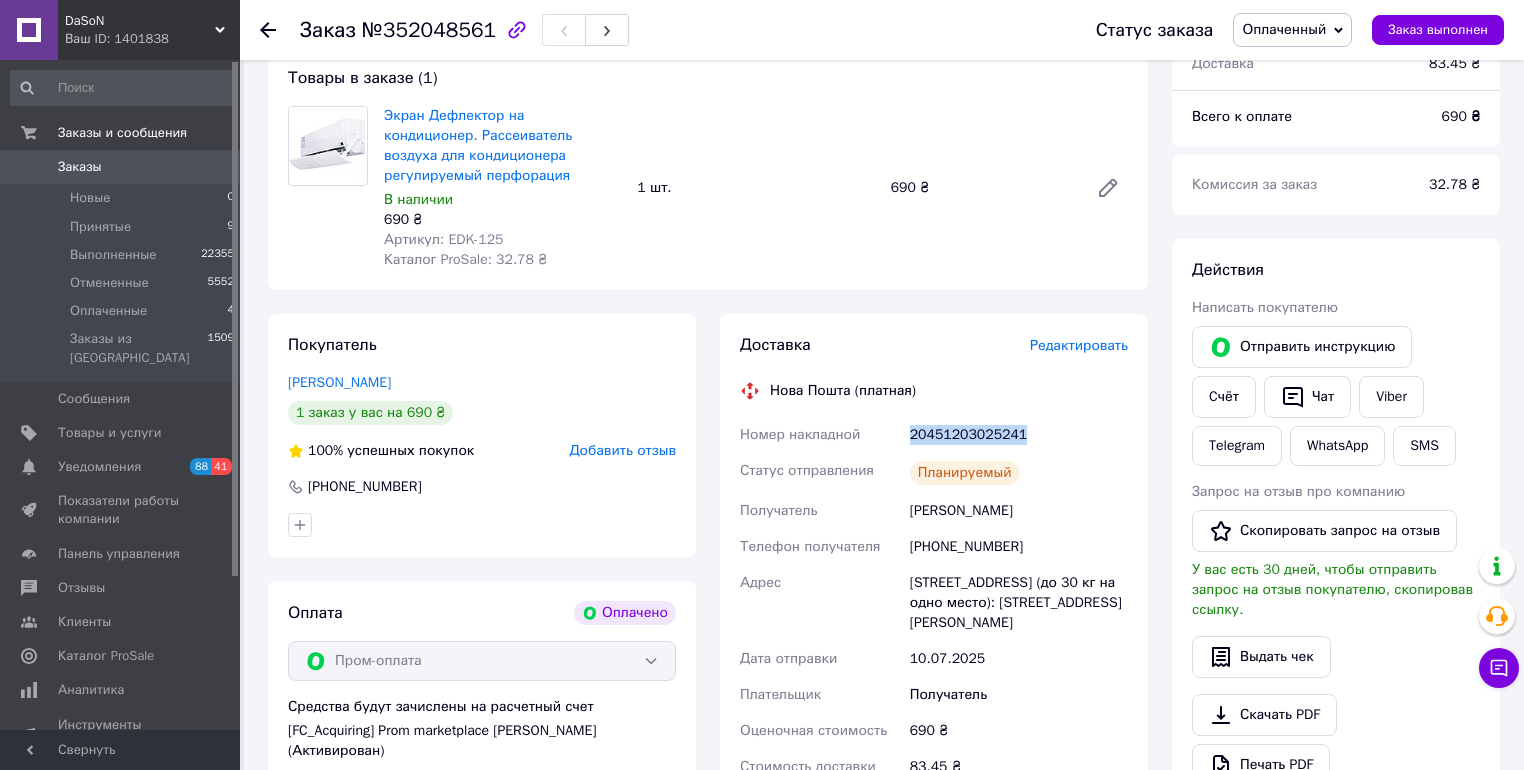 click on "20451203025241" at bounding box center (1019, 435) 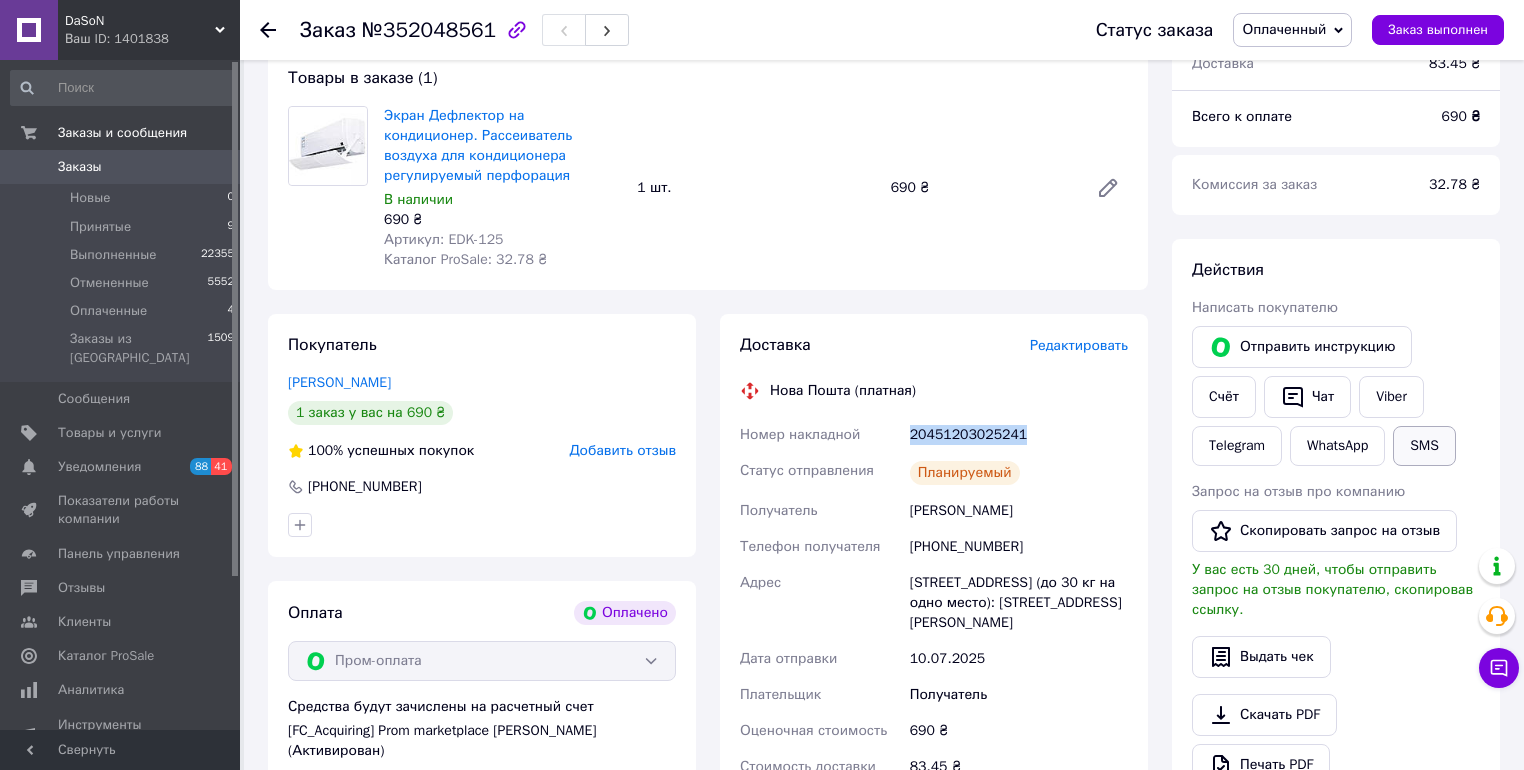 click on "SMS" at bounding box center (1424, 446) 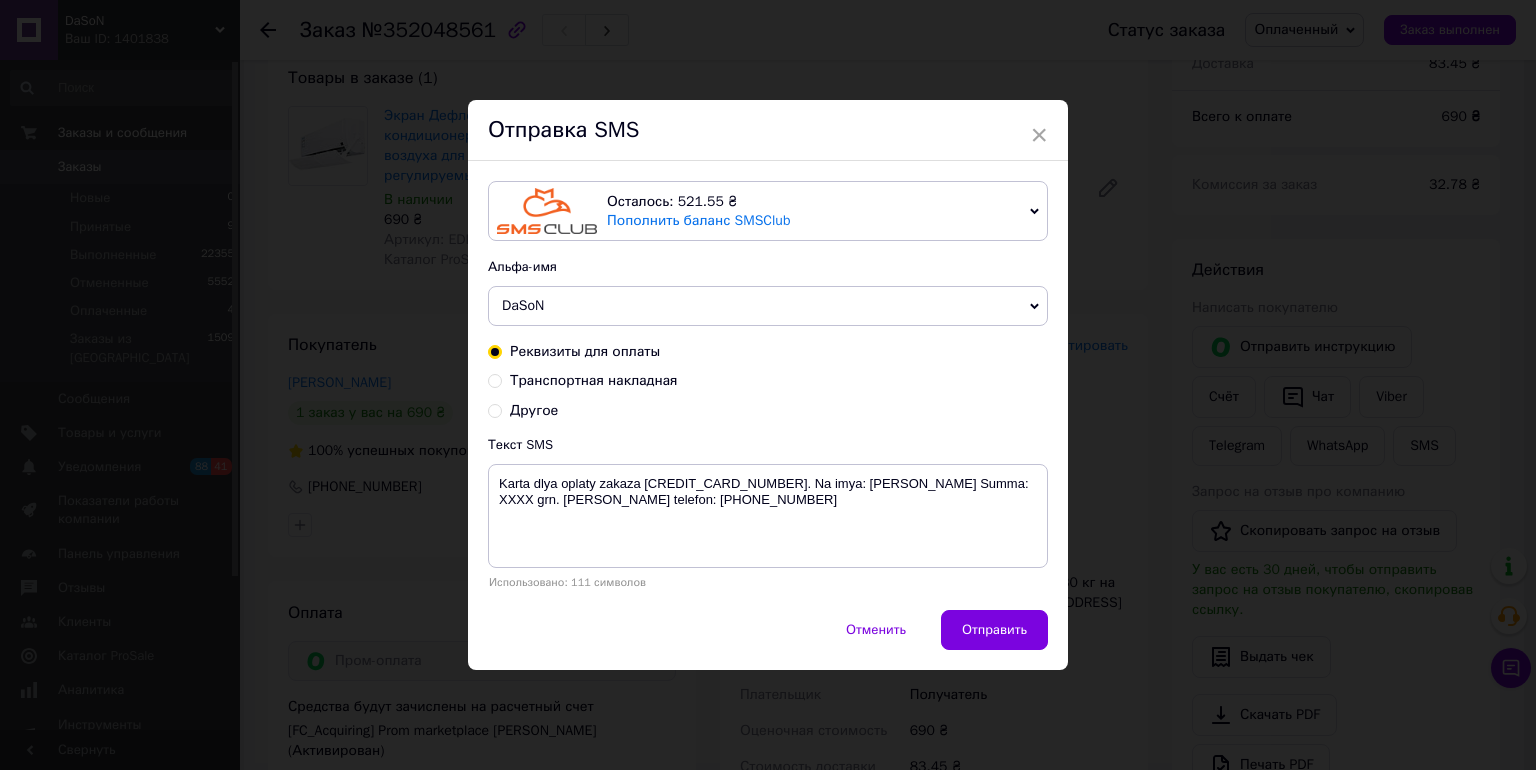 click on "Транспортная накладная" at bounding box center [594, 380] 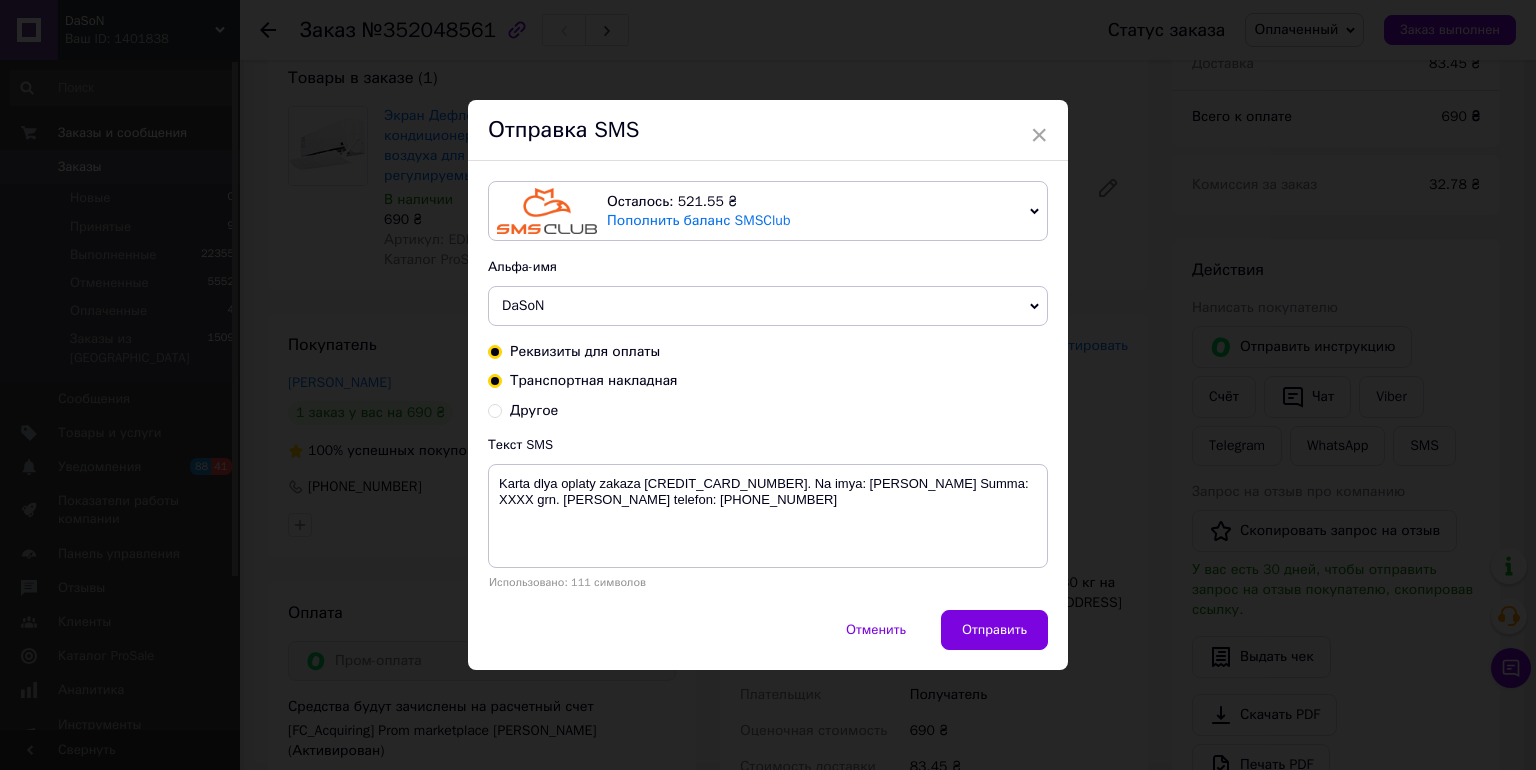 radio on "true" 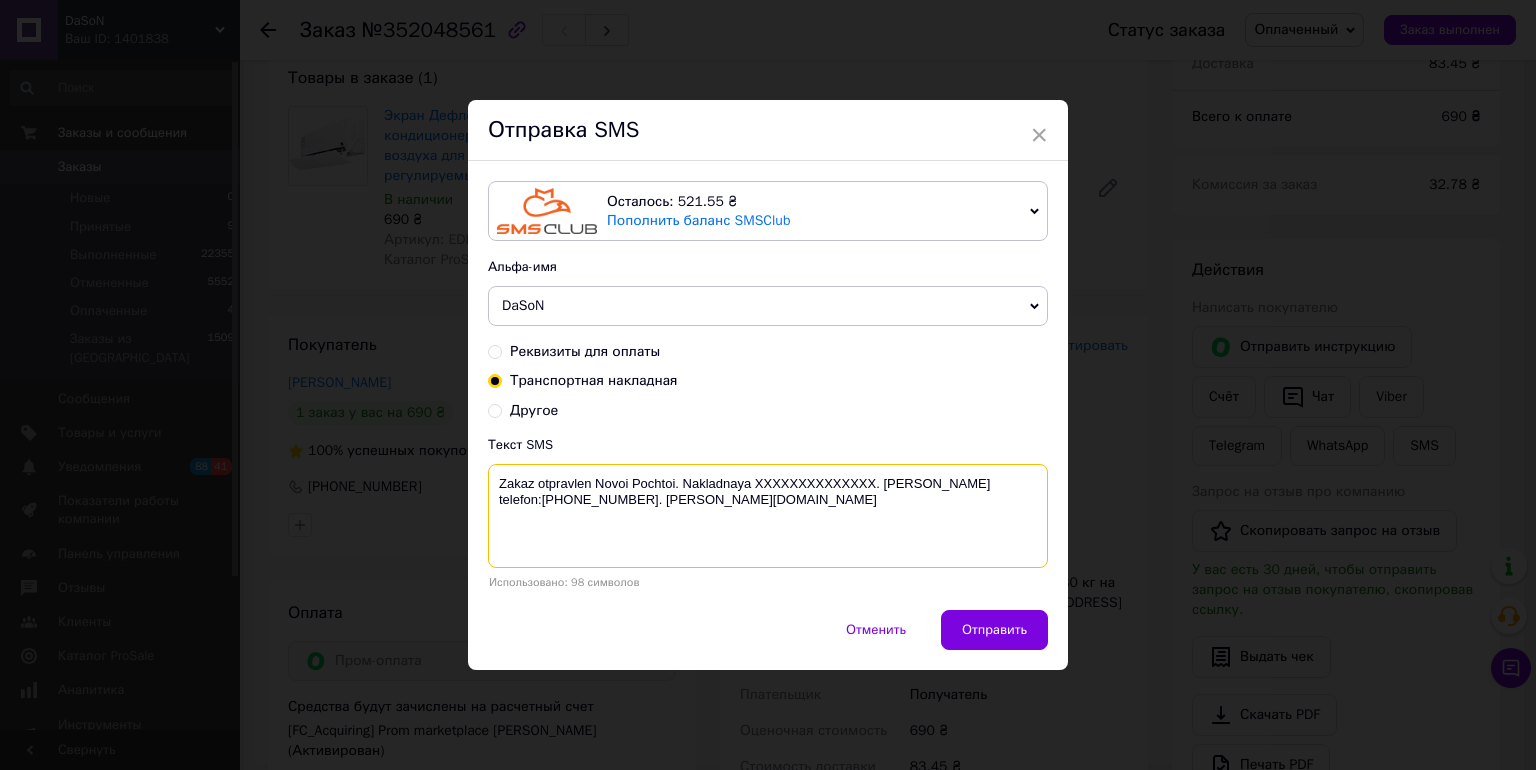 click on "Zakaz otpravlen Novoi Pochtoi. Nakladnaya XXXXXXXXXXXXXX. [PERSON_NAME] telefon:[PHONE_NUMBER]. [PERSON_NAME][DOMAIN_NAME]" at bounding box center [768, 516] 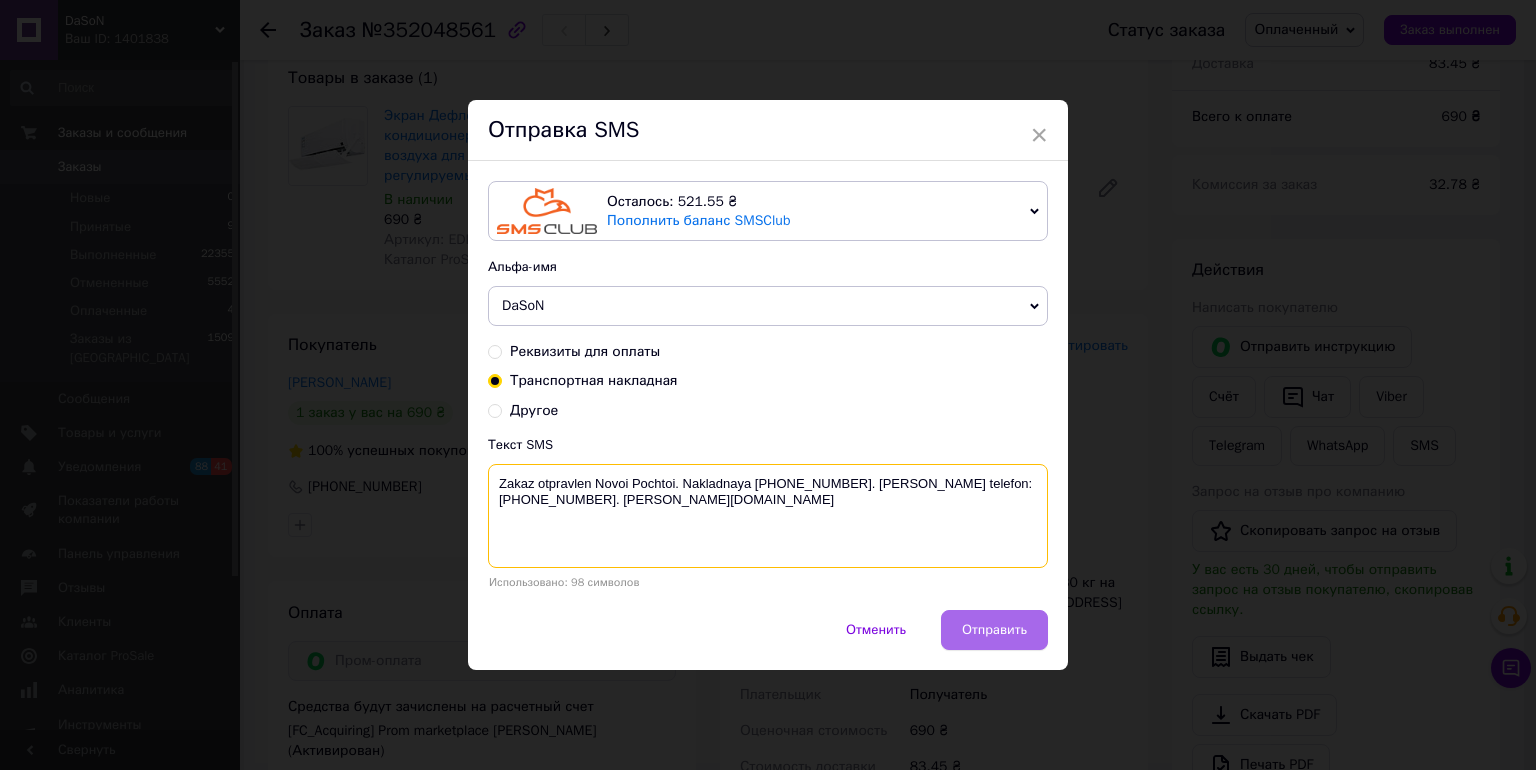 type on "Zakaz otpravlen Novoi Pochtoi. Nakladnaya [PHONE_NUMBER]. [PERSON_NAME] telefon:[PHONE_NUMBER]. [PERSON_NAME][DOMAIN_NAME]" 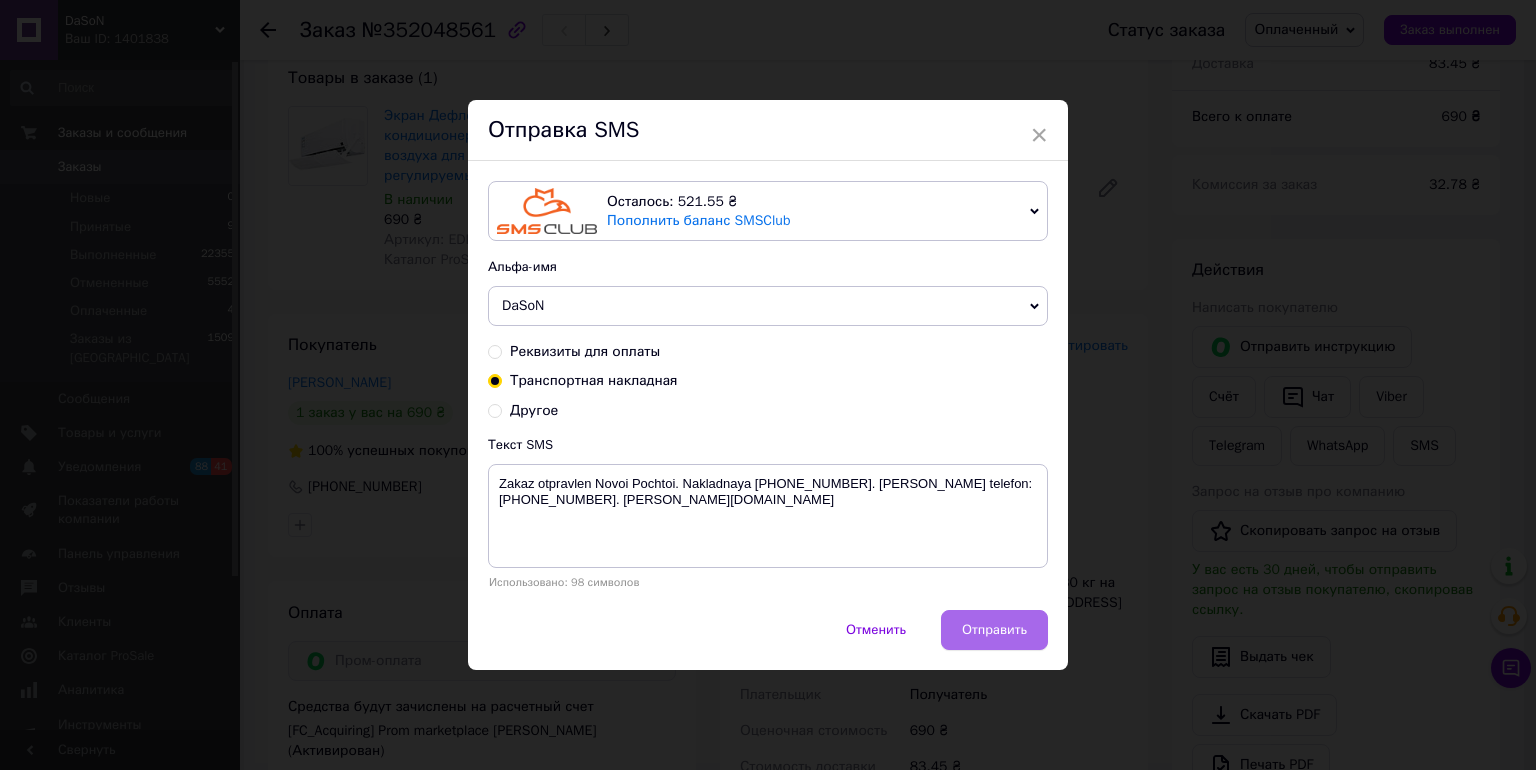 click on "Отправить" at bounding box center [994, 630] 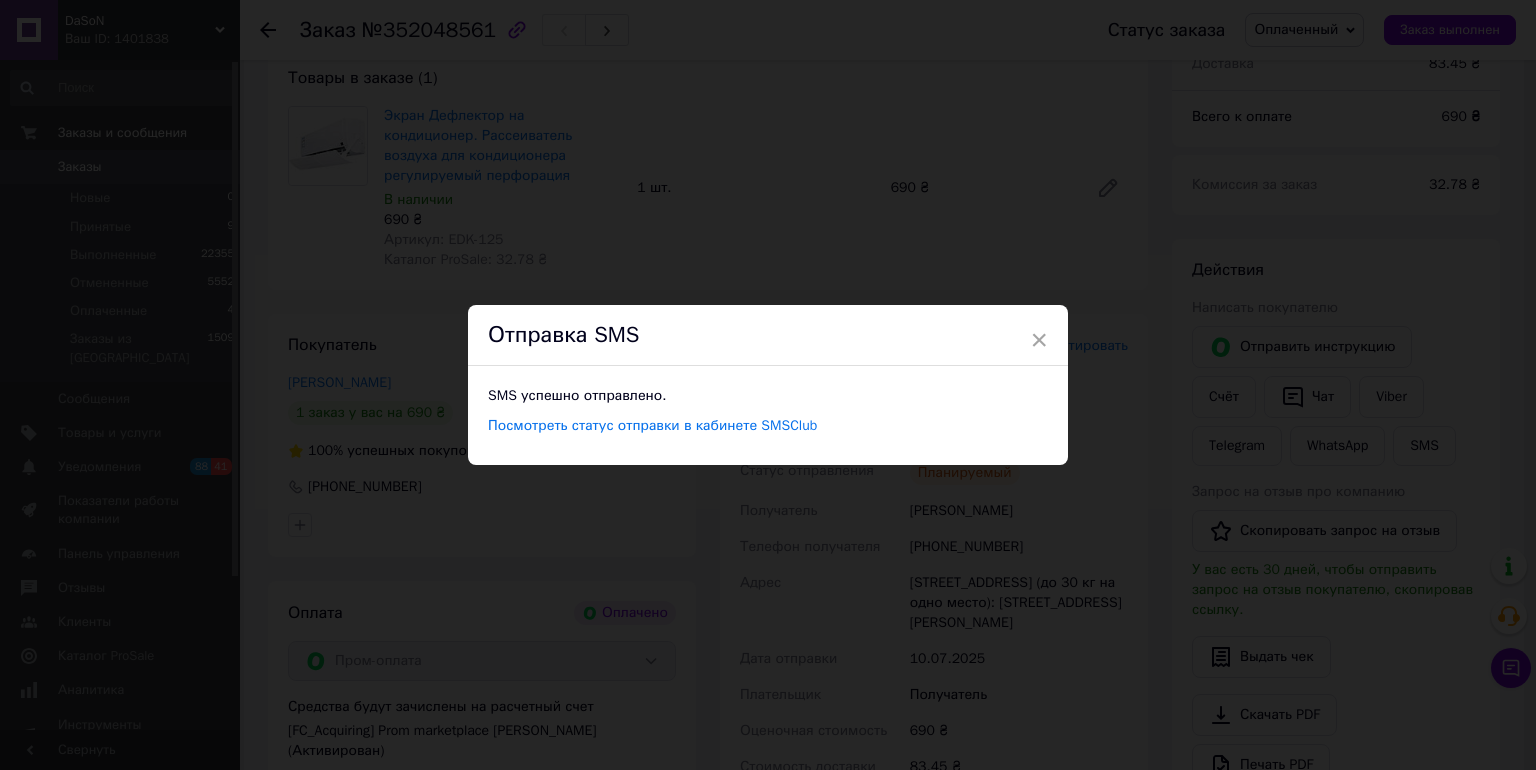 click on "× Отправка SMS SMS успешно отправлено. Посмотреть статус отправки в кабинете SMSClub" at bounding box center (768, 385) 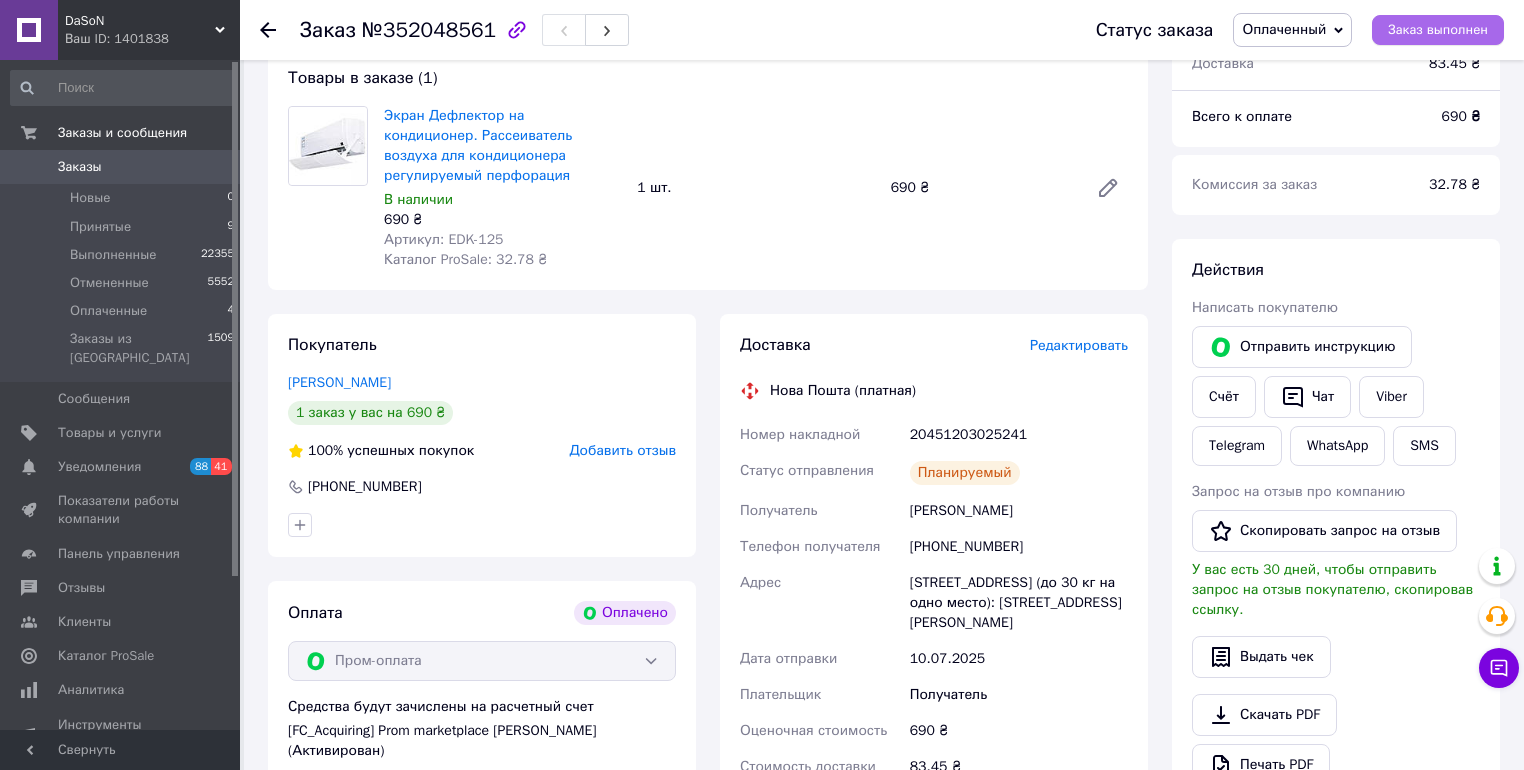 click on "Заказ выполнен" at bounding box center (1438, 30) 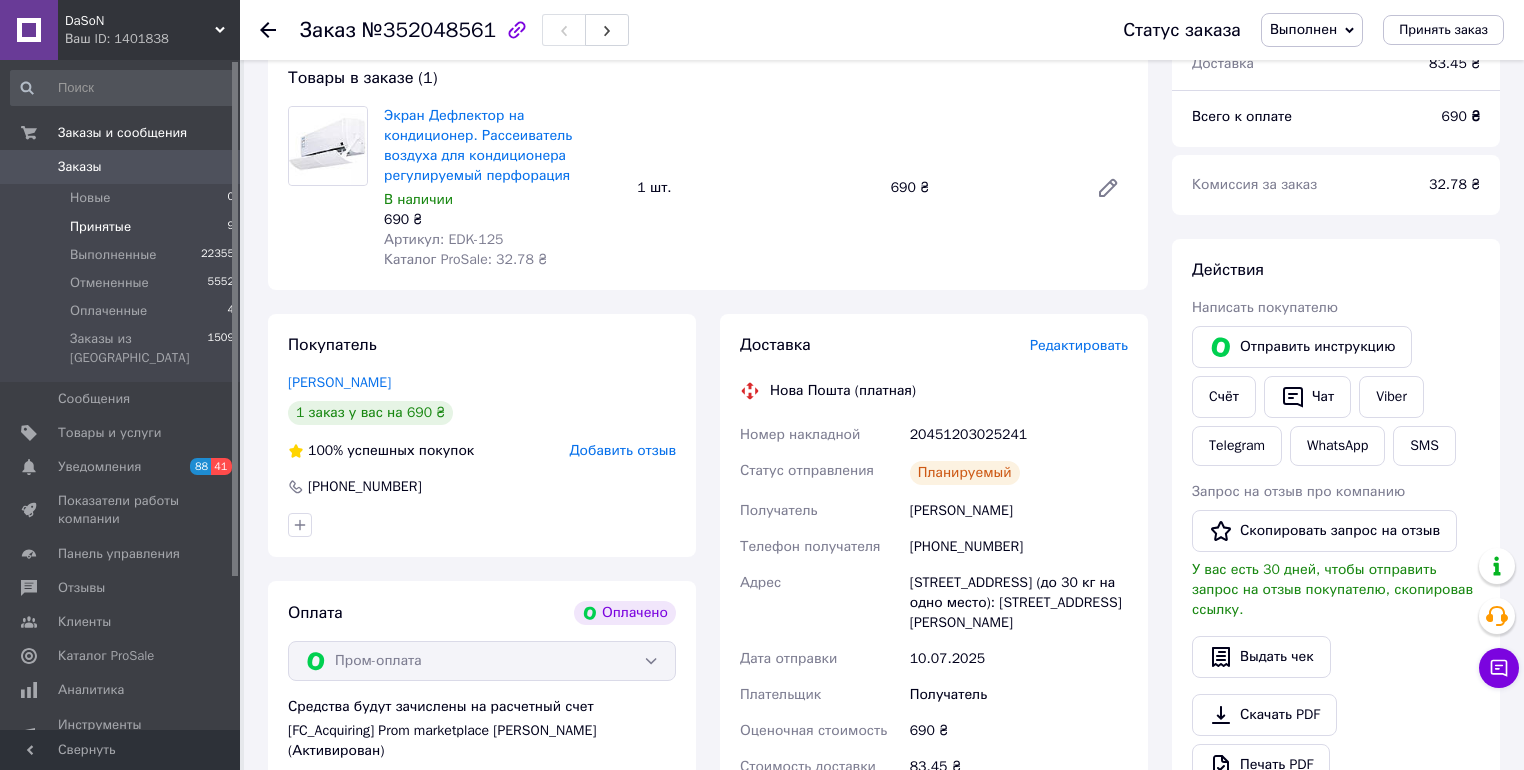 click on "Принятые" at bounding box center (100, 227) 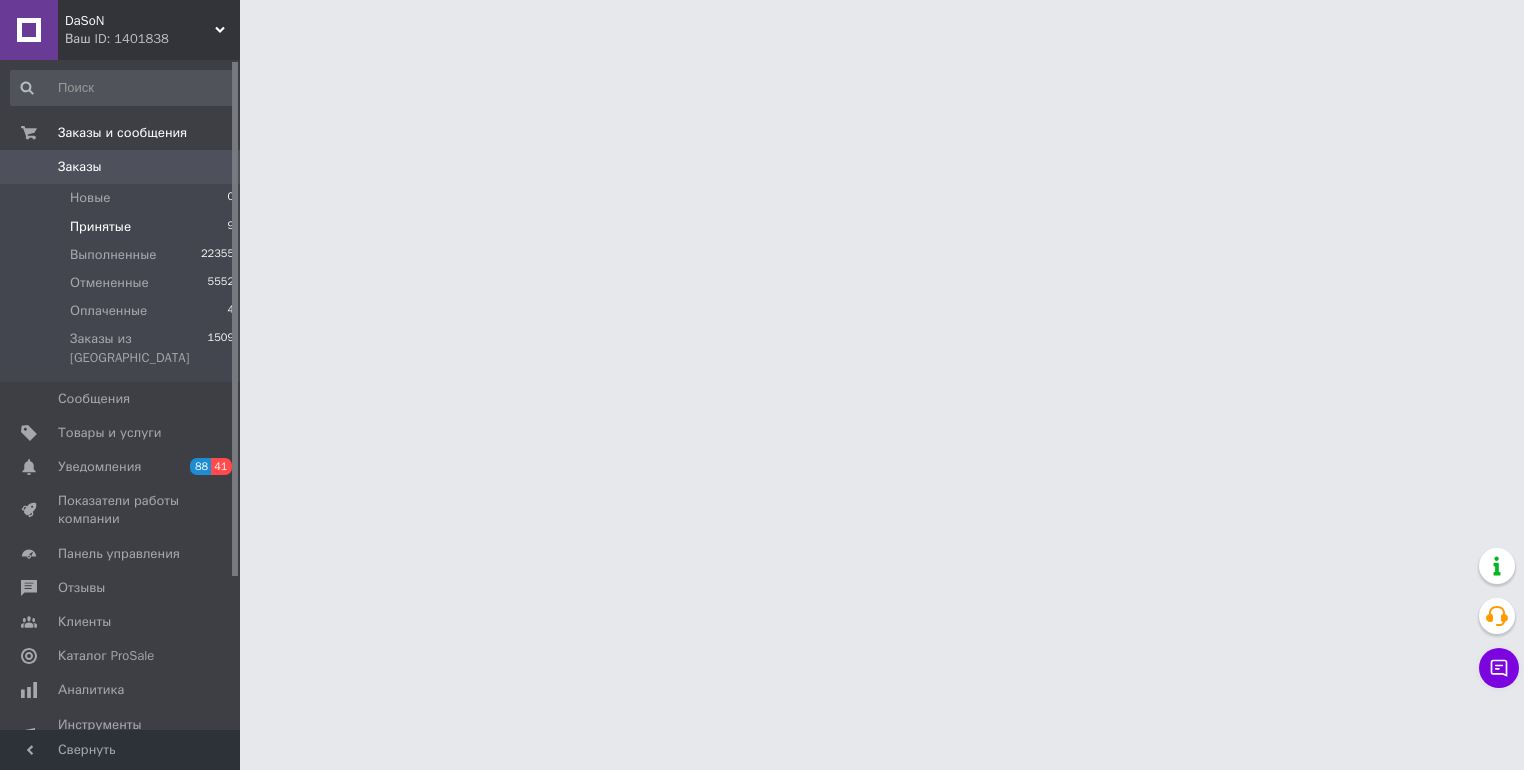 scroll, scrollTop: 0, scrollLeft: 0, axis: both 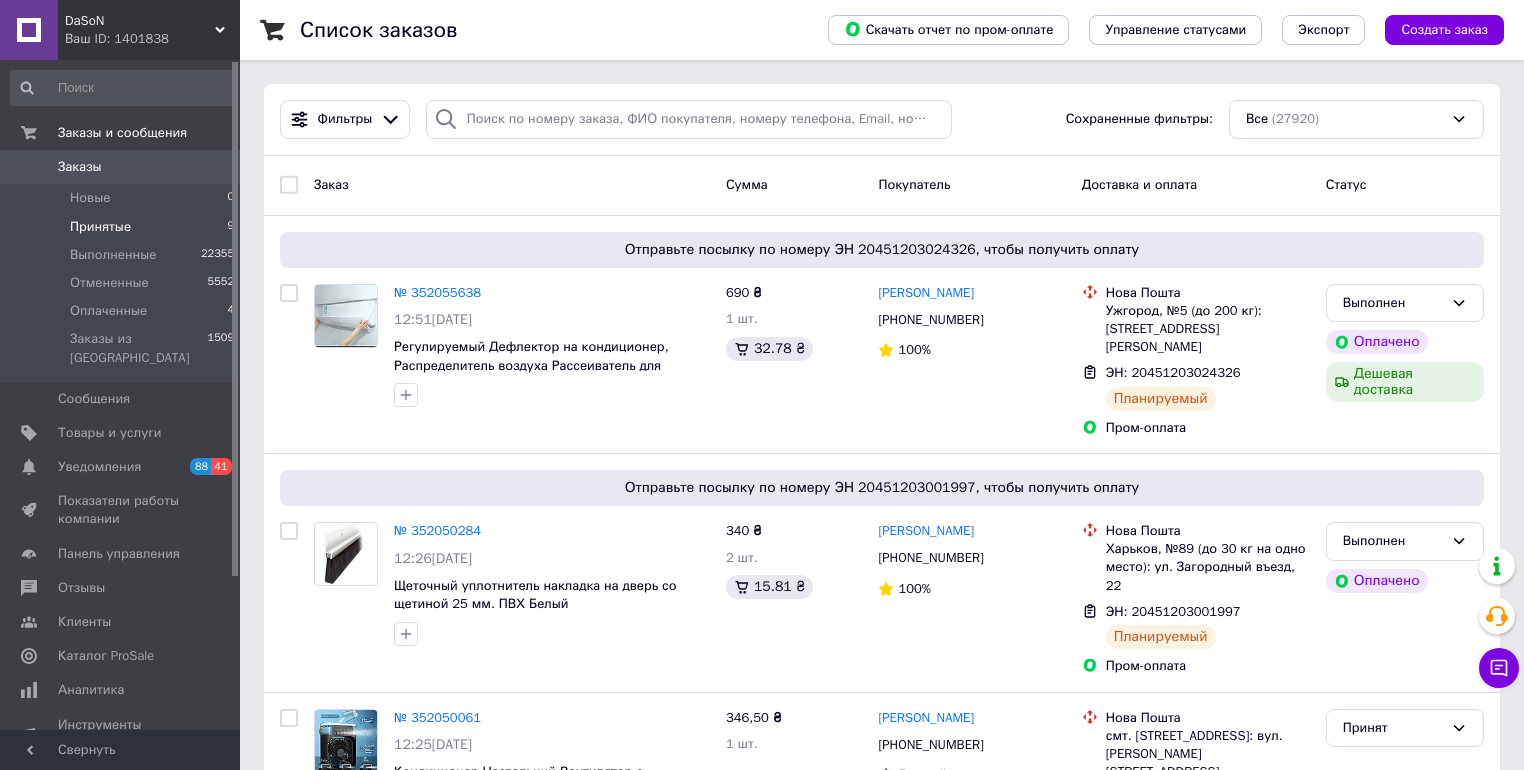 click on "Принятые" at bounding box center [100, 227] 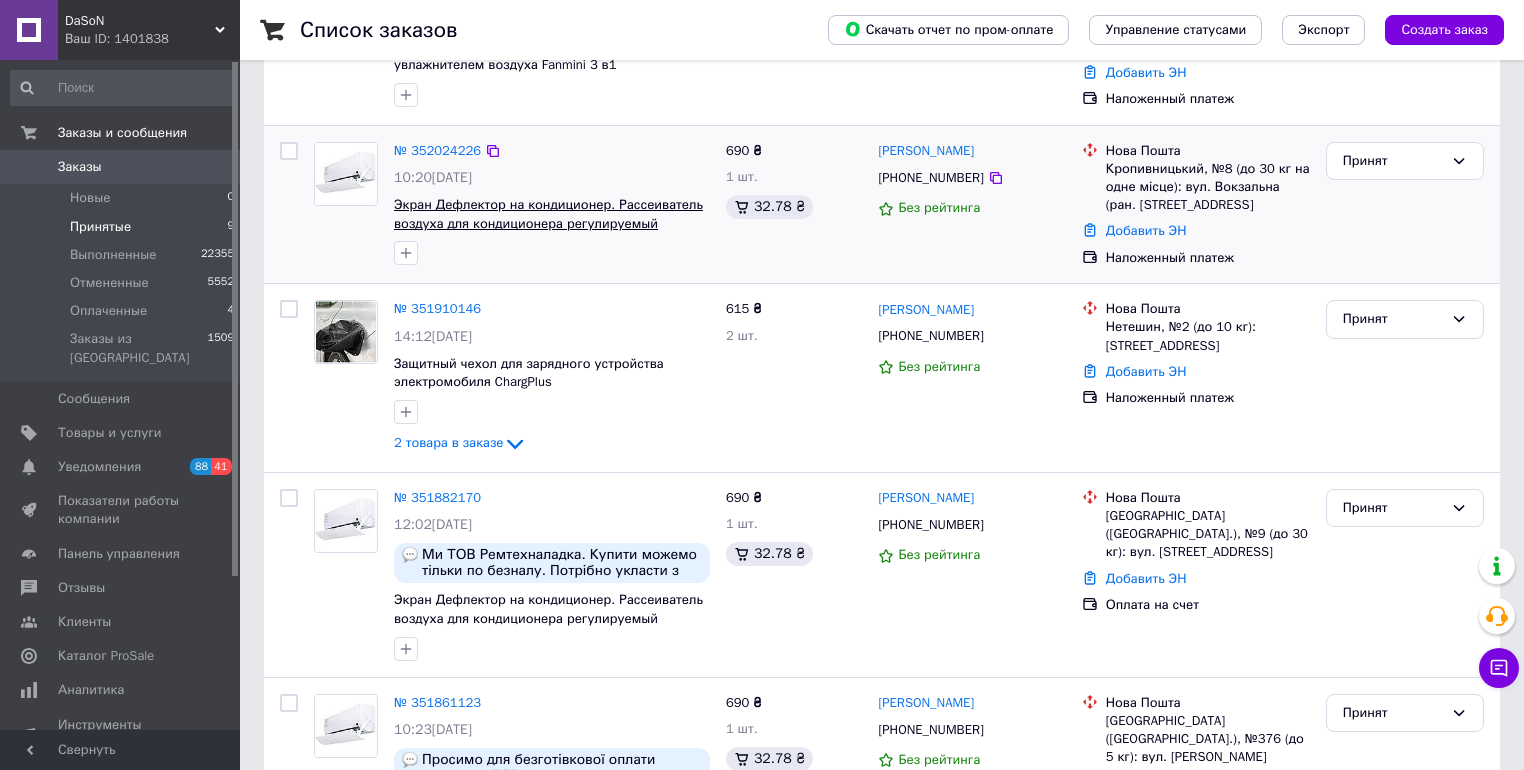 scroll, scrollTop: 0, scrollLeft: 0, axis: both 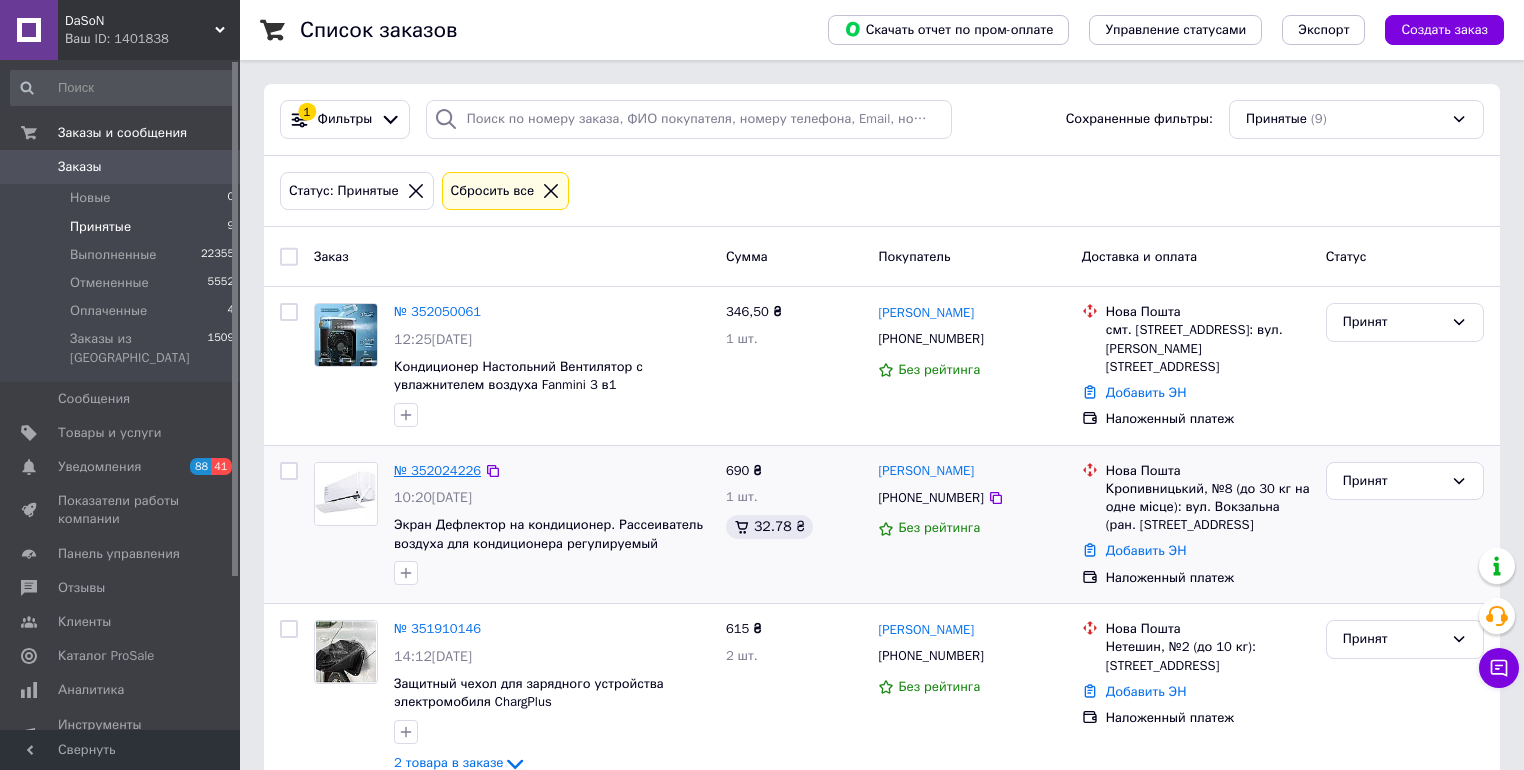 click on "№ 352024226" at bounding box center (437, 470) 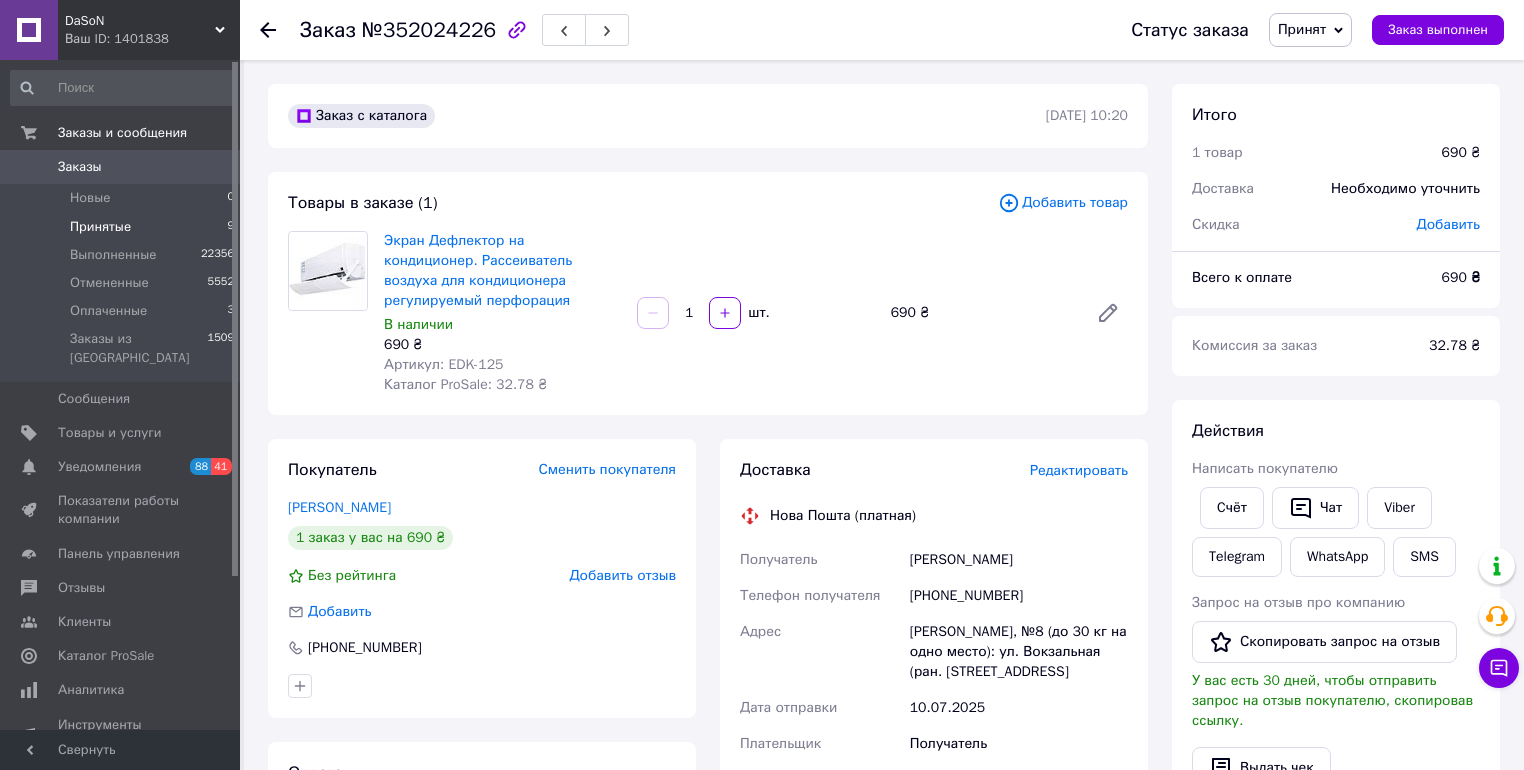 click on "Принятые" at bounding box center (100, 227) 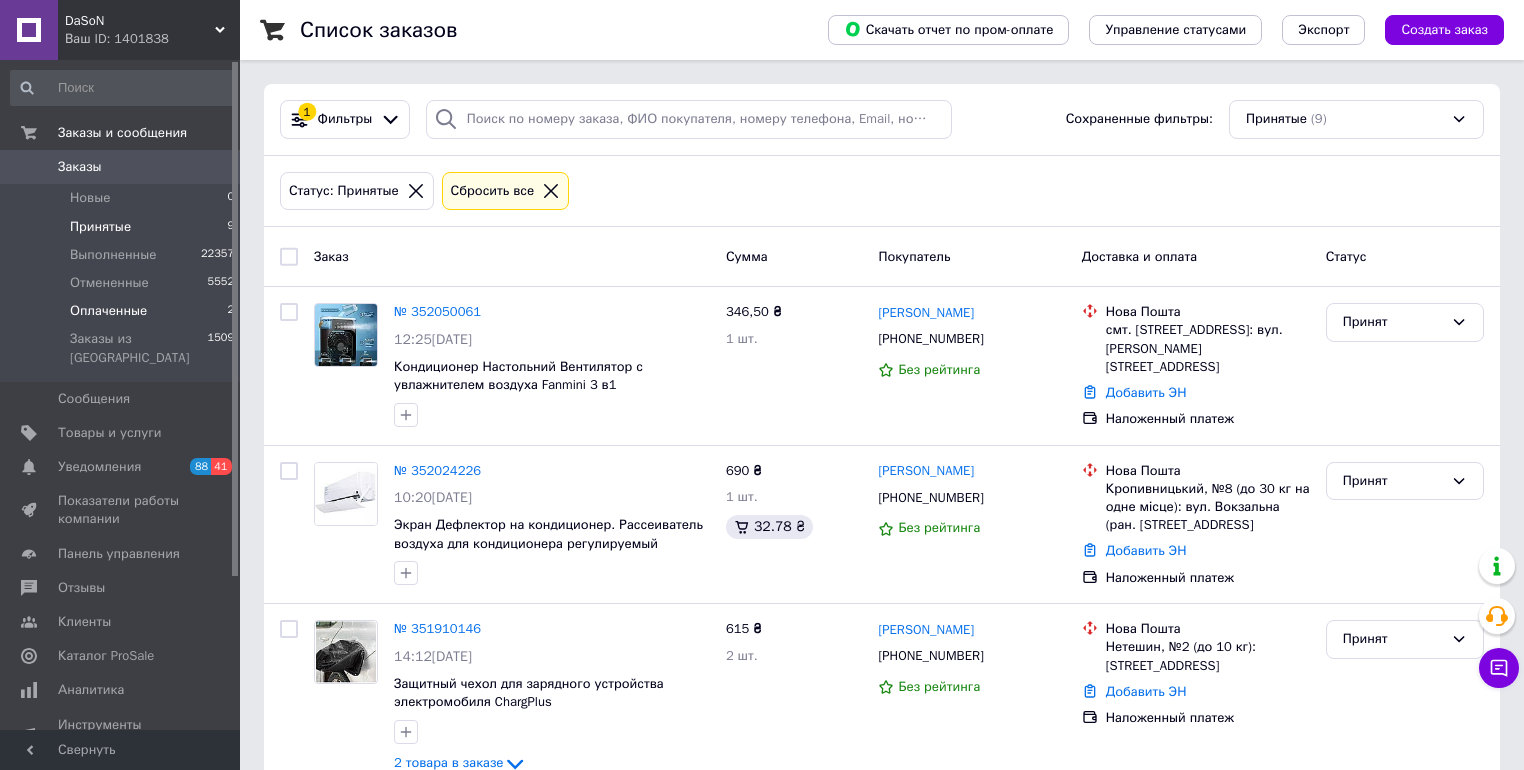 click on "Оплаченные" at bounding box center [108, 311] 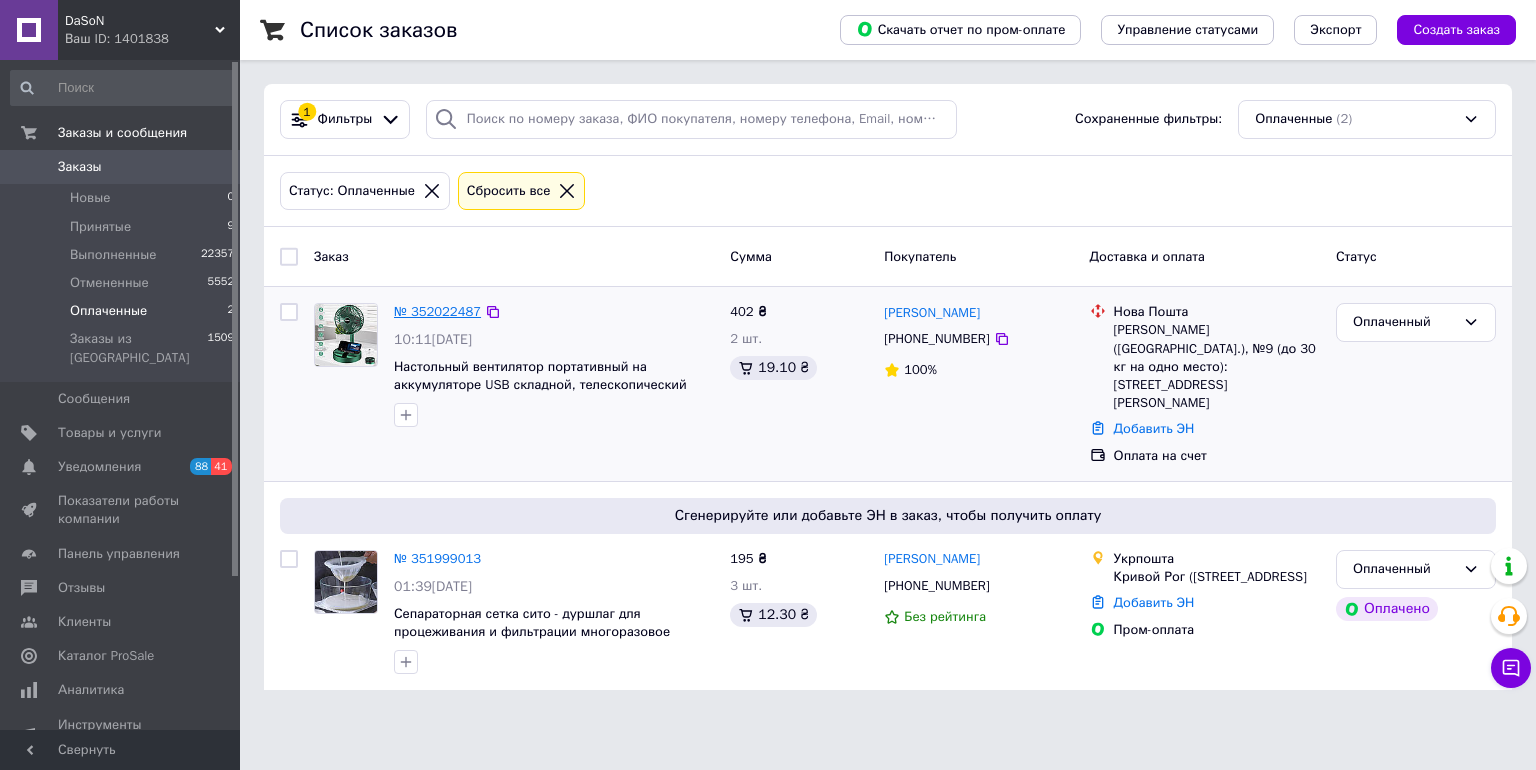 click on "№ 352022487" at bounding box center (437, 311) 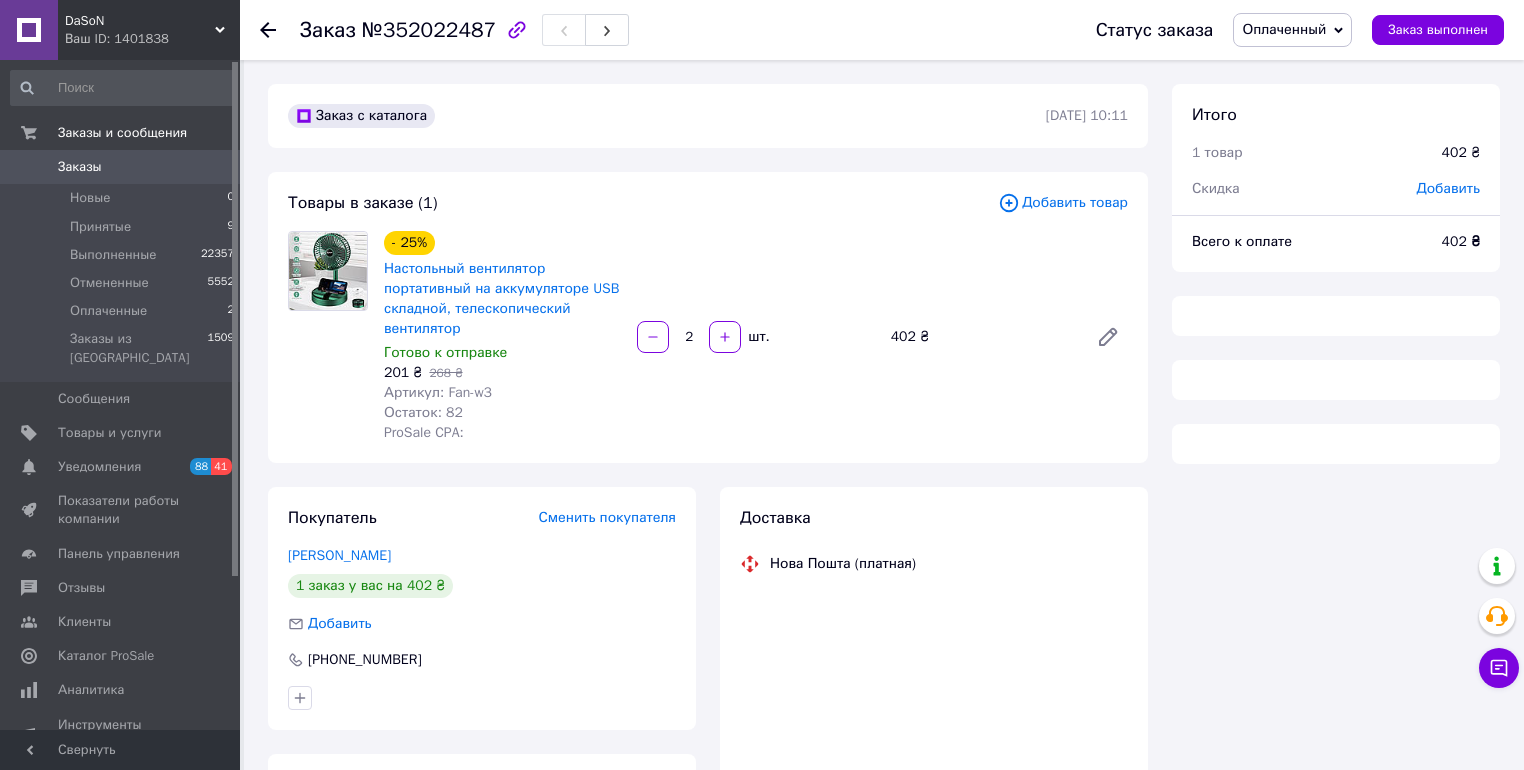 scroll, scrollTop: 192, scrollLeft: 0, axis: vertical 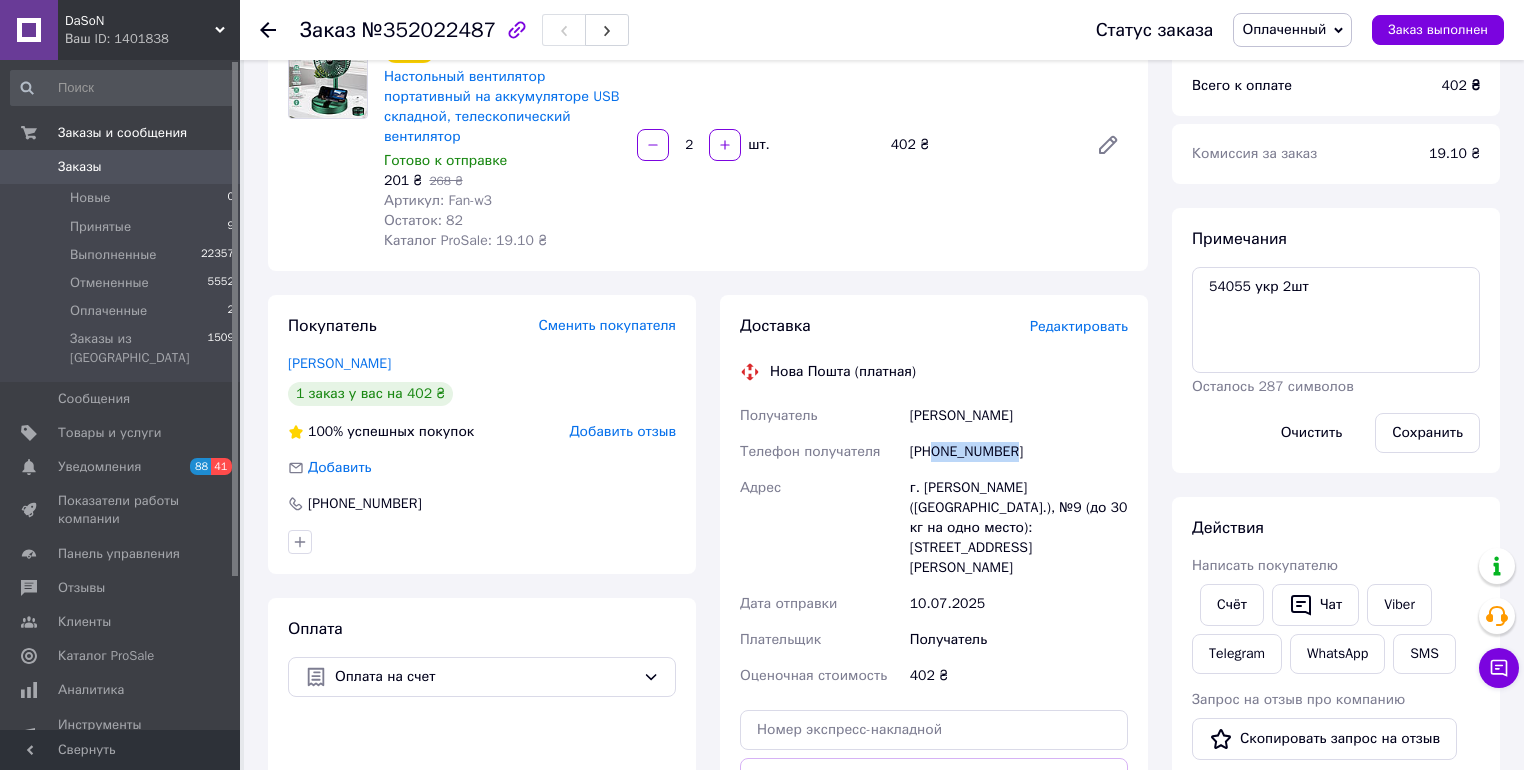 drag, startPoint x: 931, startPoint y: 450, endPoint x: 1026, endPoint y: 467, distance: 96.50906 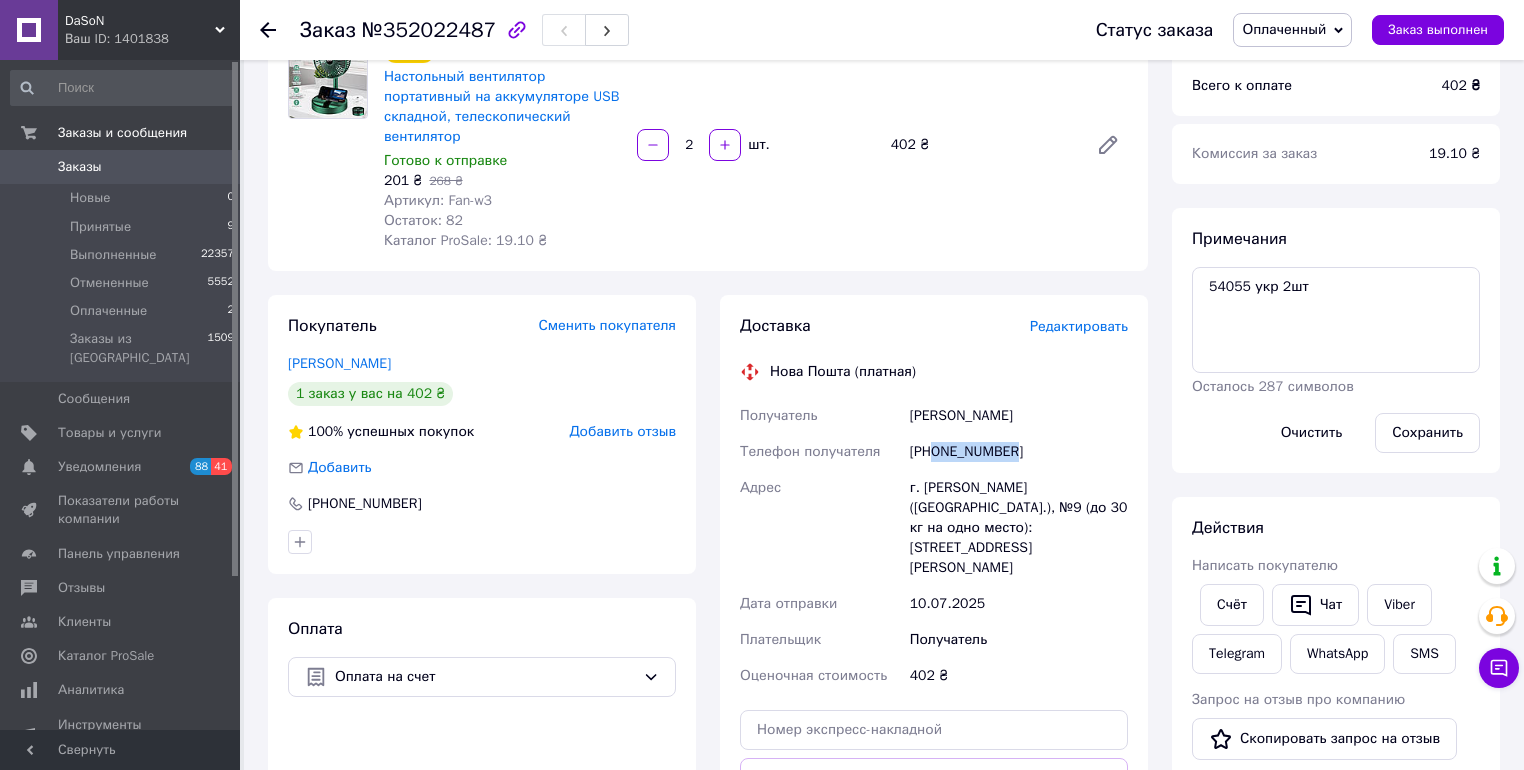 drag, startPoint x: 912, startPoint y: 416, endPoint x: 1052, endPoint y: 420, distance: 140.05713 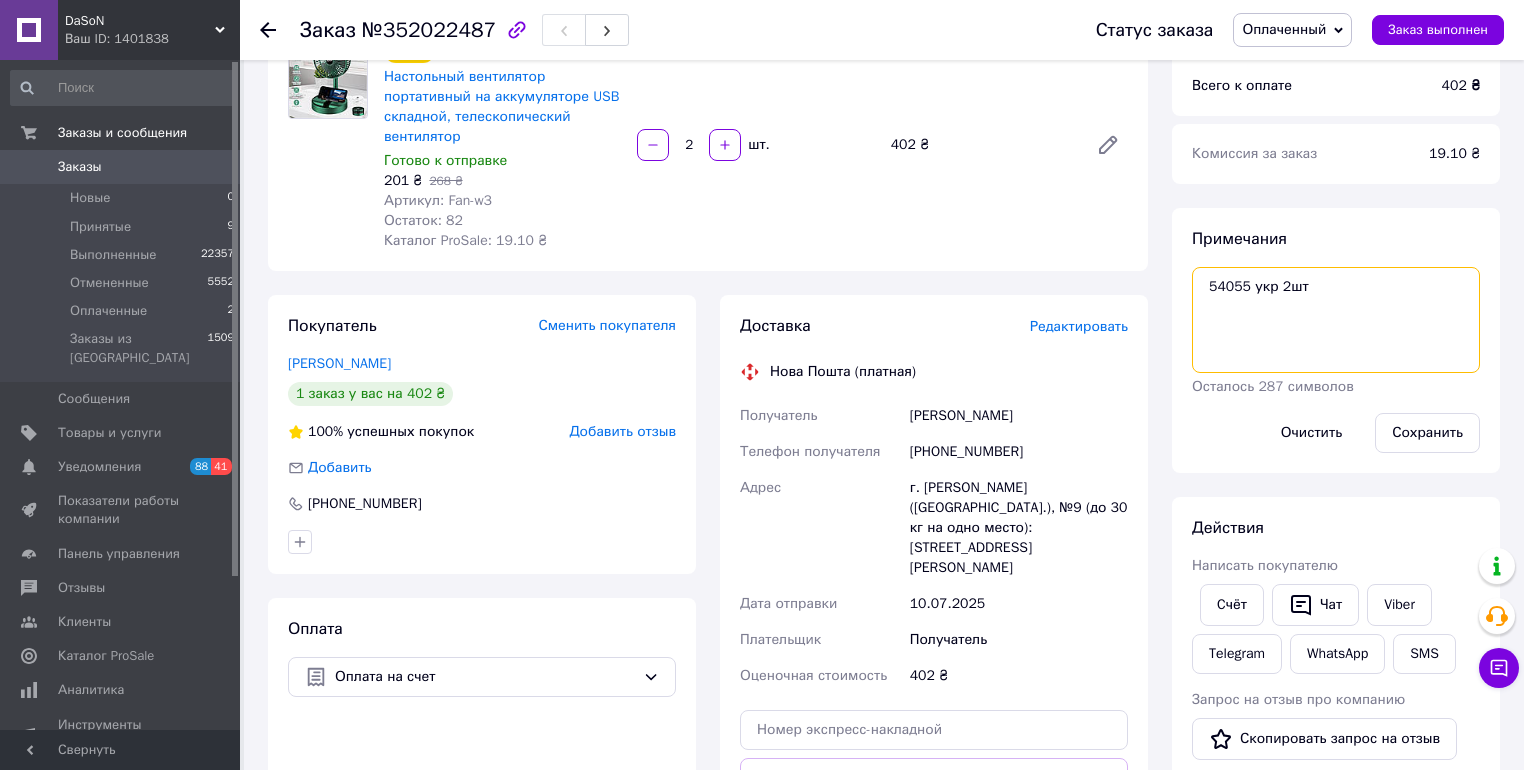 click on "54055 укр 2шт" at bounding box center [1336, 320] 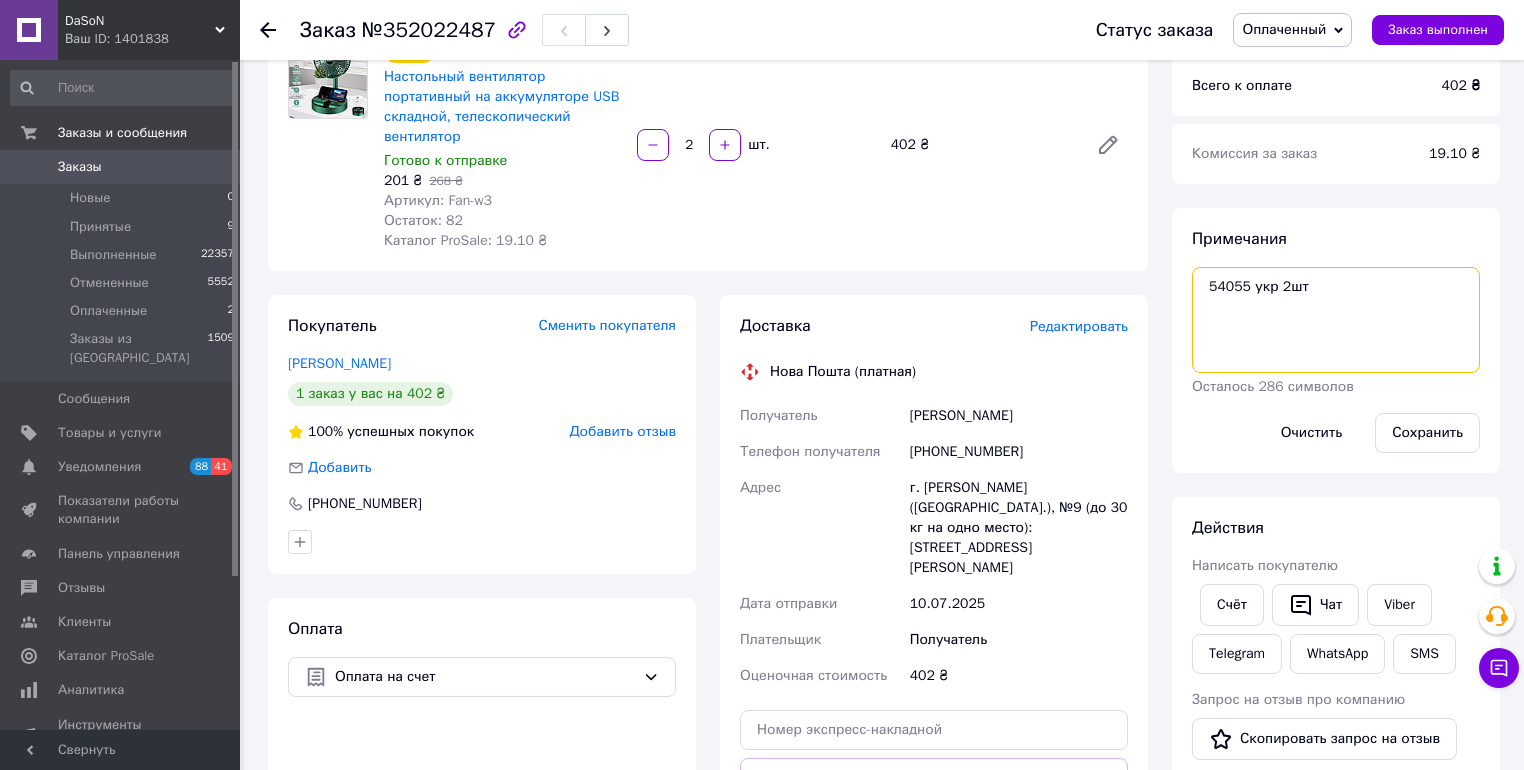 paste on "05 053 3621 14 38" 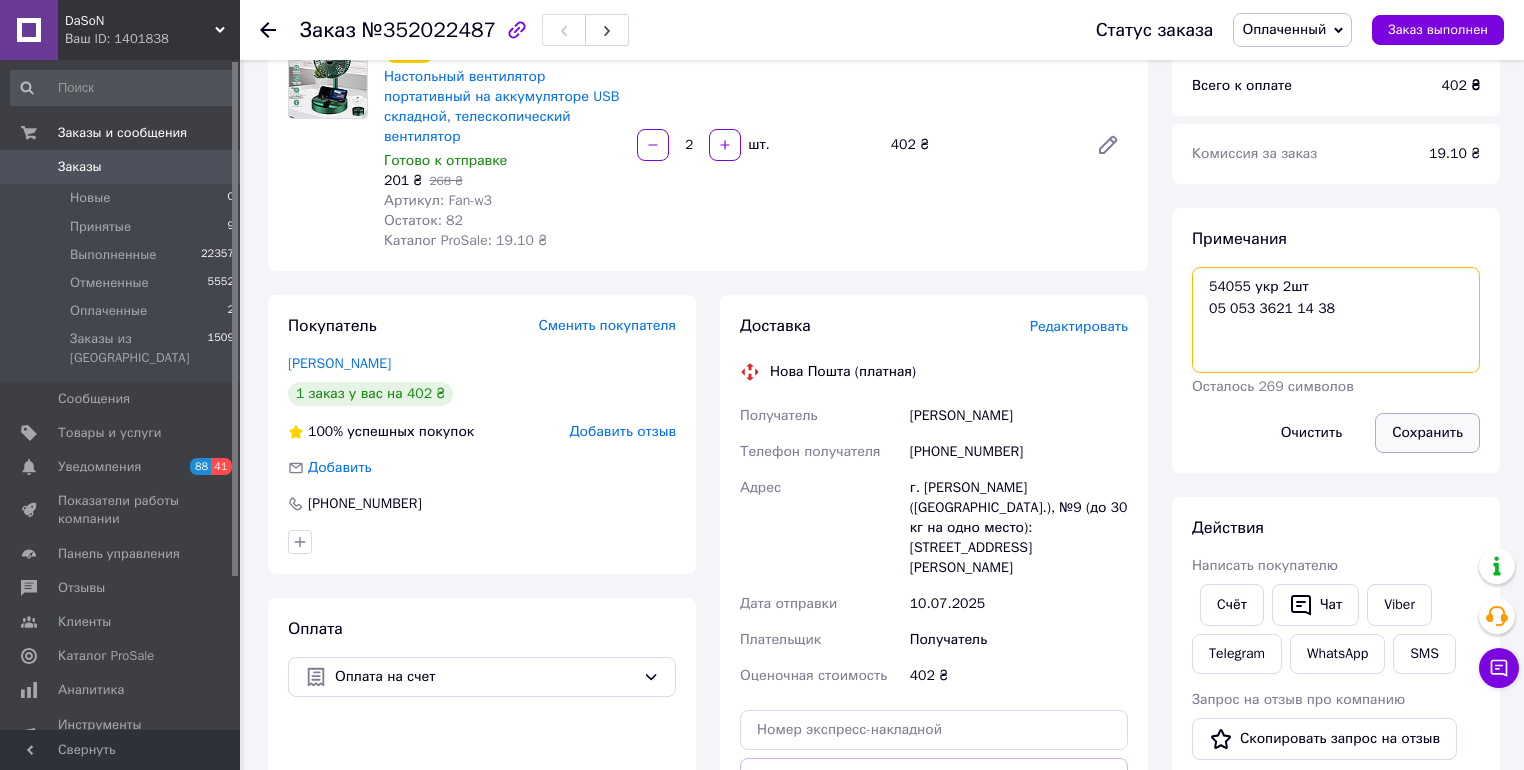 type on "54055 укр 2шт
05 053 3621 14 38" 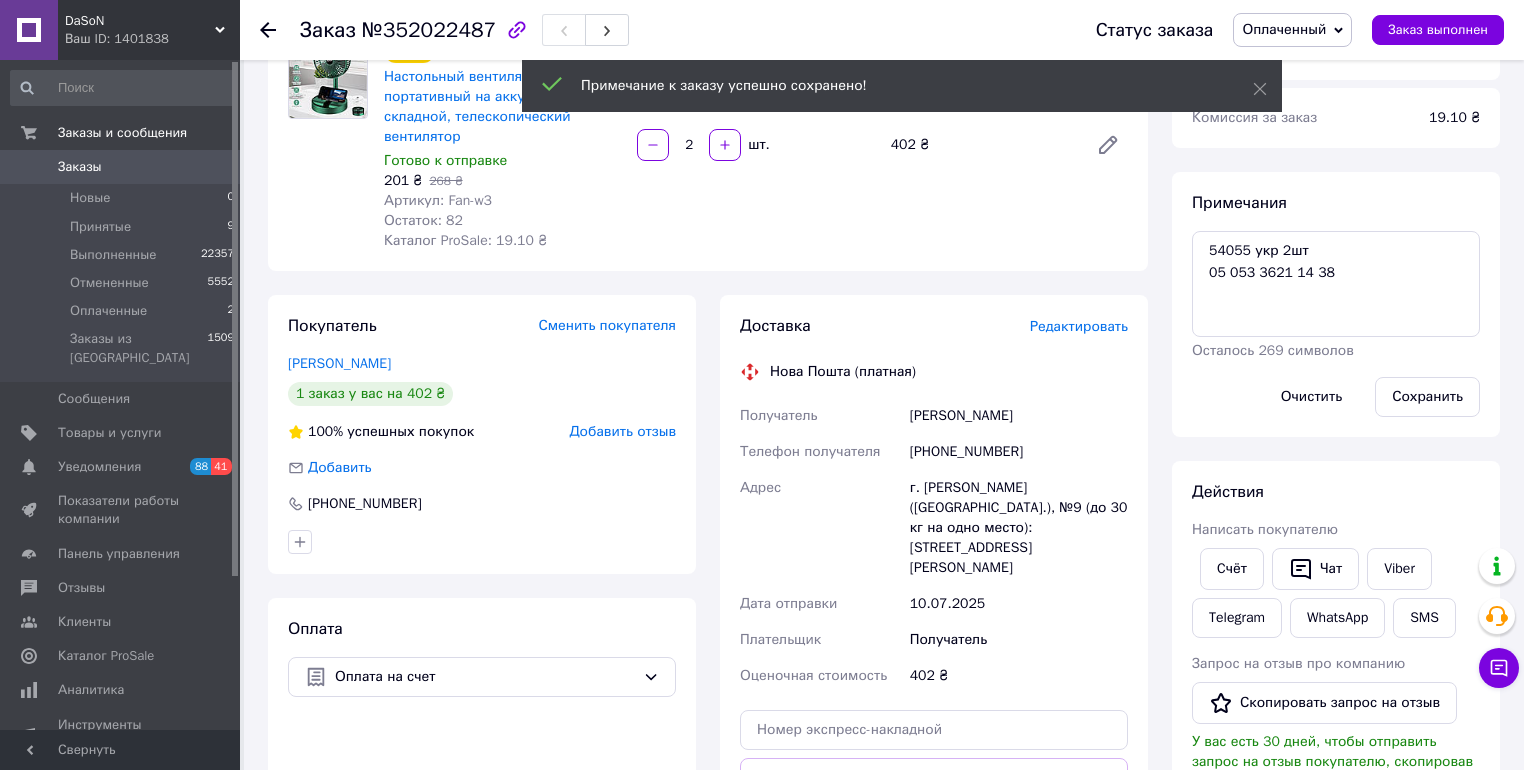 click on "Заказ с каталога [DATE] 10:11 Товары в заказе (1) Добавить товар - 25% Настольный вентилятор портативный на аккумуляторе USB складной, телескопический вентилятор Готово к отправке 201 ₴   268 ₴ Артикул: Fan-w3 Остаток: 82 Каталог ProSale: 19.10 ₴  2   шт. 402 ₴ Покупатель Сменить покупателя [PERSON_NAME] 1 заказ у вас на 402 ₴ 100%   успешных покупок Добавить отзыв Добавить [PHONE_NUMBER] Оплата Оплата на счет Доставка Редактировать Нова Пошта (платная) Получатель [PERSON_NAME] Телефон получателя [PHONE_NUMBER] Адрес Дата отправки [DATE] Плательщик Получатель Оценочная стоимость 402 ₴ <" at bounding box center [708, 649] 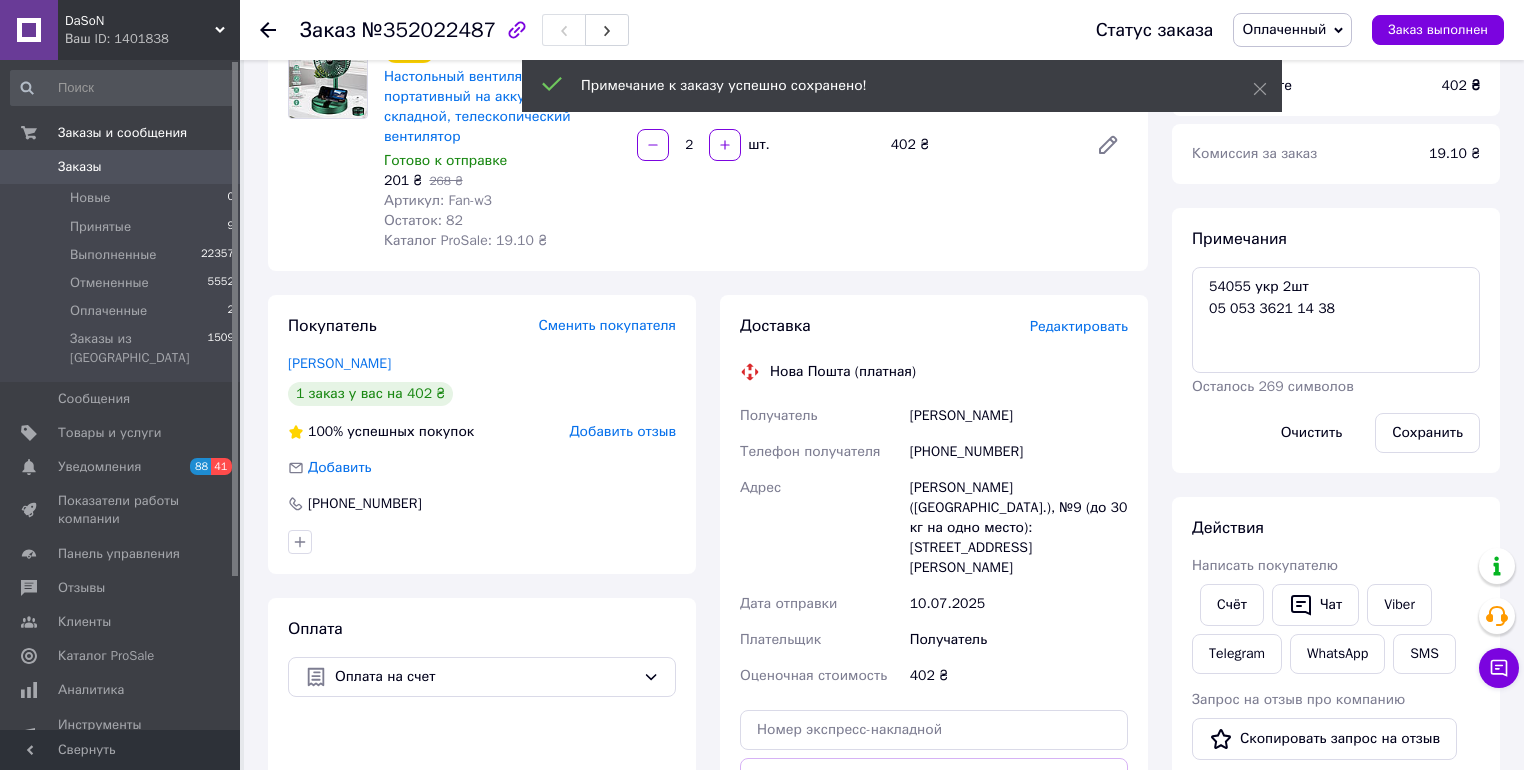 scroll, scrollTop: 0, scrollLeft: 0, axis: both 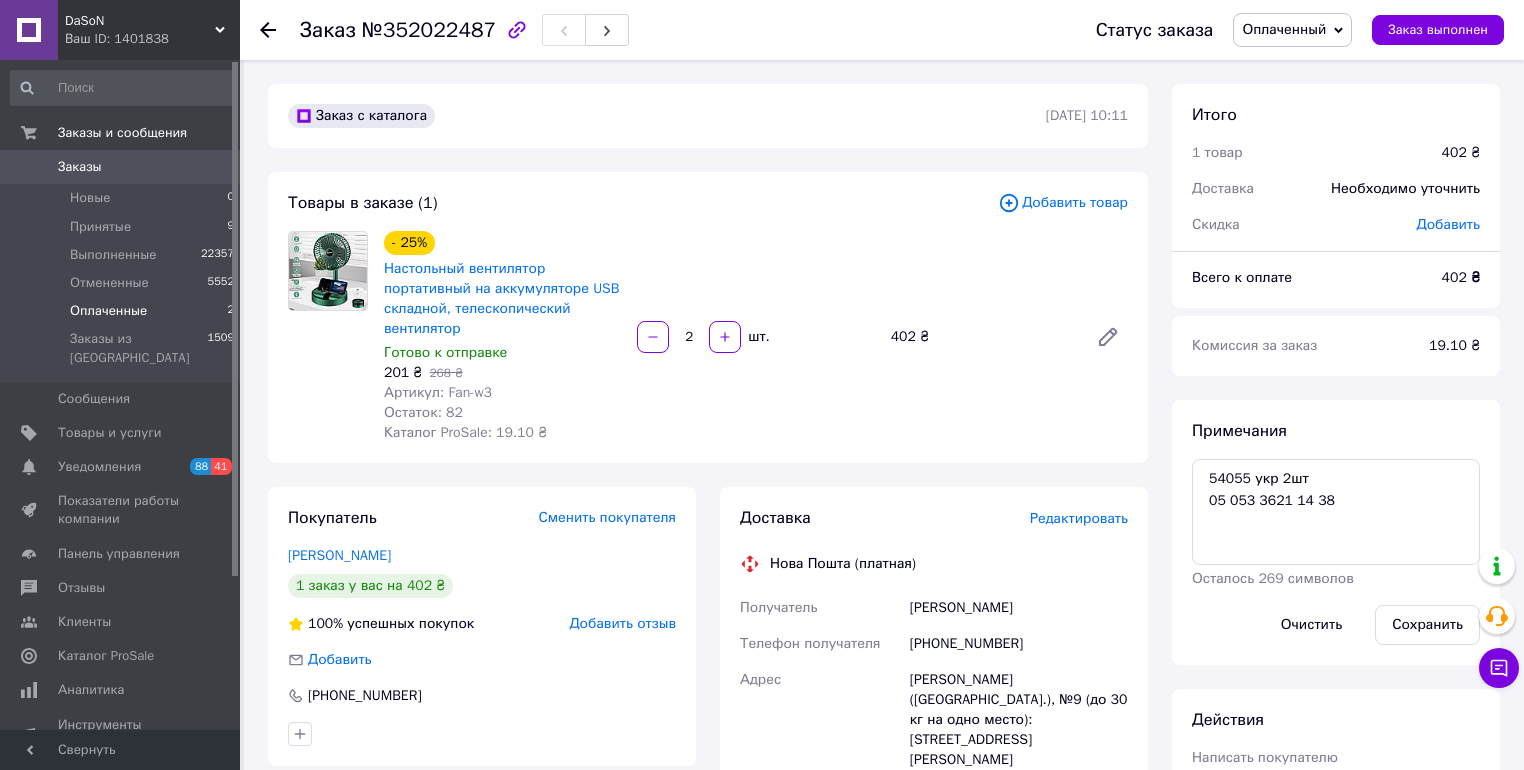 click on "Оплаченные" at bounding box center [108, 311] 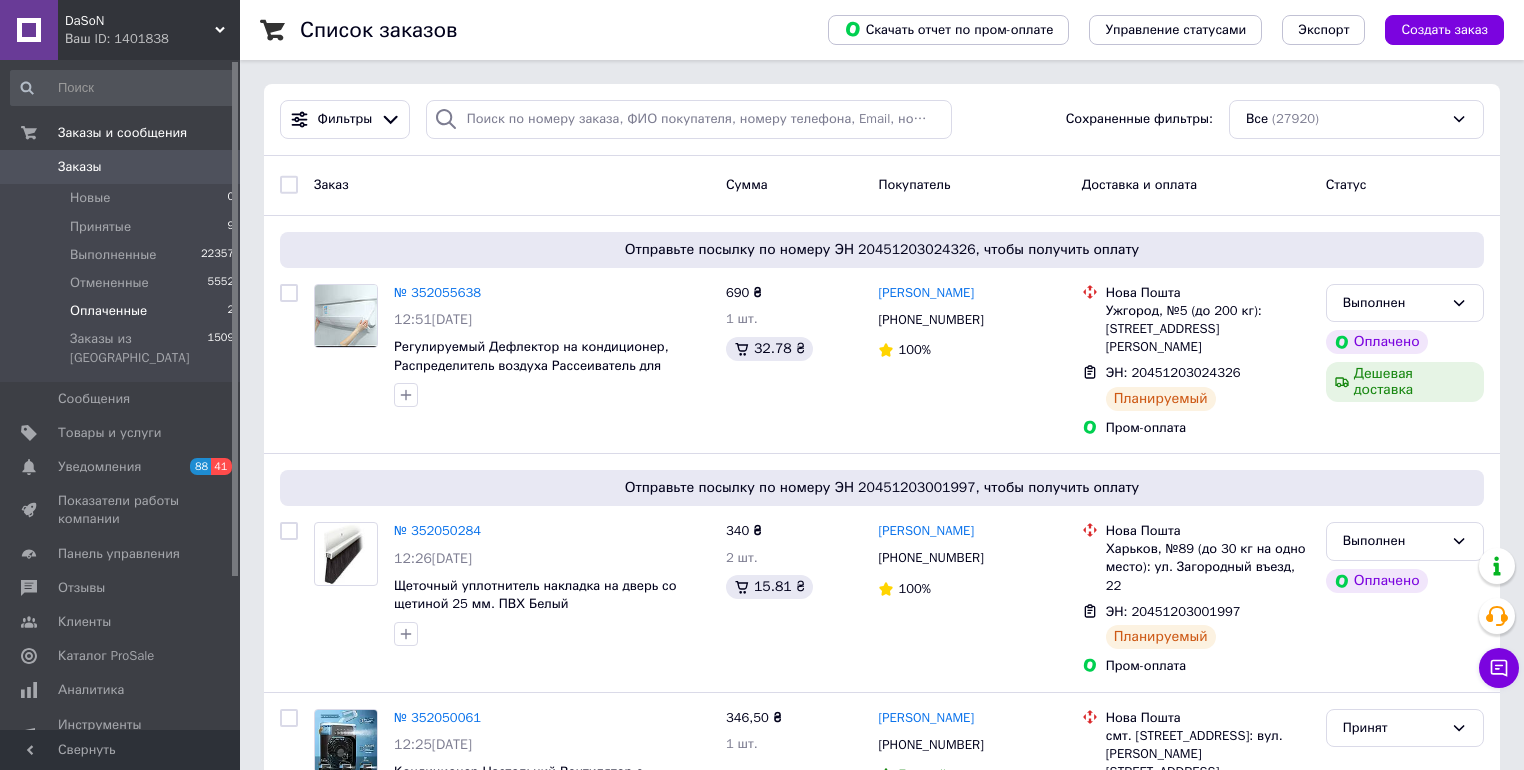 click on "Оплаченные" at bounding box center (108, 311) 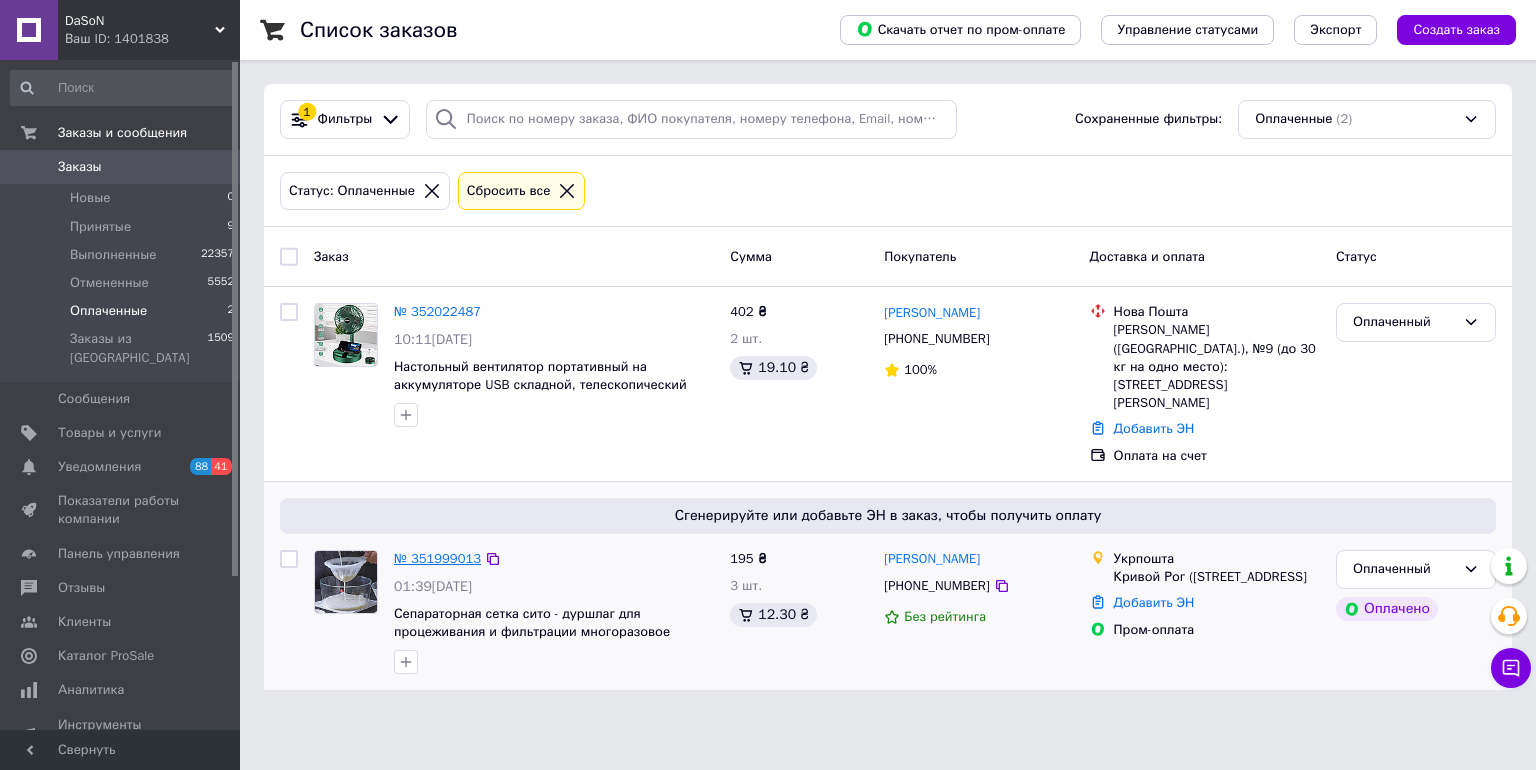 click on "№ 351999013" at bounding box center (437, 558) 